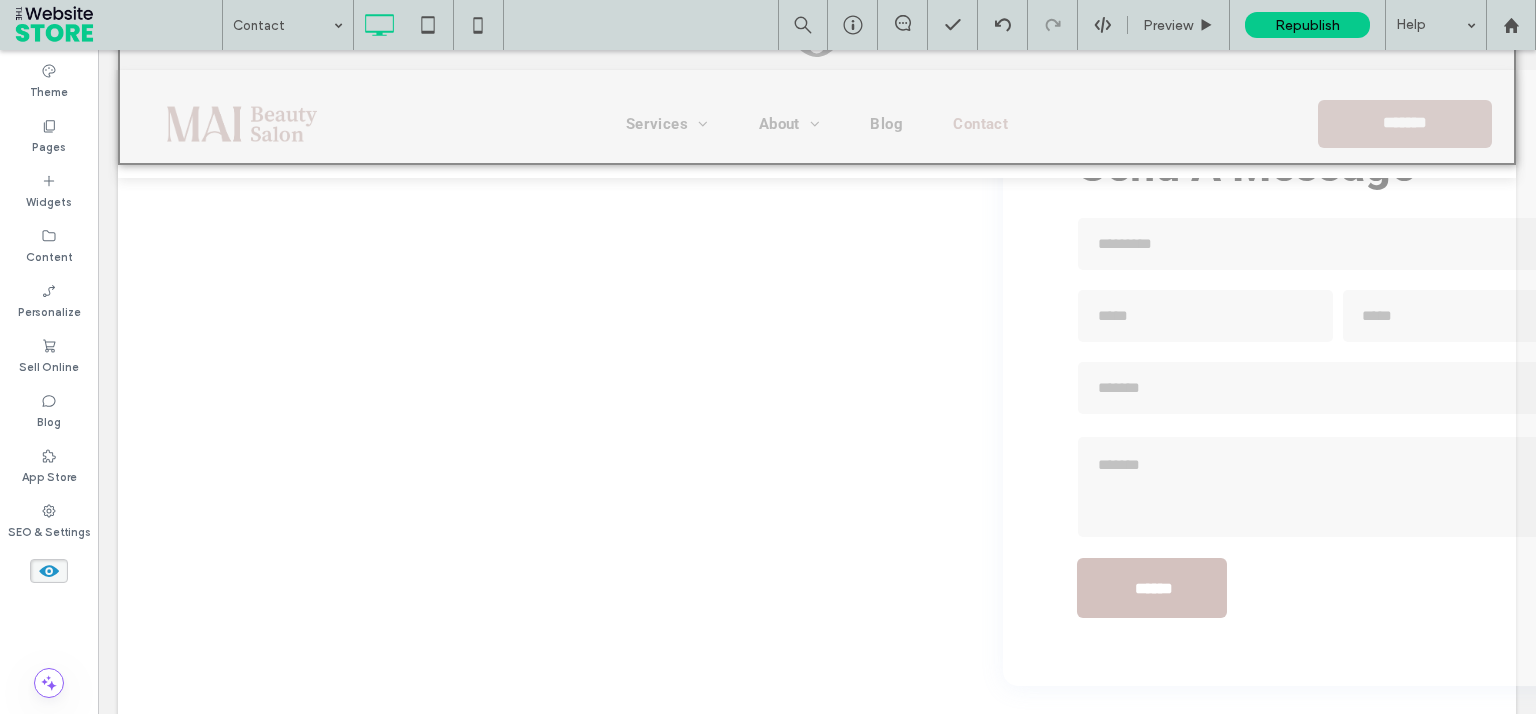 scroll, scrollTop: 2120, scrollLeft: 0, axis: vertical 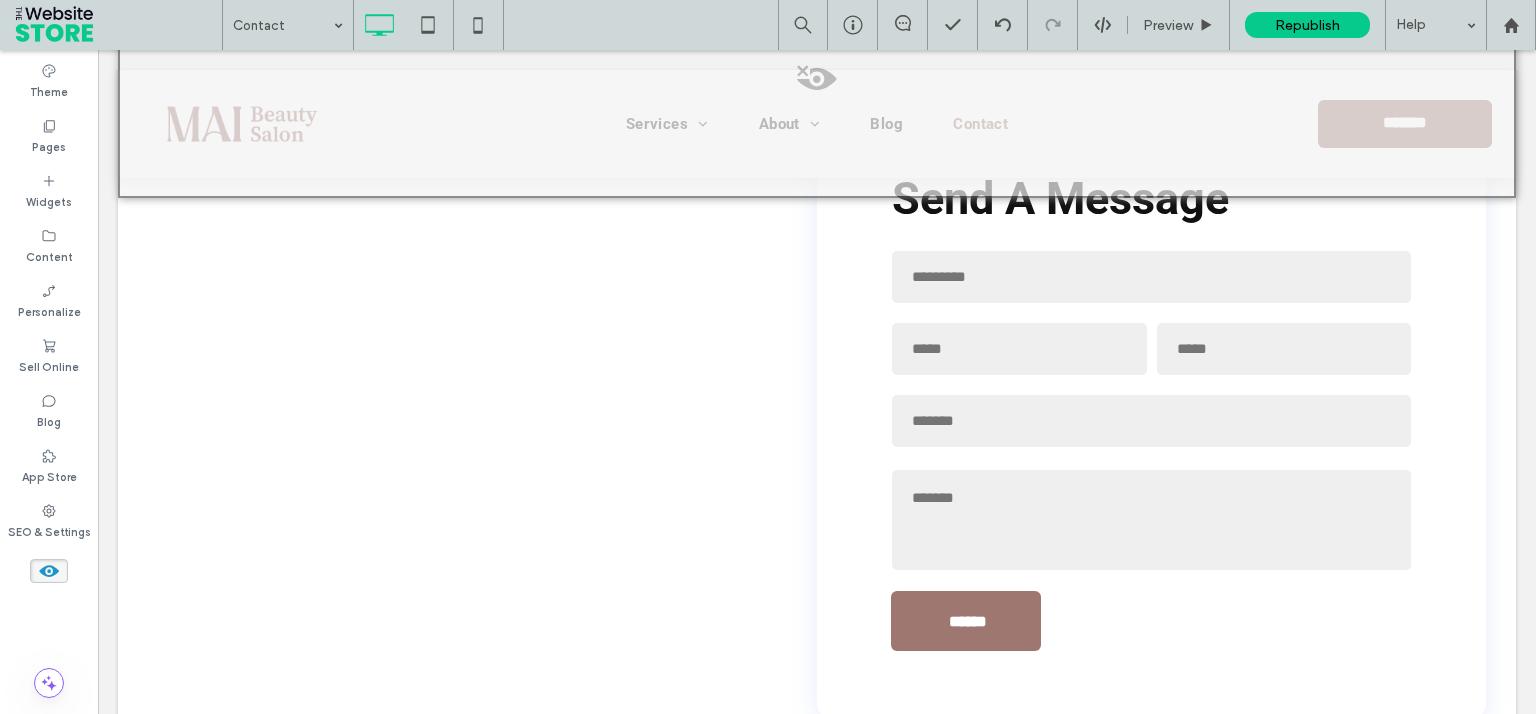 drag, startPoint x: 56, startPoint y: 573, endPoint x: 86, endPoint y: 569, distance: 30.265491 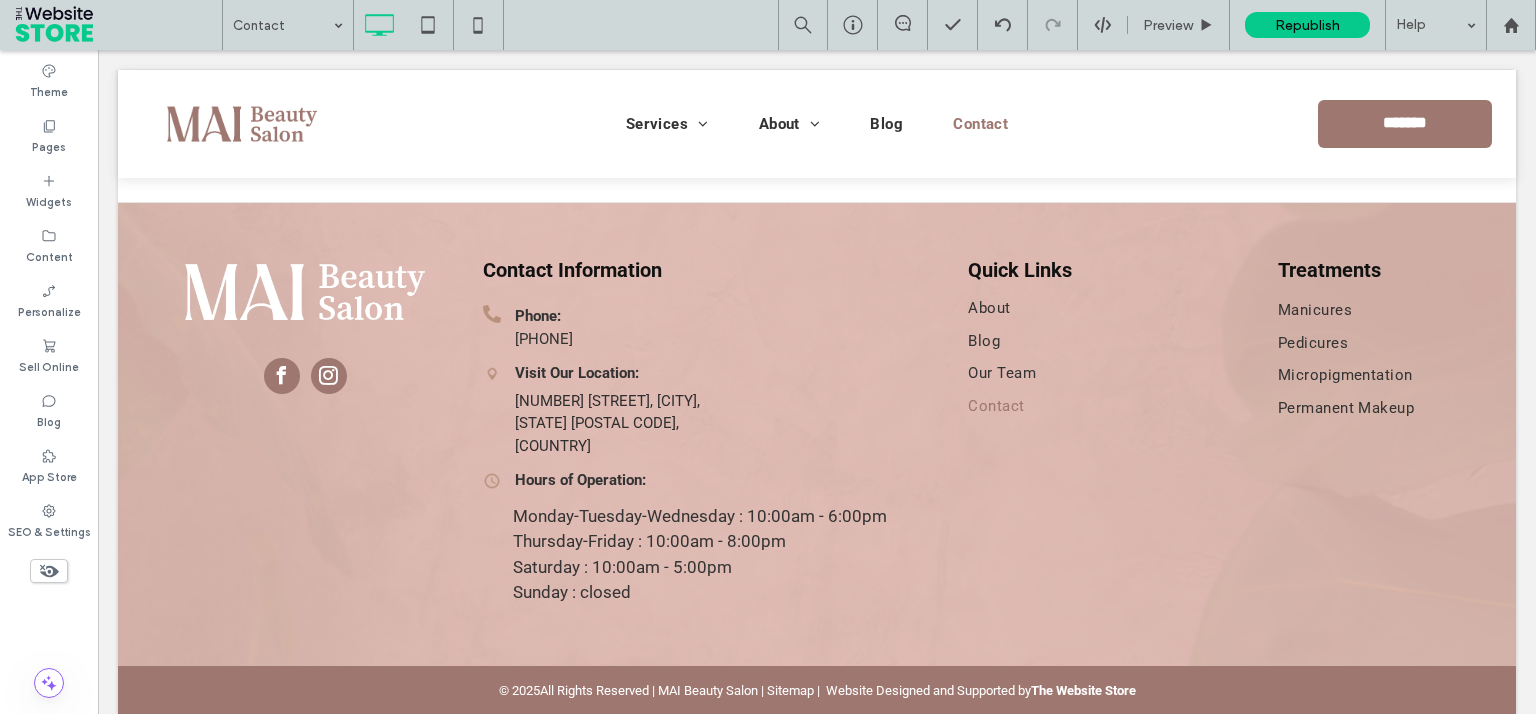 scroll, scrollTop: 921, scrollLeft: 0, axis: vertical 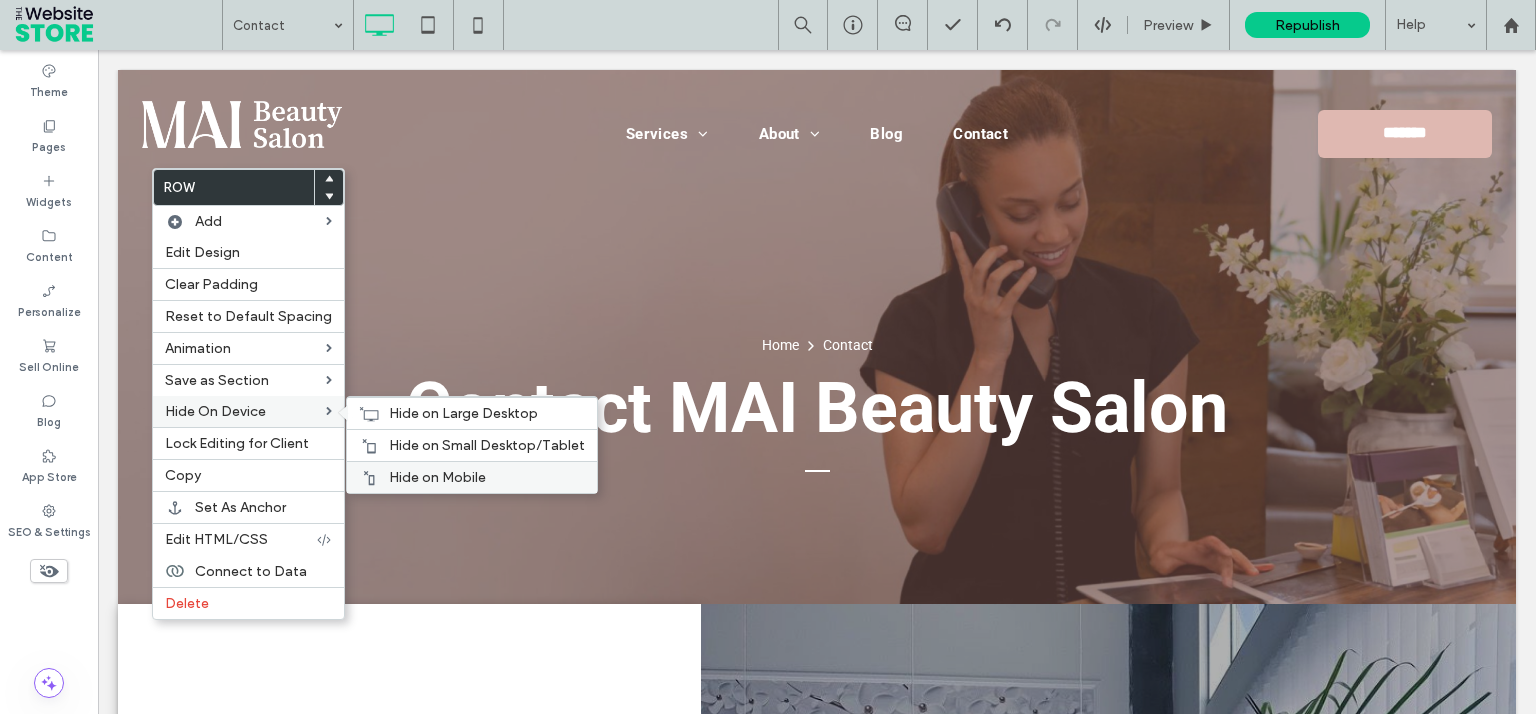 click on "Hide on Mobile" at bounding box center (472, 477) 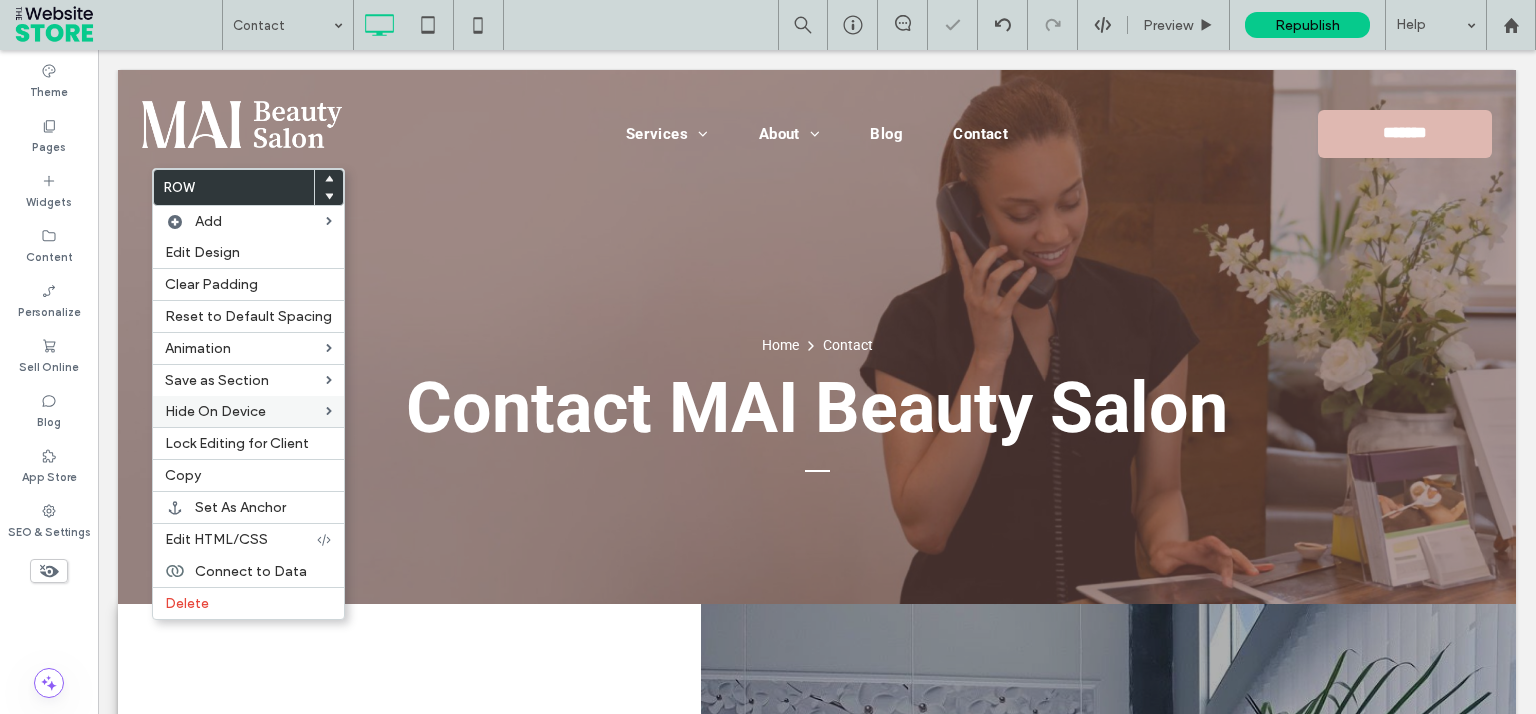 click on "Contact MAI Beauty Salon" at bounding box center [817, 408] 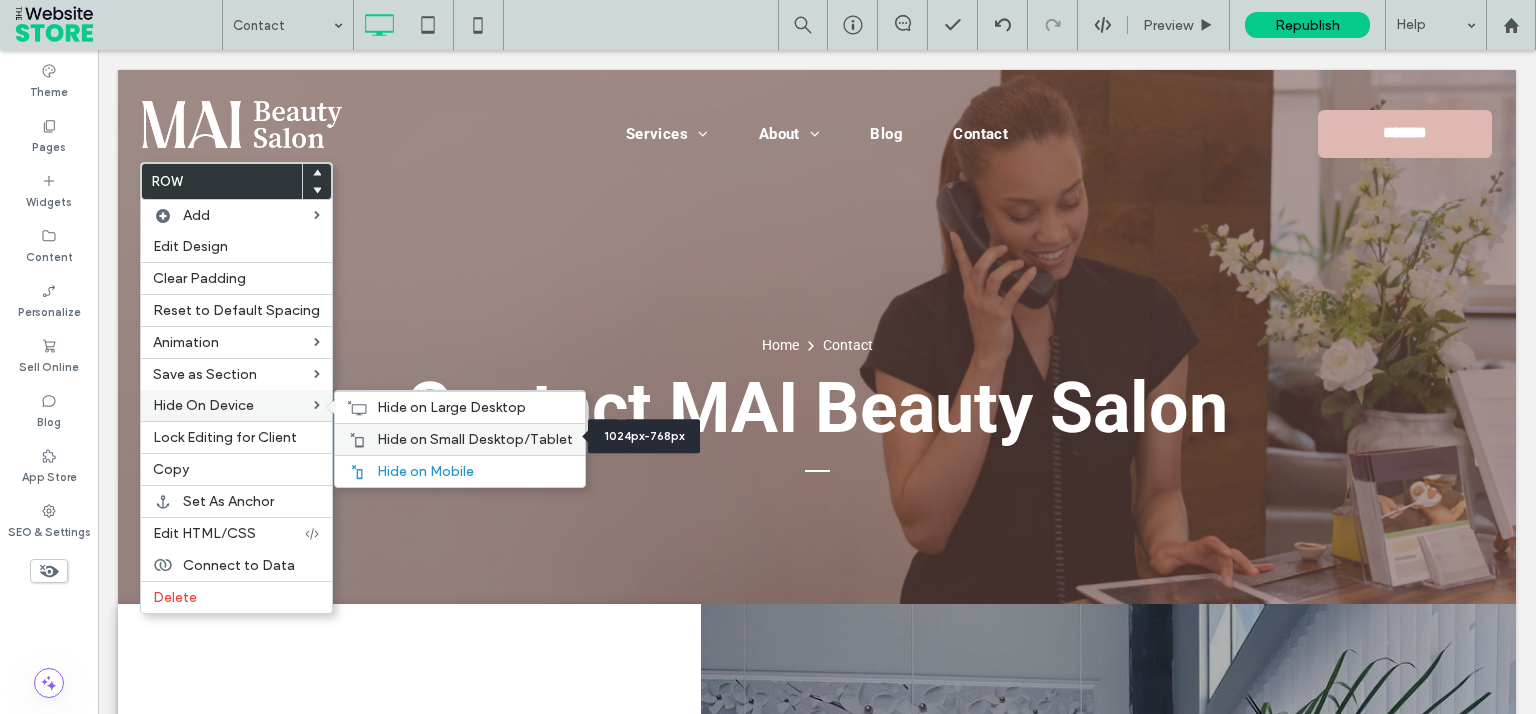 click on "Hide on Small Desktop/Tablet" at bounding box center (475, 439) 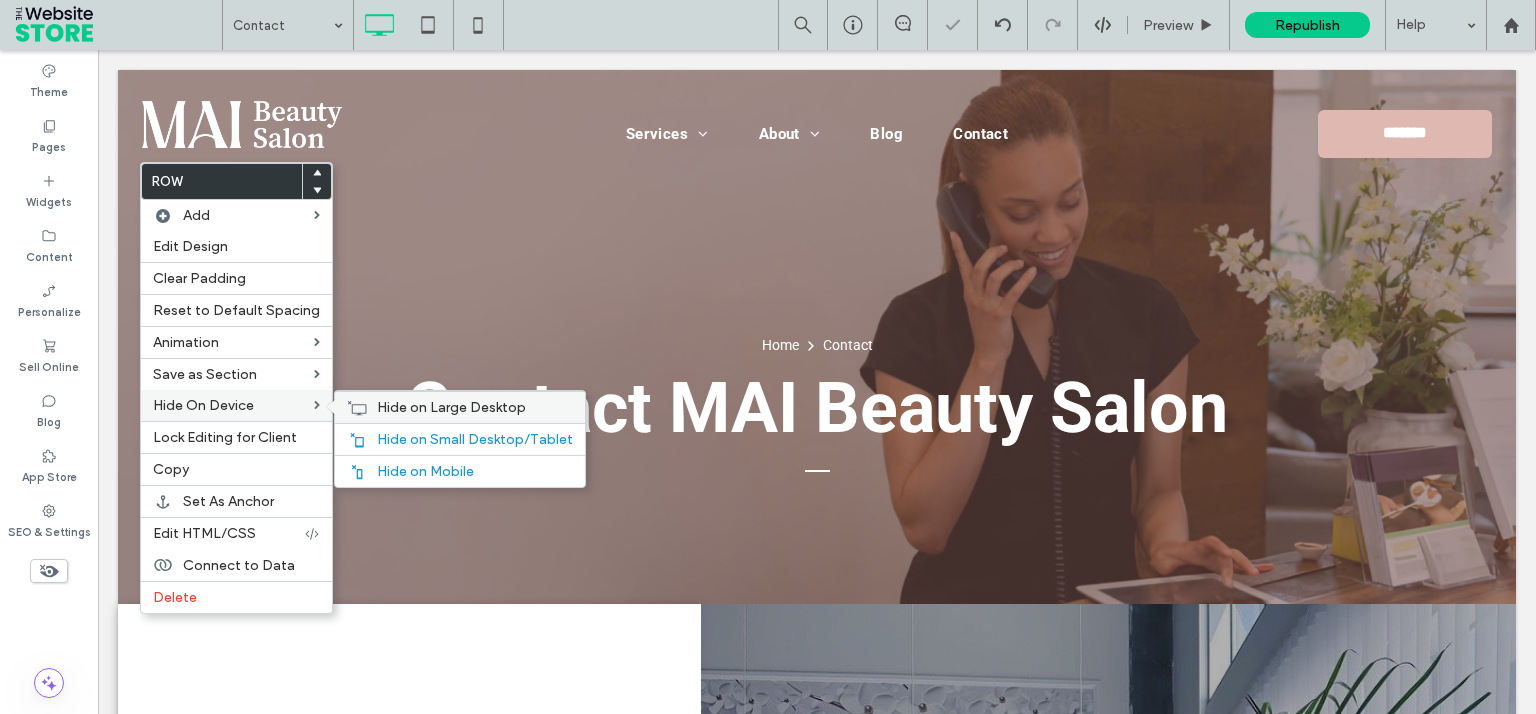 click on "Hide on Large Desktop" at bounding box center (460, 407) 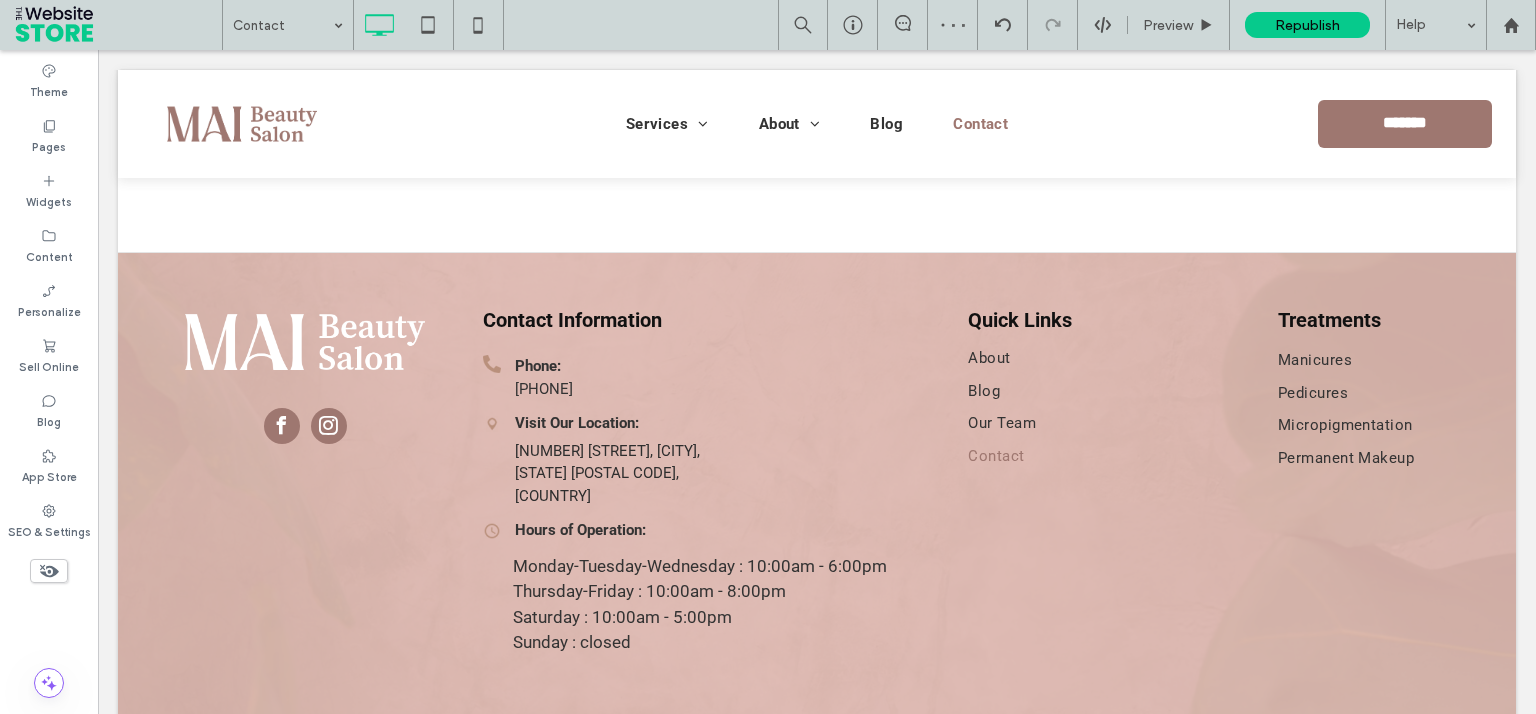 scroll, scrollTop: 1562, scrollLeft: 0, axis: vertical 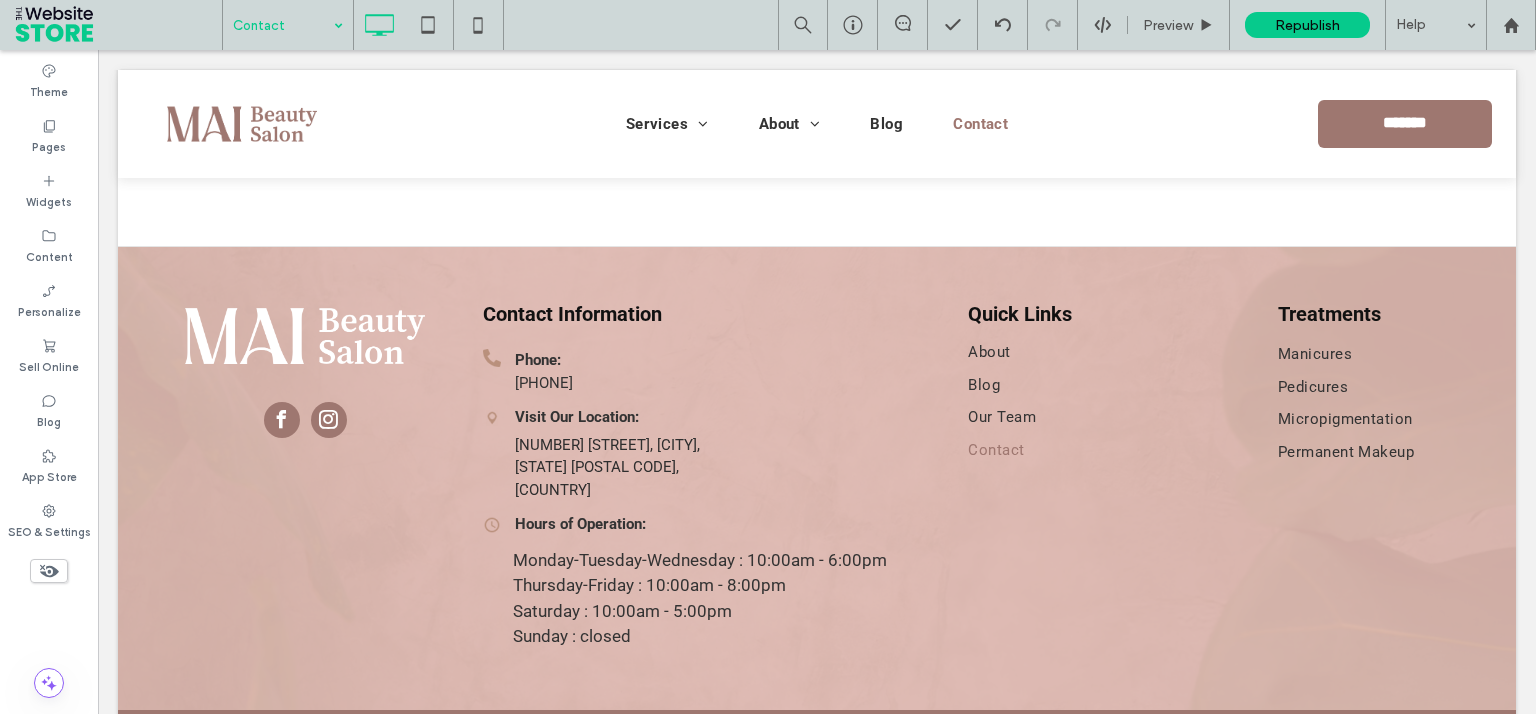 click at bounding box center [283, 25] 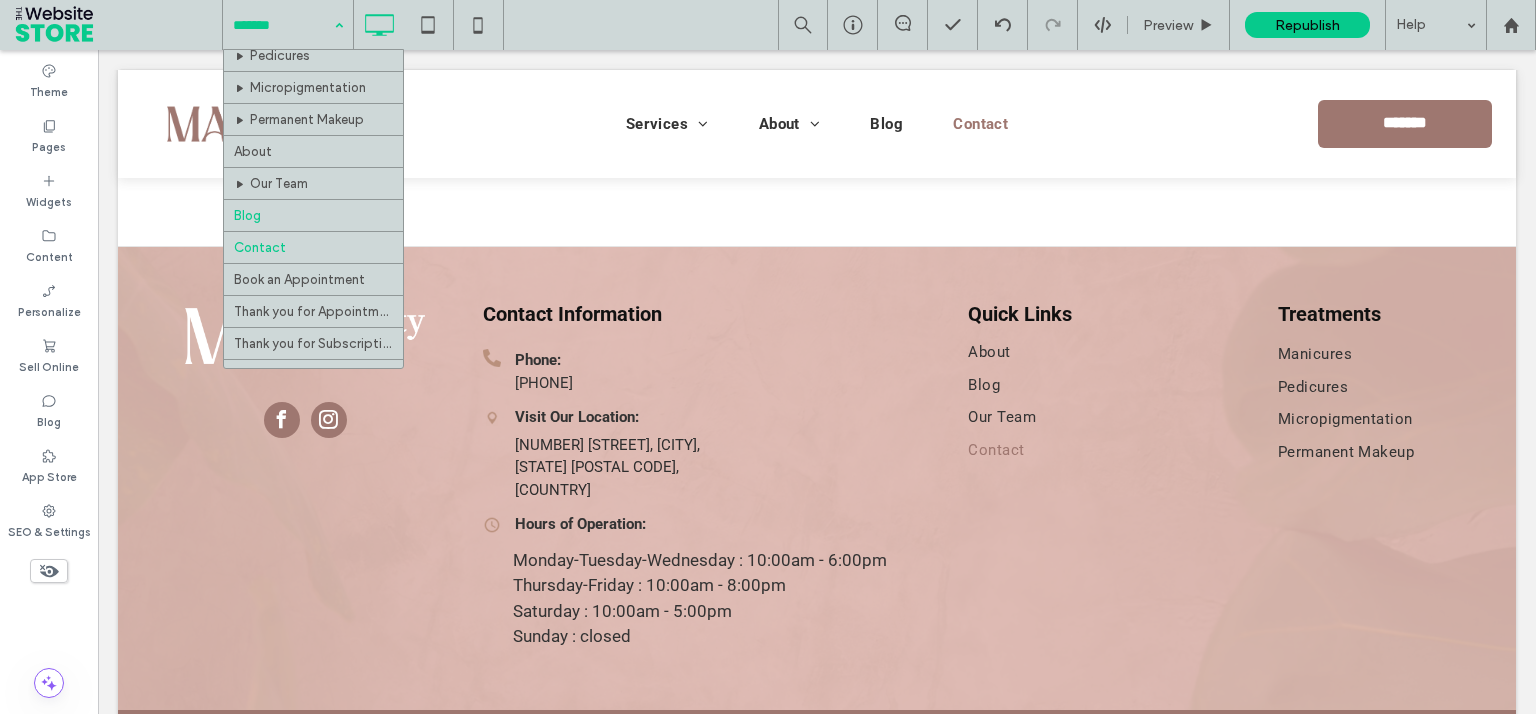 scroll, scrollTop: 105, scrollLeft: 0, axis: vertical 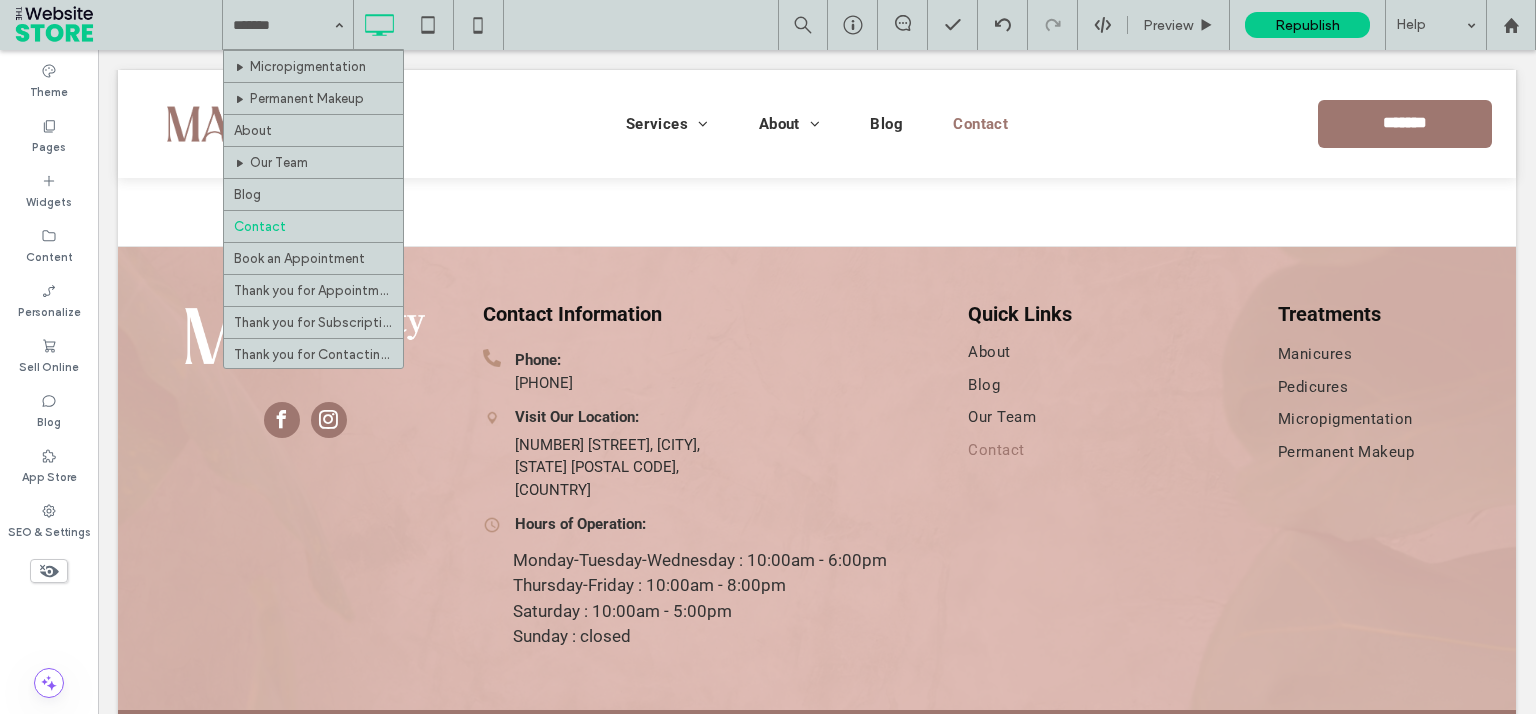 drag, startPoint x: 347, startPoint y: 266, endPoint x: 429, endPoint y: 262, distance: 82.0975 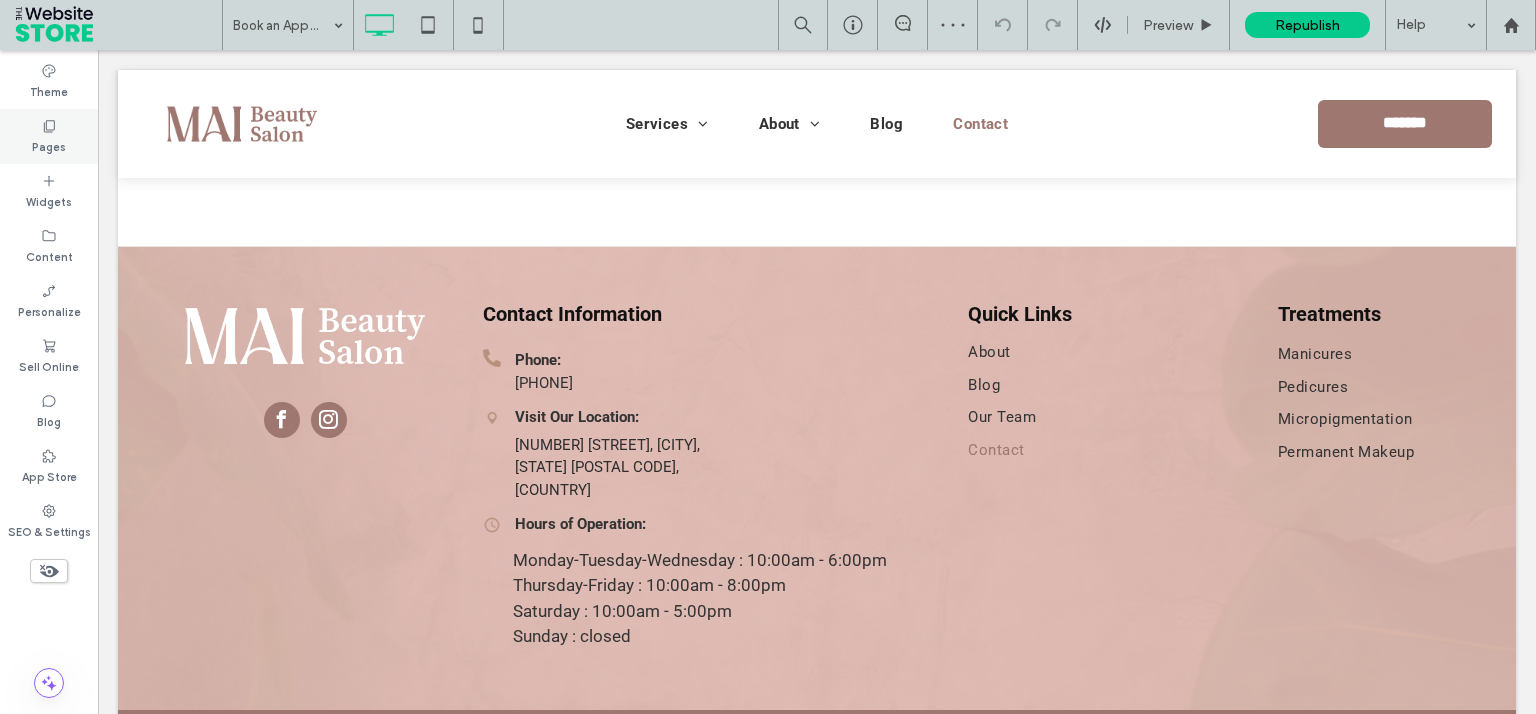 click on "Pages" at bounding box center [49, 145] 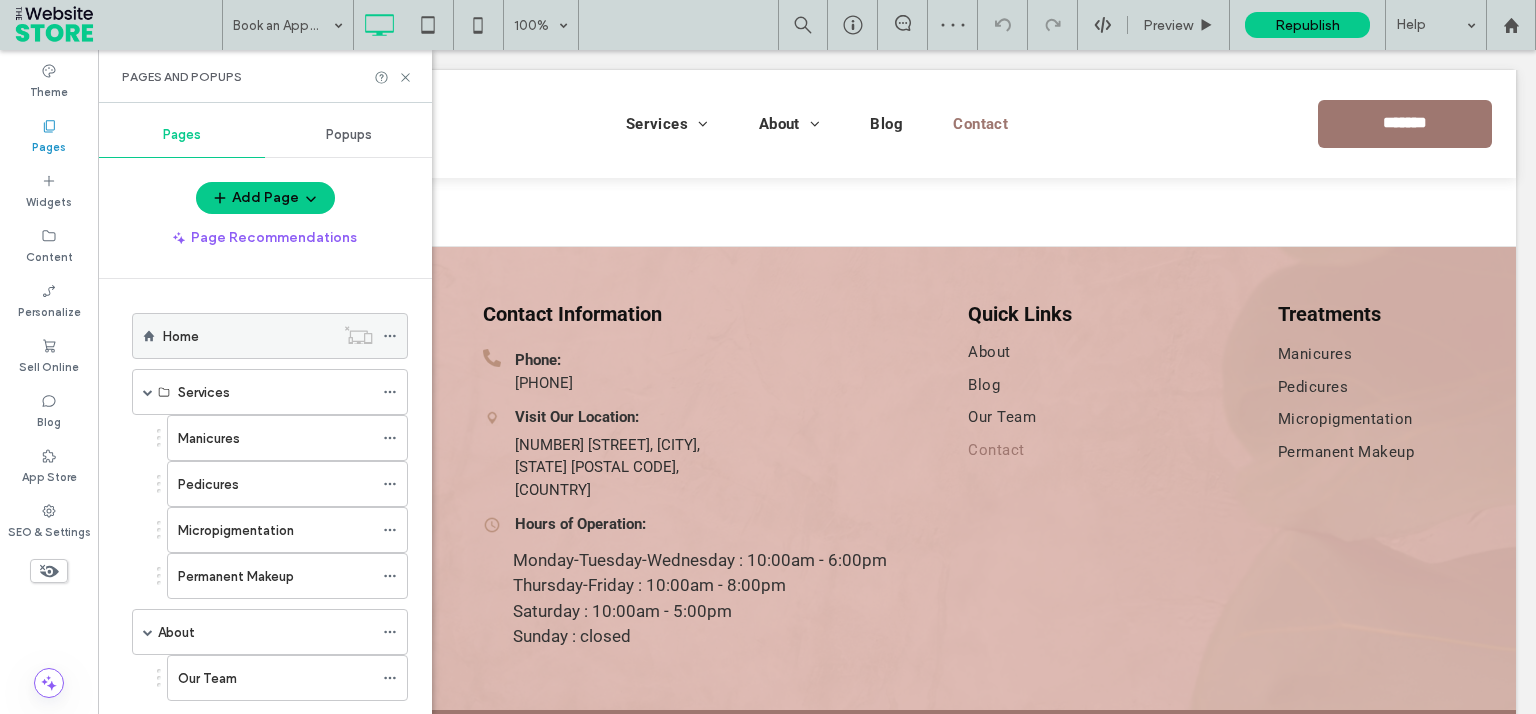 scroll, scrollTop: 376, scrollLeft: 0, axis: vertical 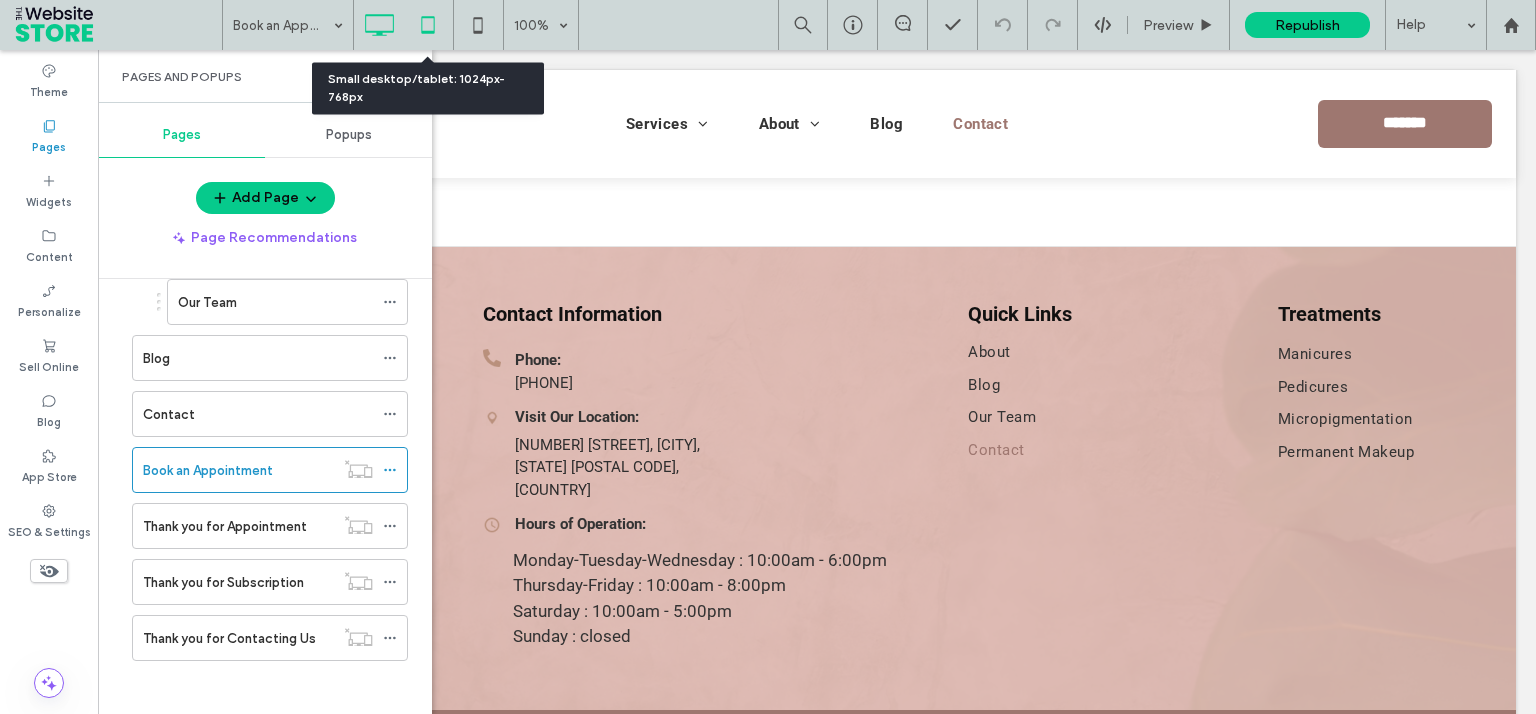 click 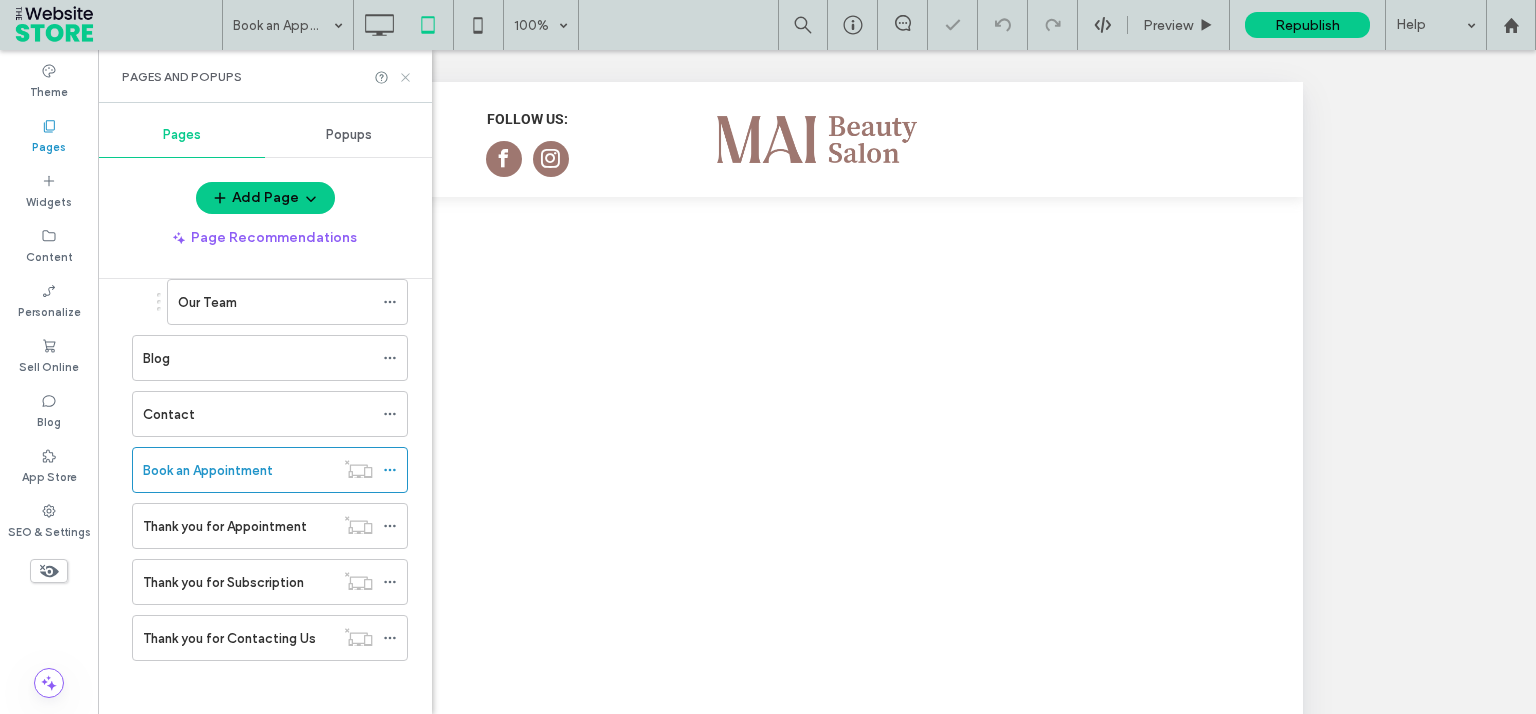 click 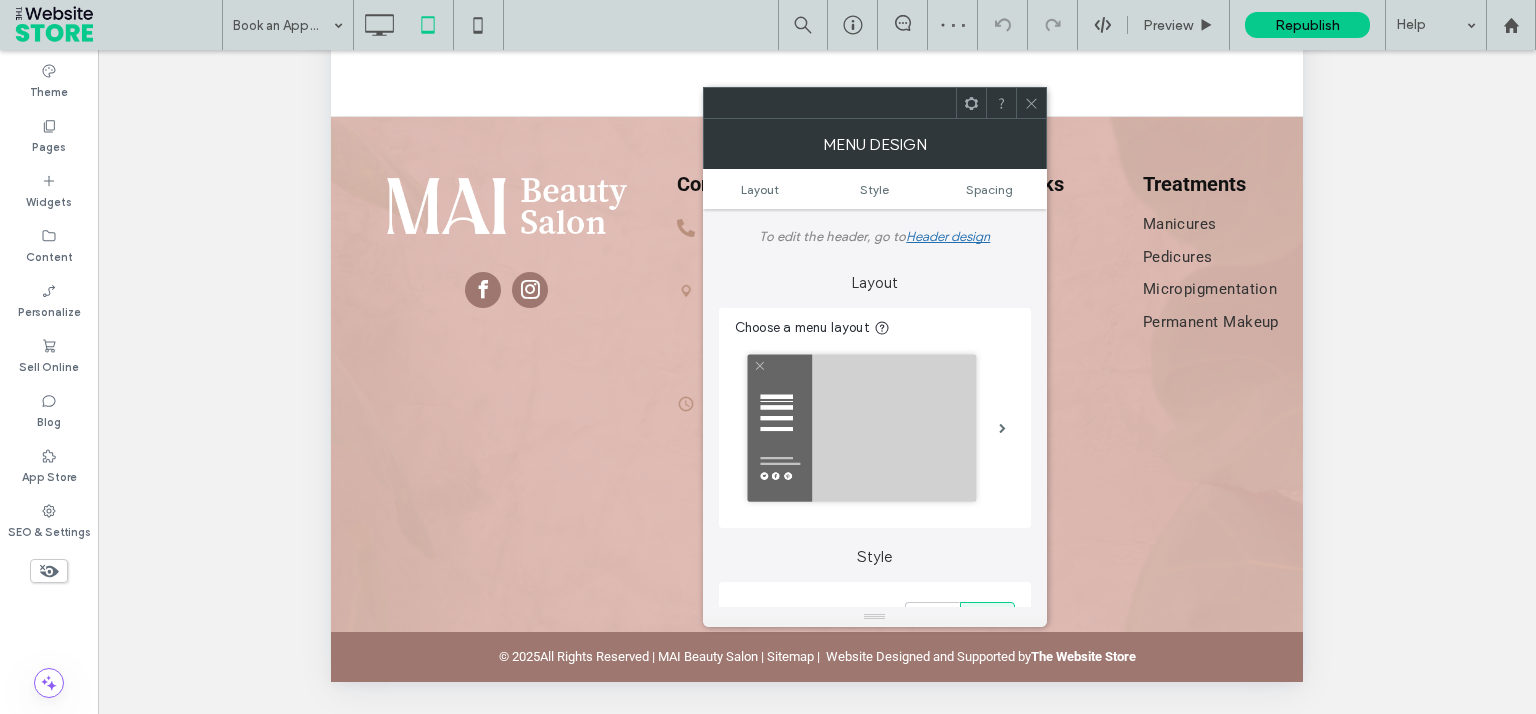 scroll, scrollTop: 0, scrollLeft: 0, axis: both 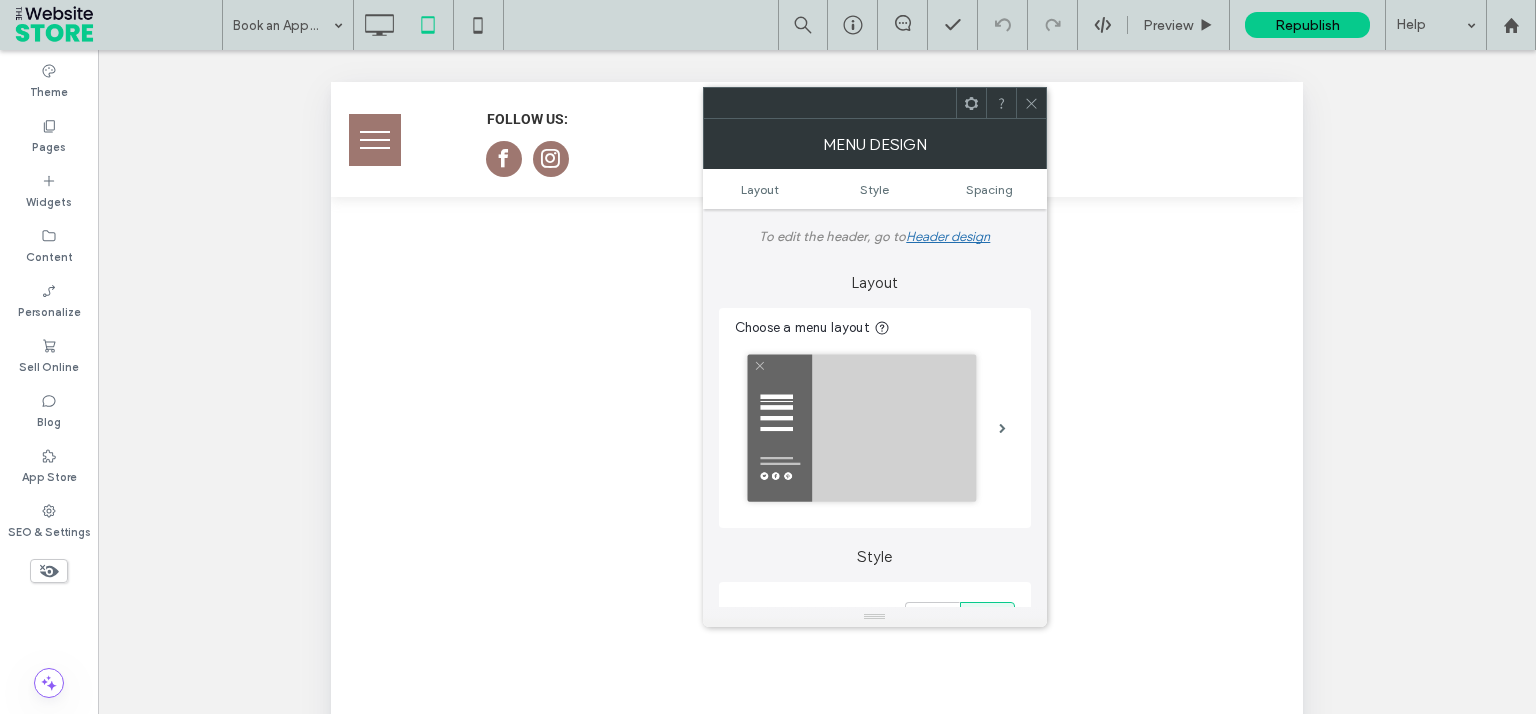 click 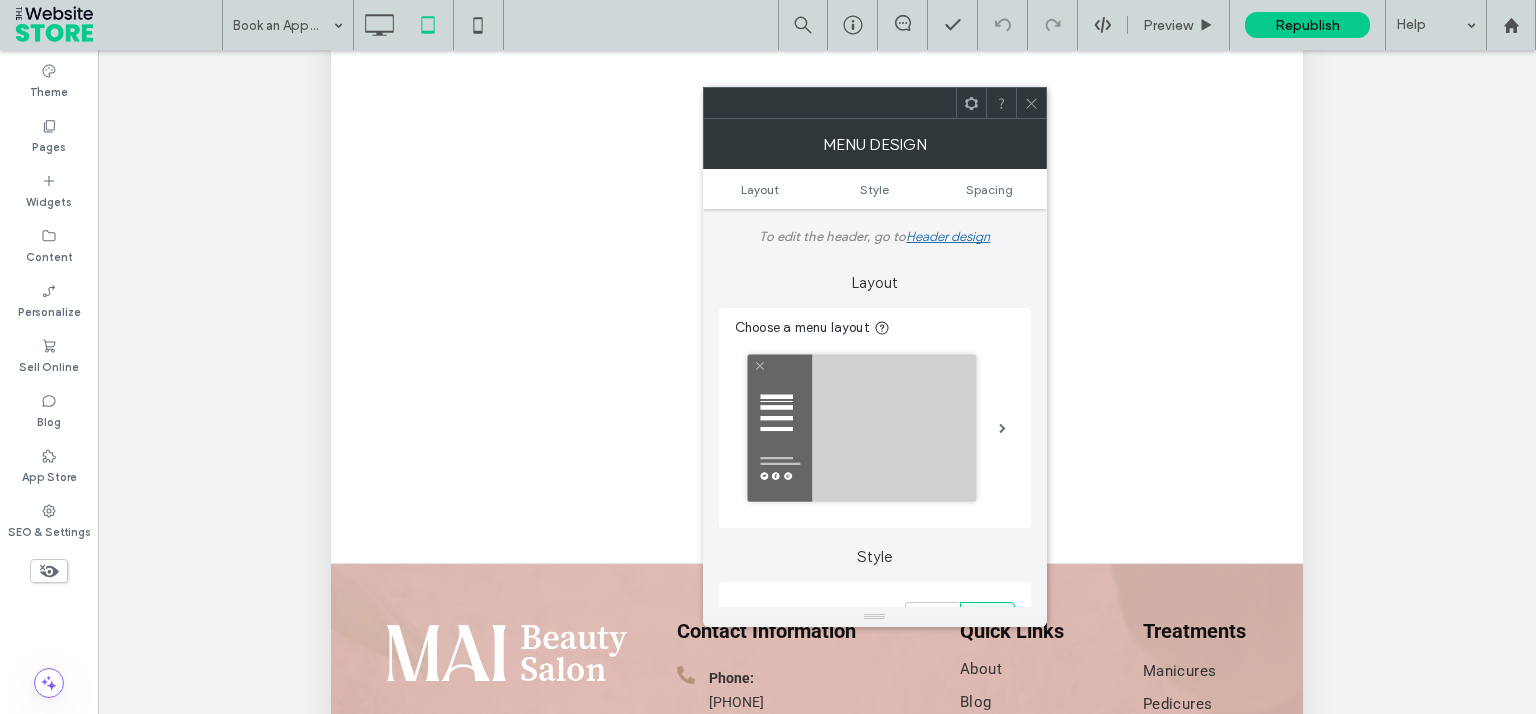 scroll, scrollTop: 0, scrollLeft: 0, axis: both 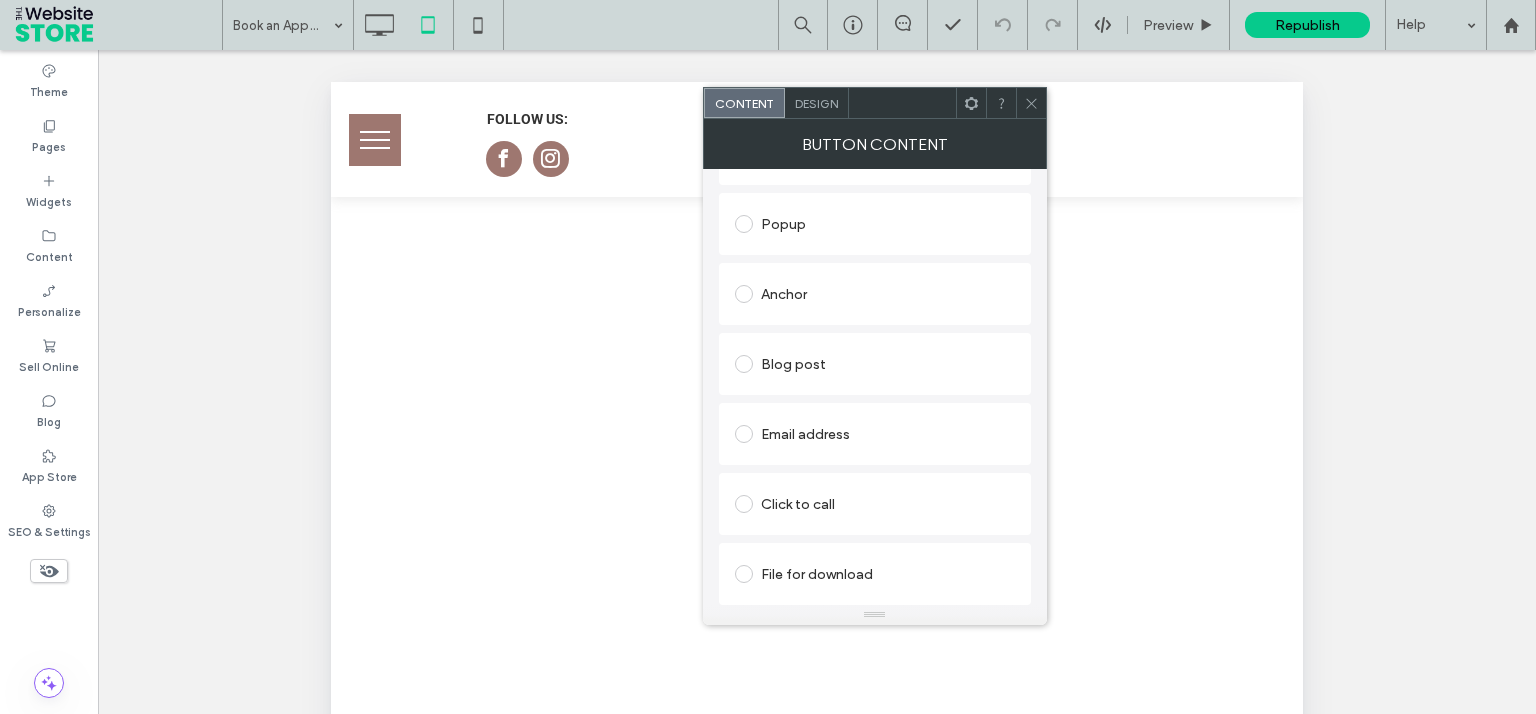click on "Click to call" at bounding box center (875, 504) 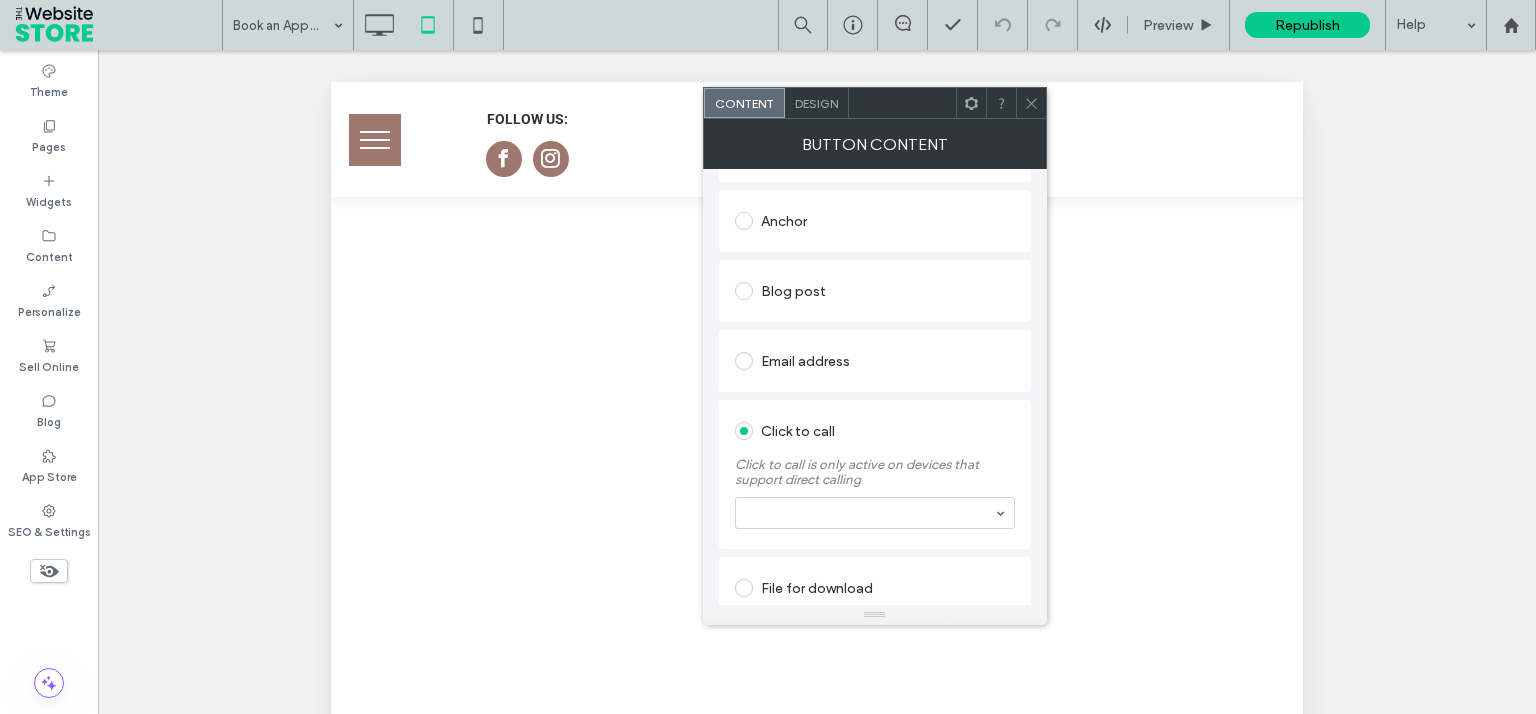 scroll, scrollTop: 417, scrollLeft: 0, axis: vertical 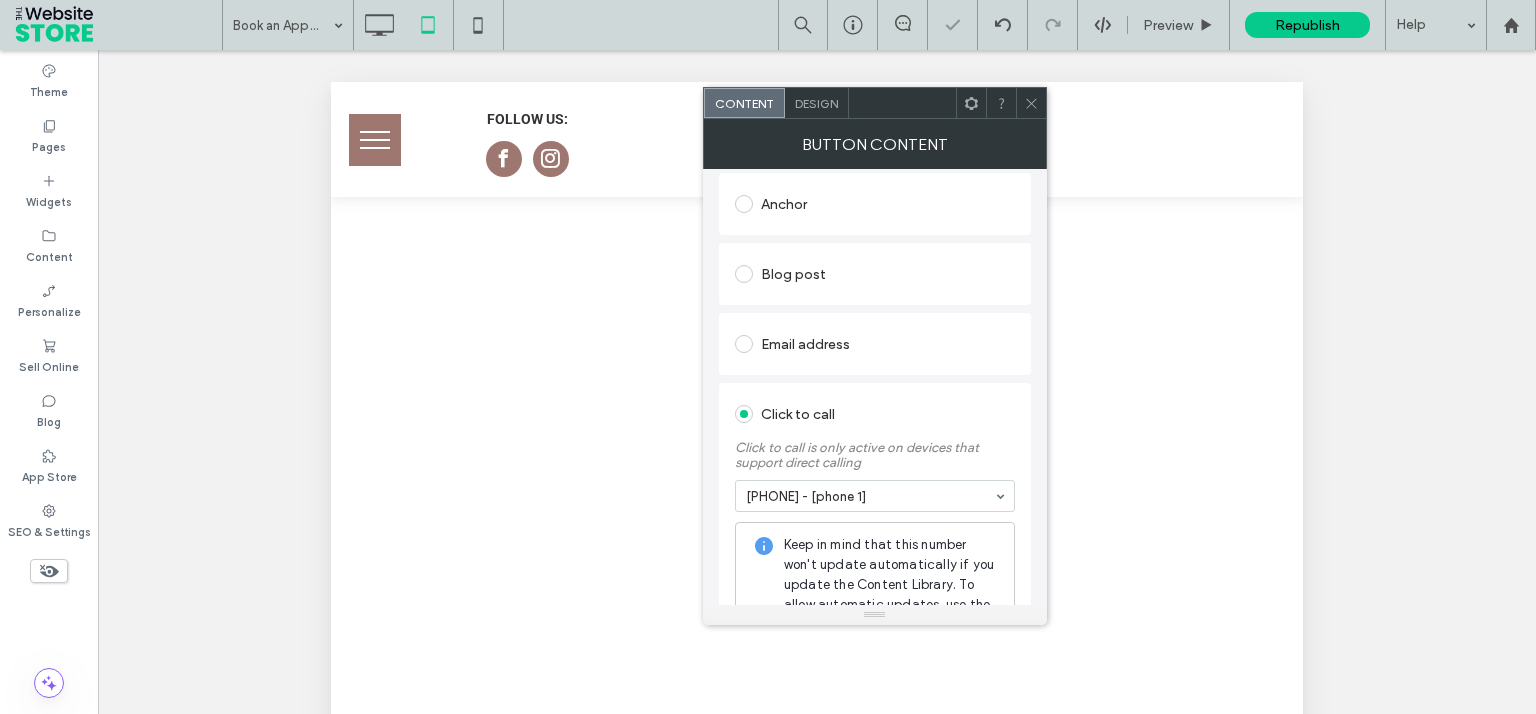 click 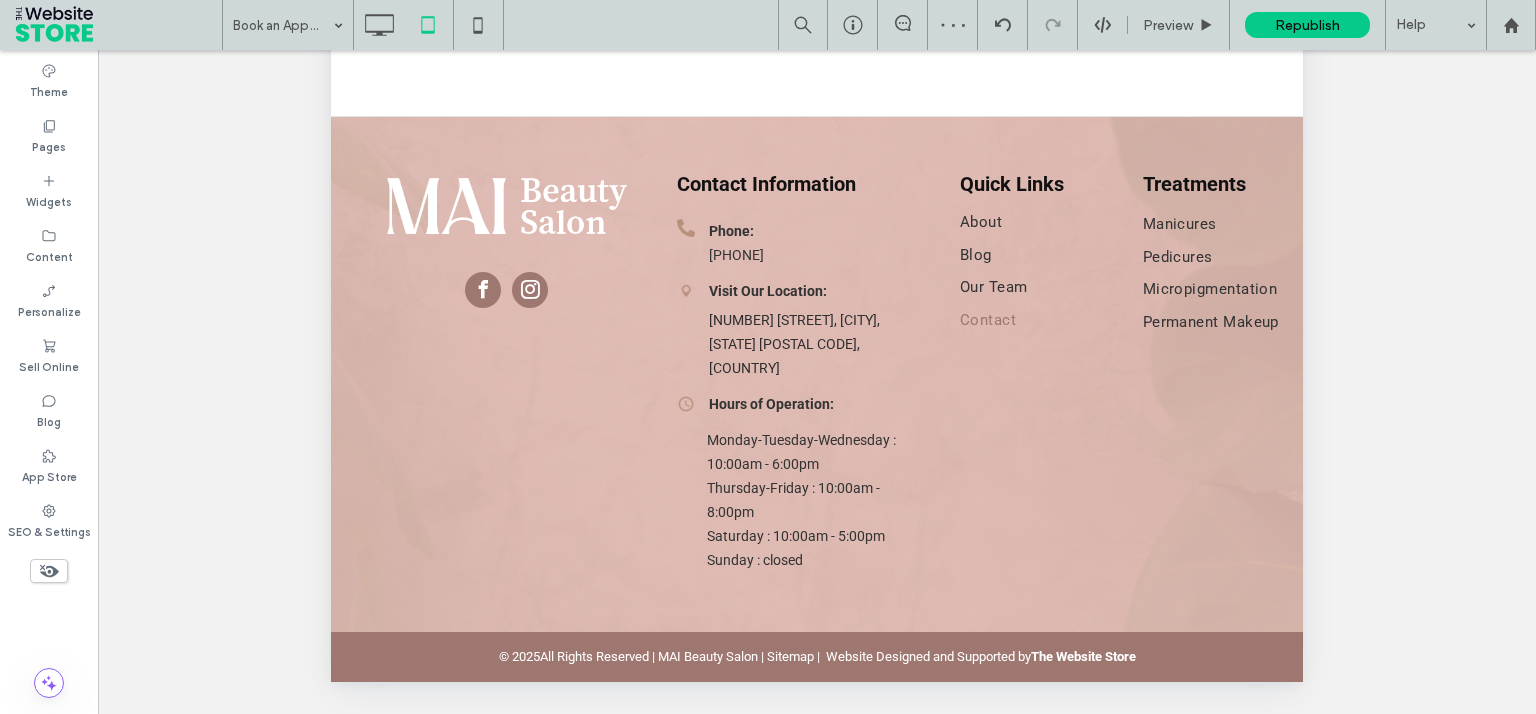 scroll, scrollTop: 0, scrollLeft: 0, axis: both 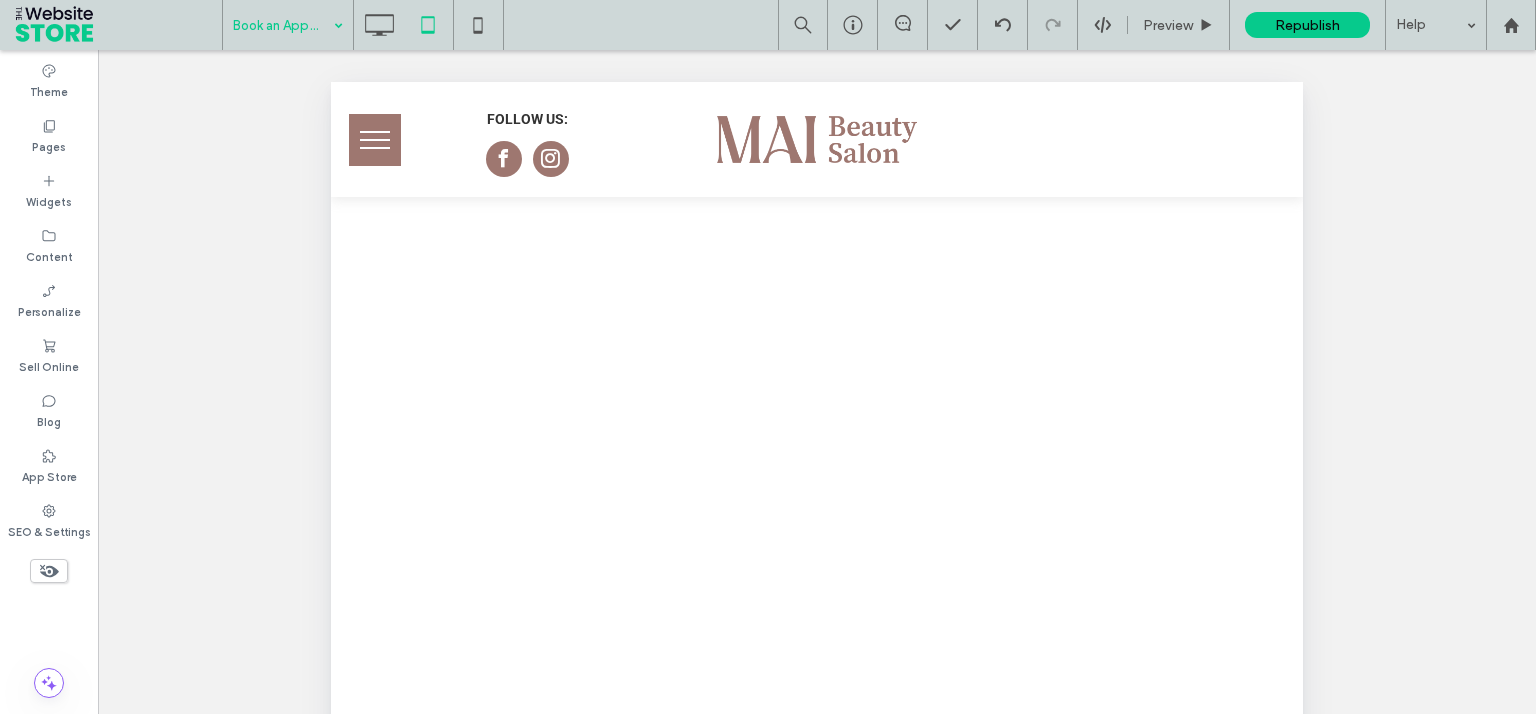 click at bounding box center [283, 25] 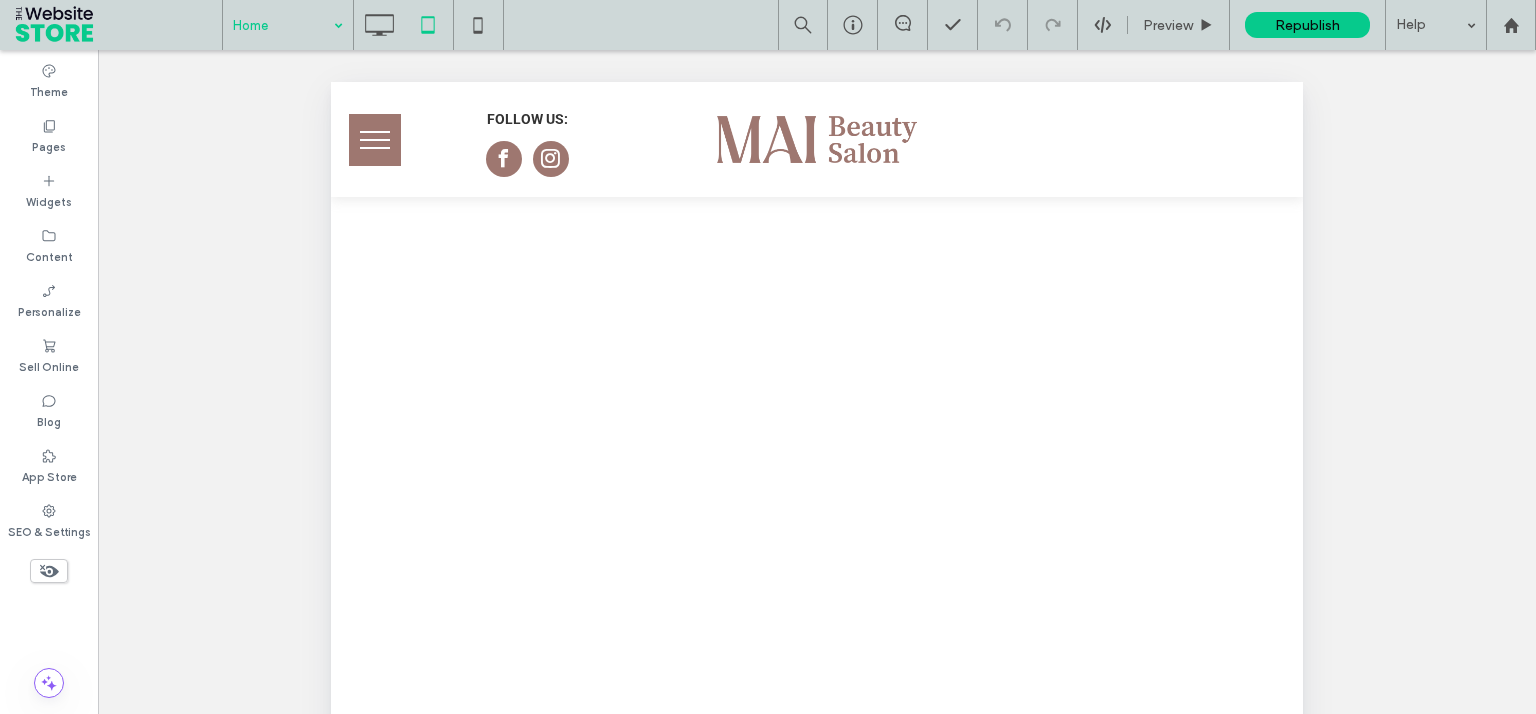 click at bounding box center [283, 25] 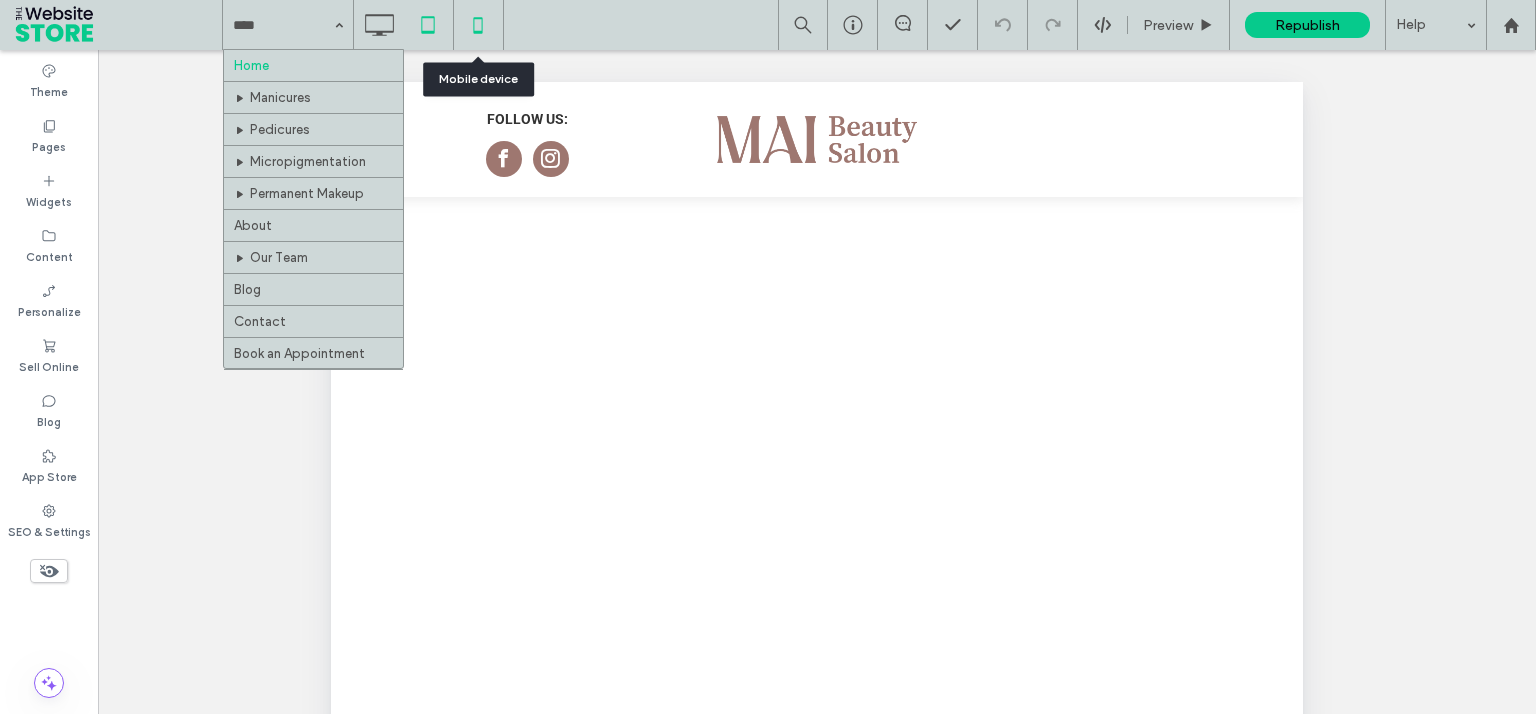 click 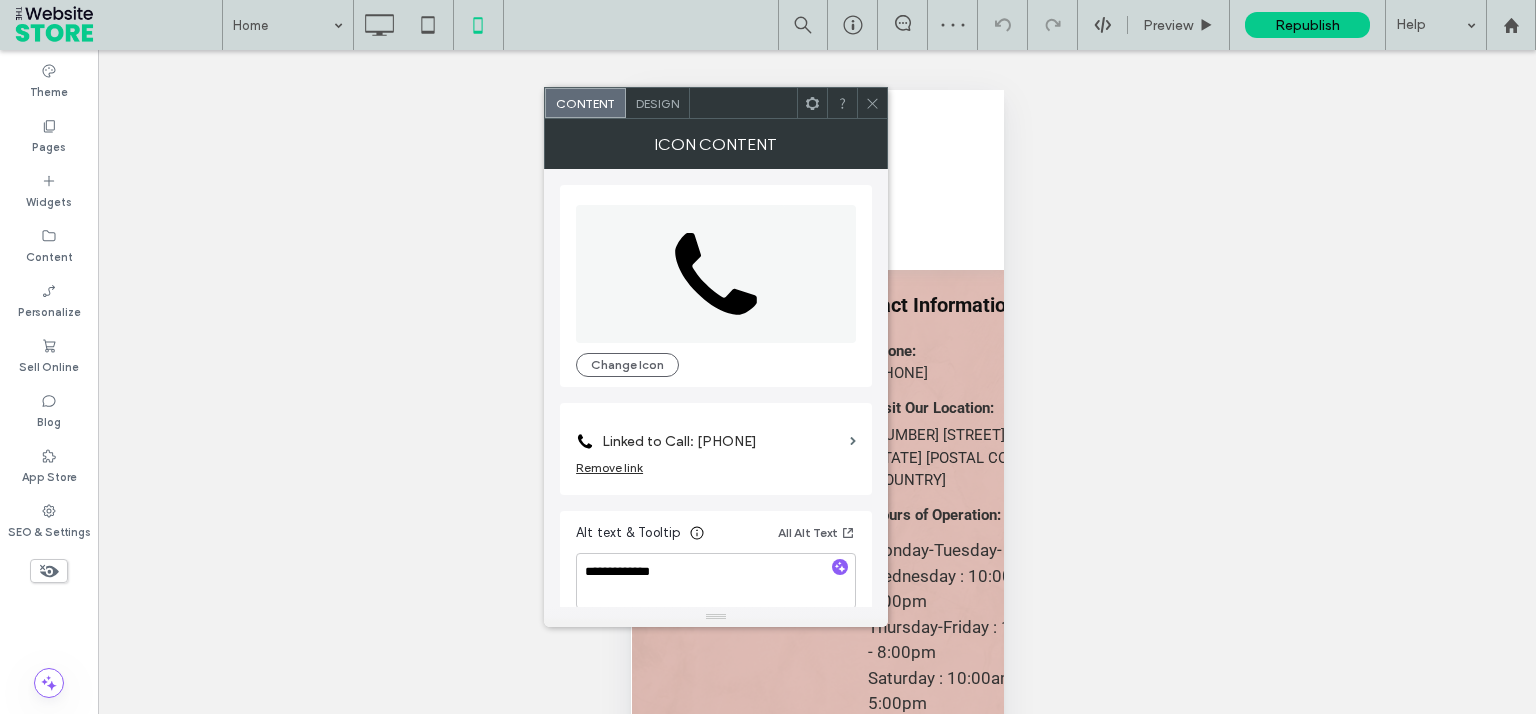click 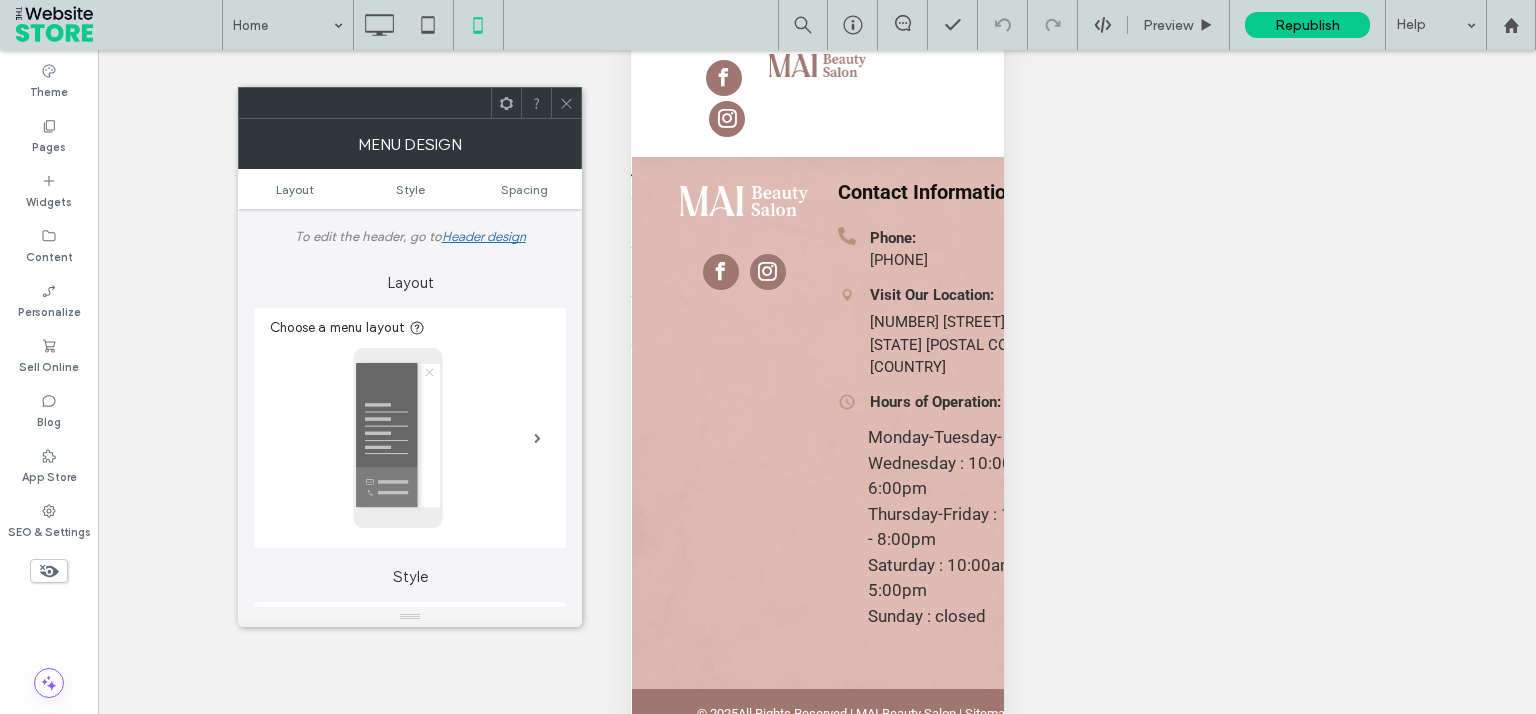 scroll, scrollTop: 163, scrollLeft: 0, axis: vertical 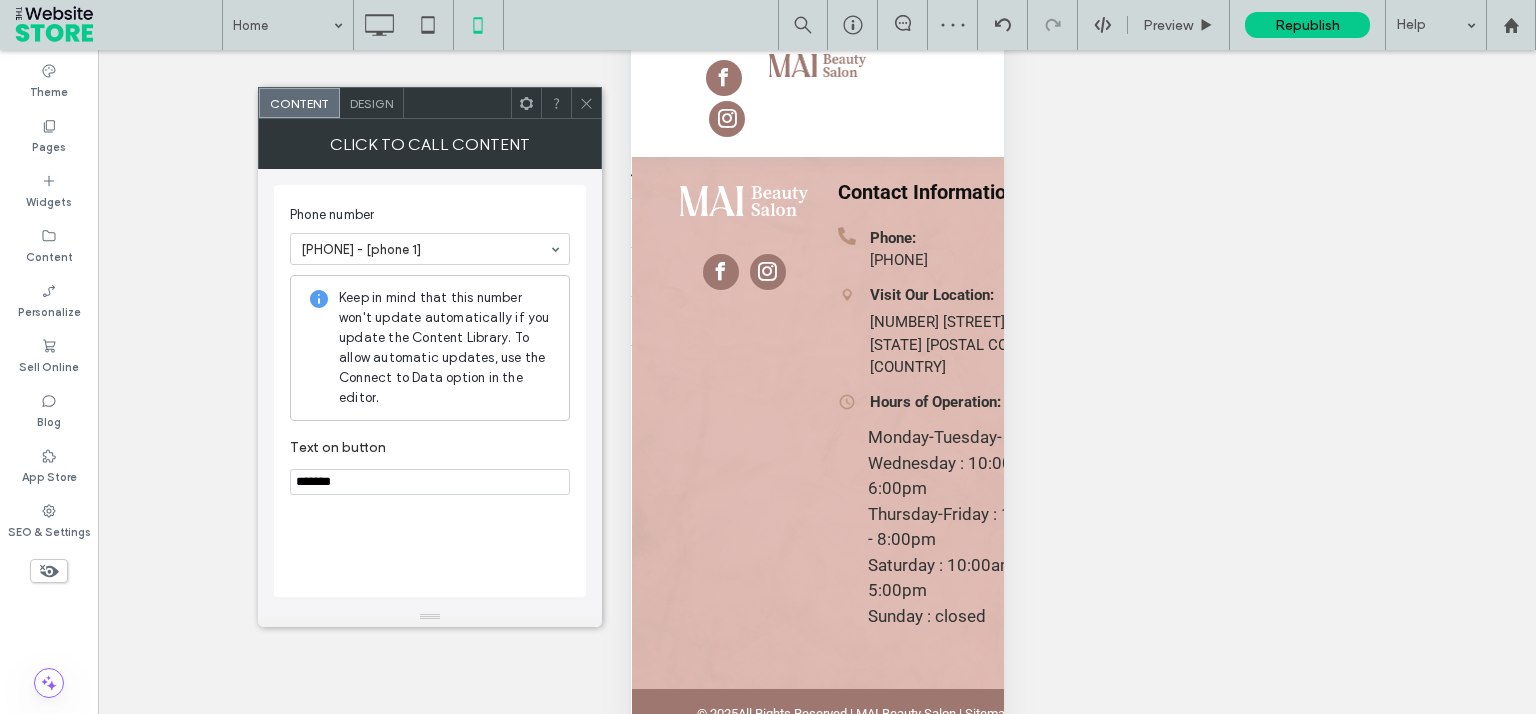click 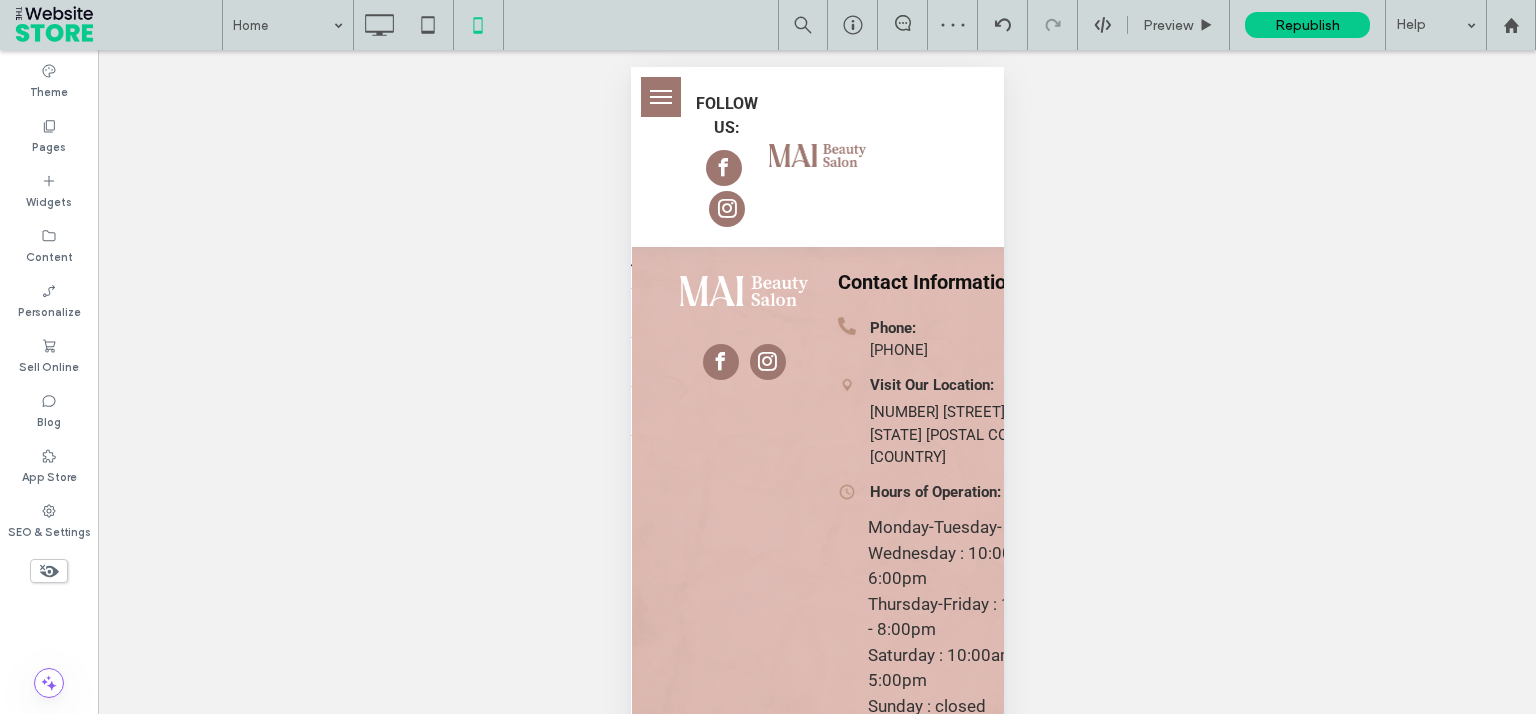 scroll, scrollTop: 0, scrollLeft: 0, axis: both 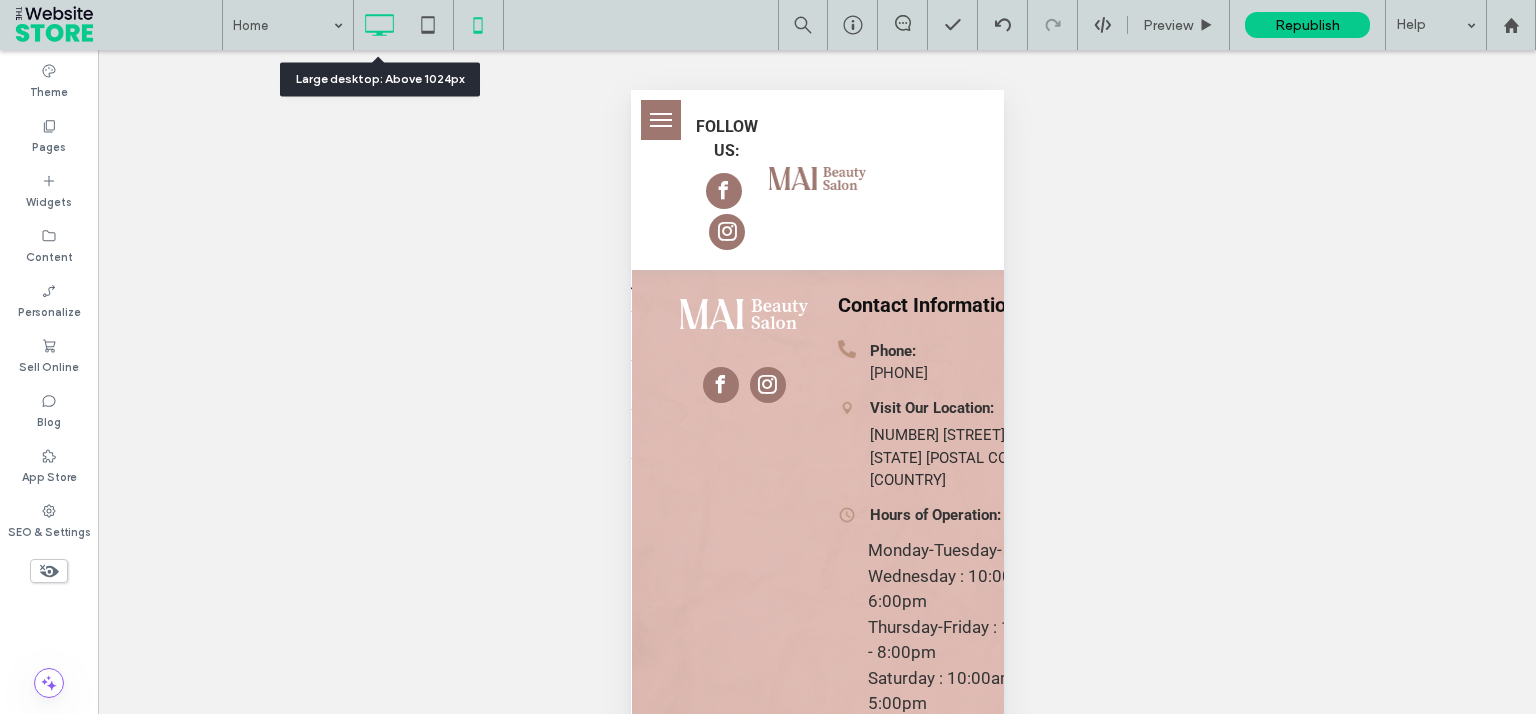 click 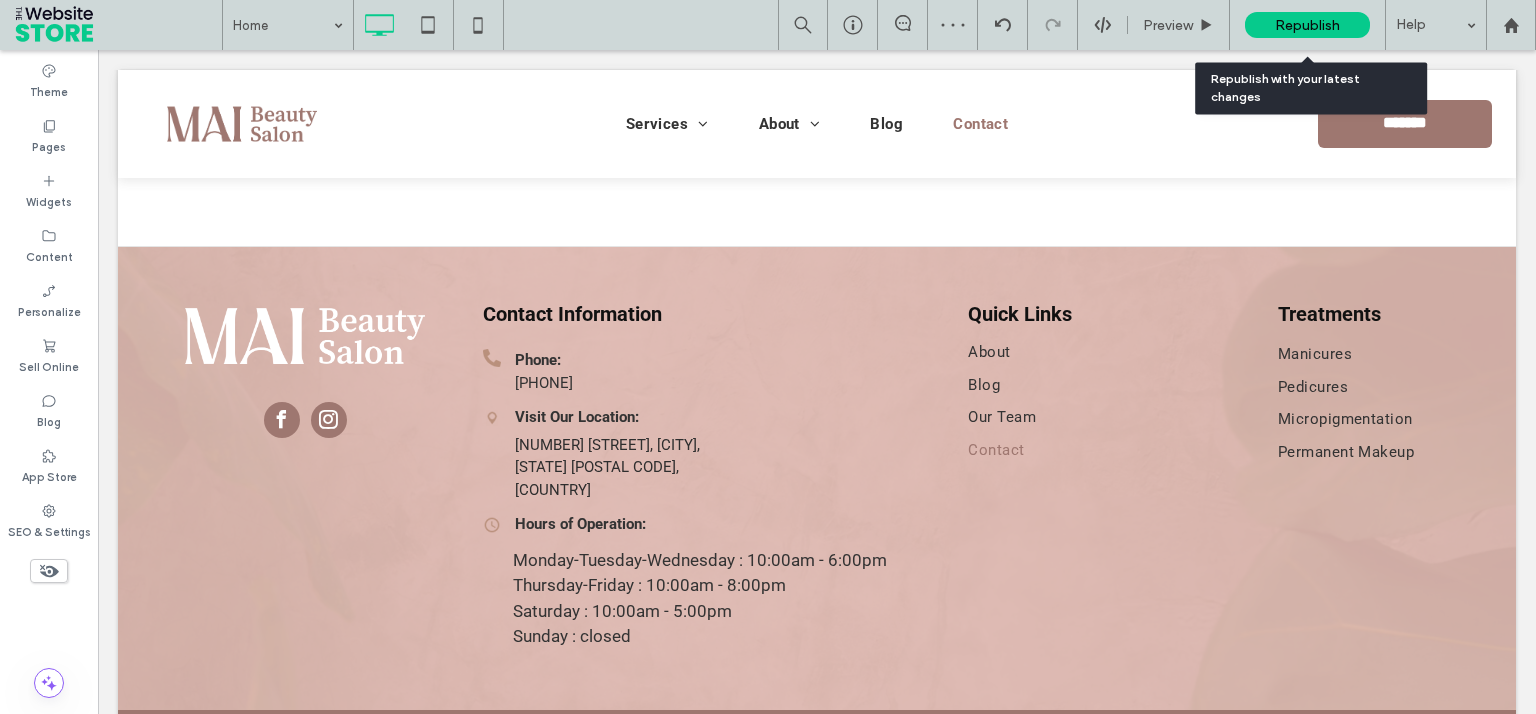 click on "Republish" at bounding box center [1307, 25] 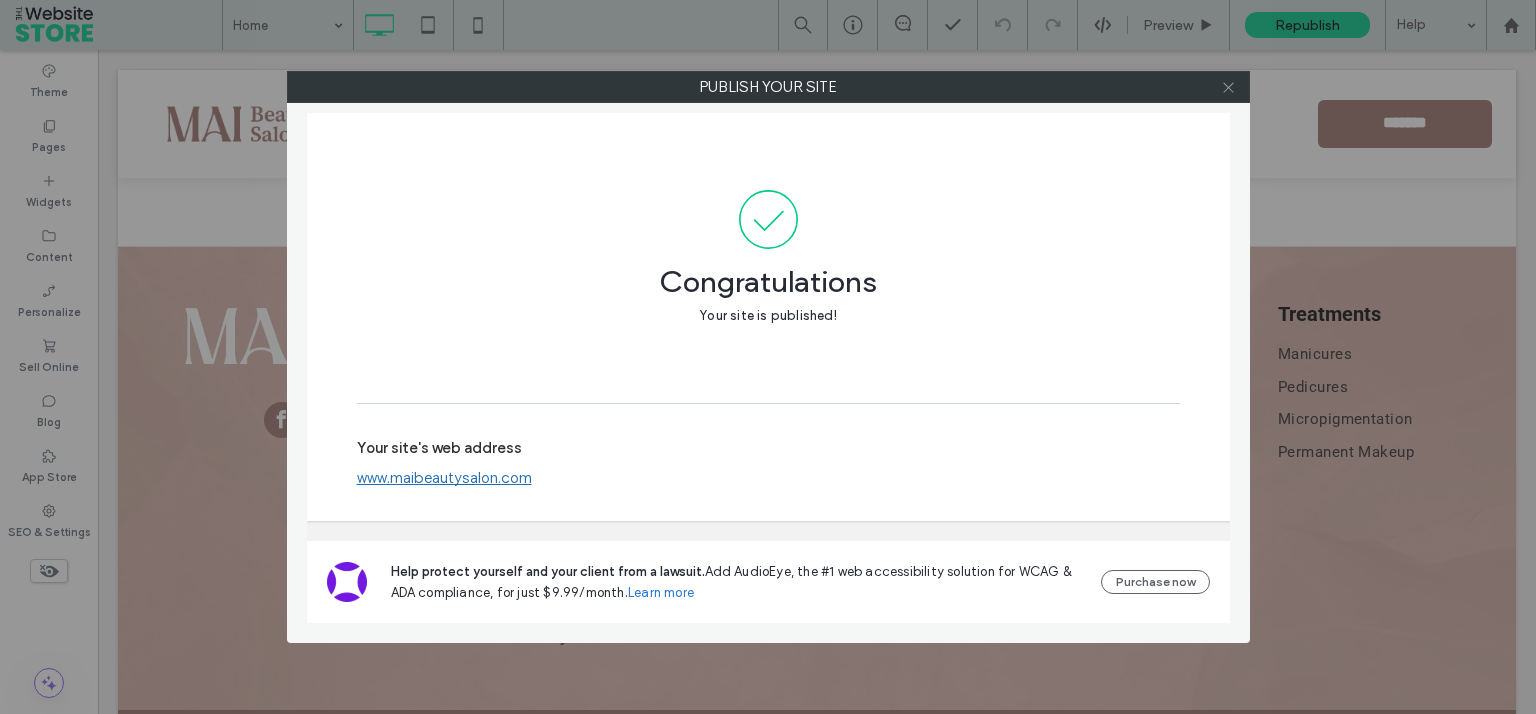 click 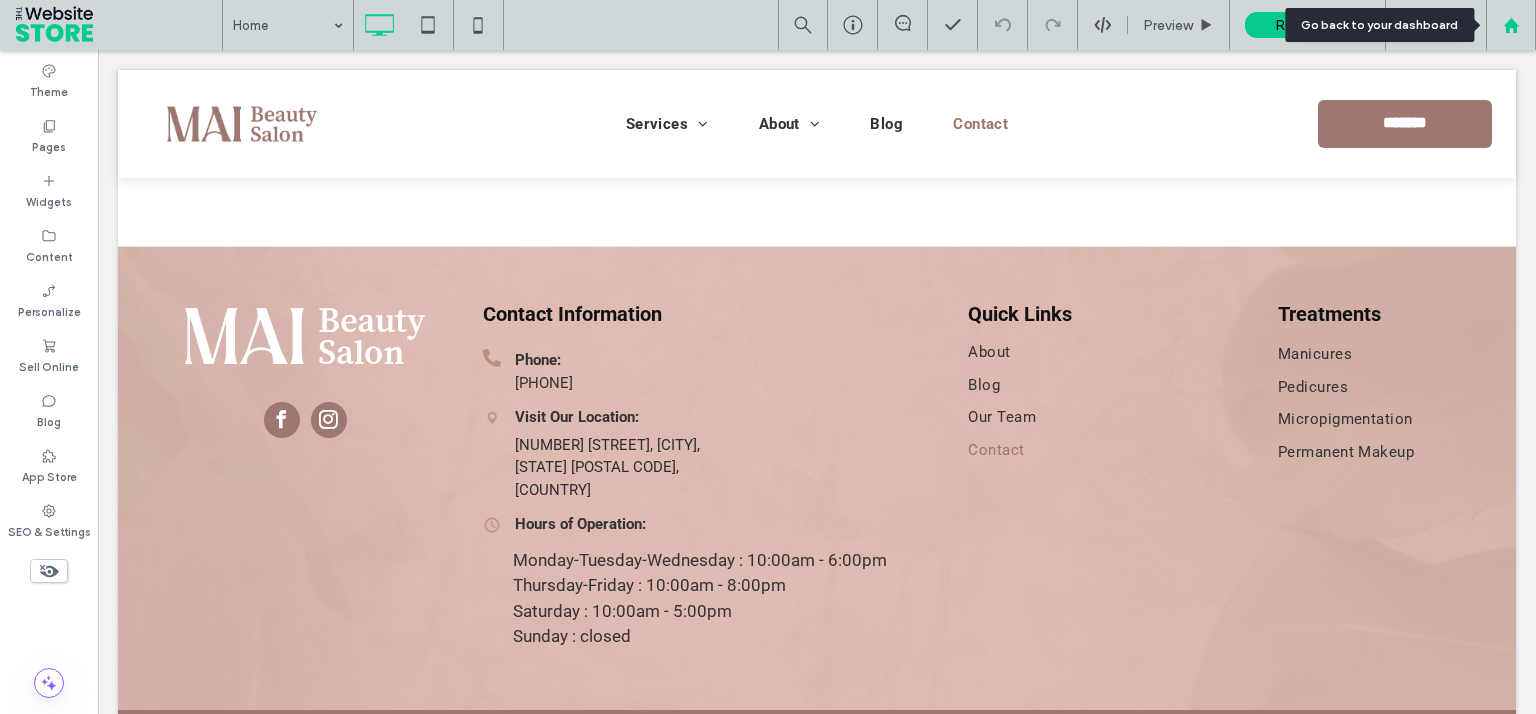 click at bounding box center (1511, 25) 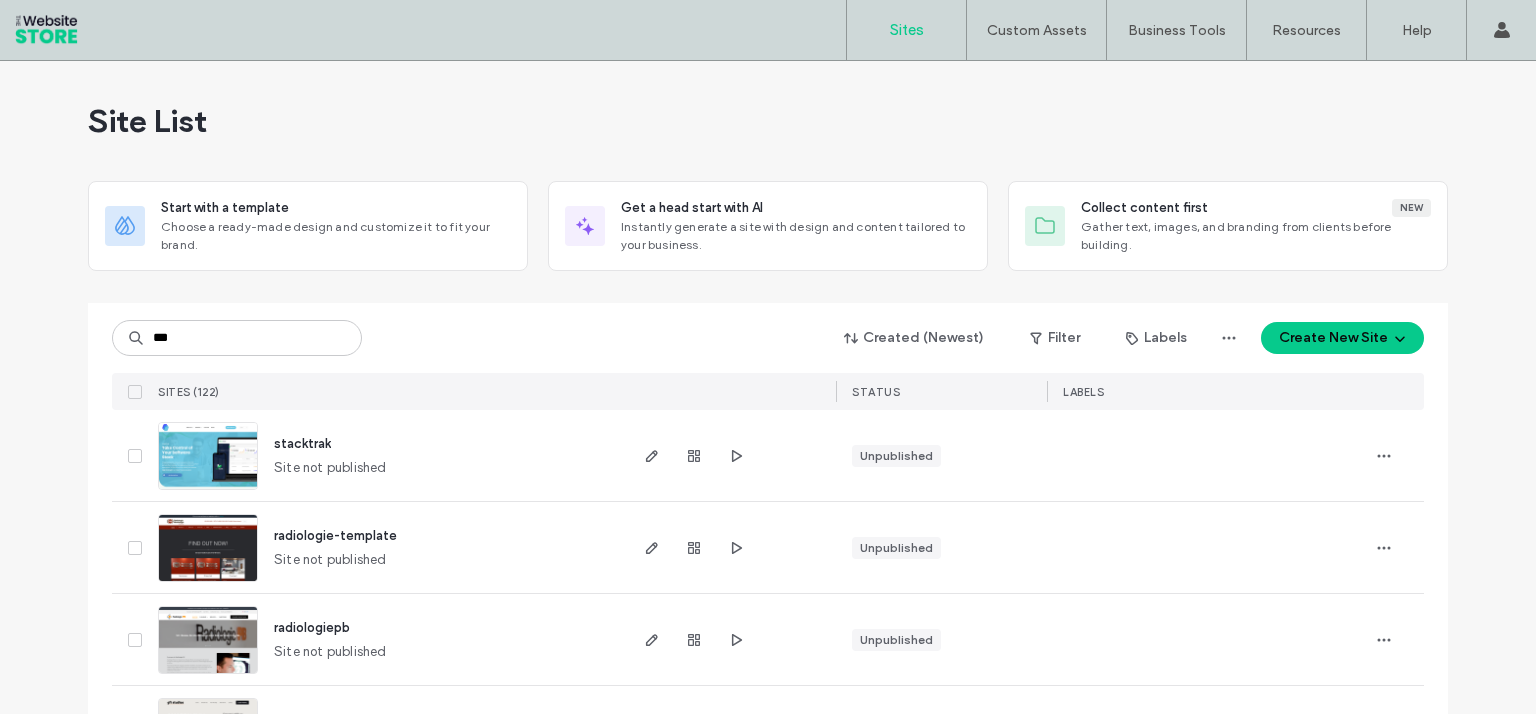 scroll, scrollTop: 0, scrollLeft: 0, axis: both 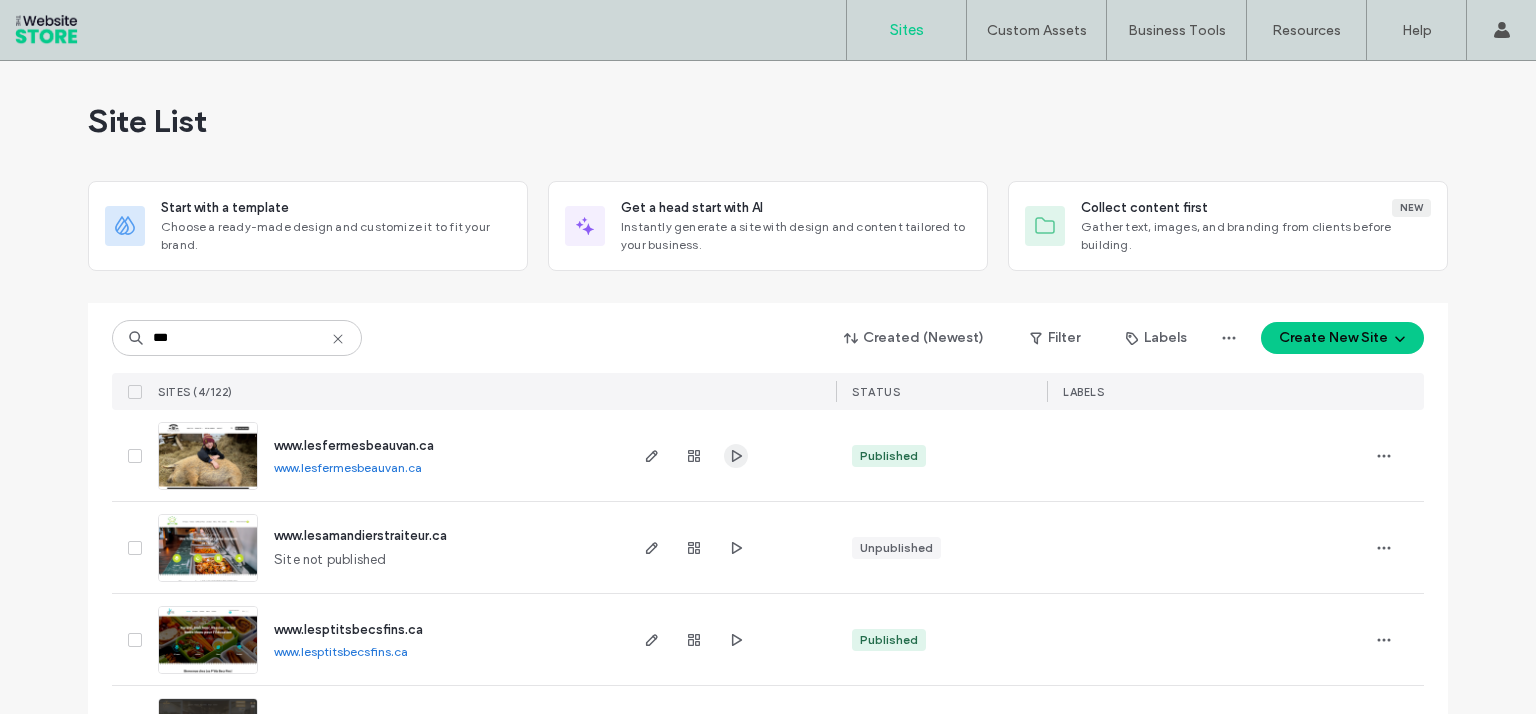 click 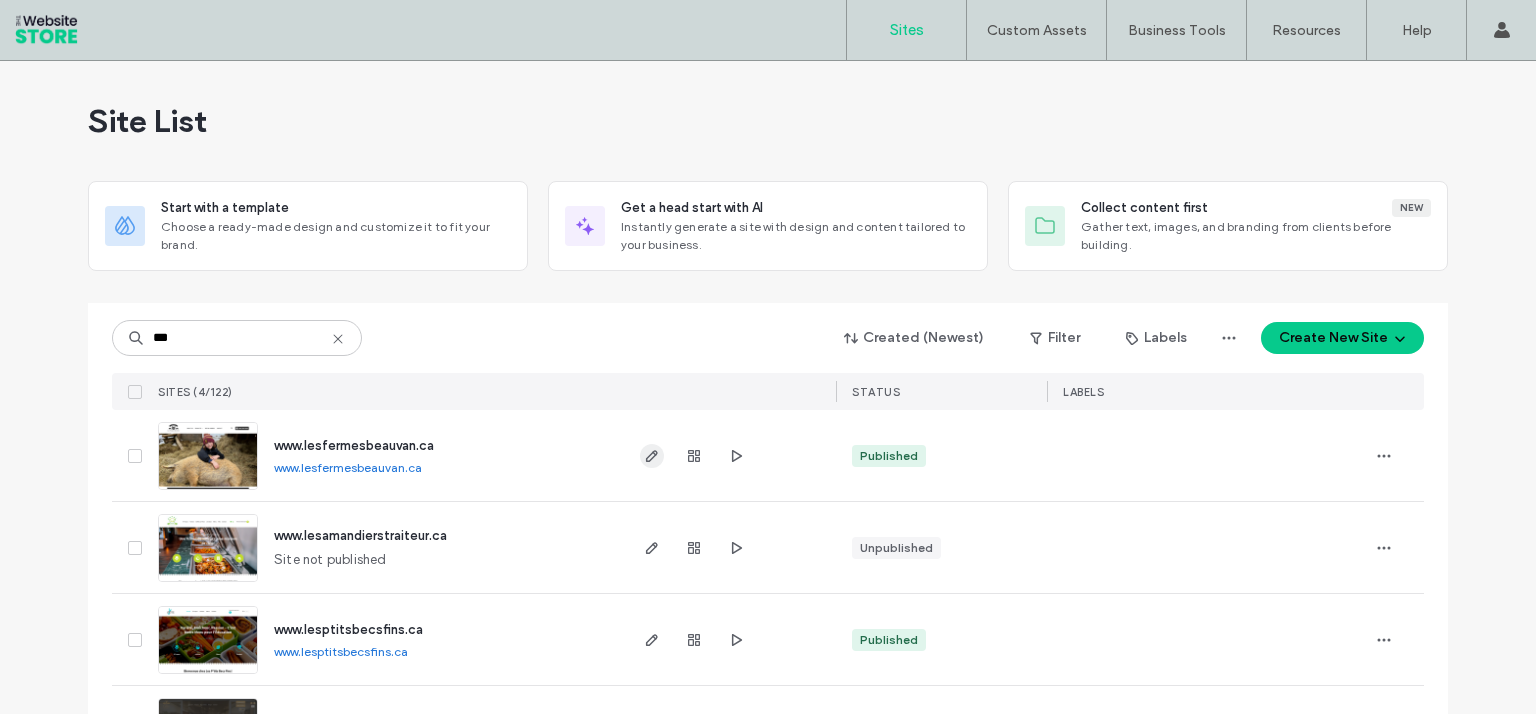 click 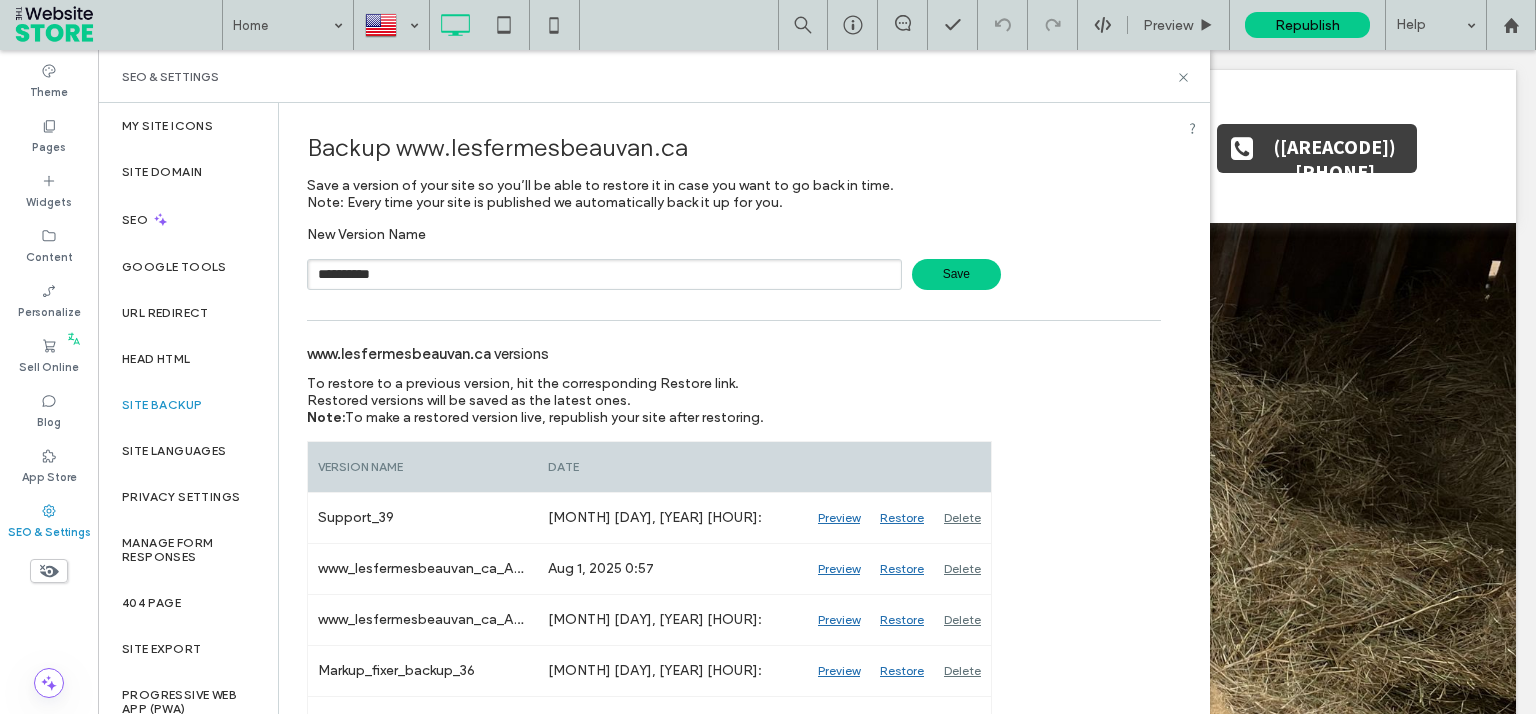 scroll, scrollTop: 0, scrollLeft: 0, axis: both 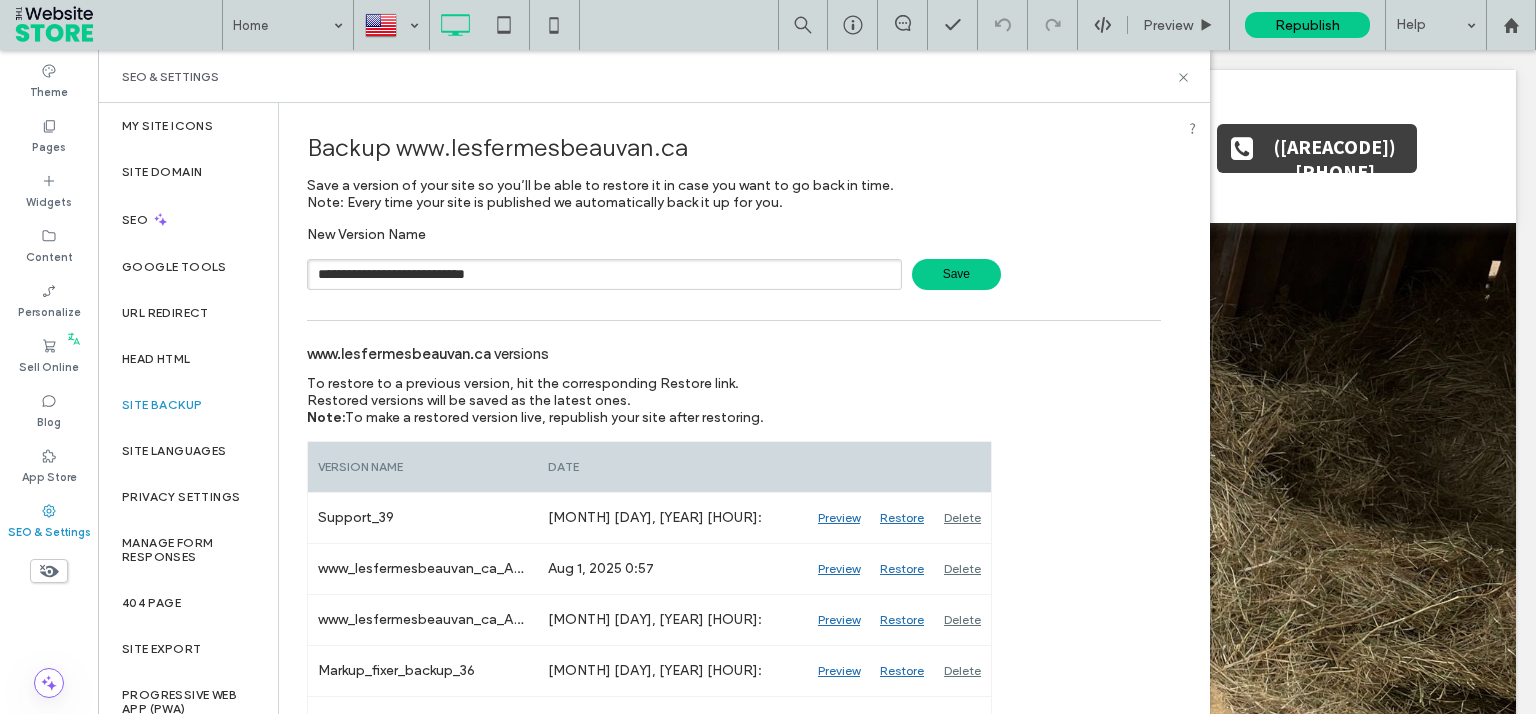 type on "**********" 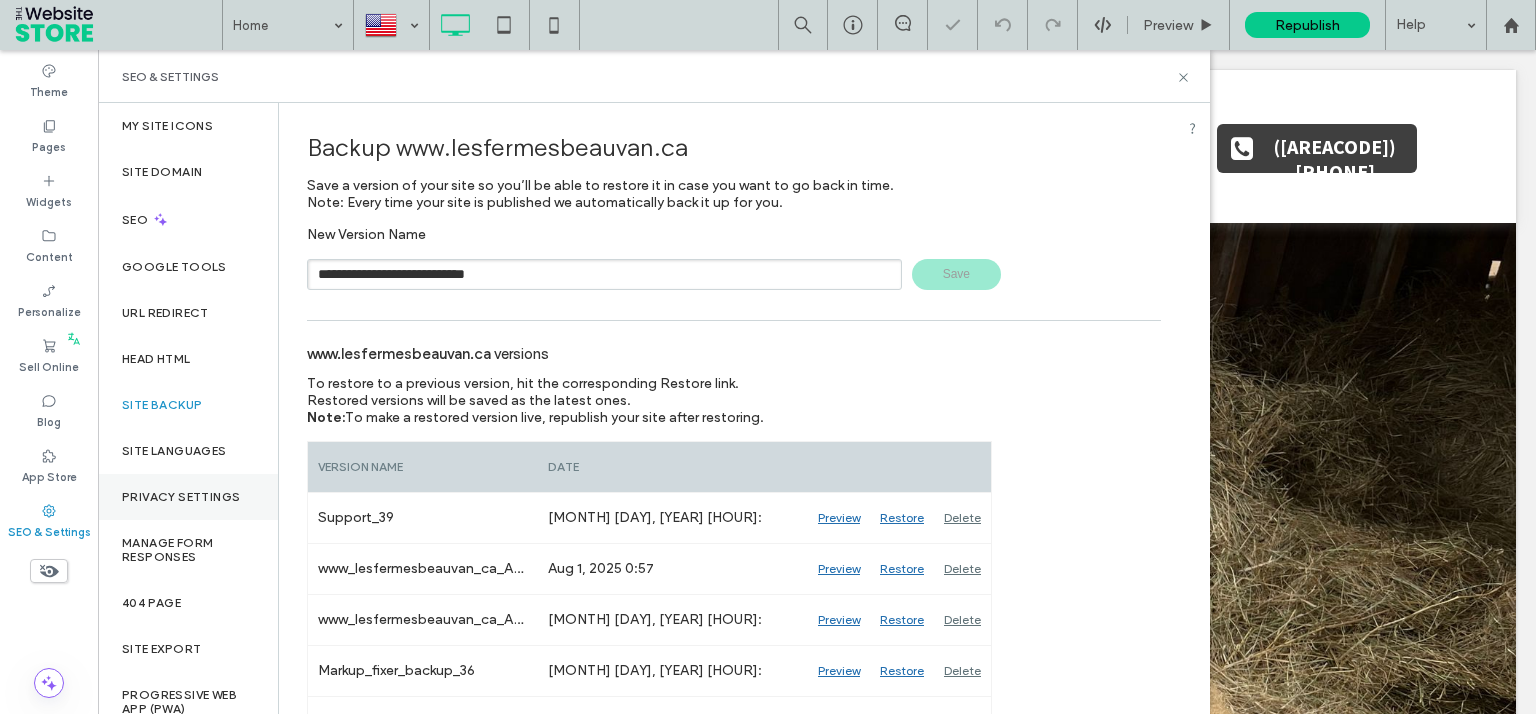 type 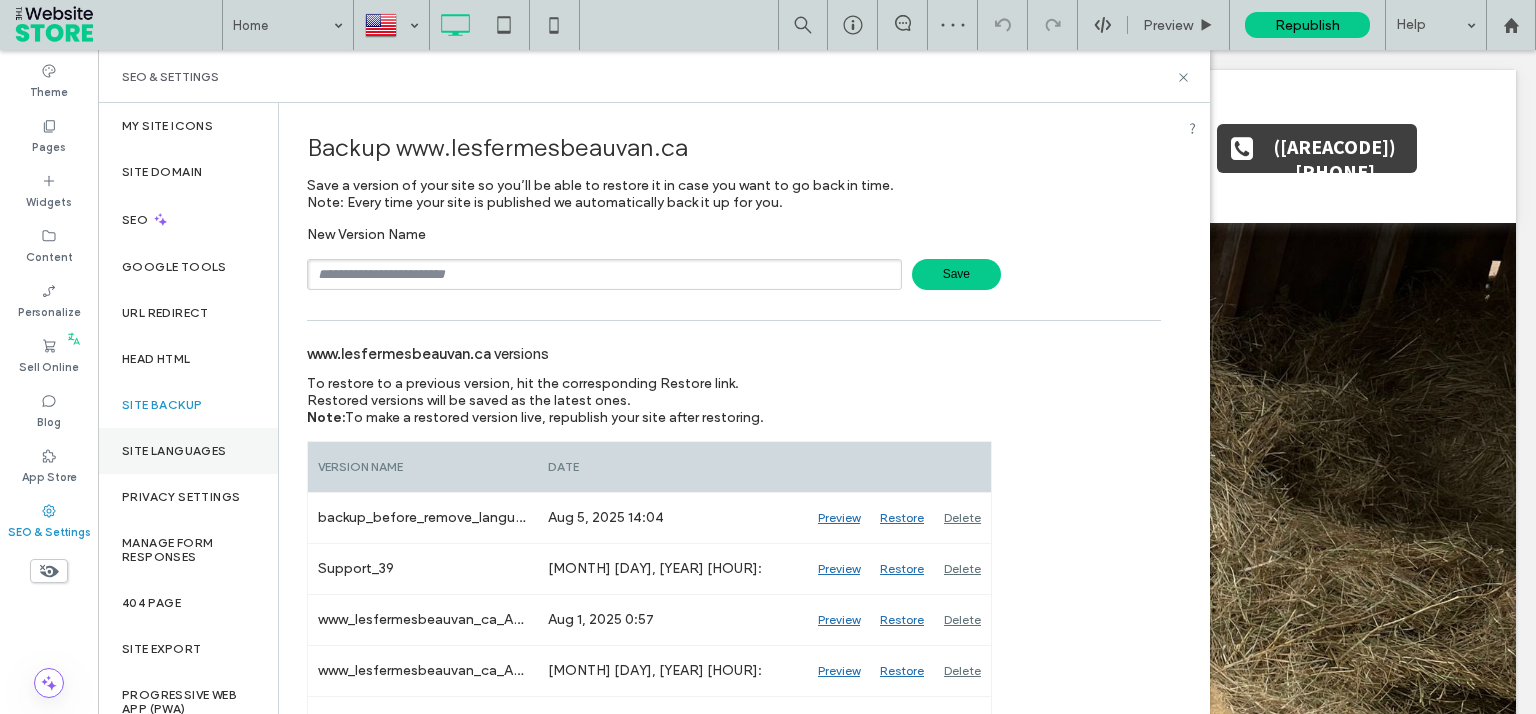 click on "Site Languages" at bounding box center [174, 451] 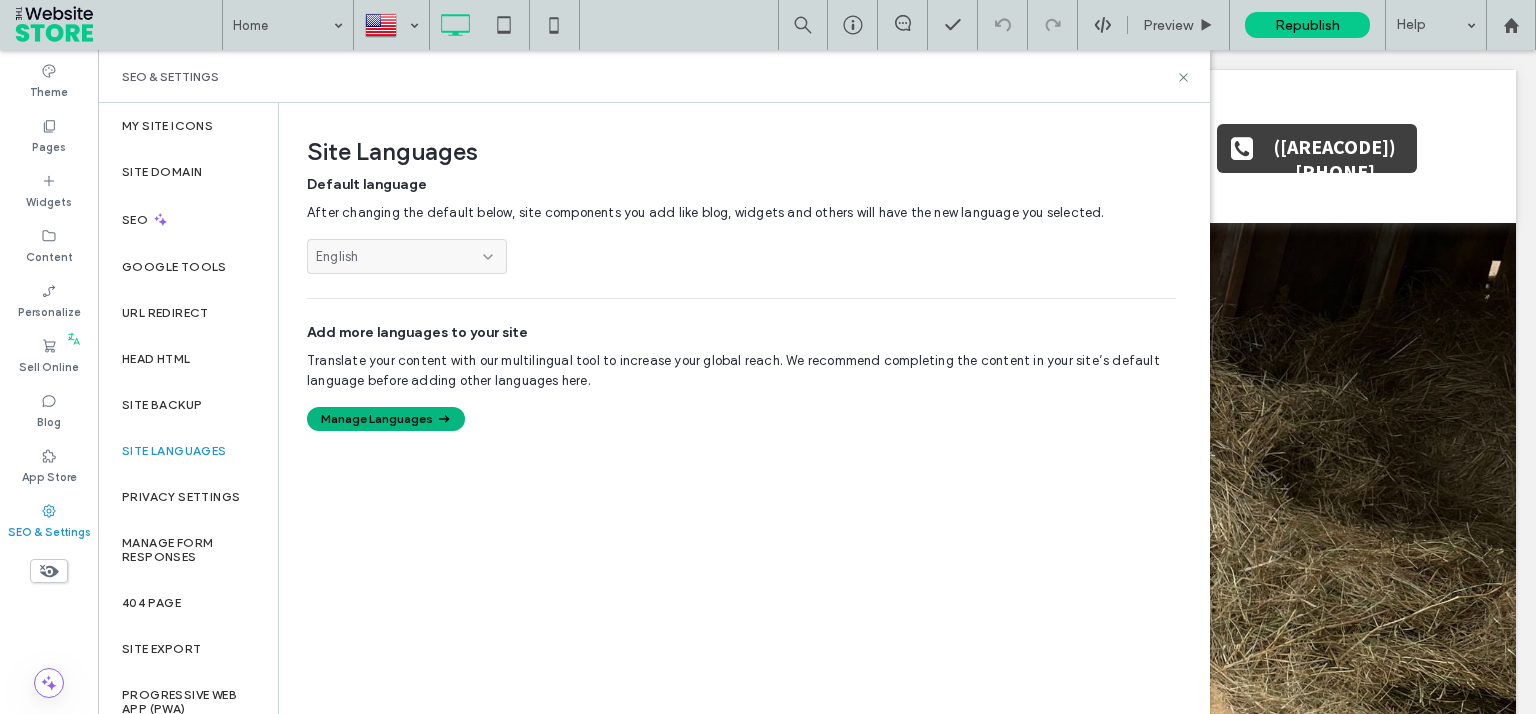 click on "Manage Languages" at bounding box center [386, 419] 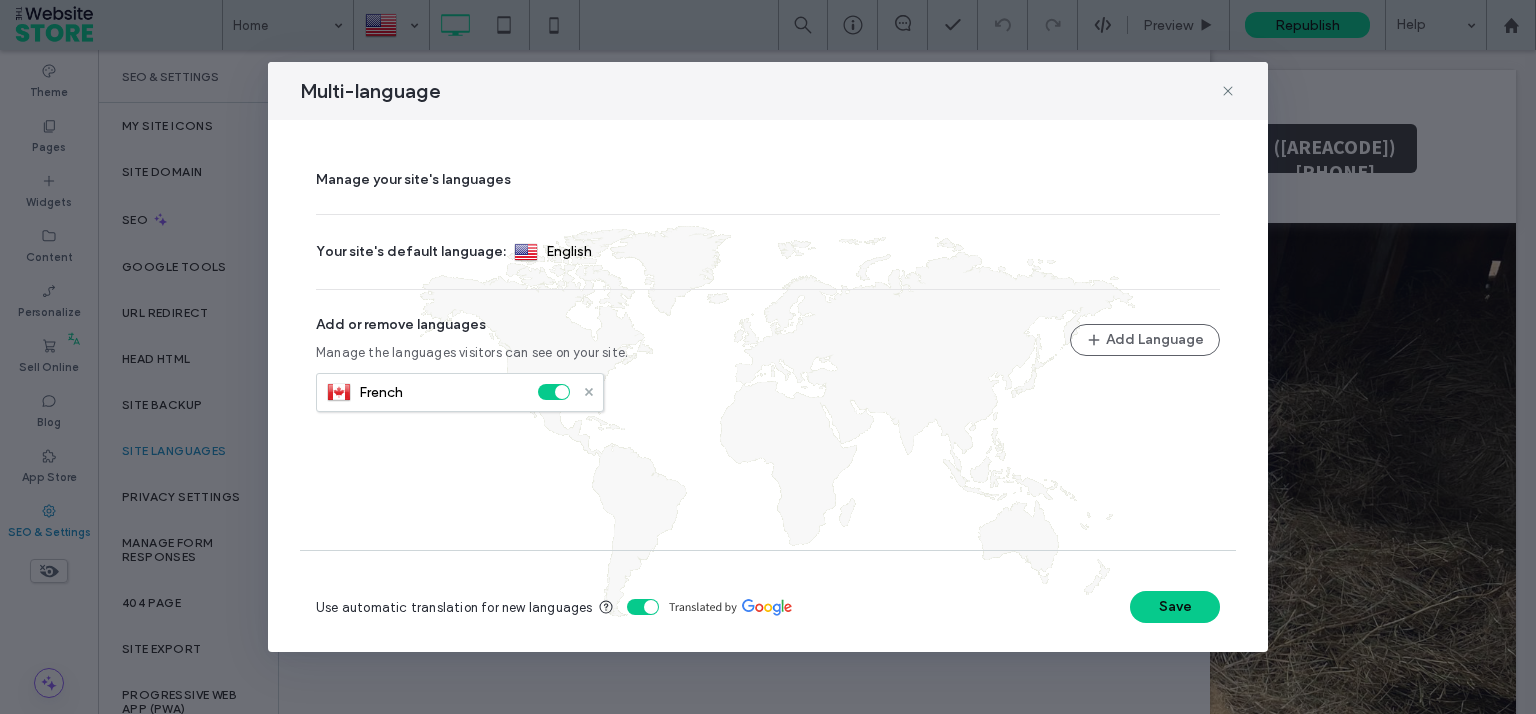 click 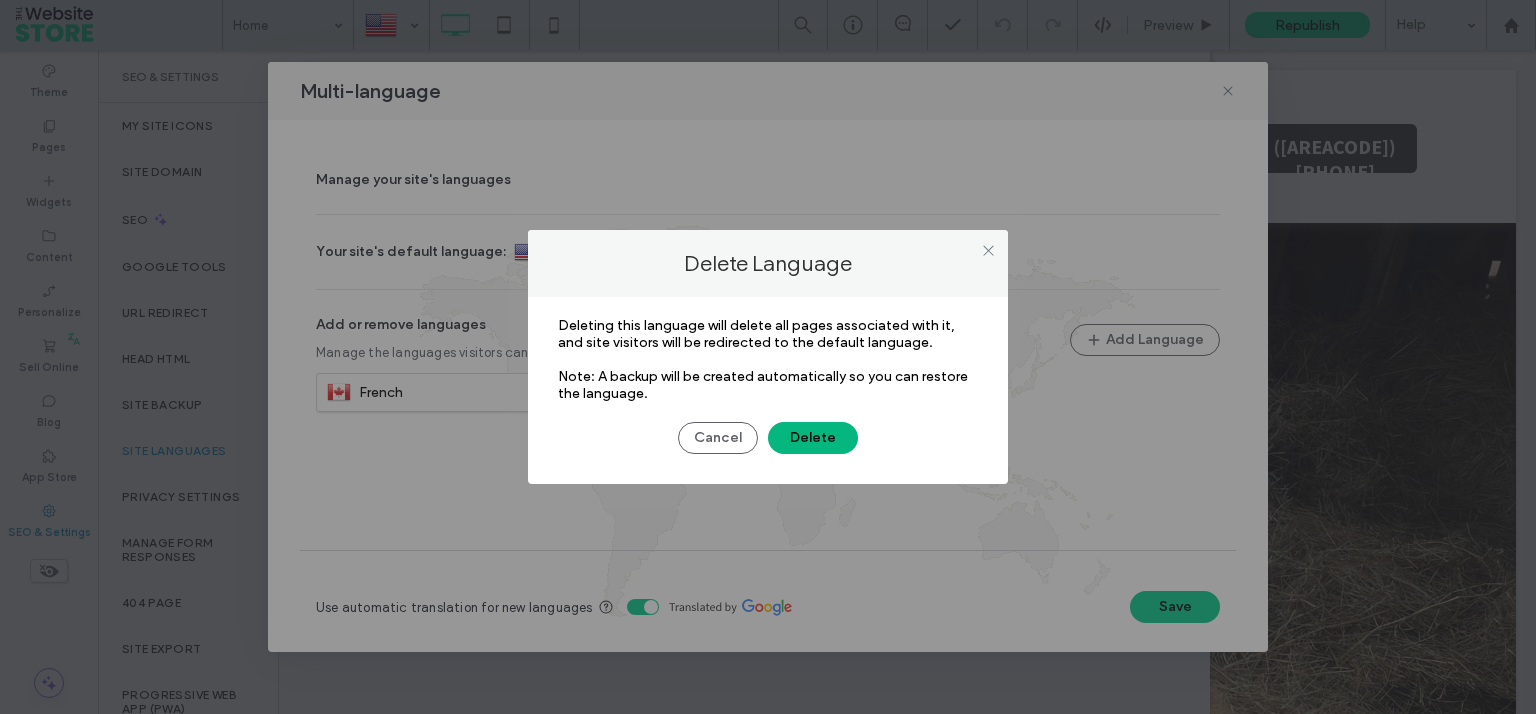 click on "Delete" at bounding box center [813, 438] 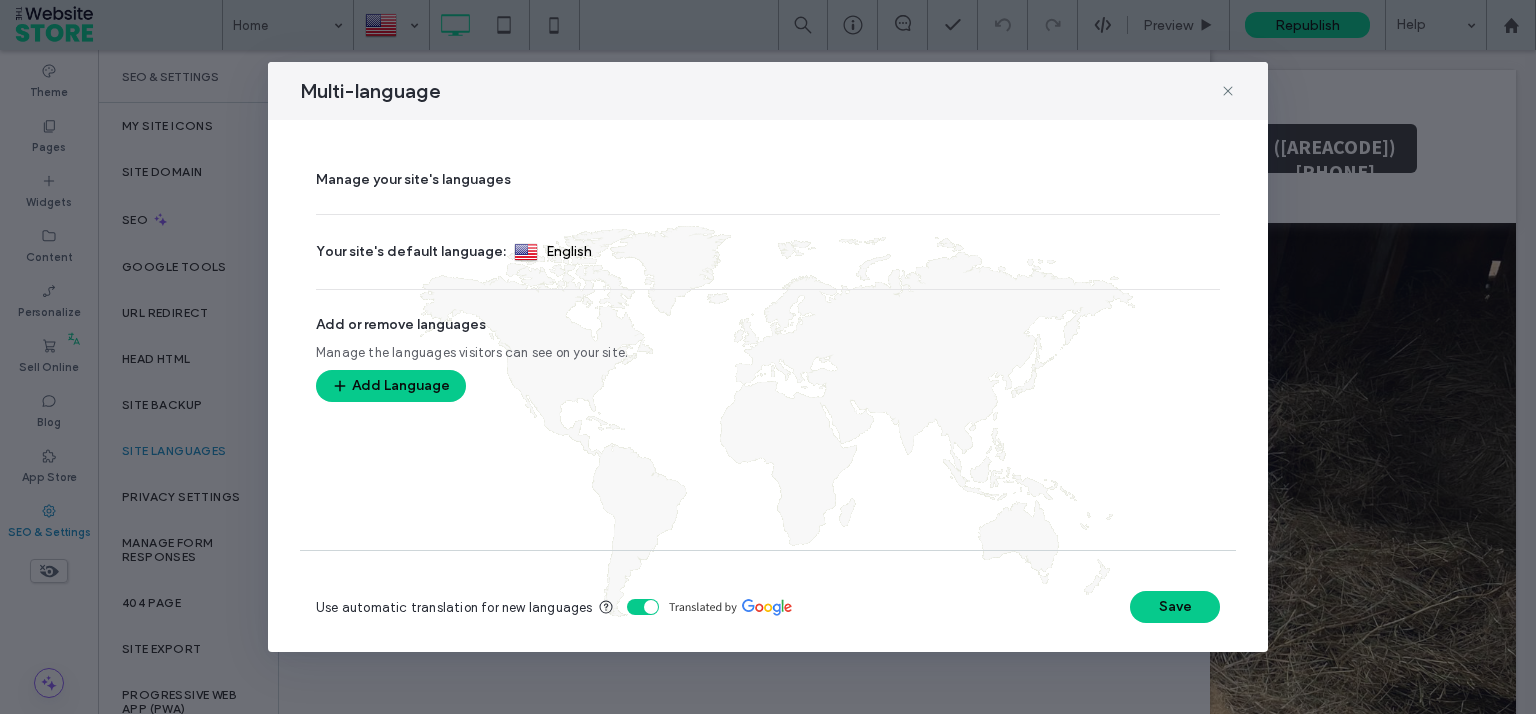click on "Save" at bounding box center (1175, 607) 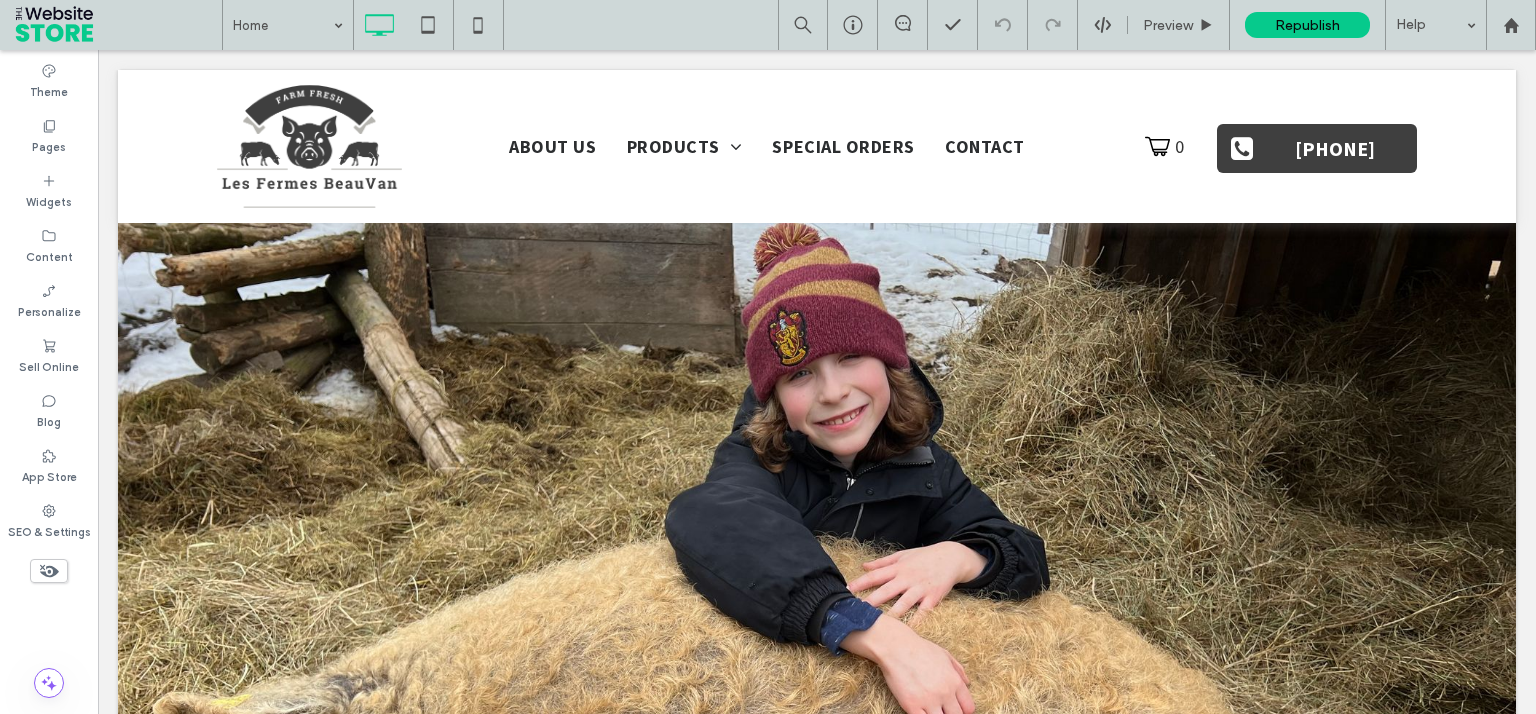 scroll, scrollTop: 0, scrollLeft: 0, axis: both 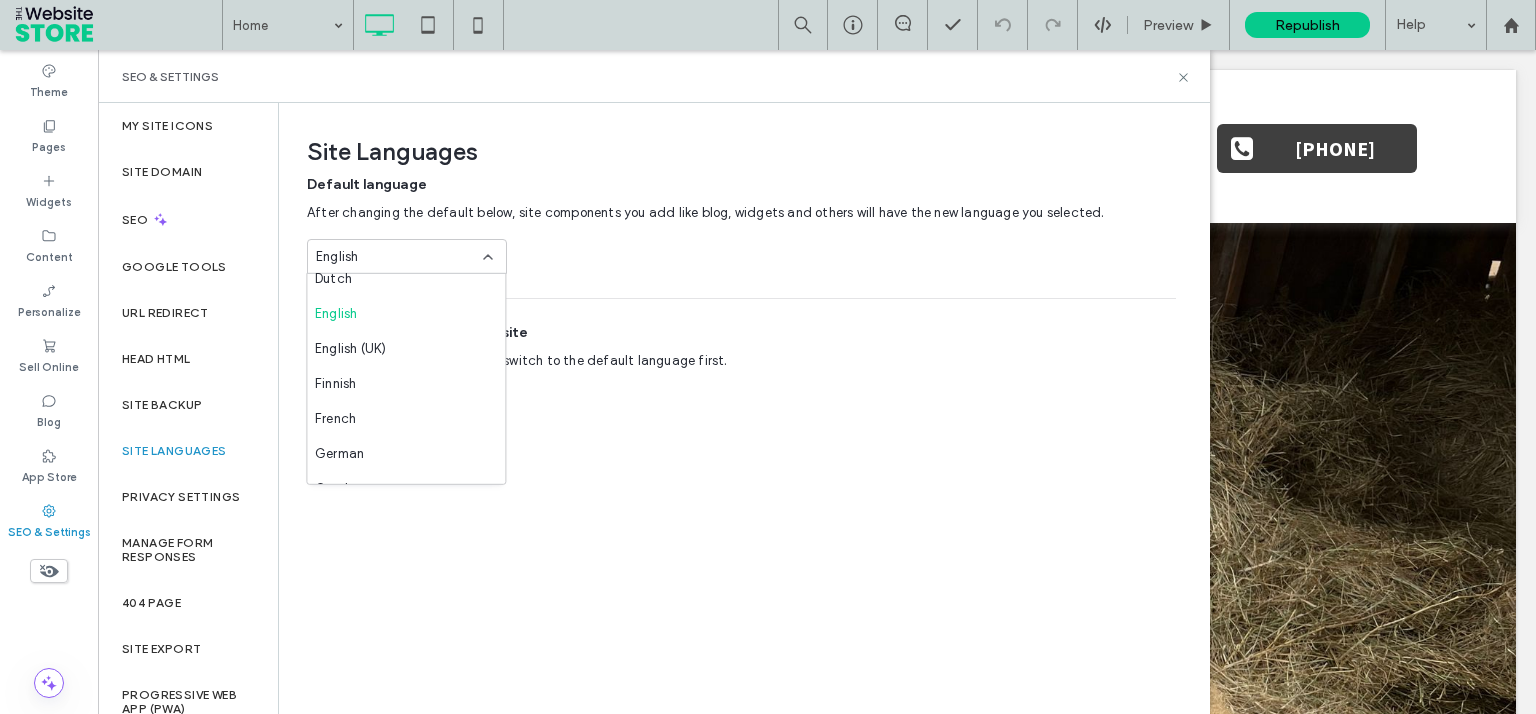 click on "English" at bounding box center (395, 257) 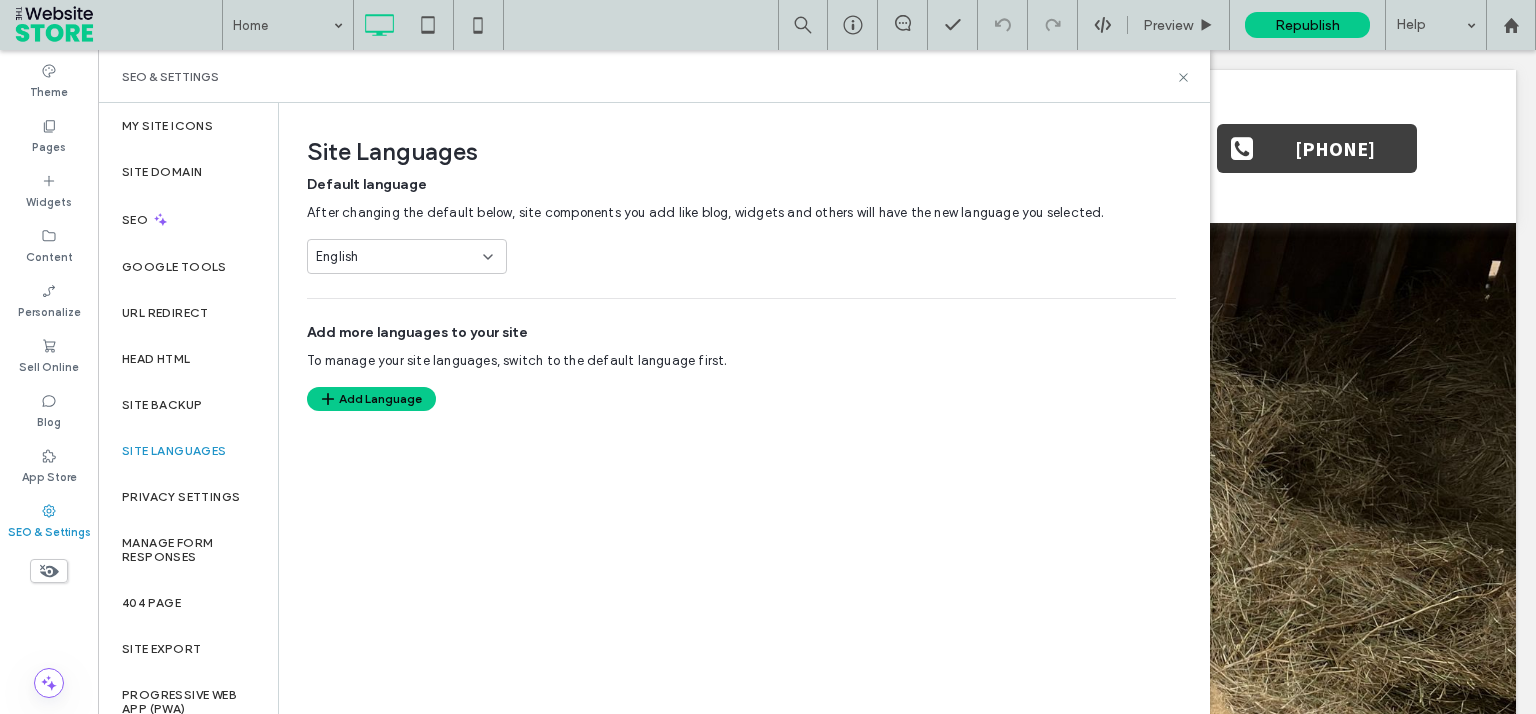 click on "English" at bounding box center [395, 257] 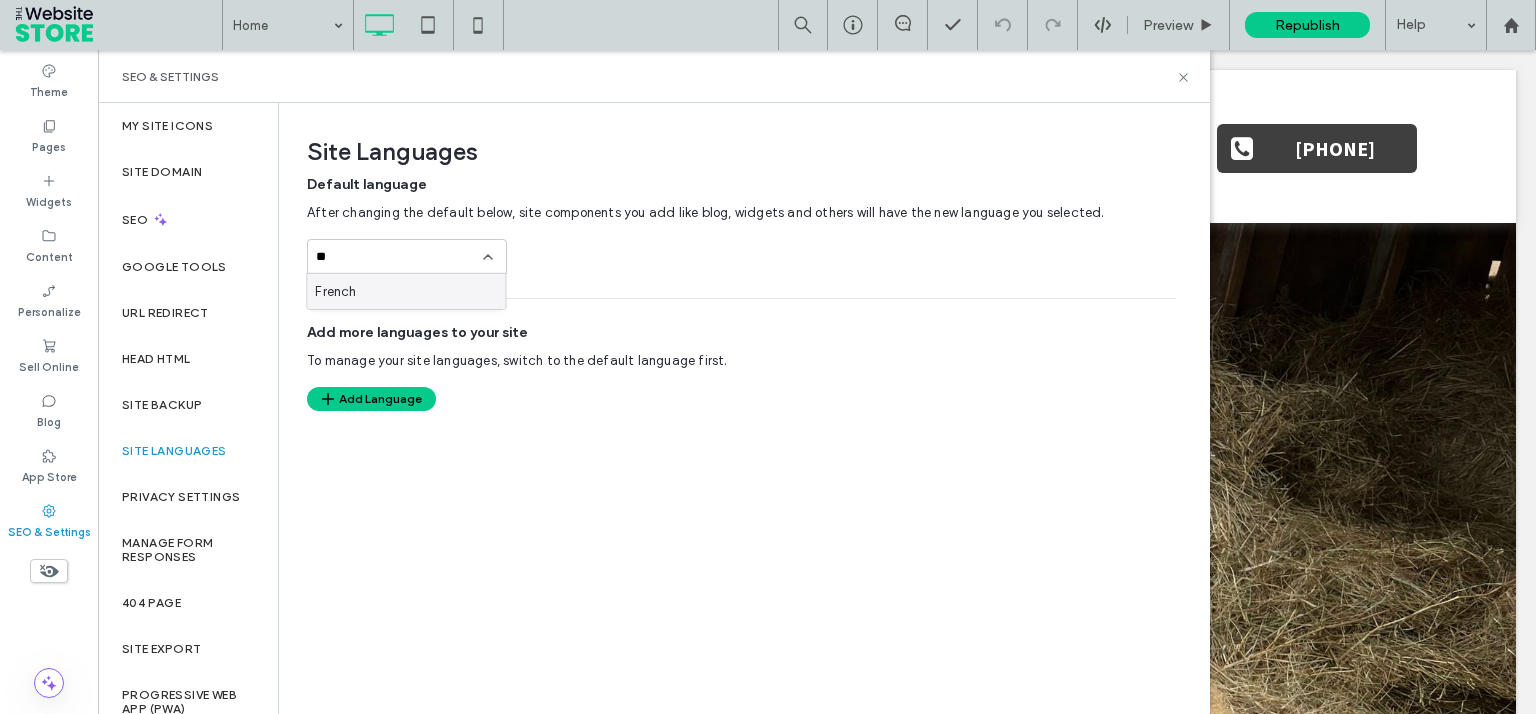 type on "**" 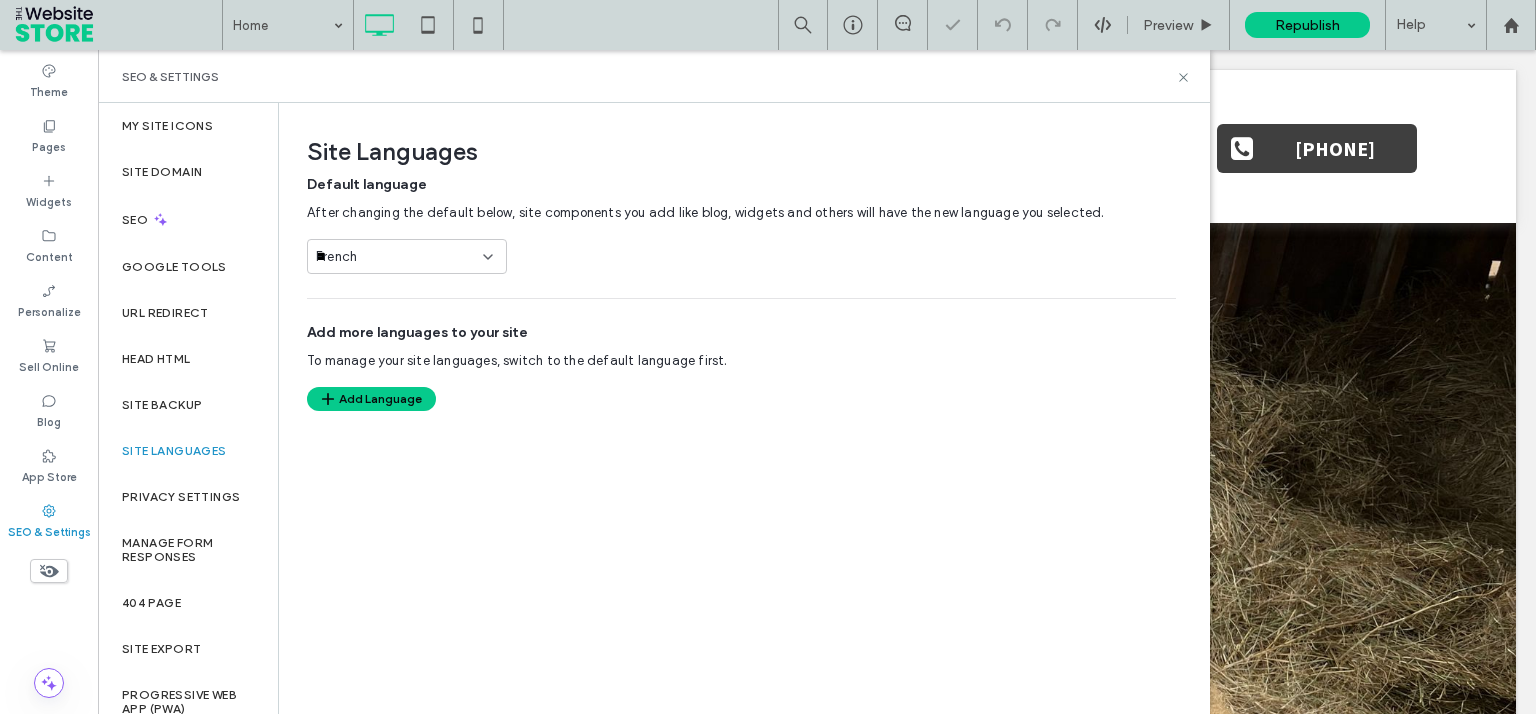 type 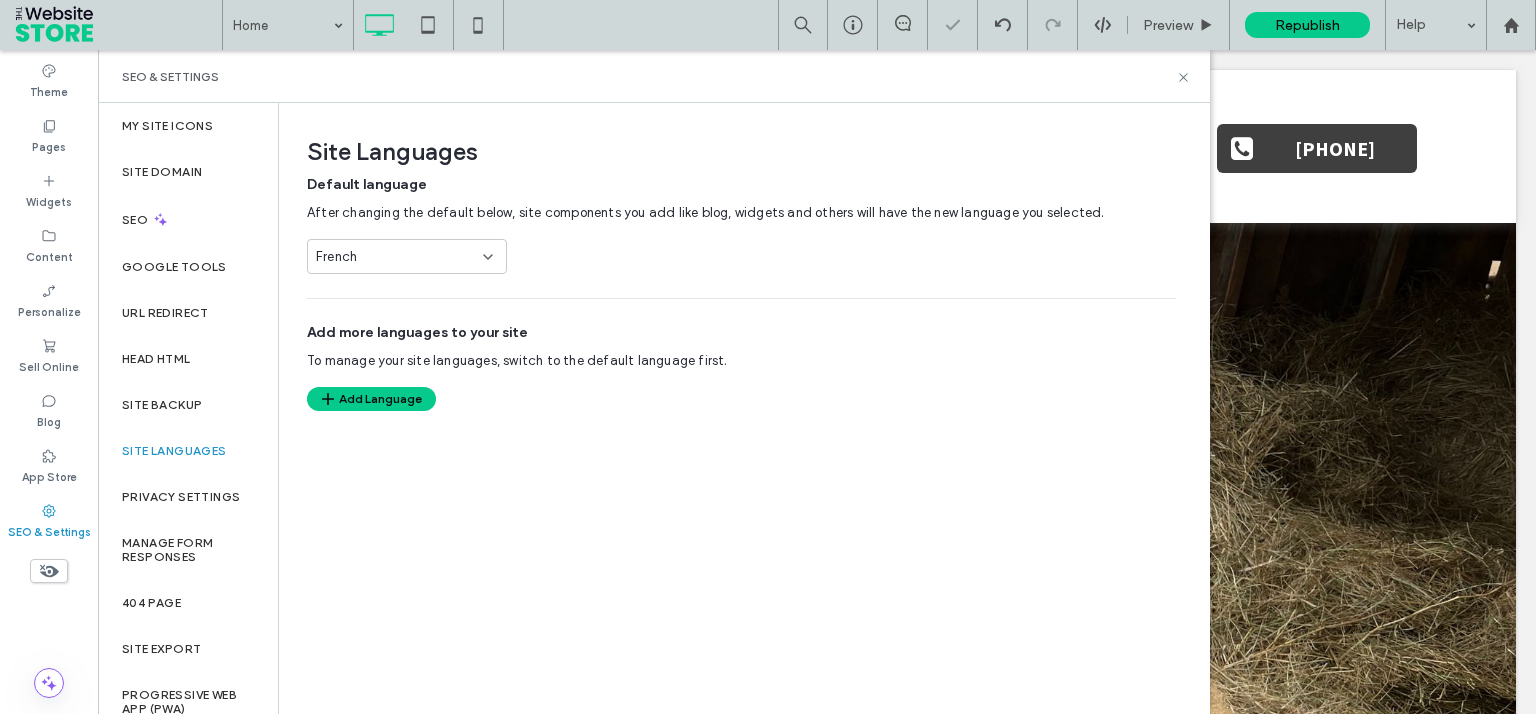 scroll, scrollTop: 0, scrollLeft: 0, axis: both 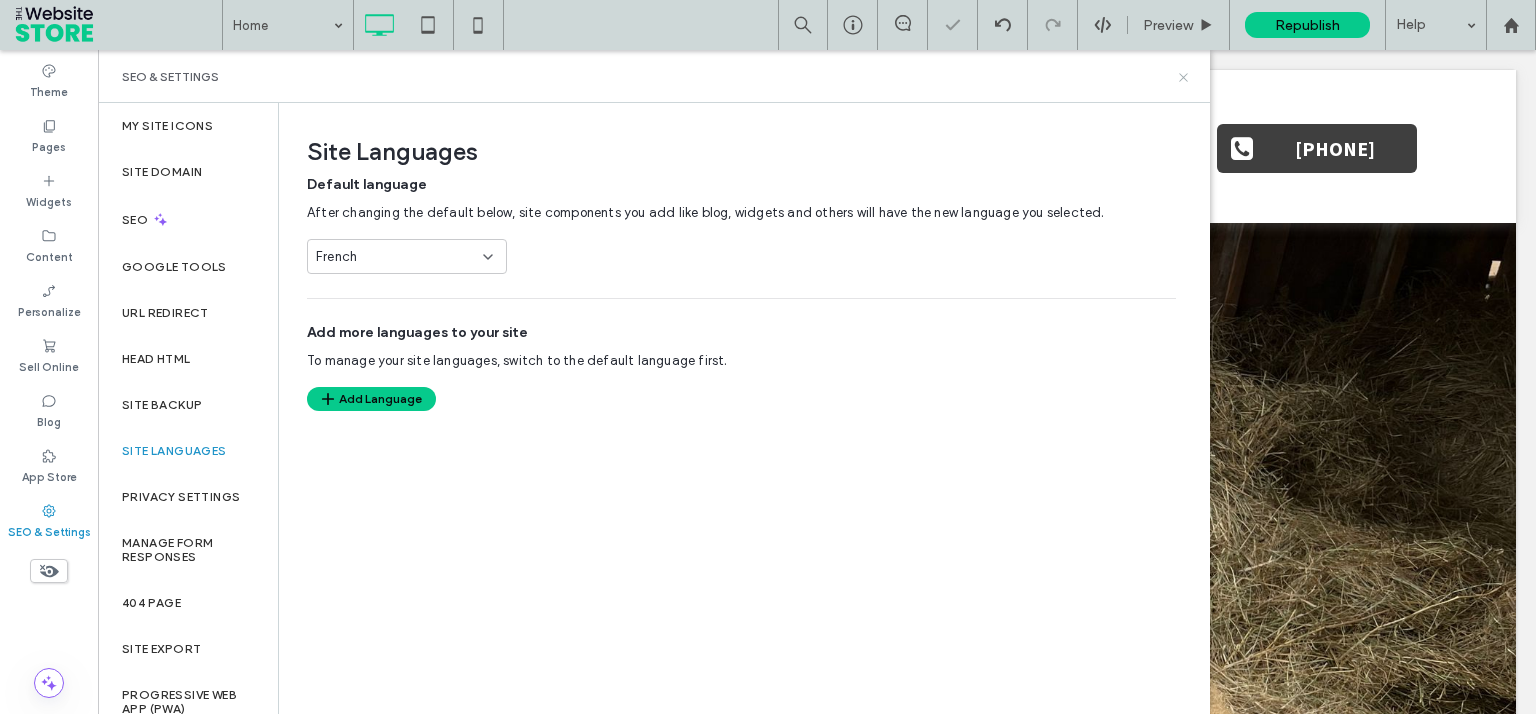 click 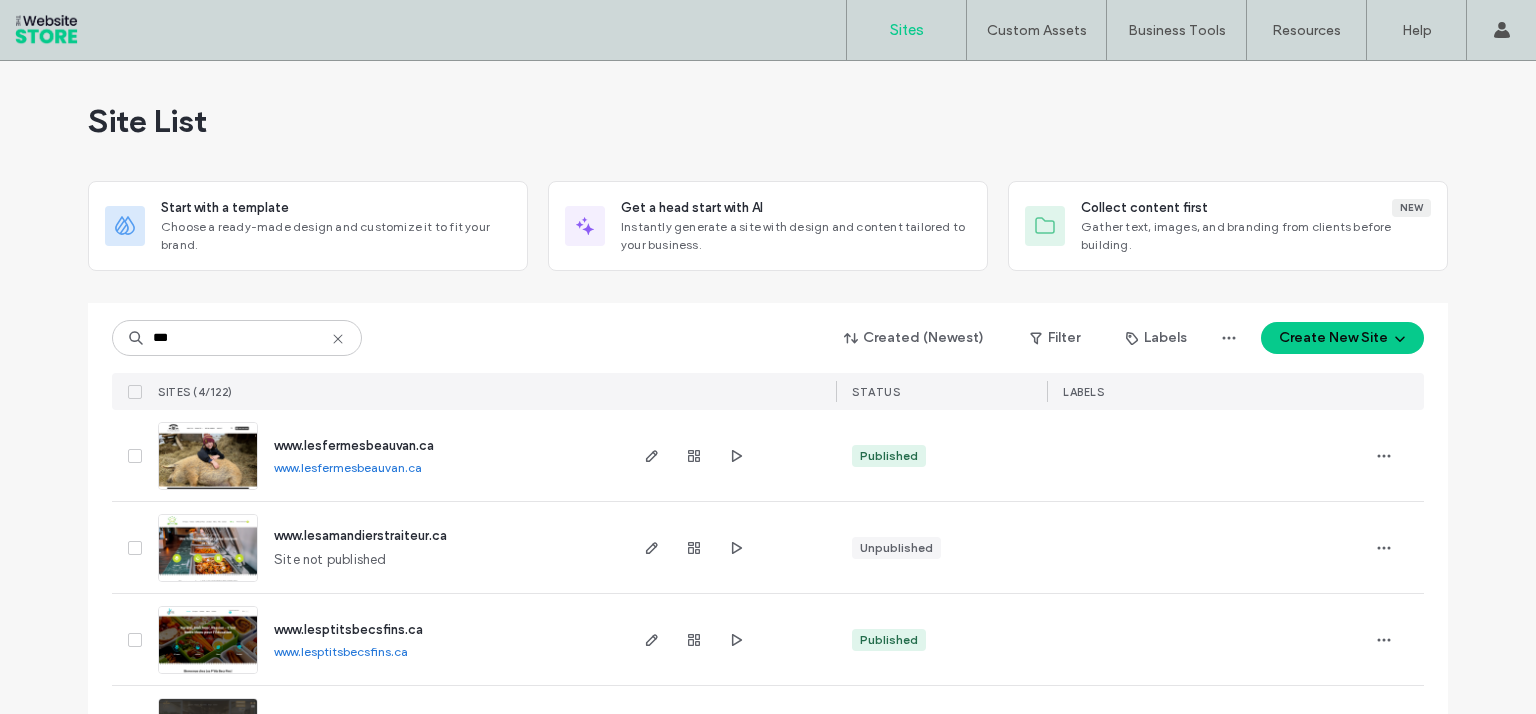 scroll, scrollTop: 0, scrollLeft: 0, axis: both 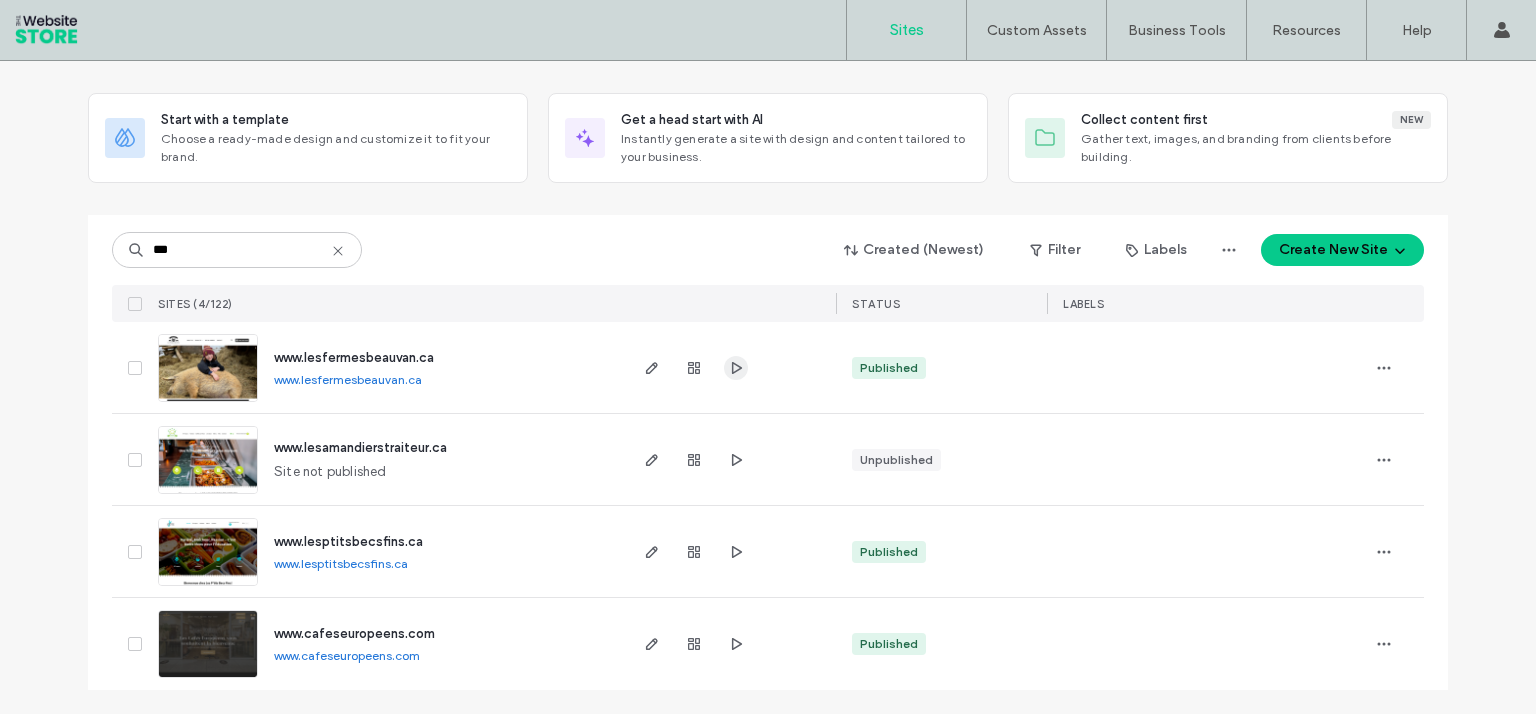 click 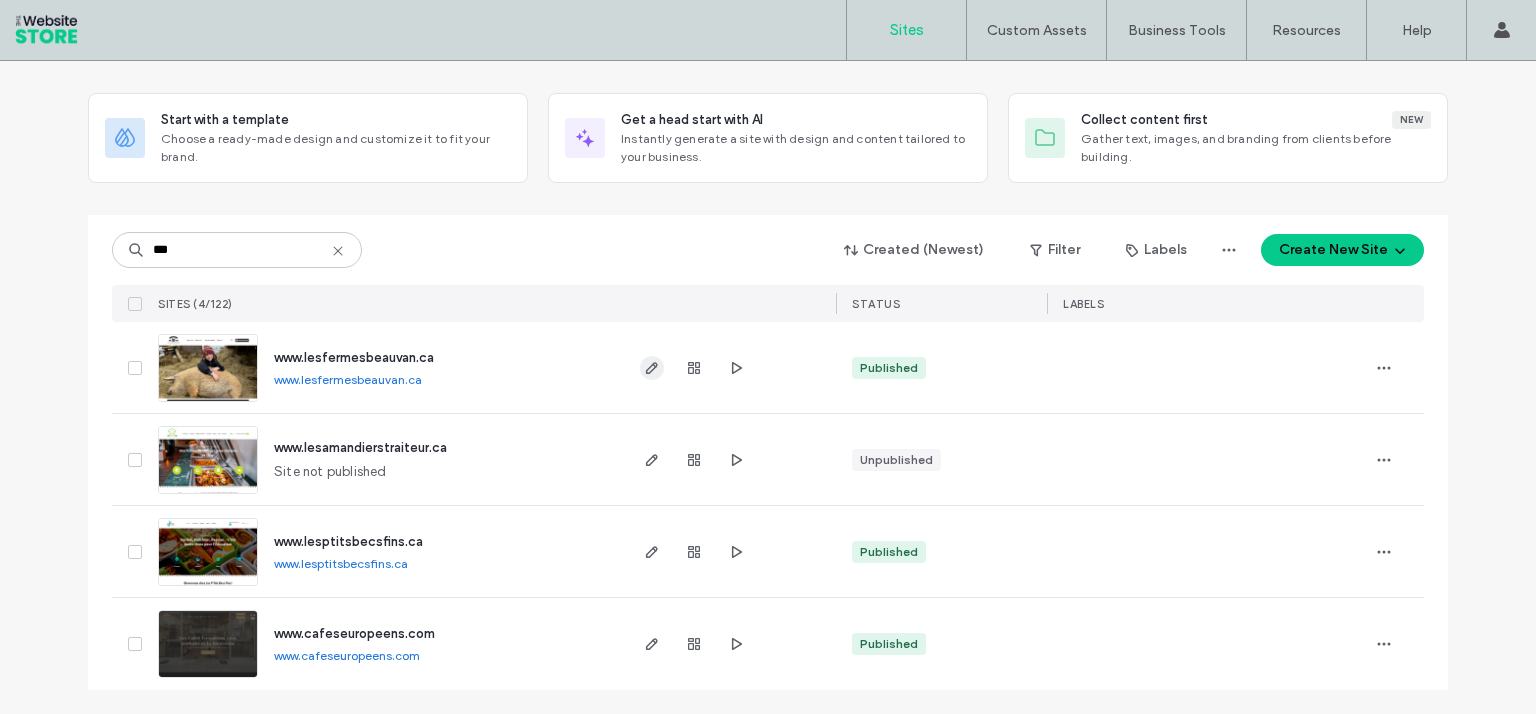 click 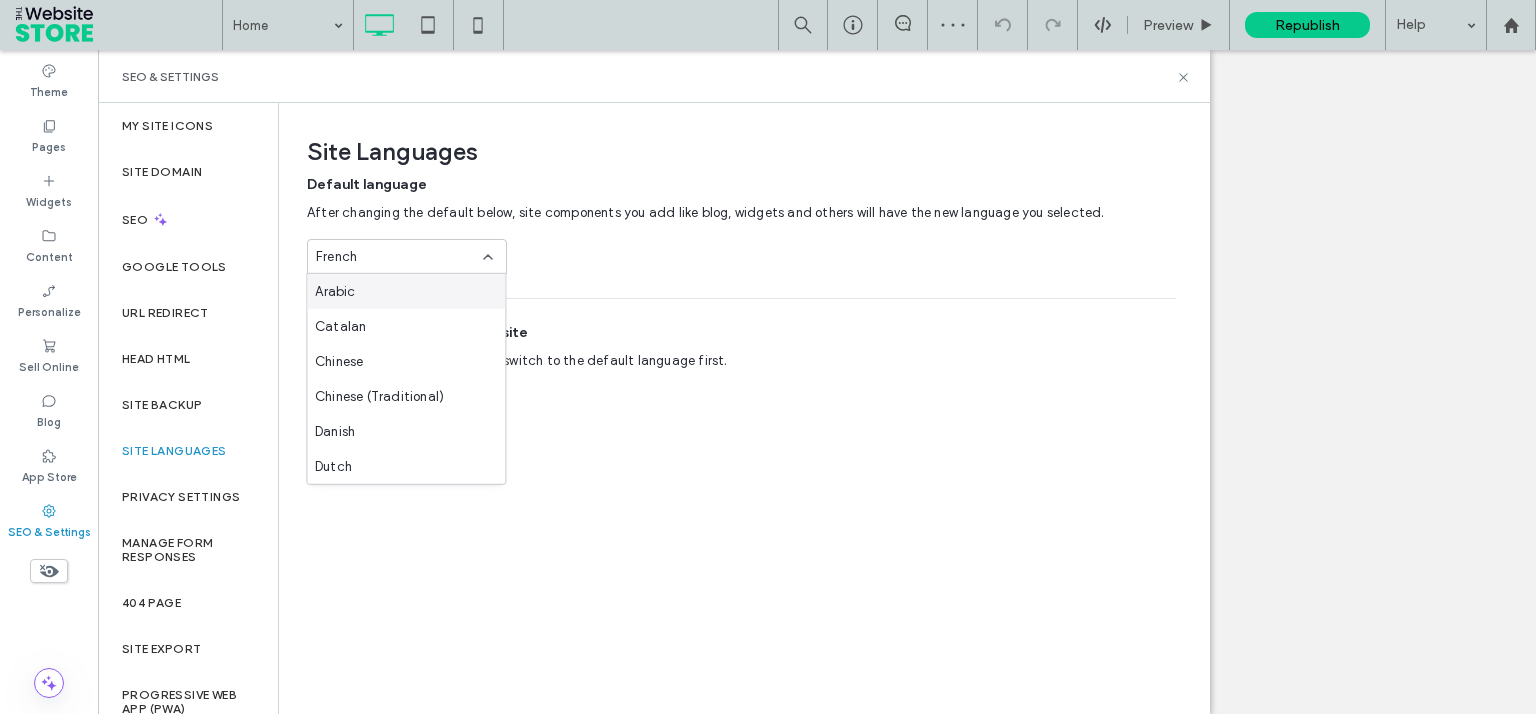scroll, scrollTop: 0, scrollLeft: 0, axis: both 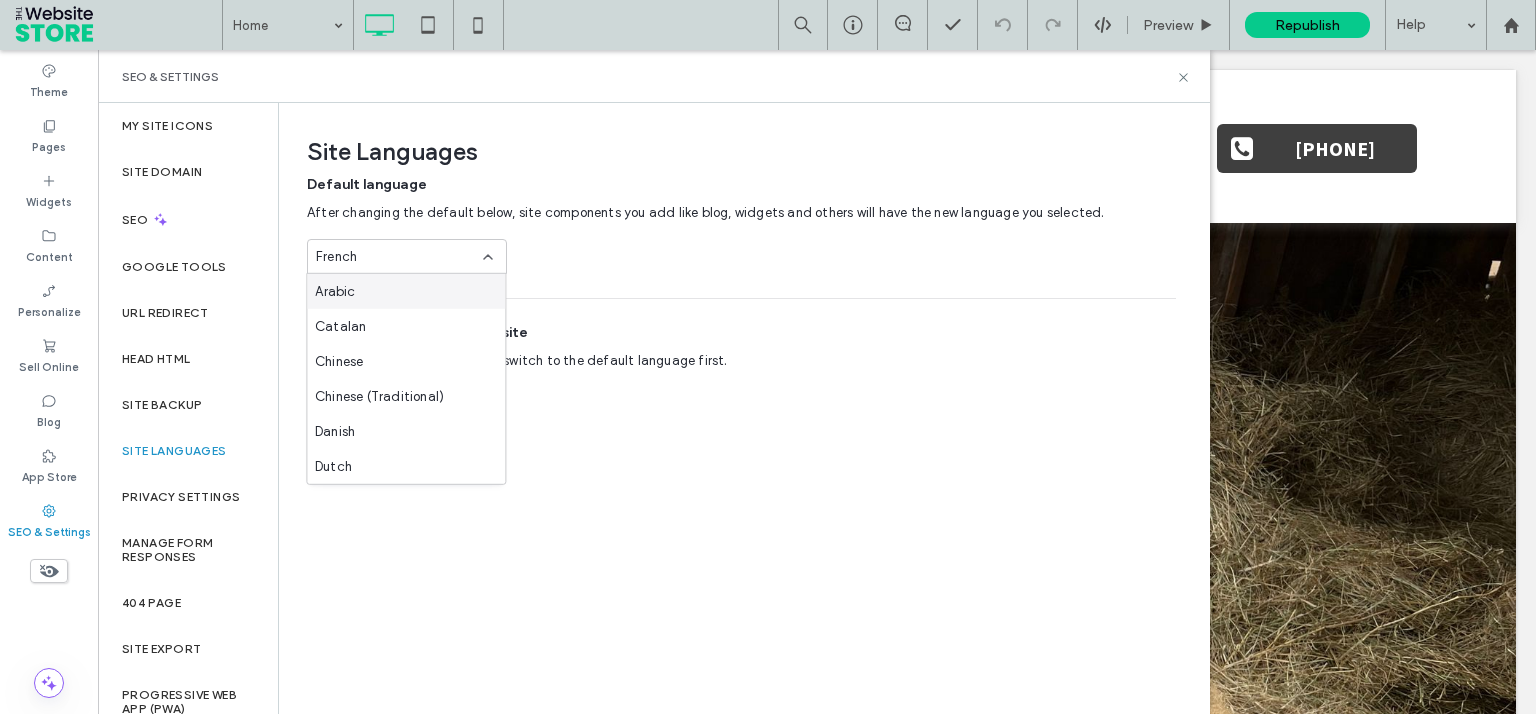 click on "French" at bounding box center [395, 257] 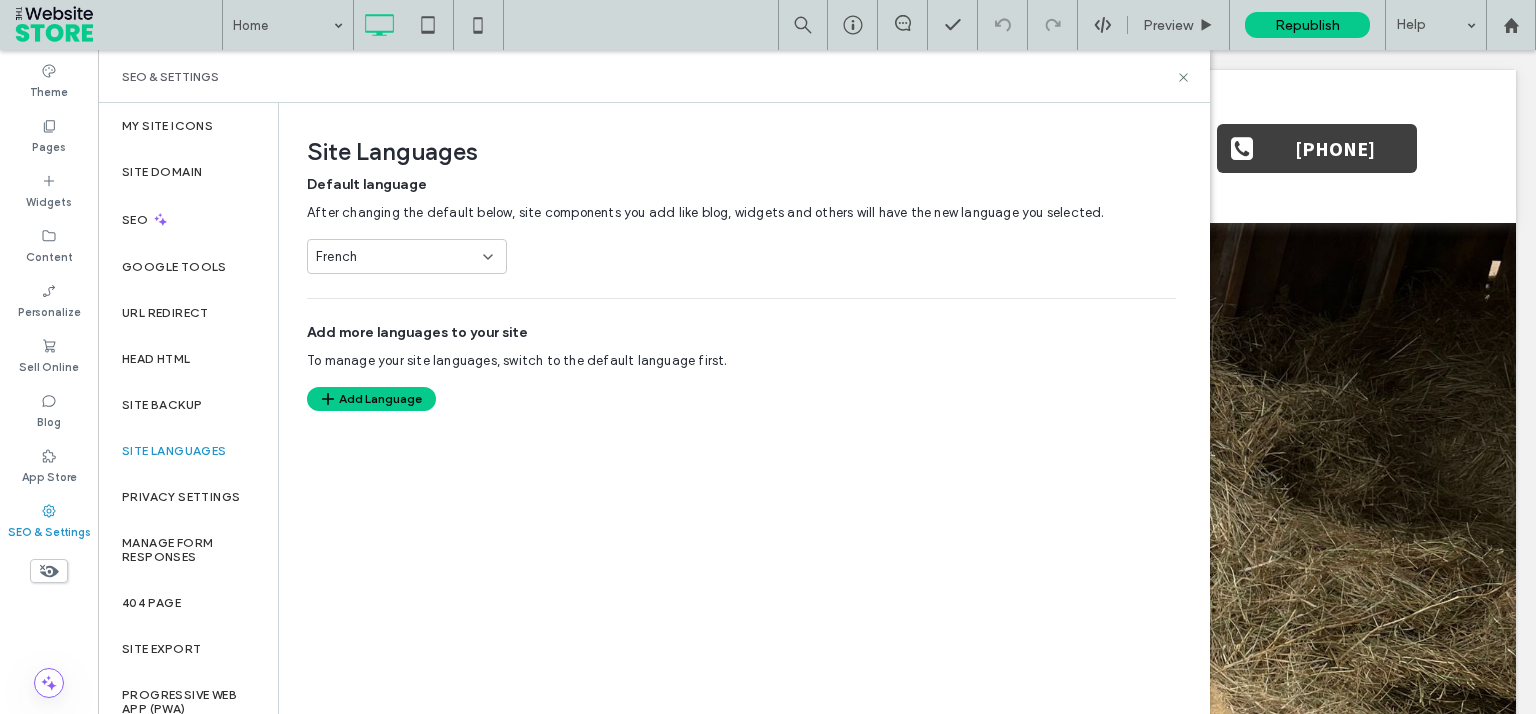 click on "French" at bounding box center (395, 257) 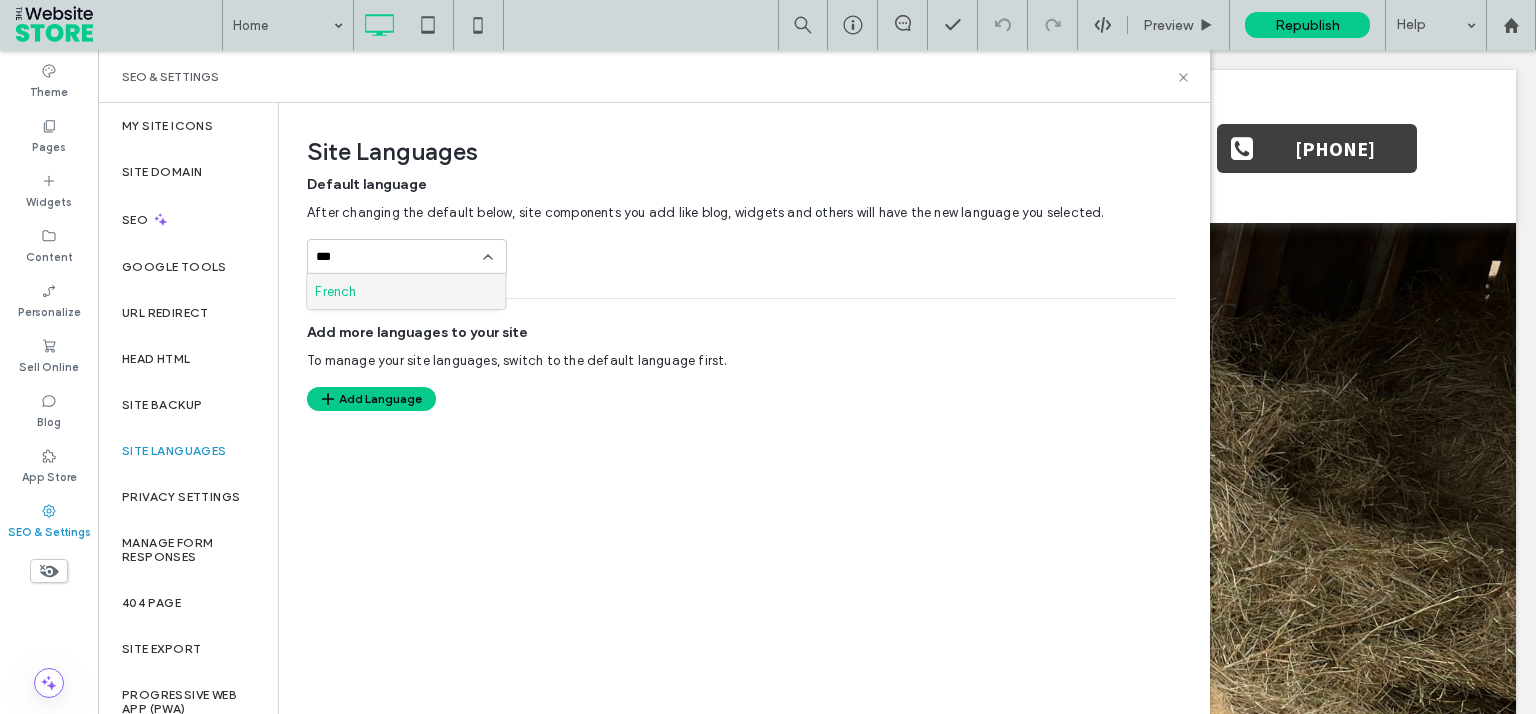 type on "***" 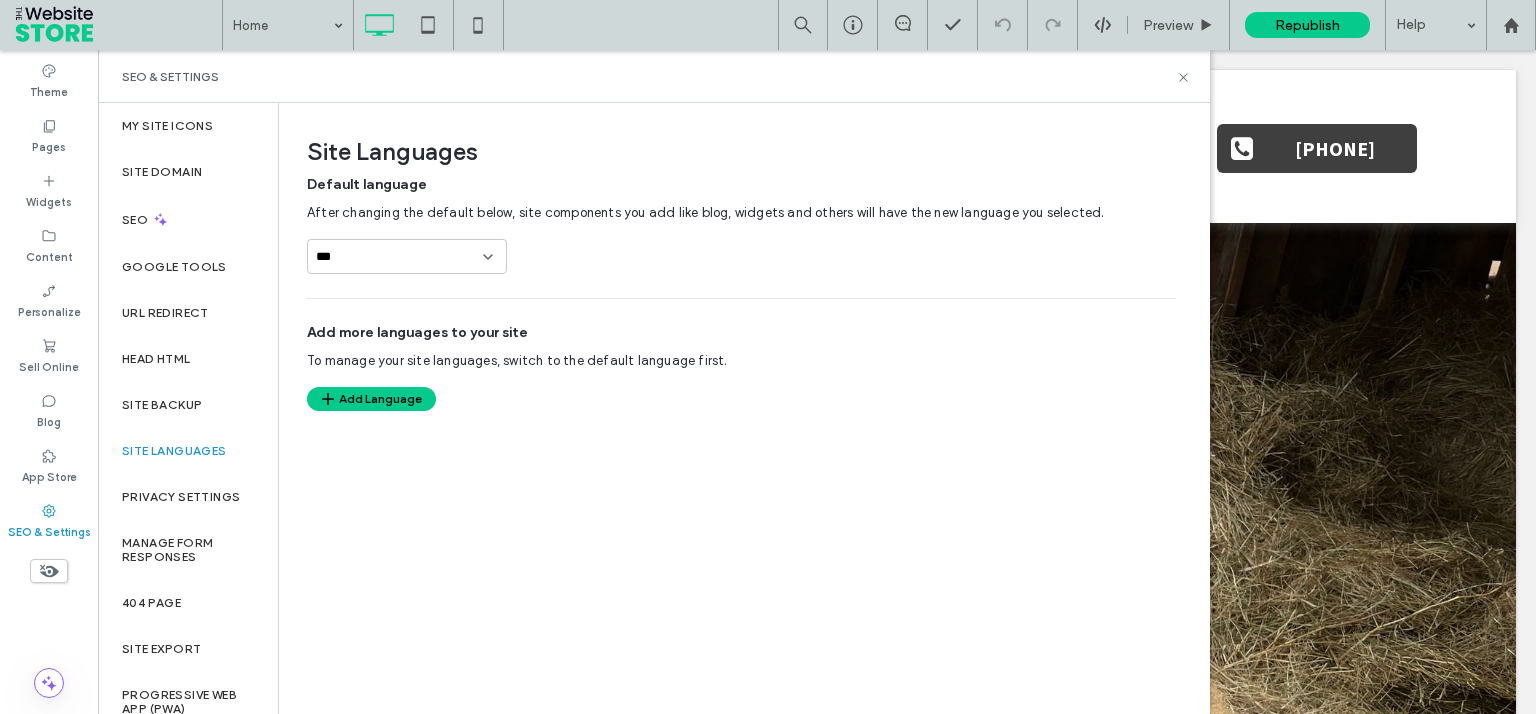 click on "Site Languages Default language After changing the default below, site components you add like blog, widgets and others will have the new language you selected. *** Add more languages to your site To manage your site languages, switch to the default language first. Add Language" at bounding box center [741, 407] 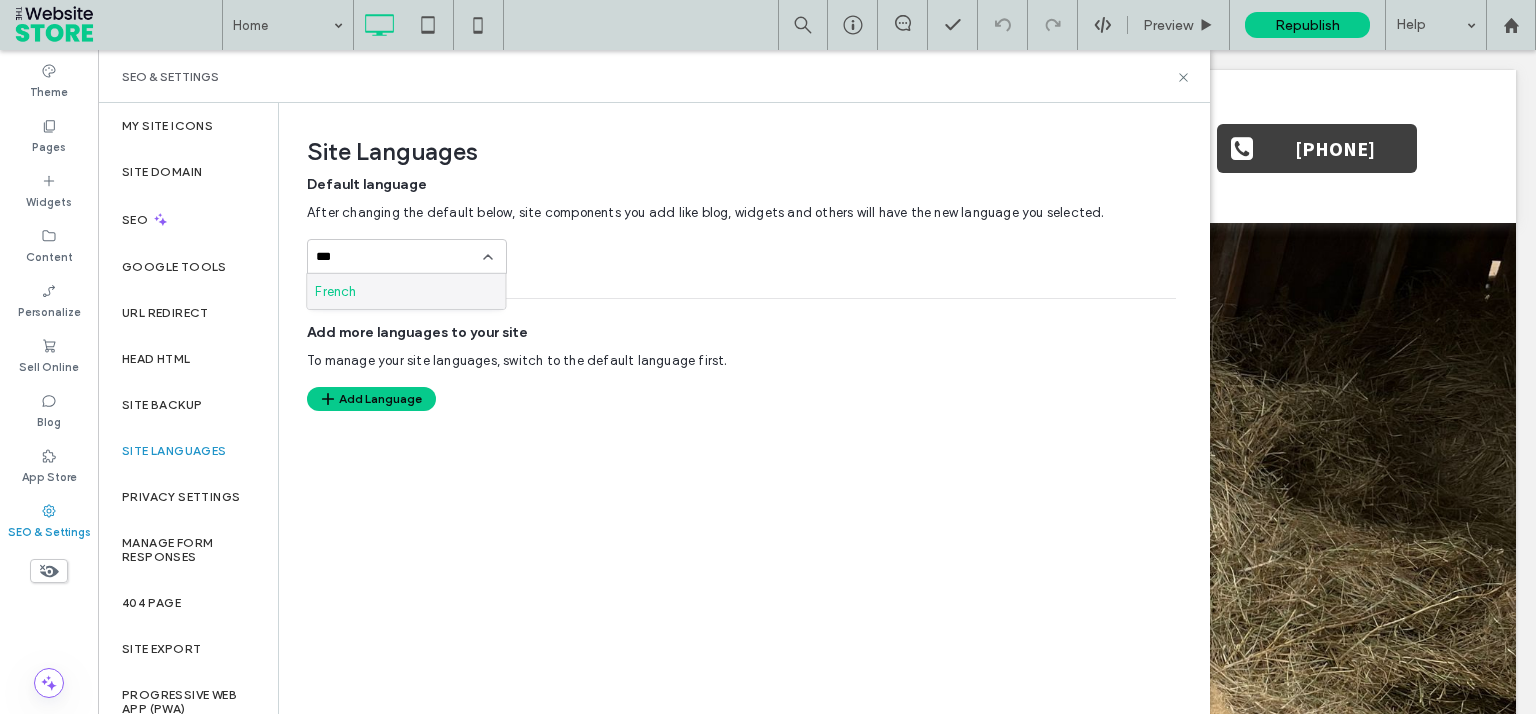 click on "French" at bounding box center [406, 291] 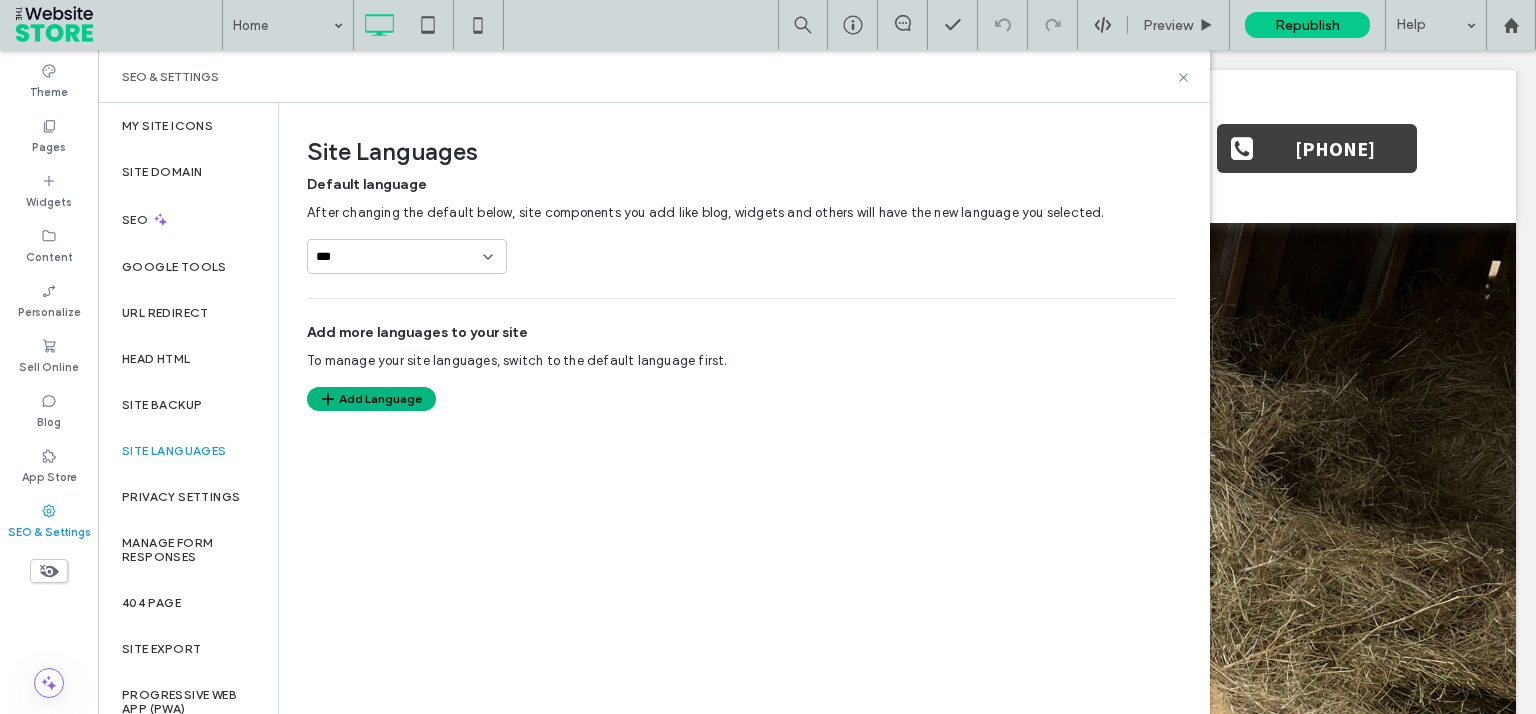 click on "Add Language" at bounding box center (371, 399) 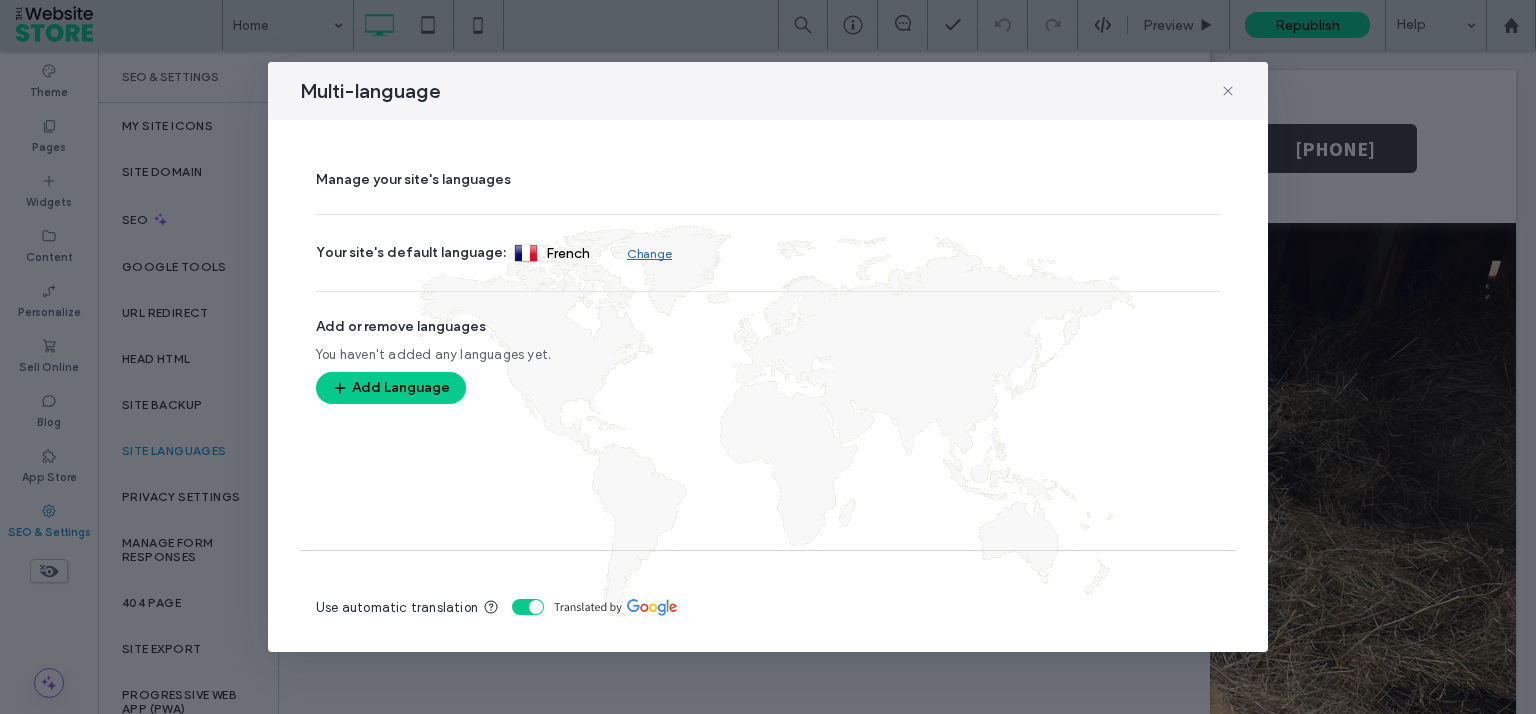 click on "Change" at bounding box center (649, 253) 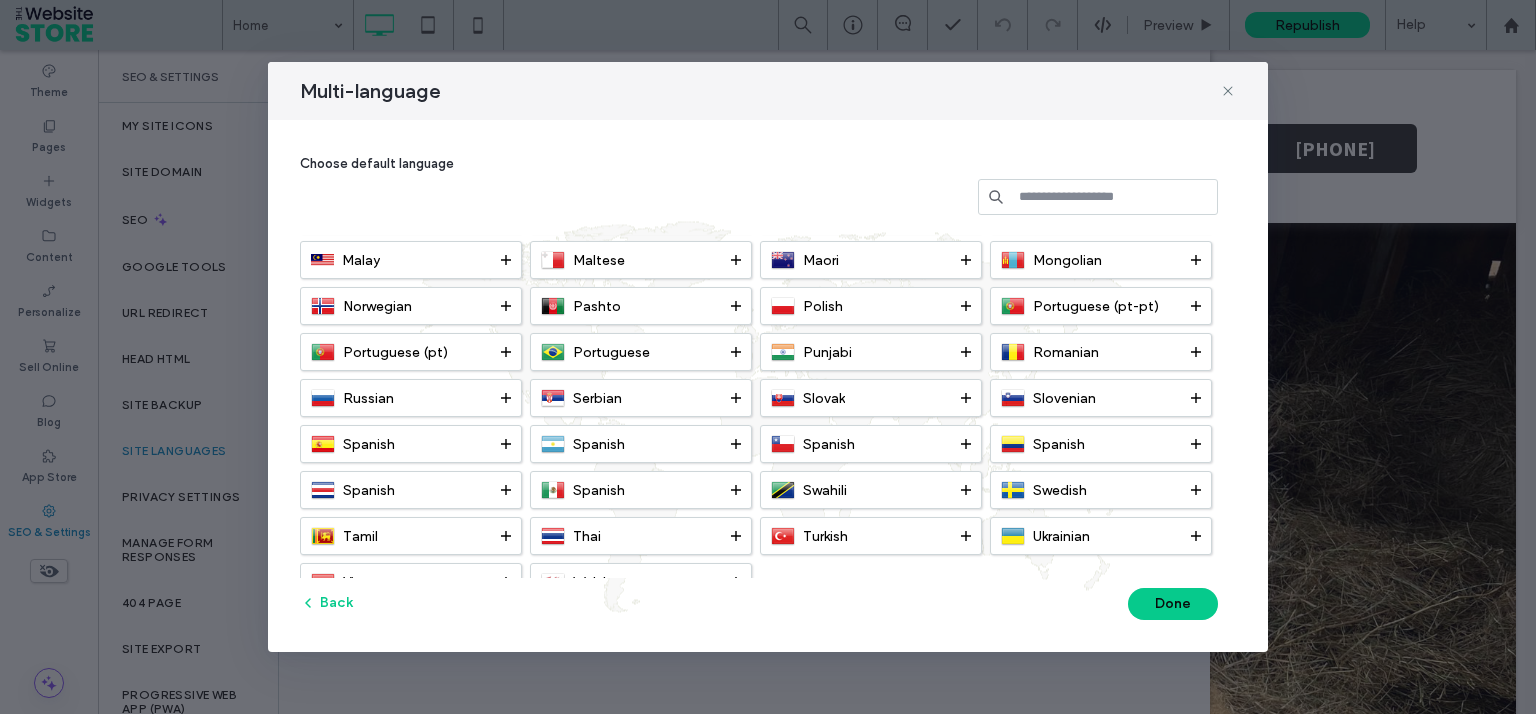 scroll, scrollTop: 191, scrollLeft: 0, axis: vertical 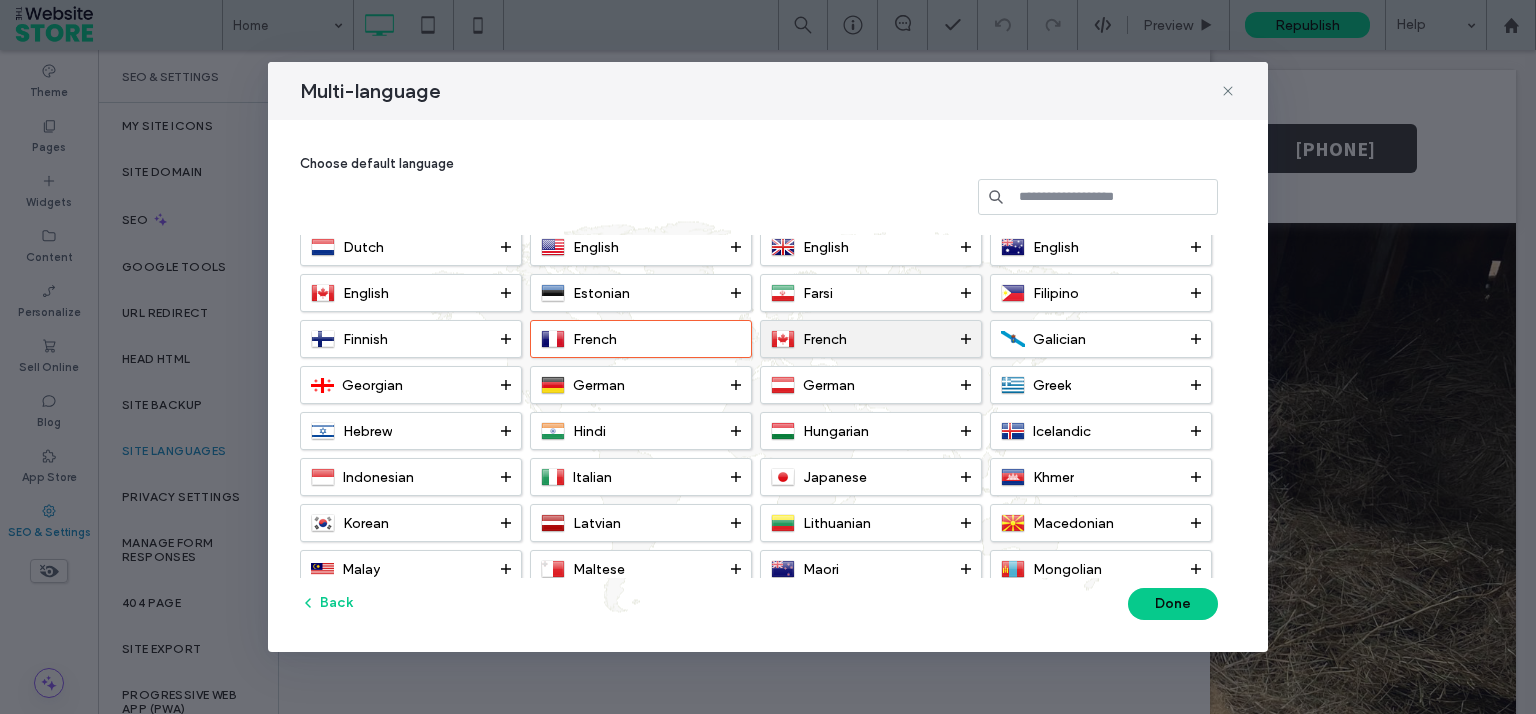 click on "French" at bounding box center [866, 339] 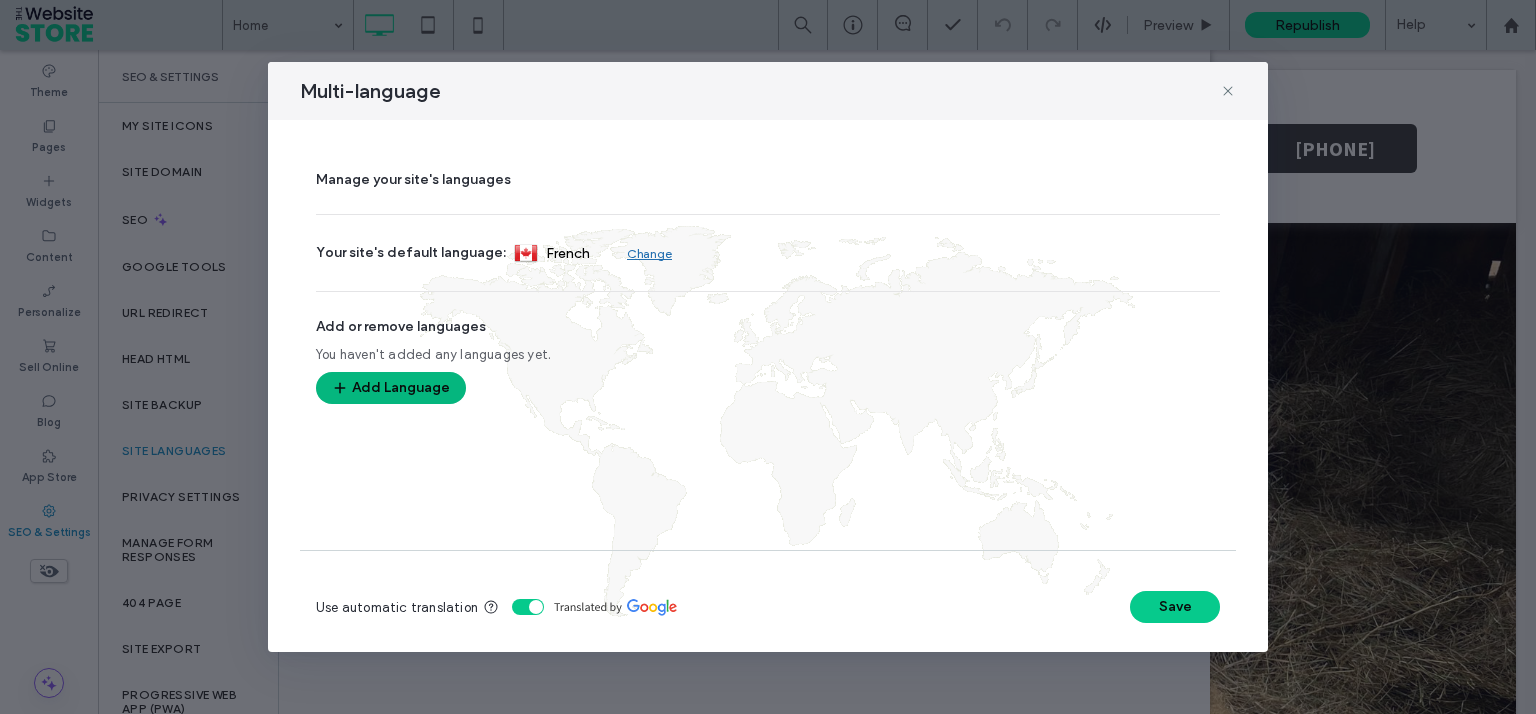 click on "Add Language" at bounding box center [391, 388] 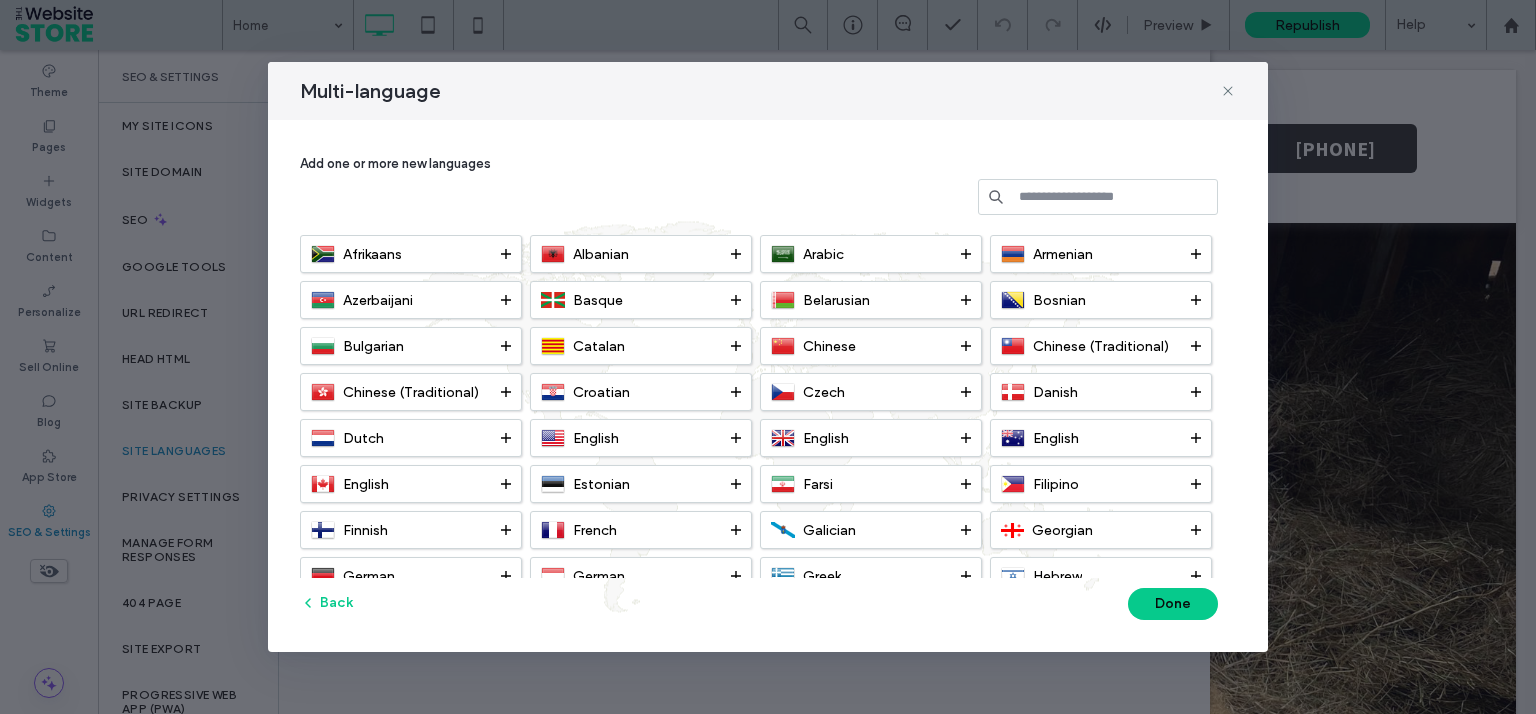 click at bounding box center (1098, 197) 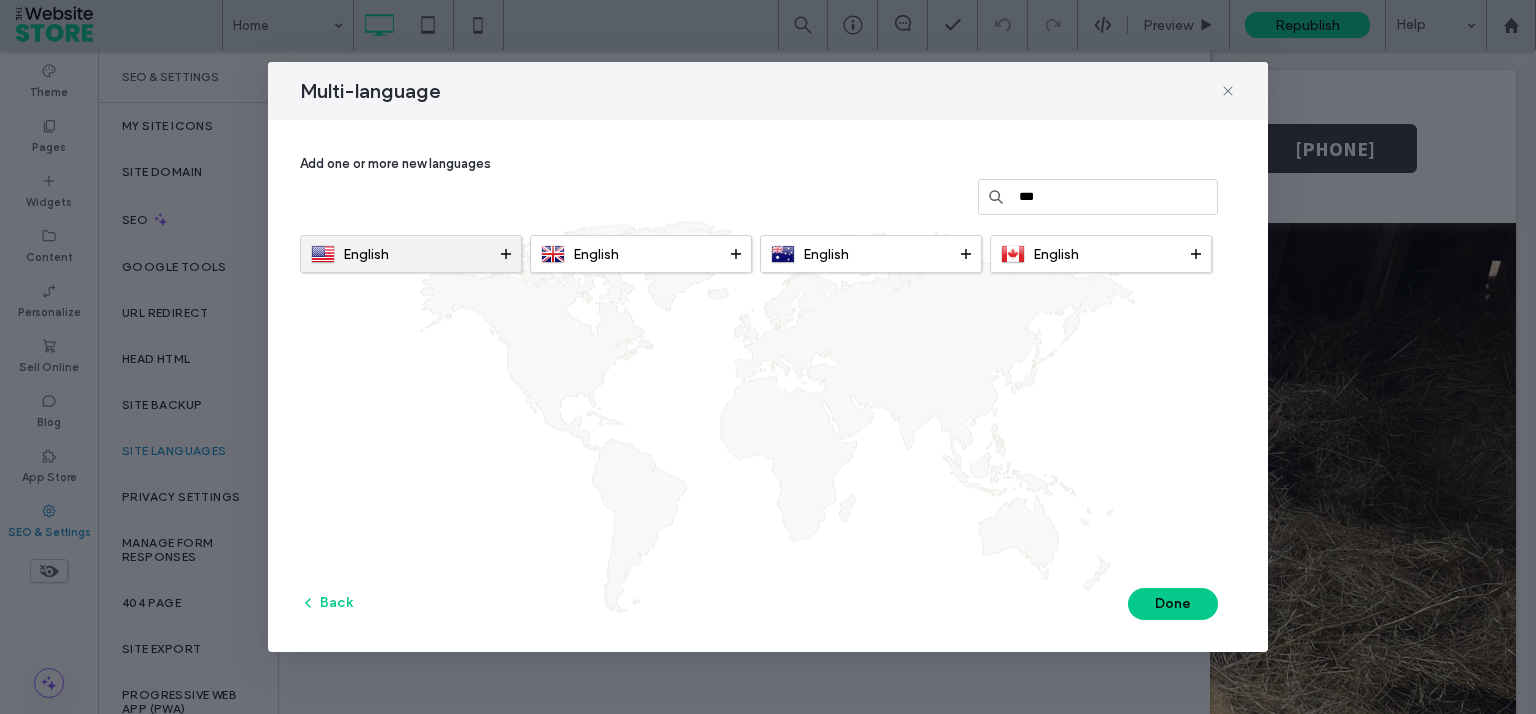 type on "***" 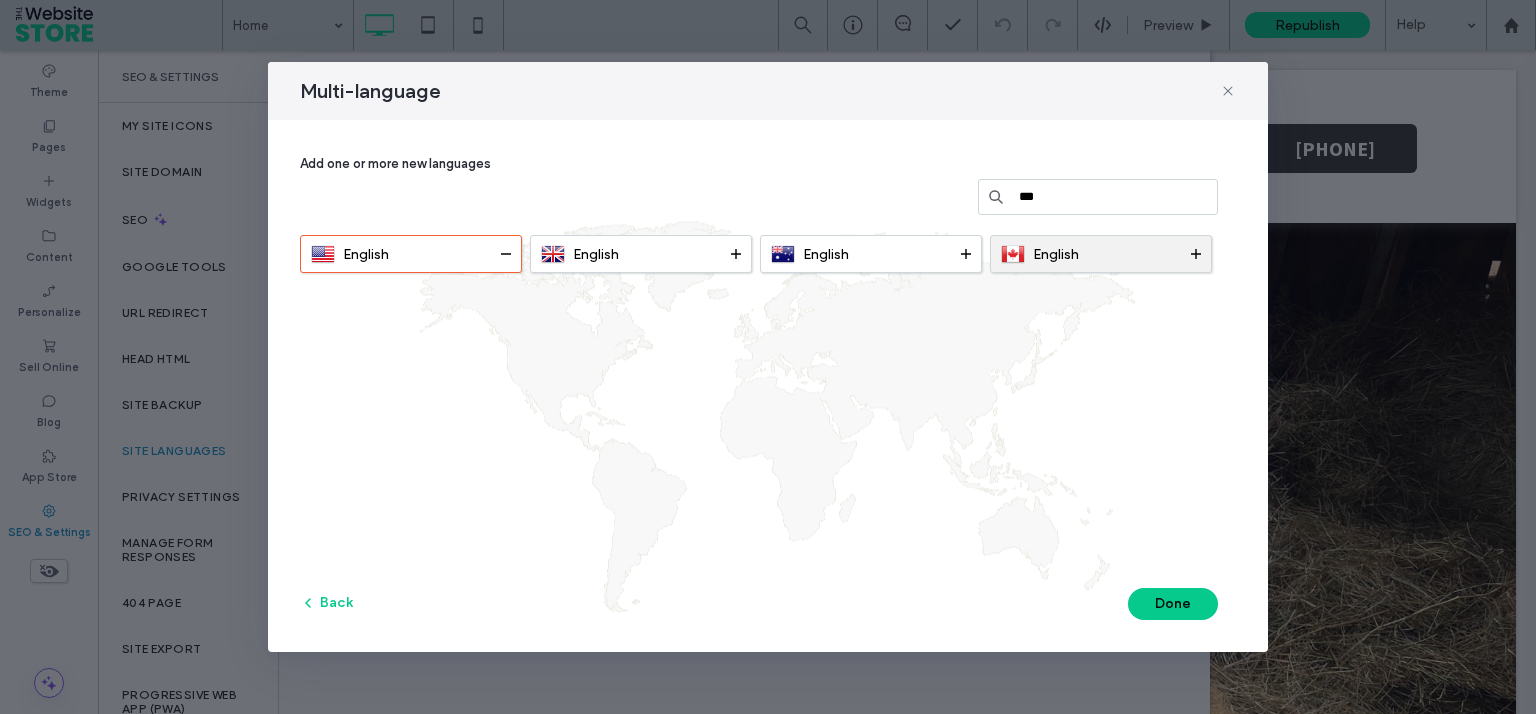 drag, startPoint x: 1048, startPoint y: 254, endPoint x: 1053, endPoint y: 265, distance: 12.083046 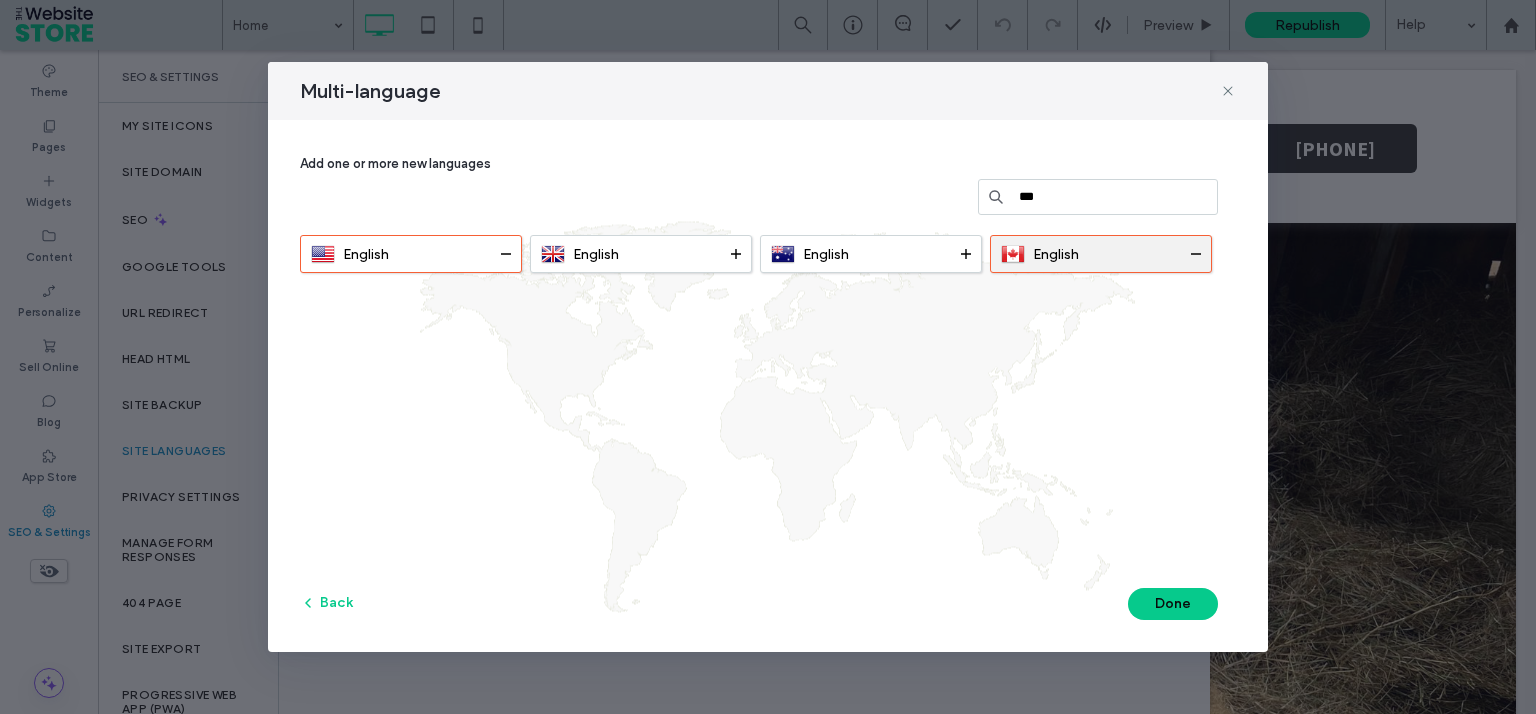 click 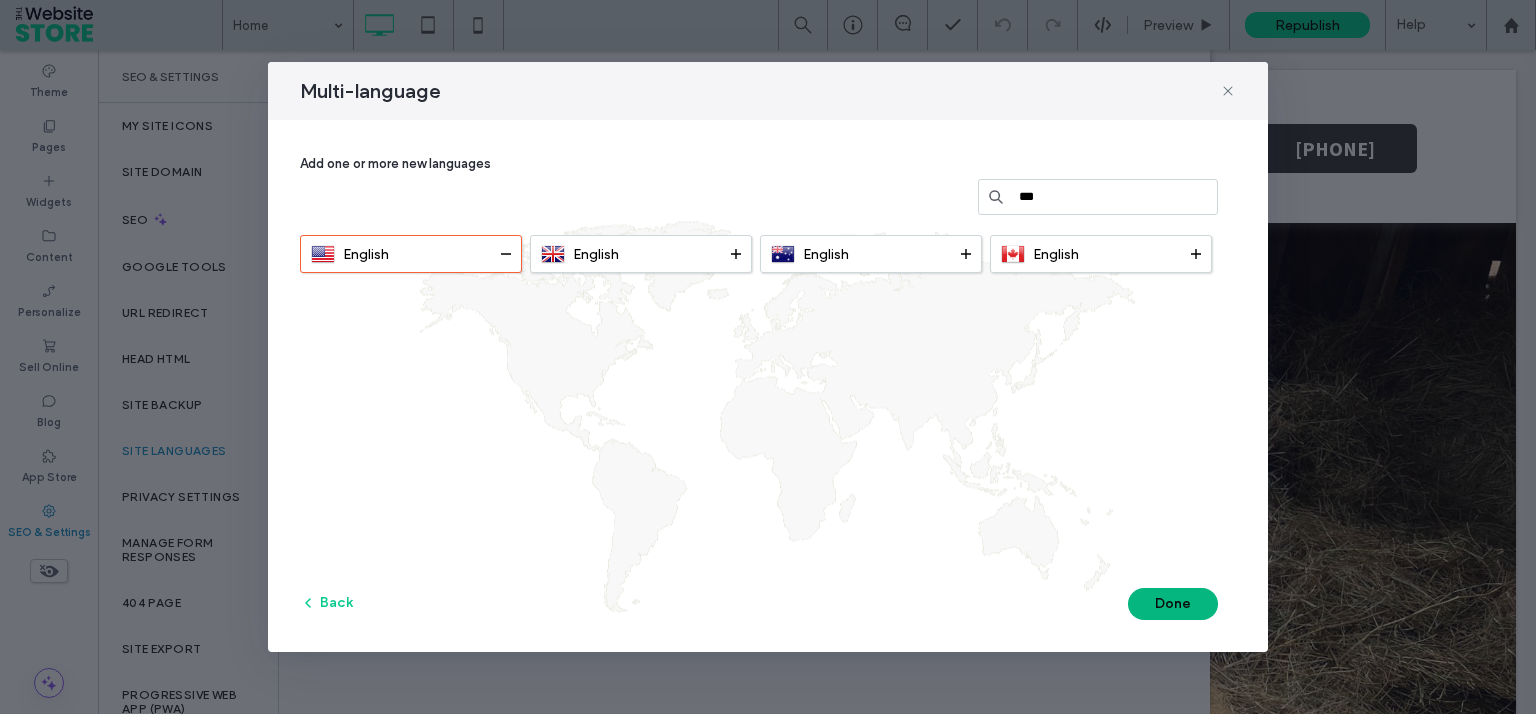 click on "Done" at bounding box center [1173, 604] 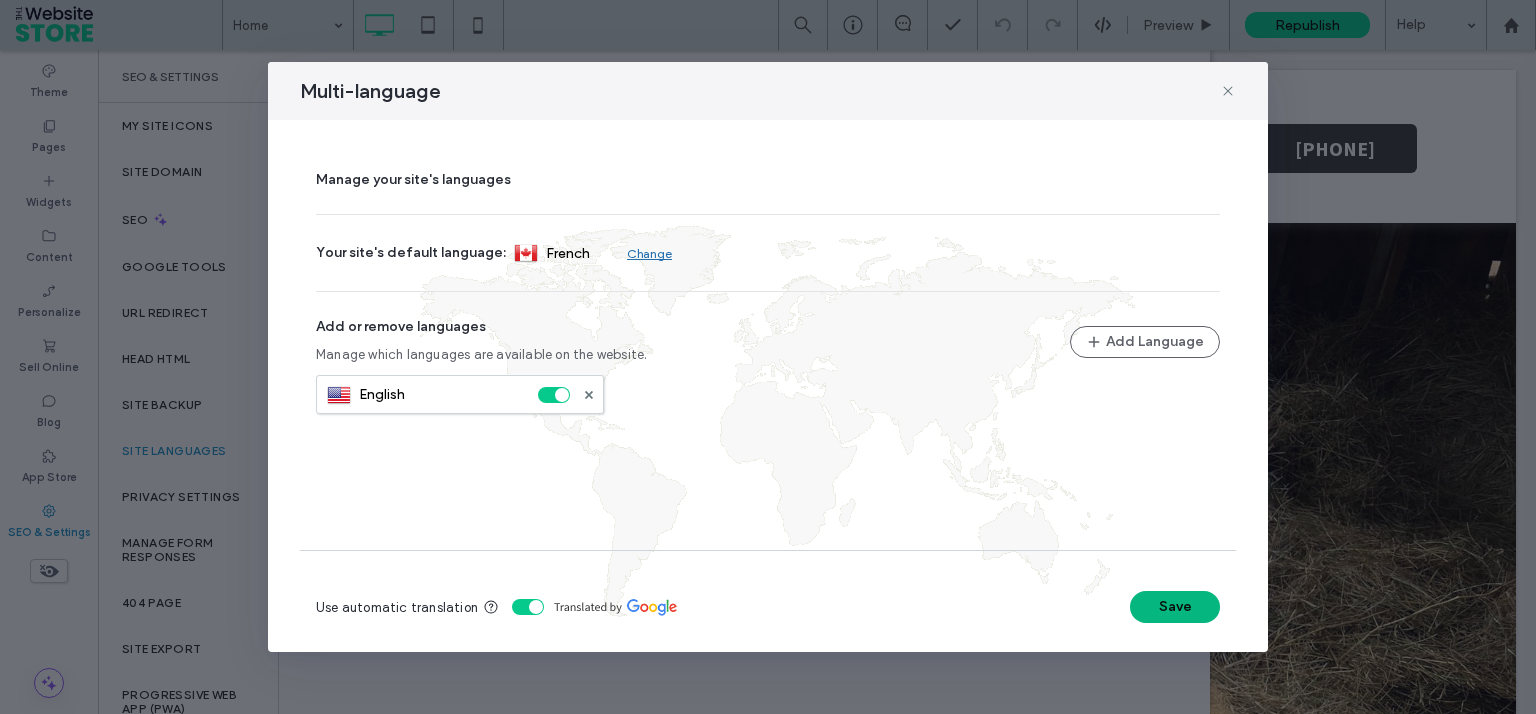 click on "Save" at bounding box center [1175, 607] 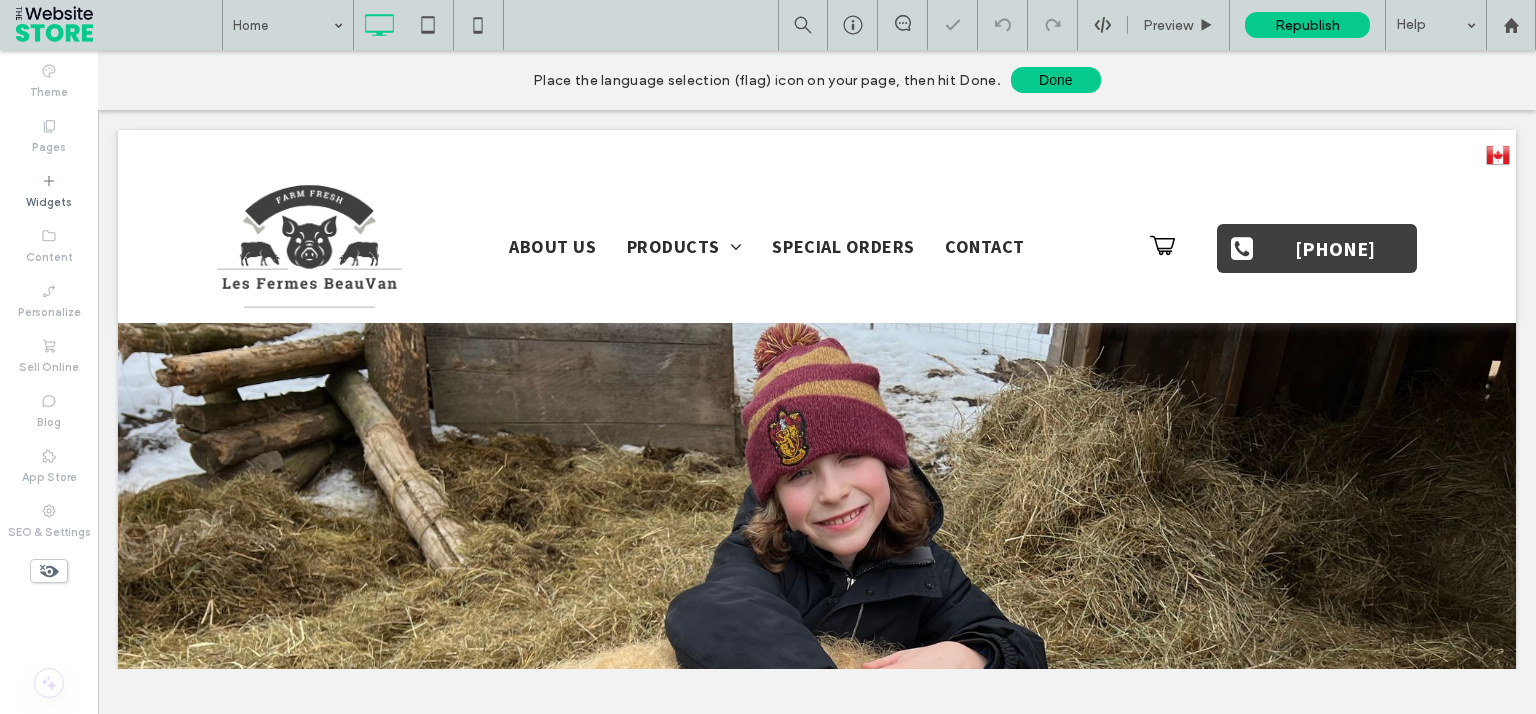 scroll, scrollTop: 0, scrollLeft: 0, axis: both 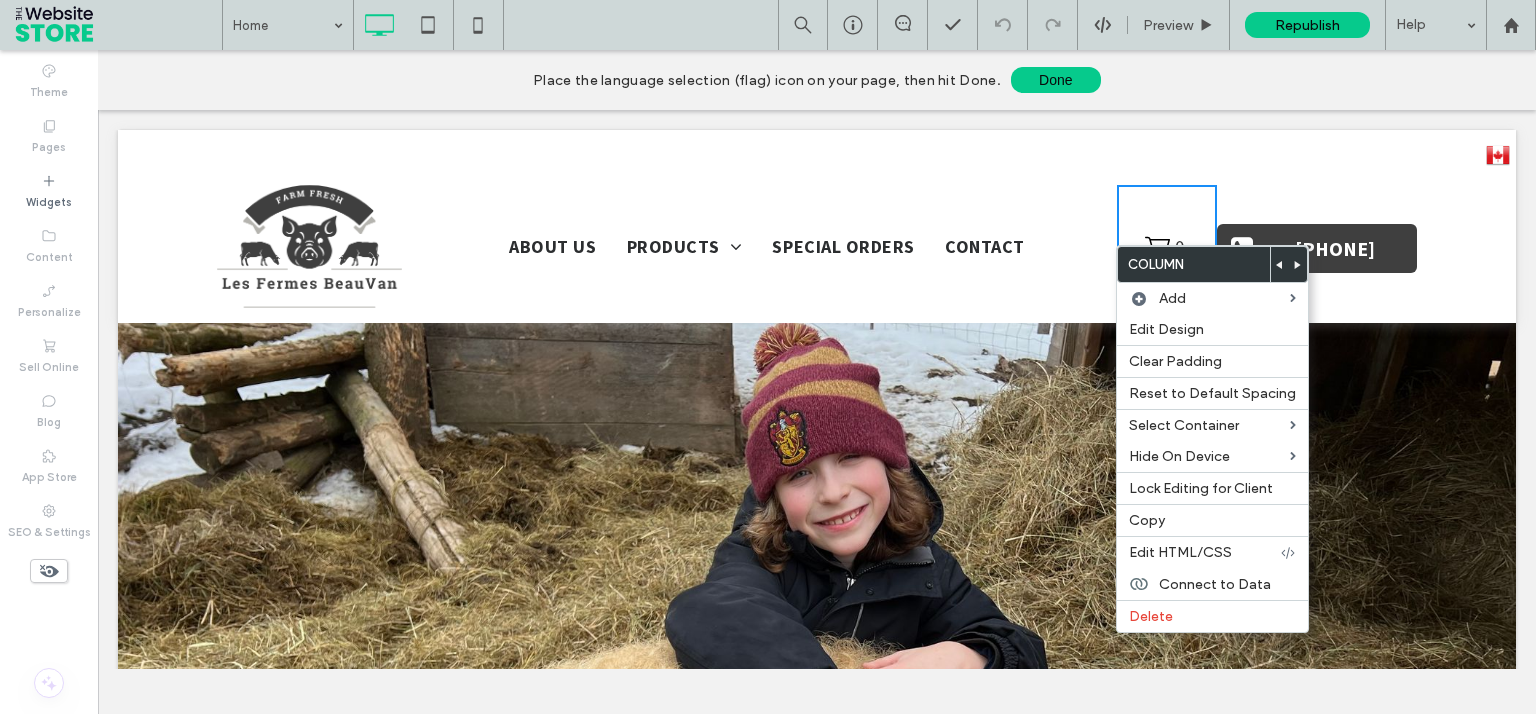 click on "Click To Paste
About Us
Products
Magnalitsa pork
Angus Speckel Park Beef
Special Orders
Contact
Click To Paste
0
Click To Paste
(514) 713-2104
Click To Paste" at bounding box center [817, 246] 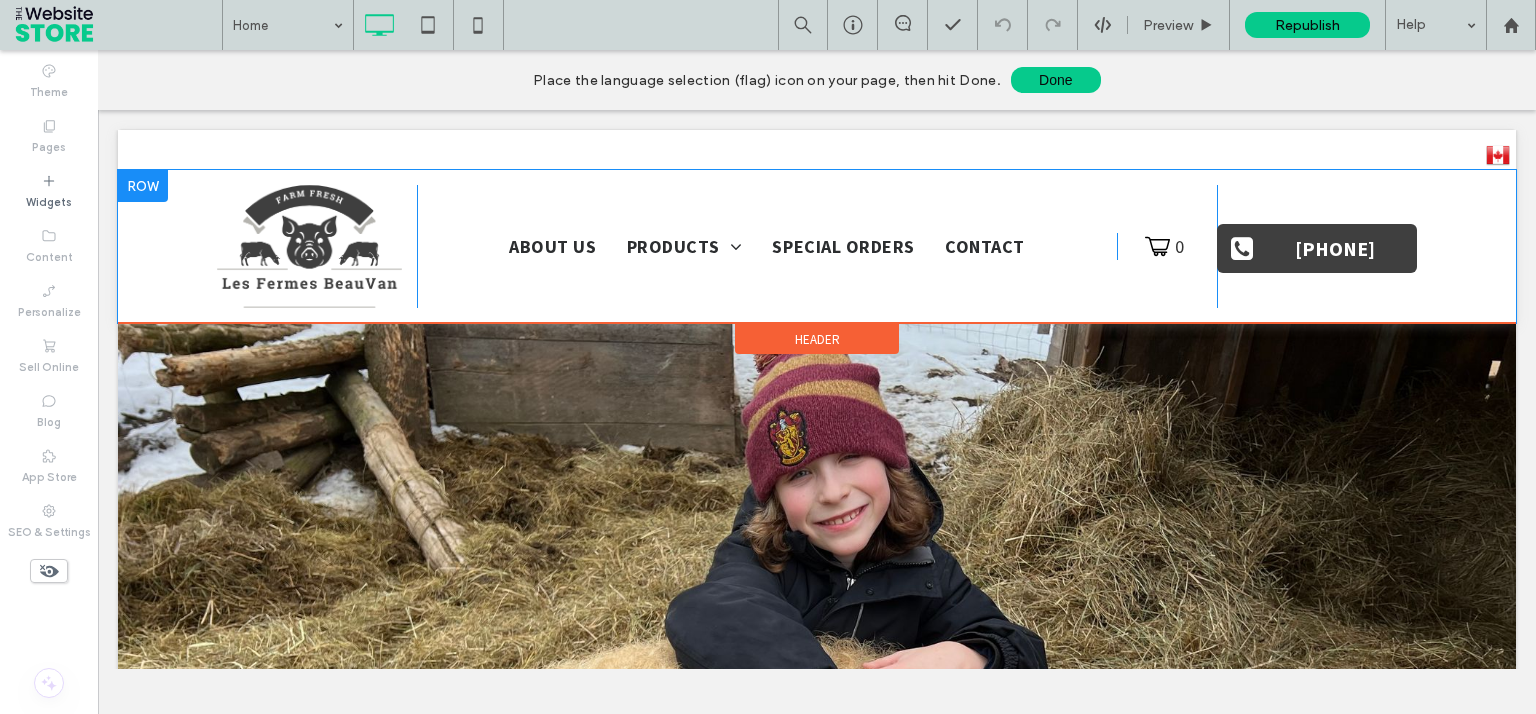 click on "Click To Paste
About Us
Products
Magnalitsa pork
Angus Speckel Park Beef
Special Orders
Contact
Click To Paste
0
Click To Paste
(514) 713-2104
Click To Paste" at bounding box center [817, 246] 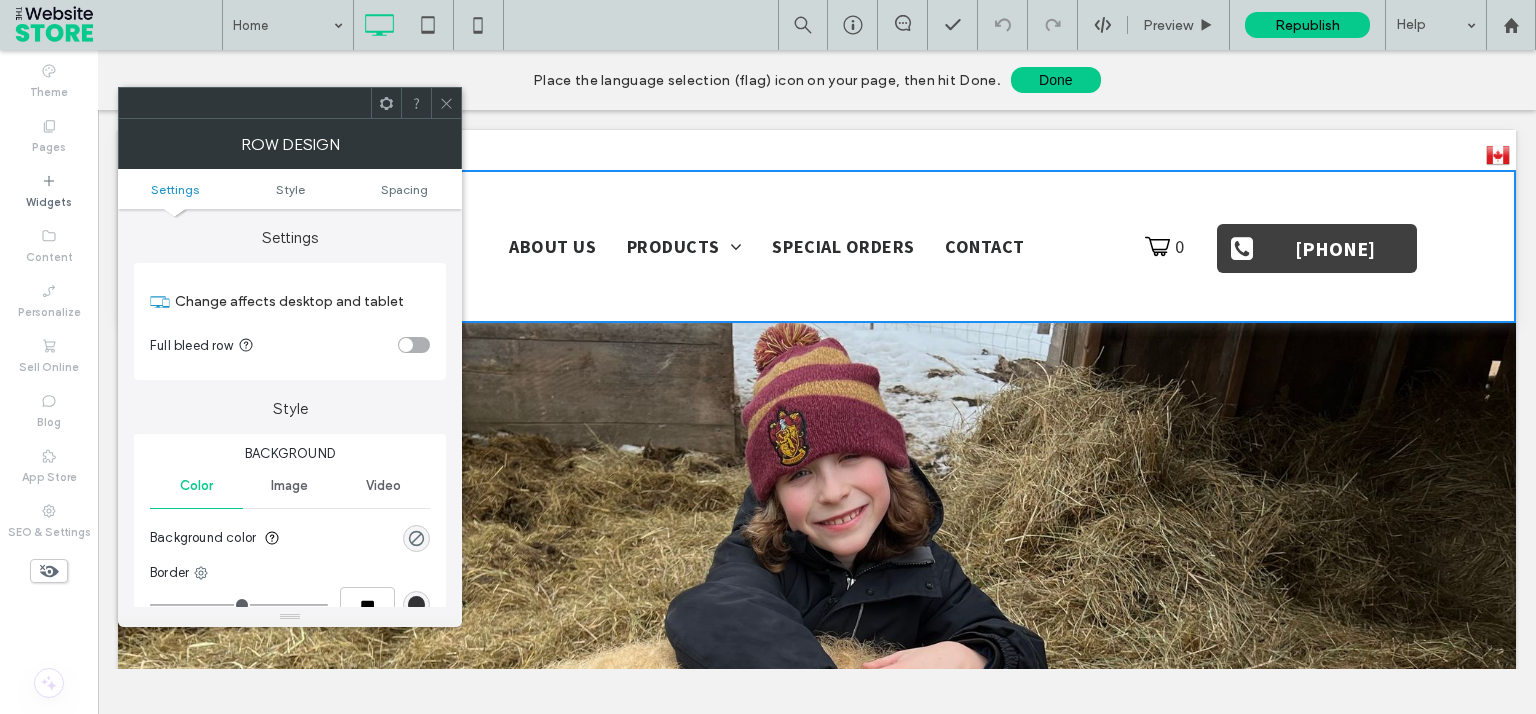click 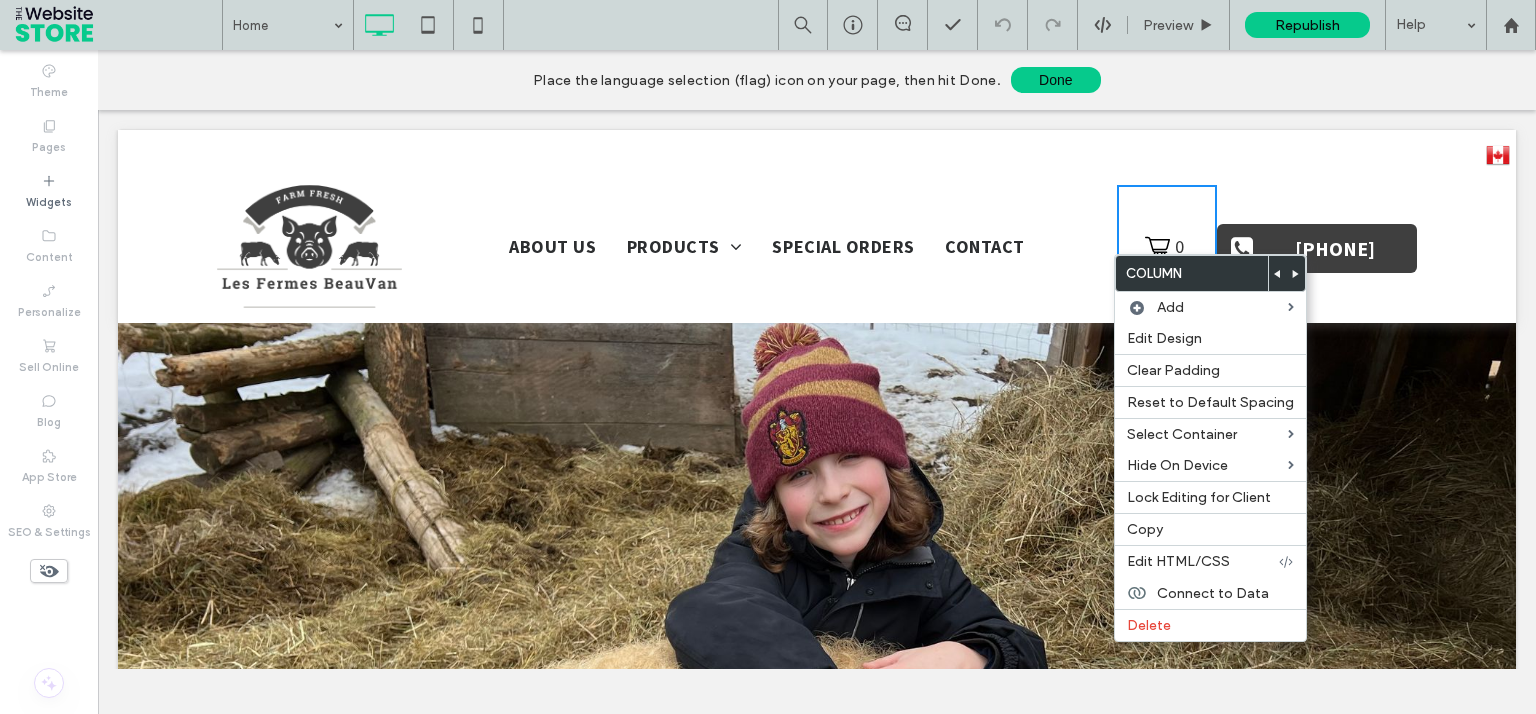 click on "Click To Paste
About Us
Products
Magnalitsa pork
Angus Speckel Park Beef
Special Orders
Contact
Click To Paste
0
Click To Paste
(514) 713-2104
Click To Paste" at bounding box center [817, 246] 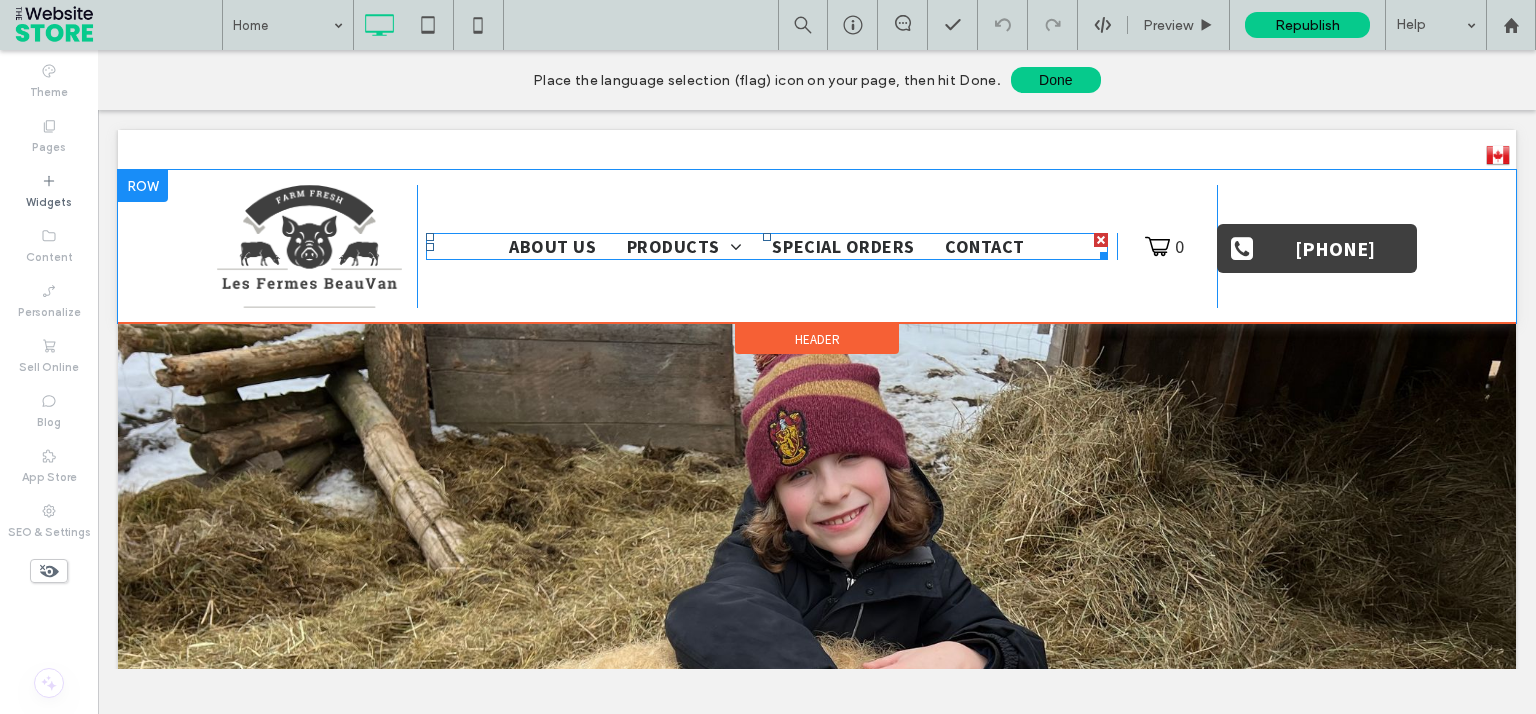 click on "About Us
Products
Magnalitsa pork
Angus Speckel Park Beef
Special Orders
Contact" at bounding box center [767, 246] 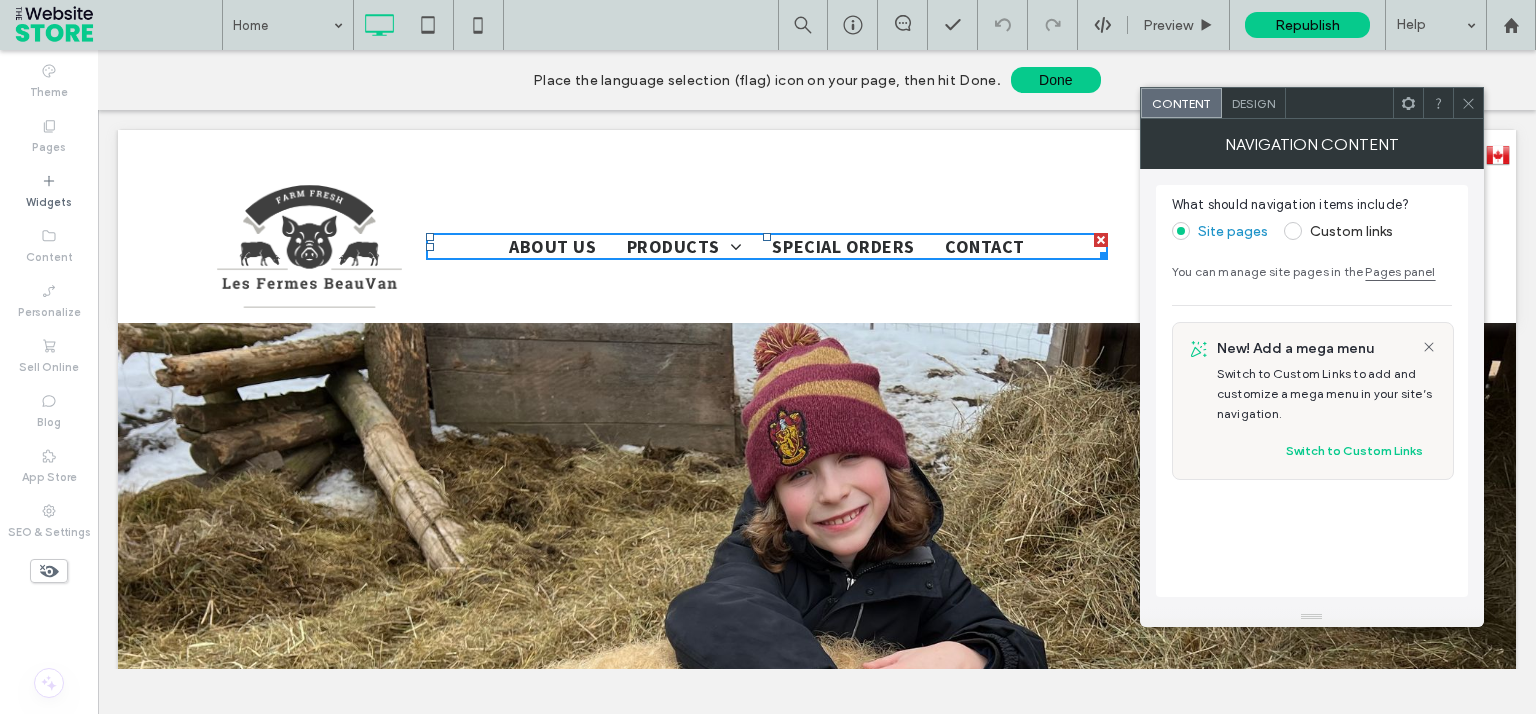 click on "Click To Paste
About Us
Products
Magnalitsa pork
Angus Speckel Park Beef
Special Orders
Contact
Click To Paste
0
Click To Paste
(514) 713-2104
Click To Paste" at bounding box center [817, 246] 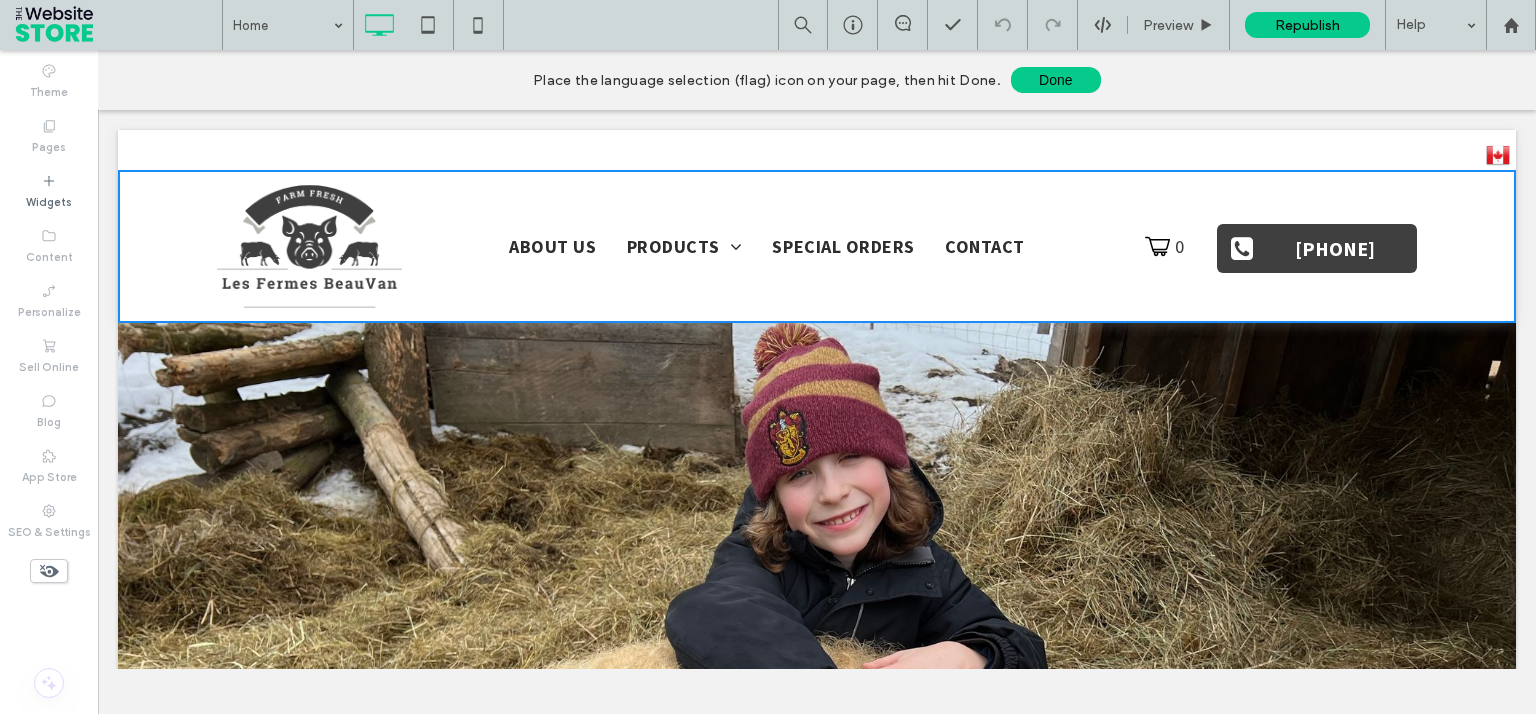 click on "About Us
Products
Magnalitsa pork
Angus Speckel Park Beef
Special Orders
Contact" at bounding box center [767, 246] 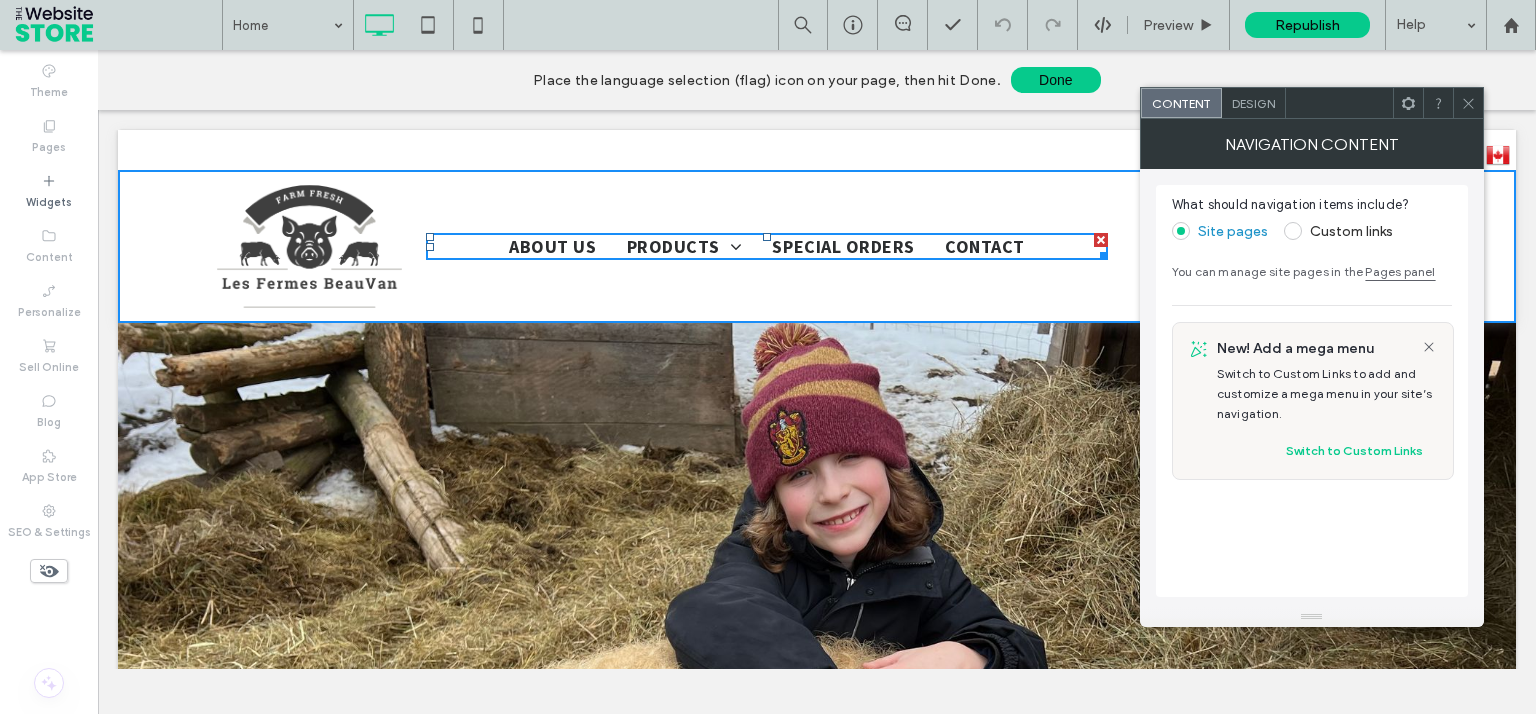 click on "Click To Paste
About Us
Products
Magnalitsa pork
Angus Speckel Park Beef
Special Orders
Contact
Click To Paste
0
Click To Paste
(514) 713-2104
Click To Paste" at bounding box center (817, 246) 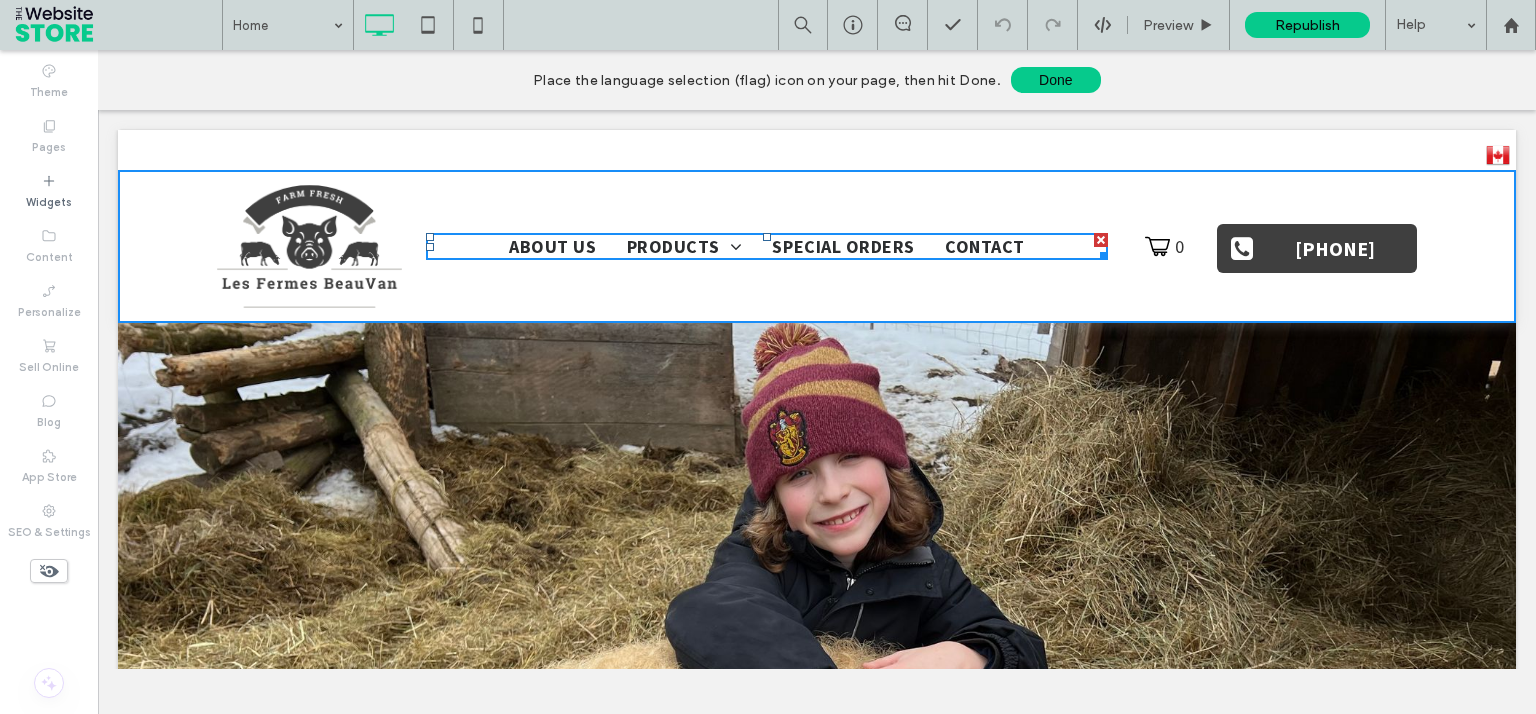 click on "0" at bounding box center [1167, 246] 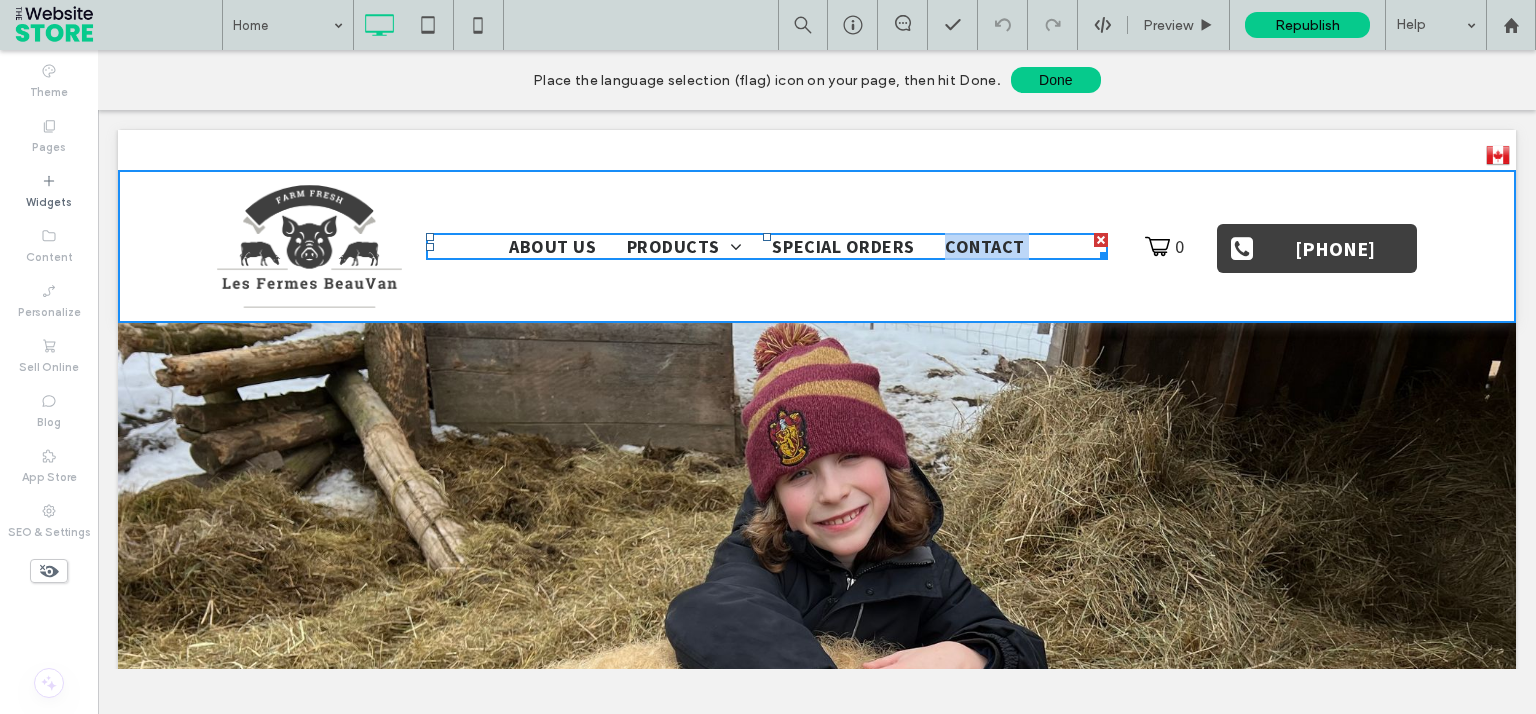 click on "Click To Paste
About Us
Products
Magnalitsa pork
Angus Speckel Park Beef
Special Orders
Contact
Click To Paste
0
Click To Paste
(514) 713-2104
Click To Paste" at bounding box center [817, 246] 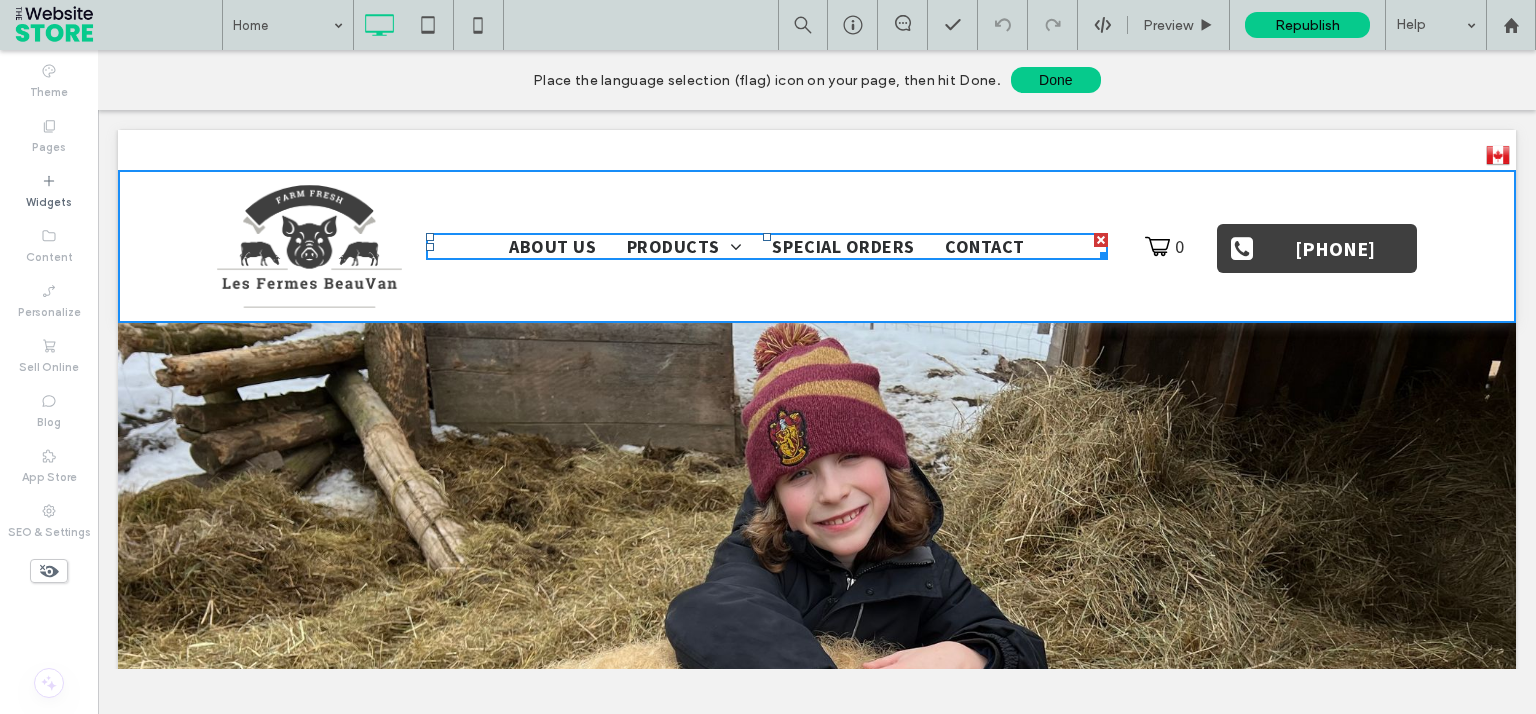click on "0
Click To Paste" at bounding box center [1167, 246] 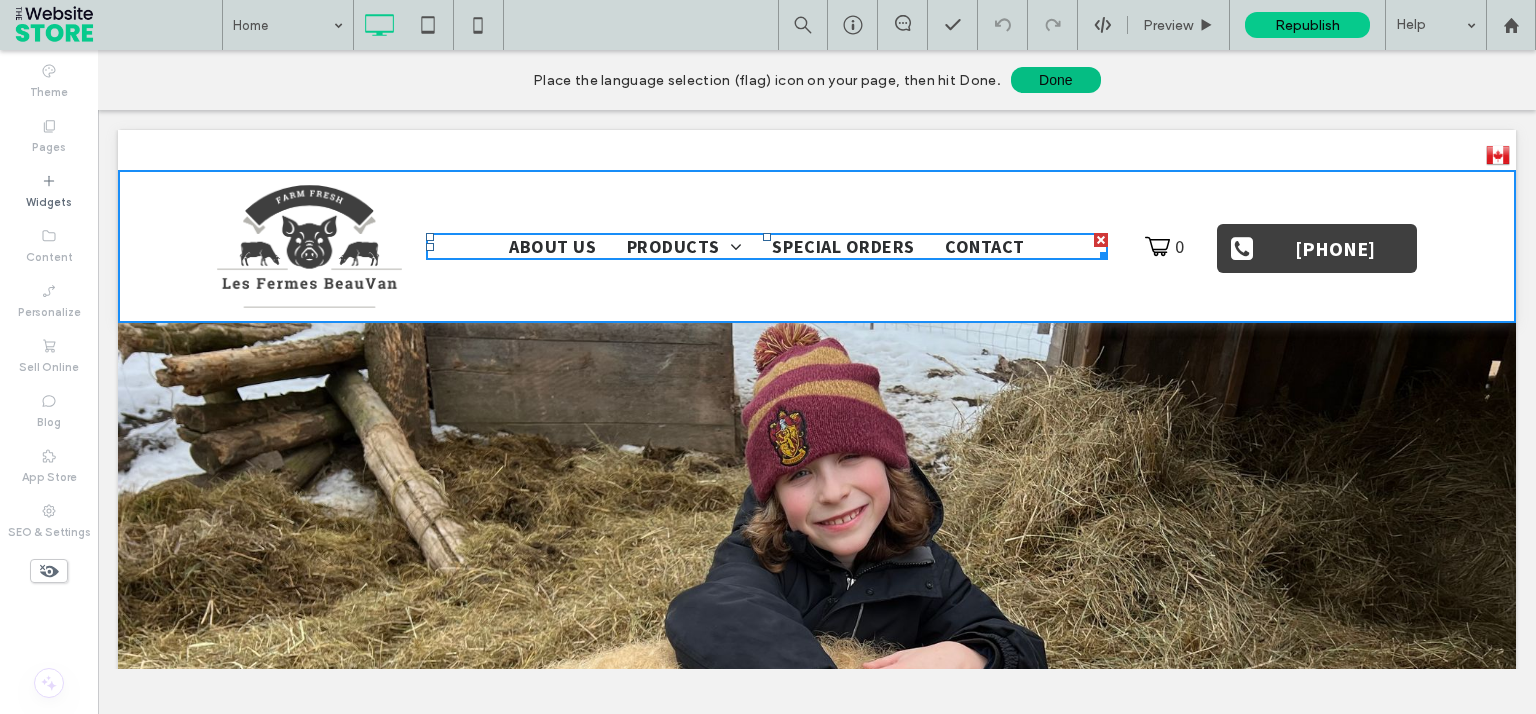 click on "Done" at bounding box center [1056, 80] 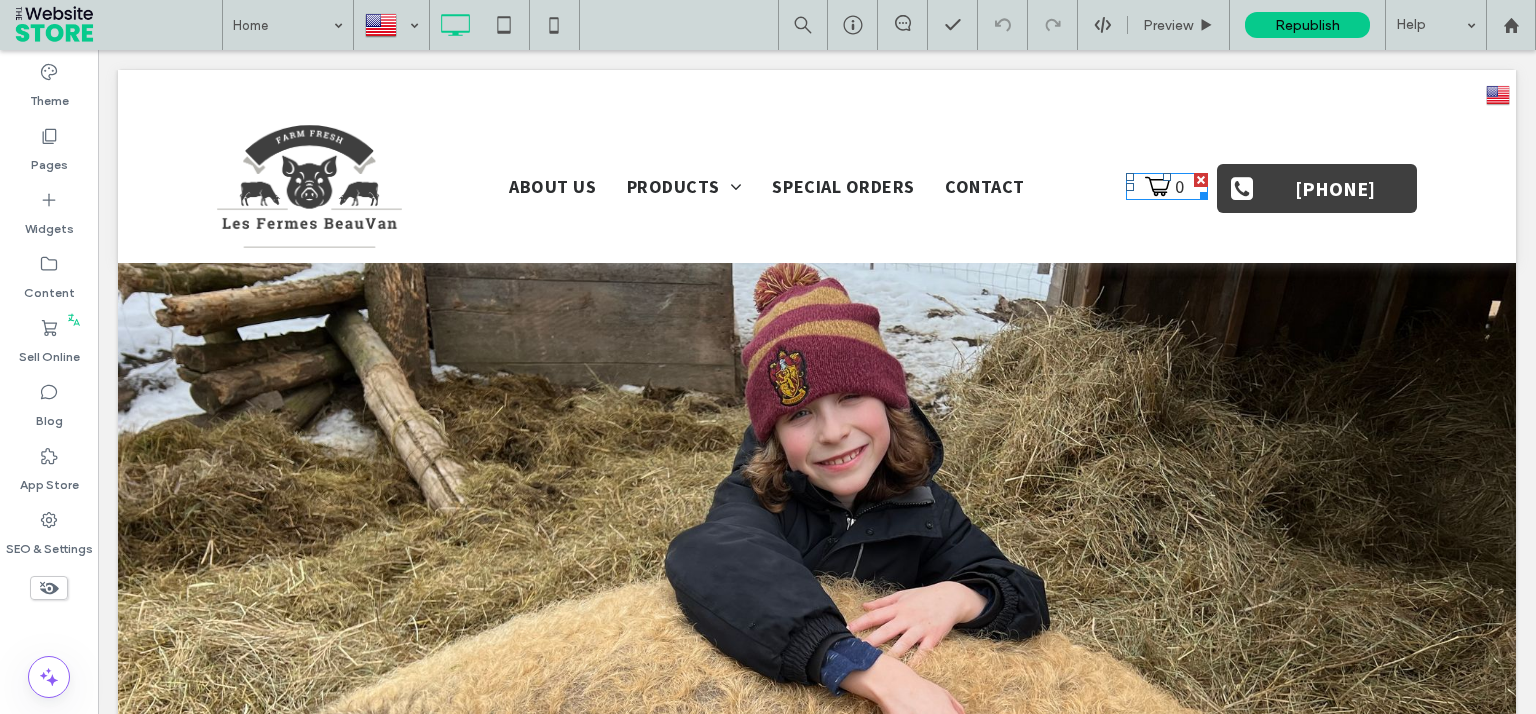 scroll, scrollTop: 0, scrollLeft: 0, axis: both 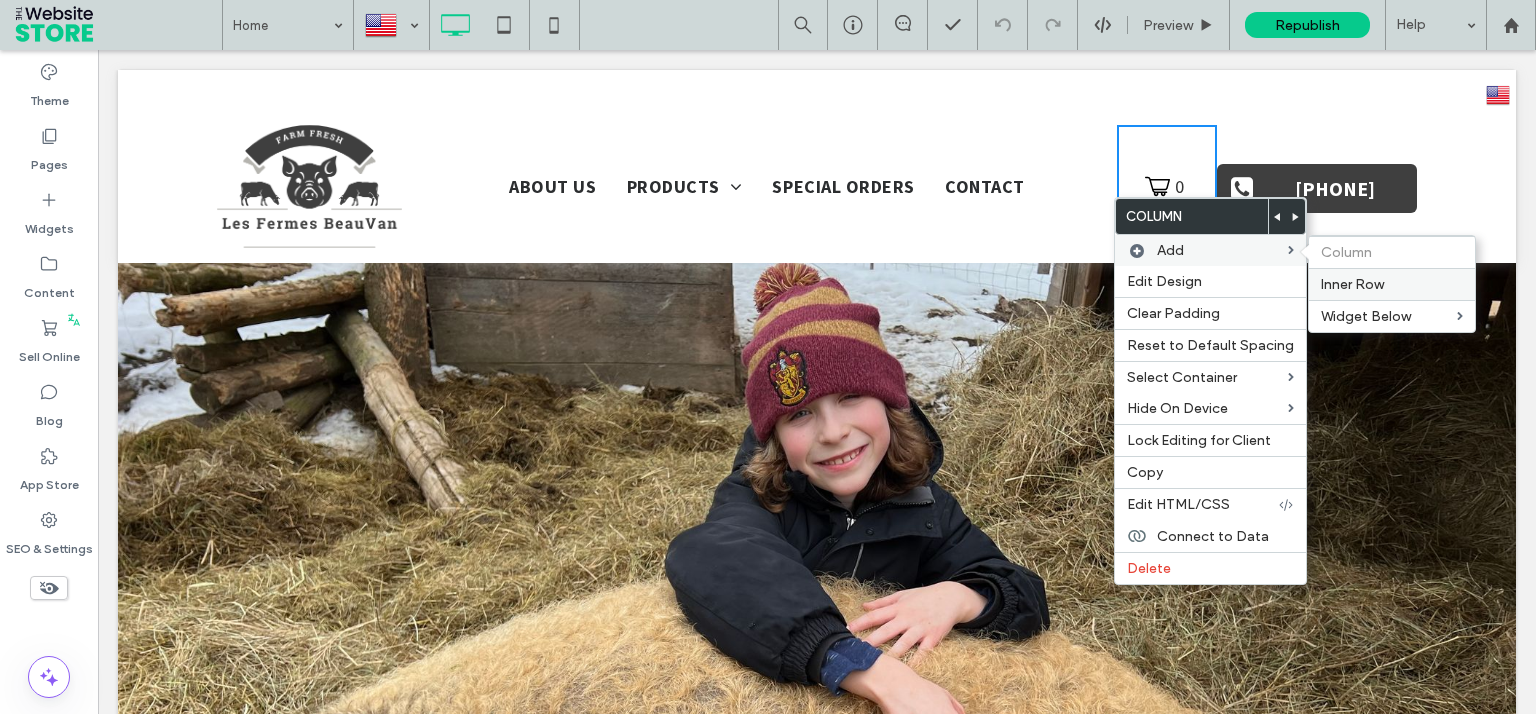 click on "Inner Row" at bounding box center [1352, 284] 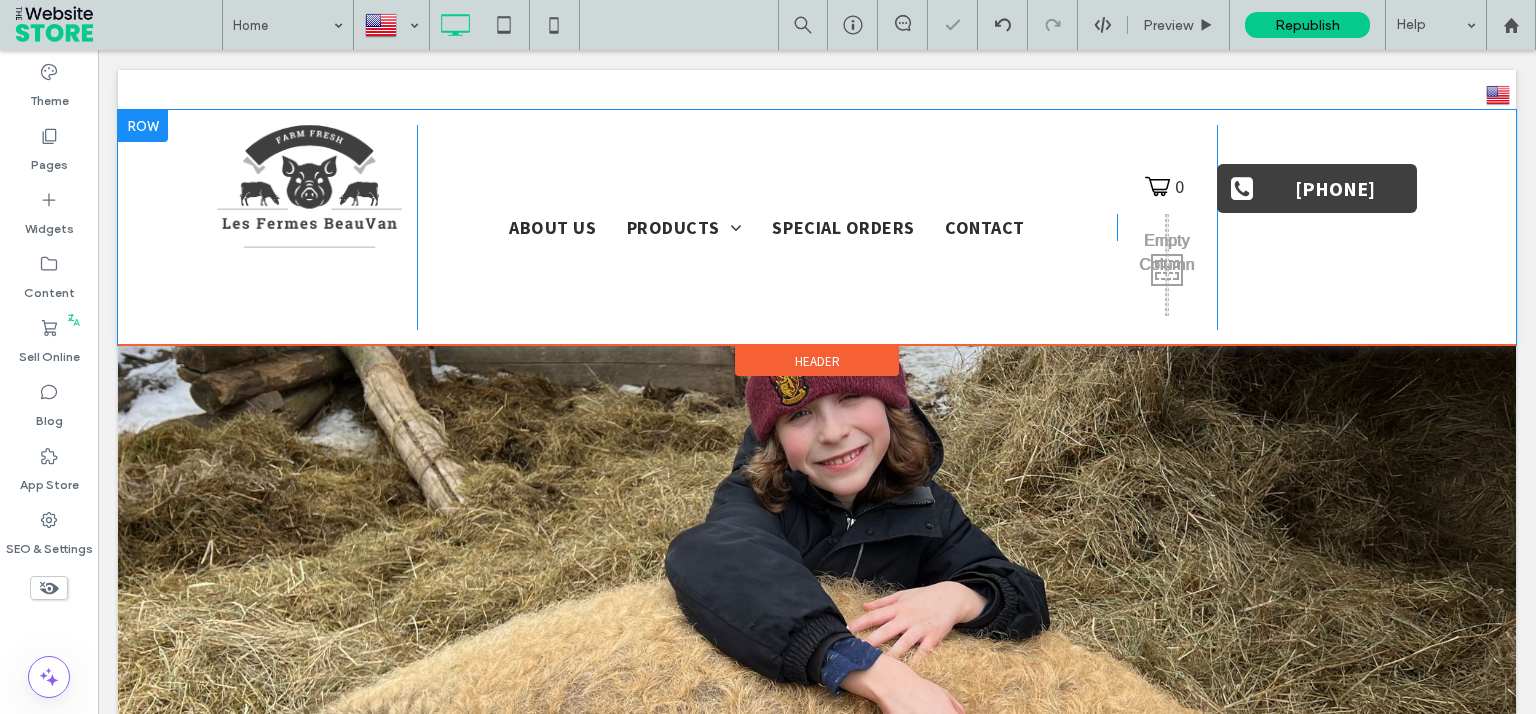 drag, startPoint x: 1061, startPoint y: 288, endPoint x: 1066, endPoint y: 277, distance: 12.083046 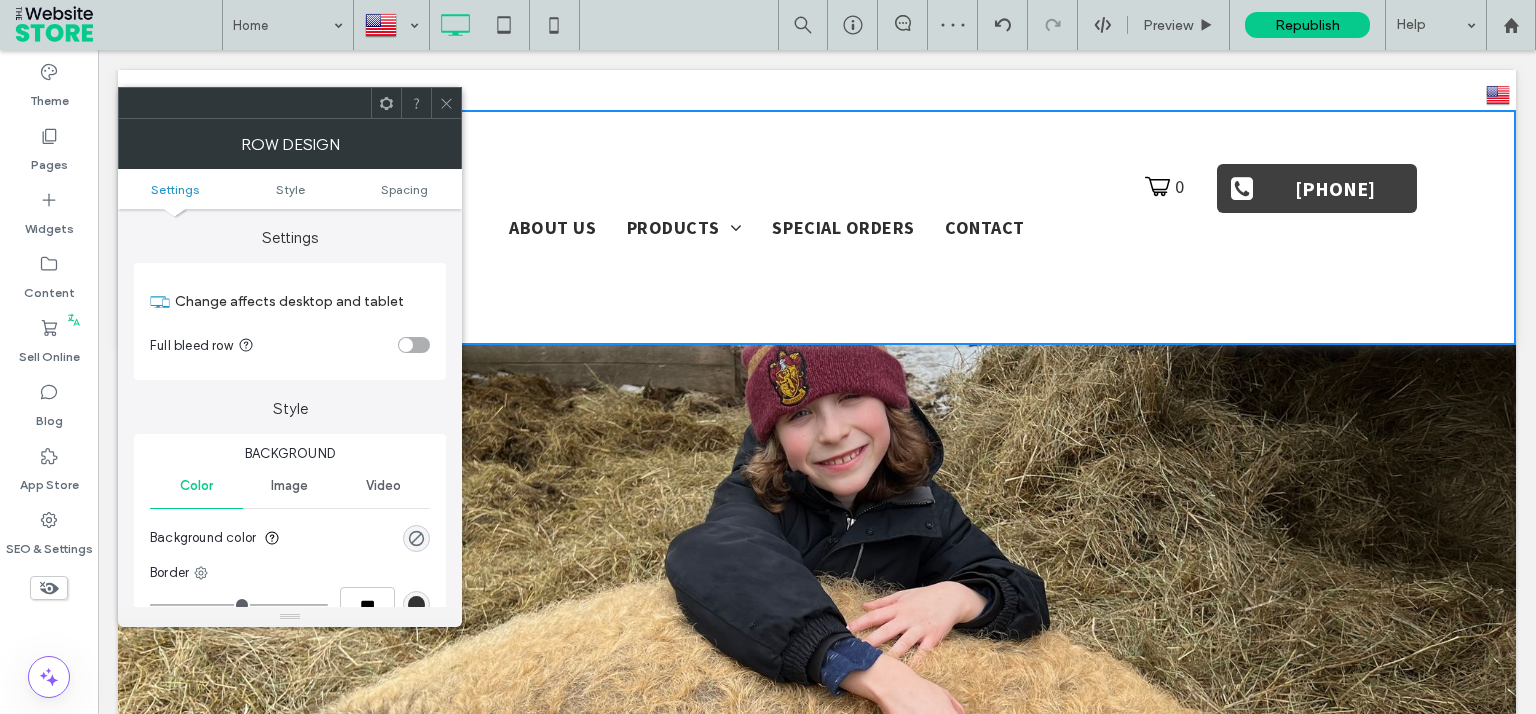 click 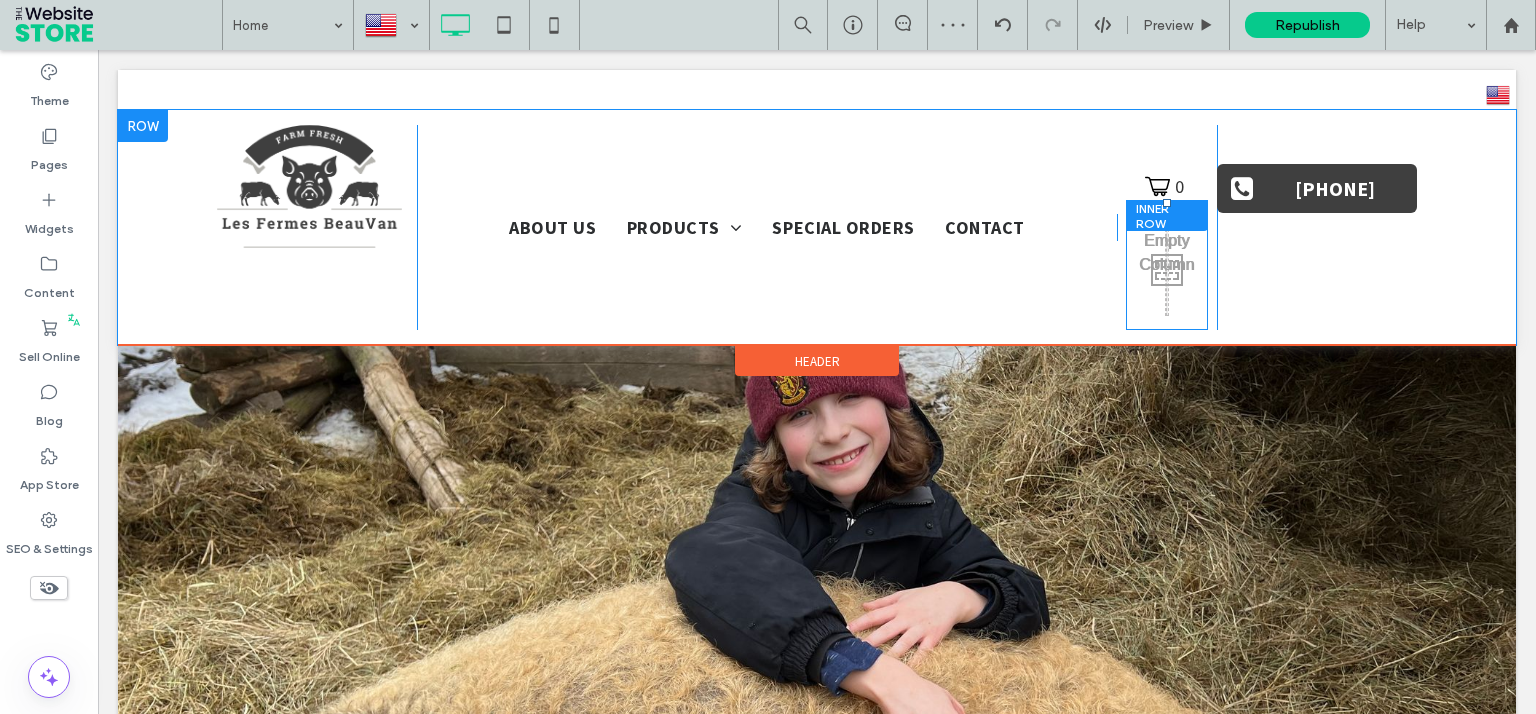 click on "Click To Paste     Click To Paste
Click To Paste     Click To Paste" at bounding box center [1167, 265] 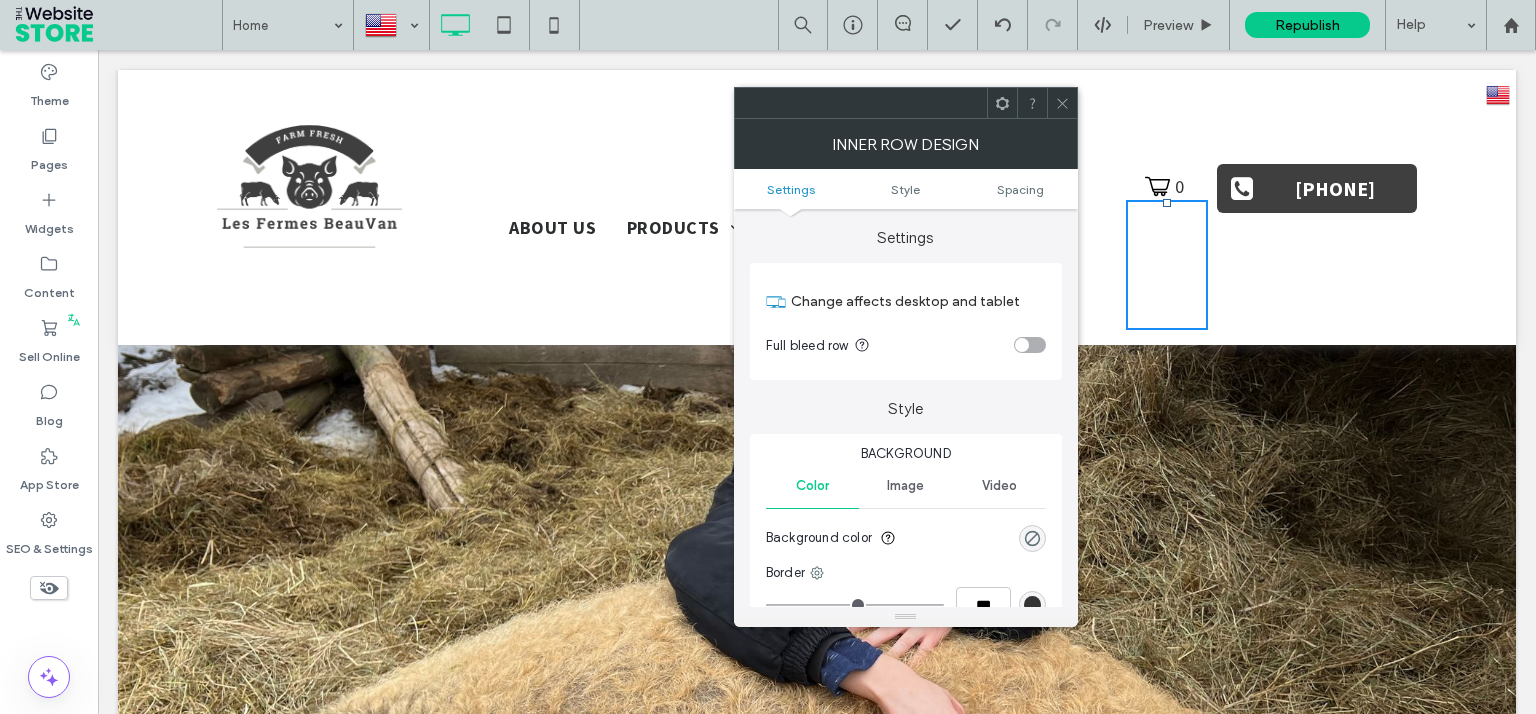 click 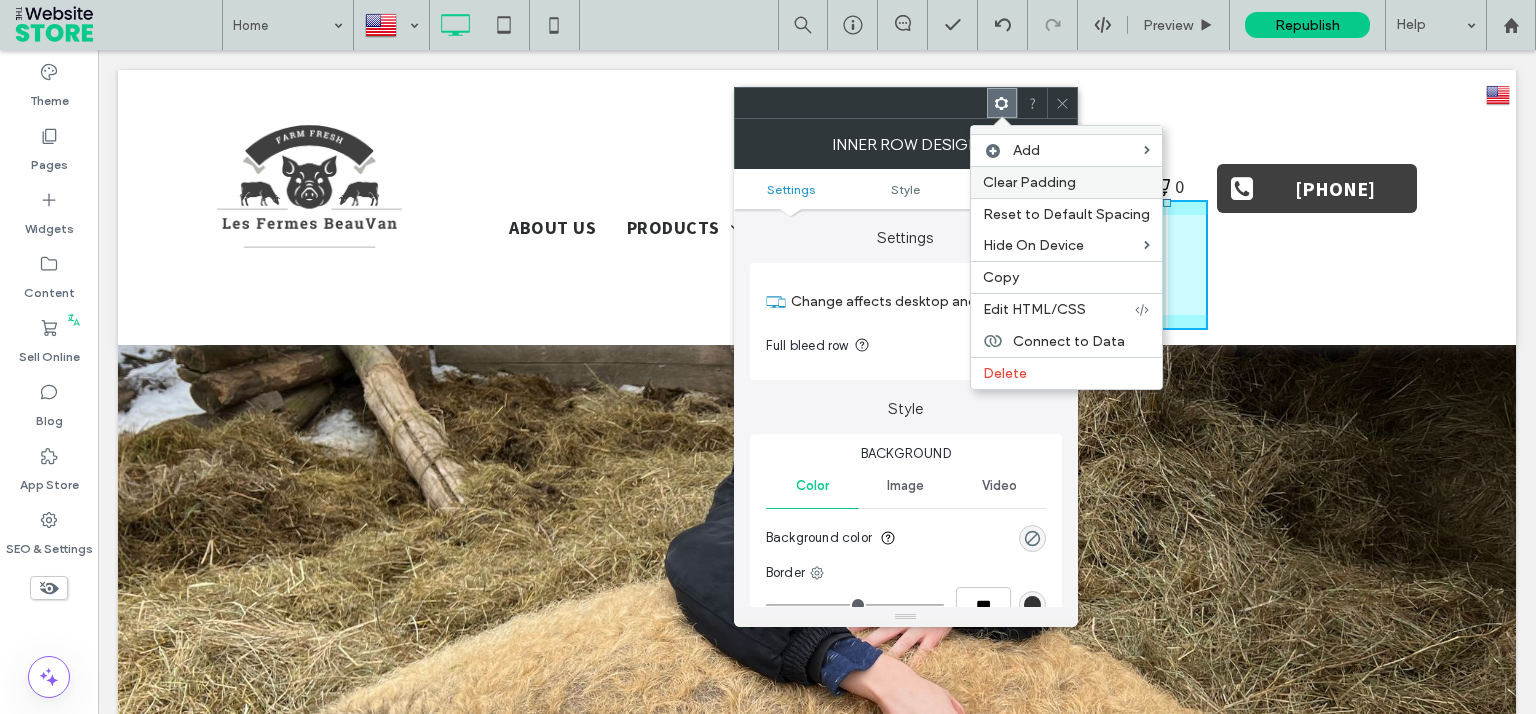 drag, startPoint x: 1031, startPoint y: 182, endPoint x: 1134, endPoint y: 201, distance: 104.73777 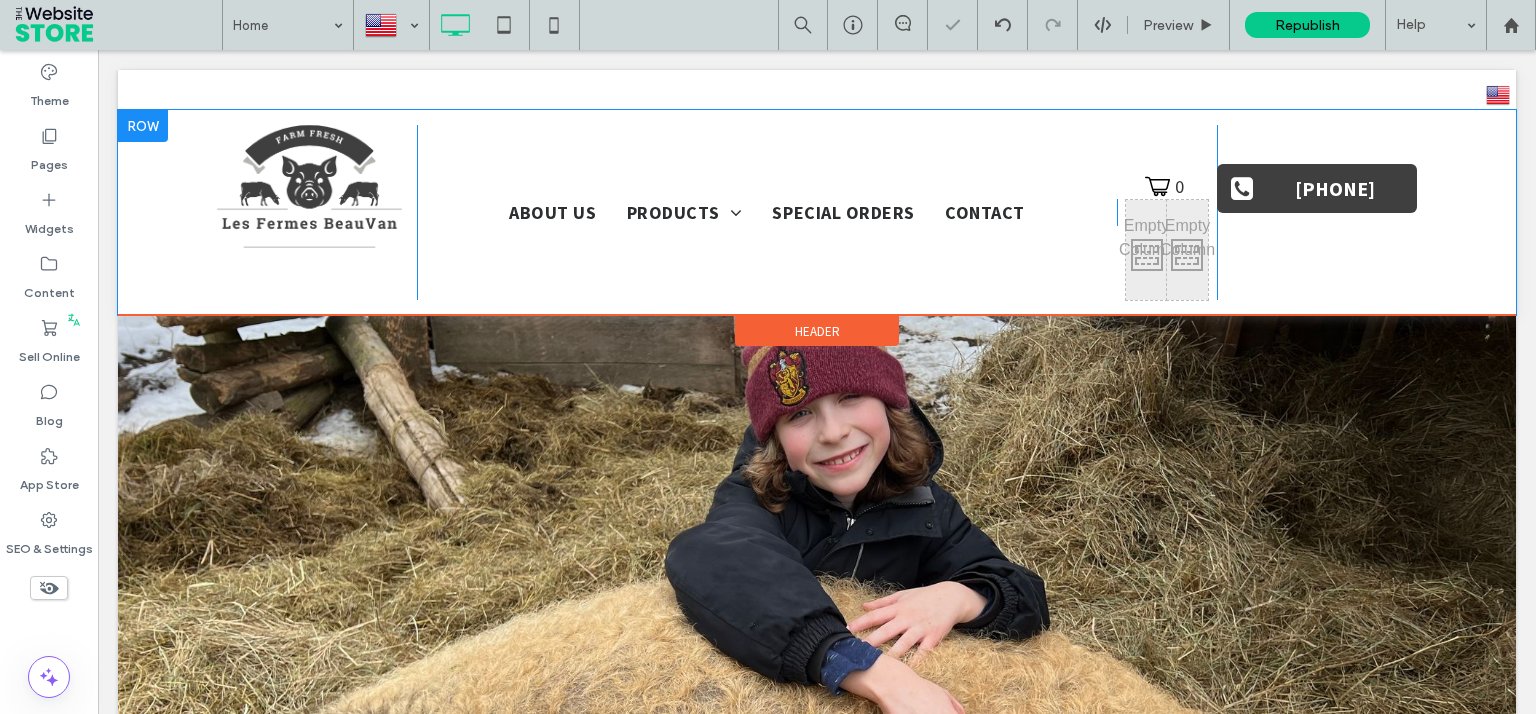 click on "(514) 713-2104
Click To Paste" at bounding box center [1317, 212] 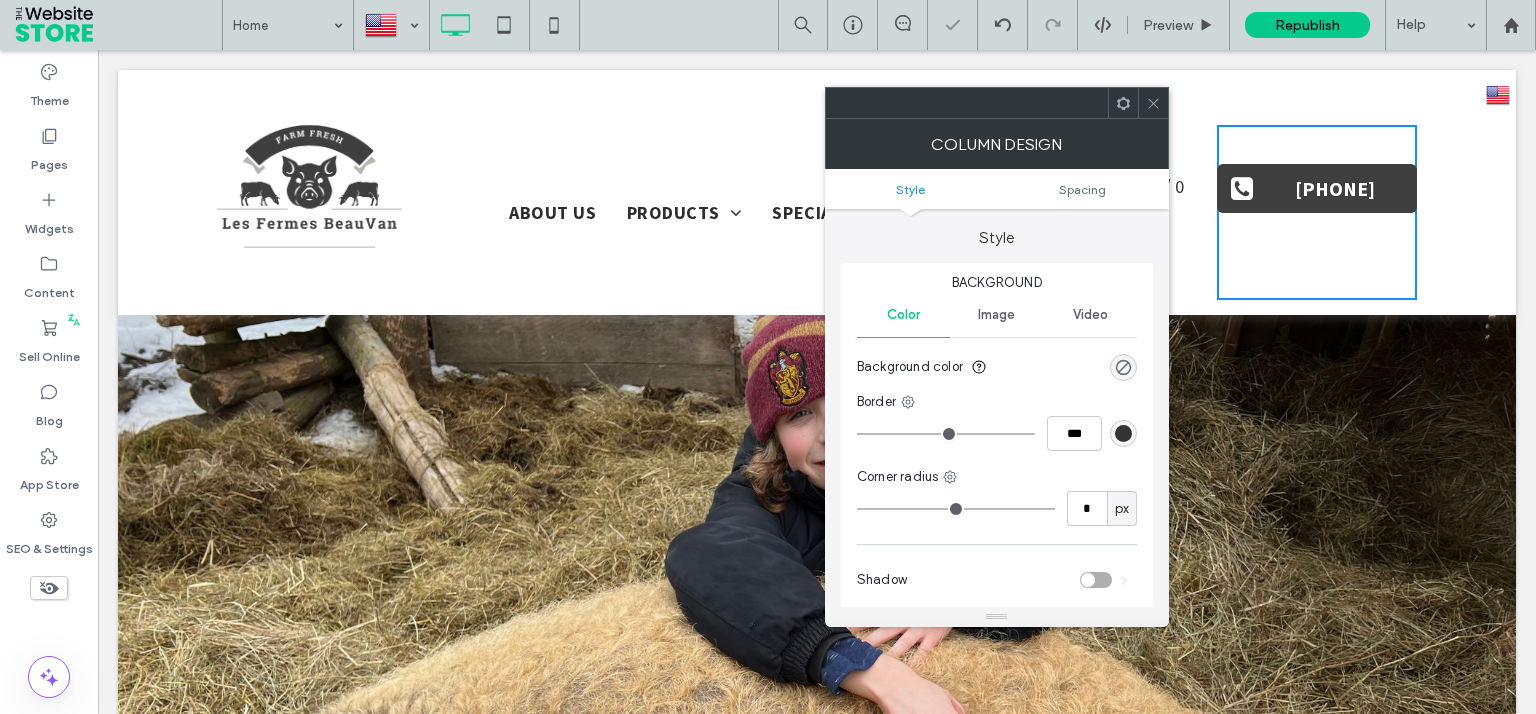 click 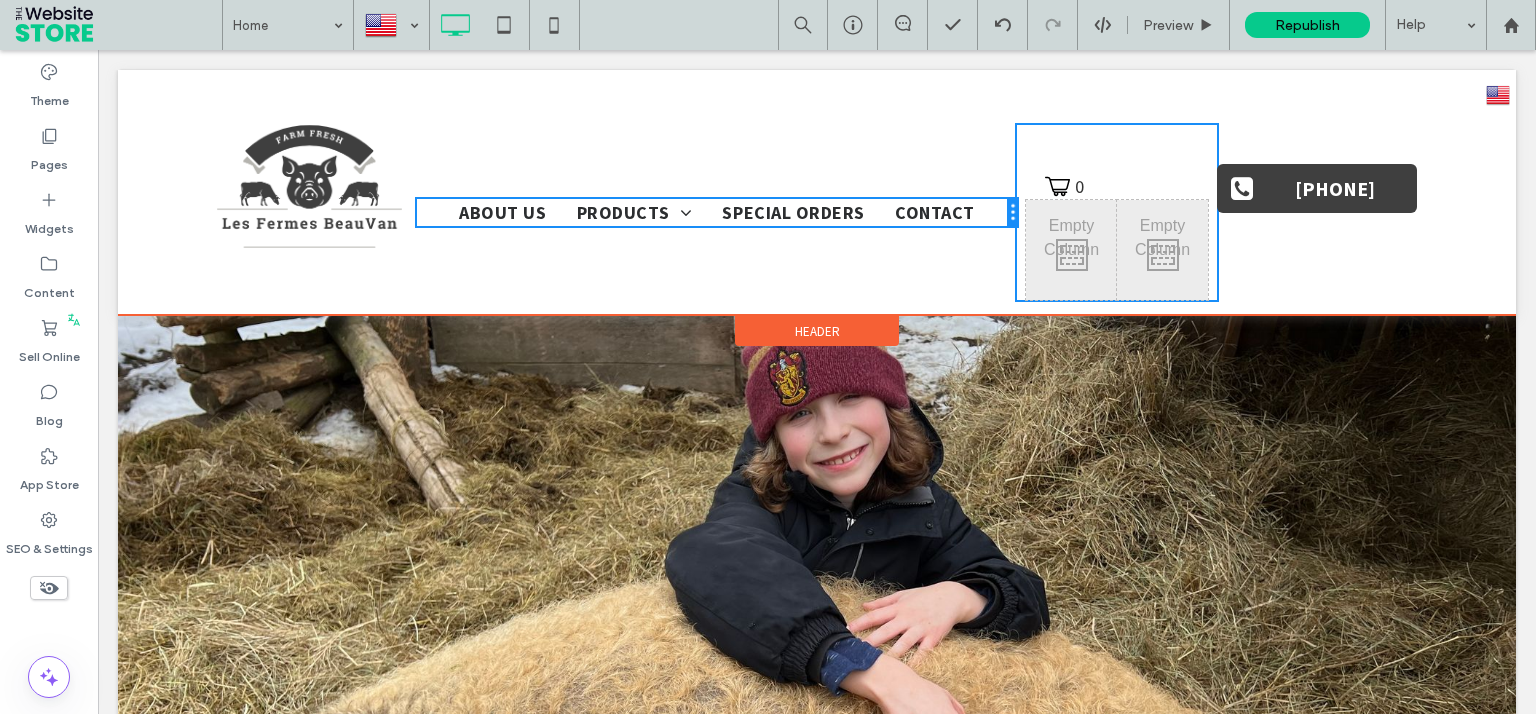 drag, startPoint x: 1107, startPoint y: 210, endPoint x: 1051, endPoint y: 216, distance: 56.32051 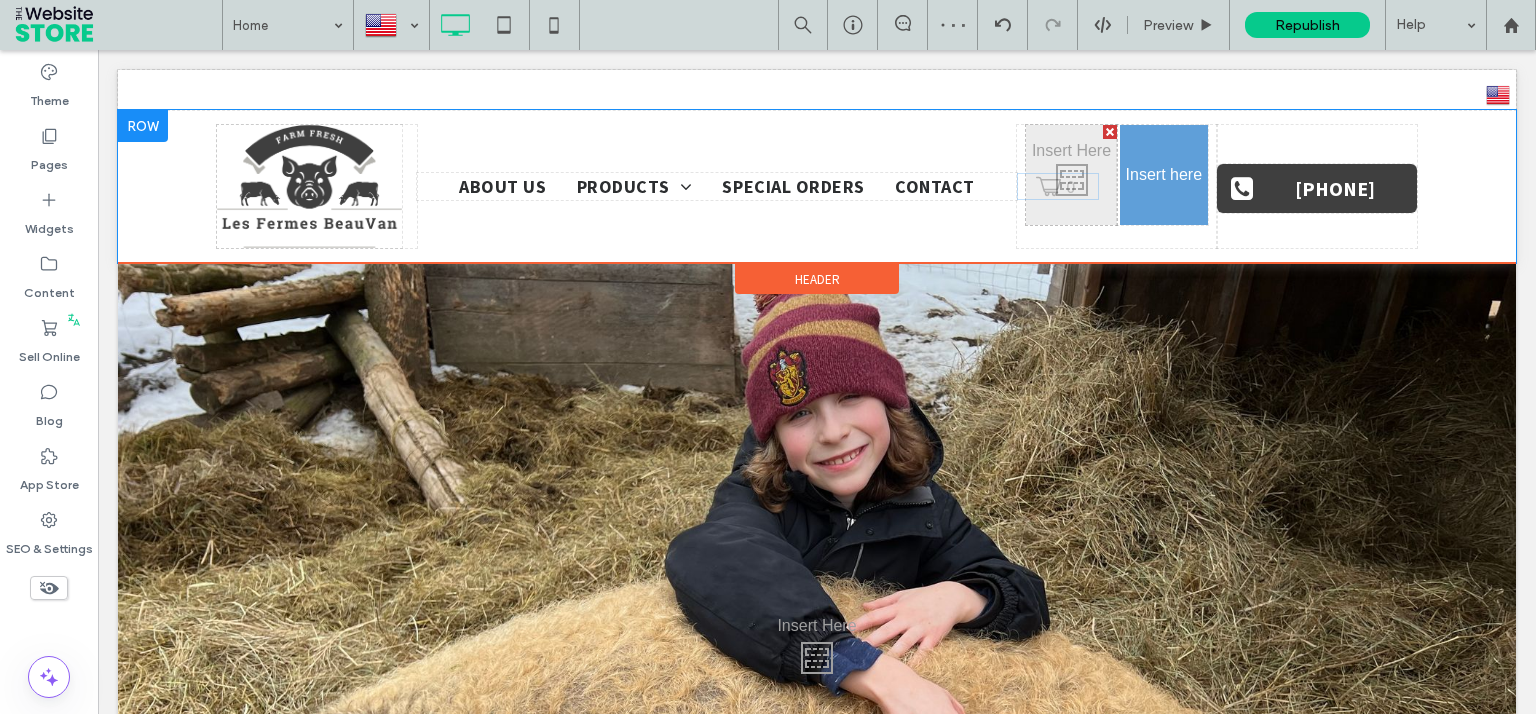 drag, startPoint x: 1065, startPoint y: 185, endPoint x: 1141, endPoint y: 209, distance: 79.69943 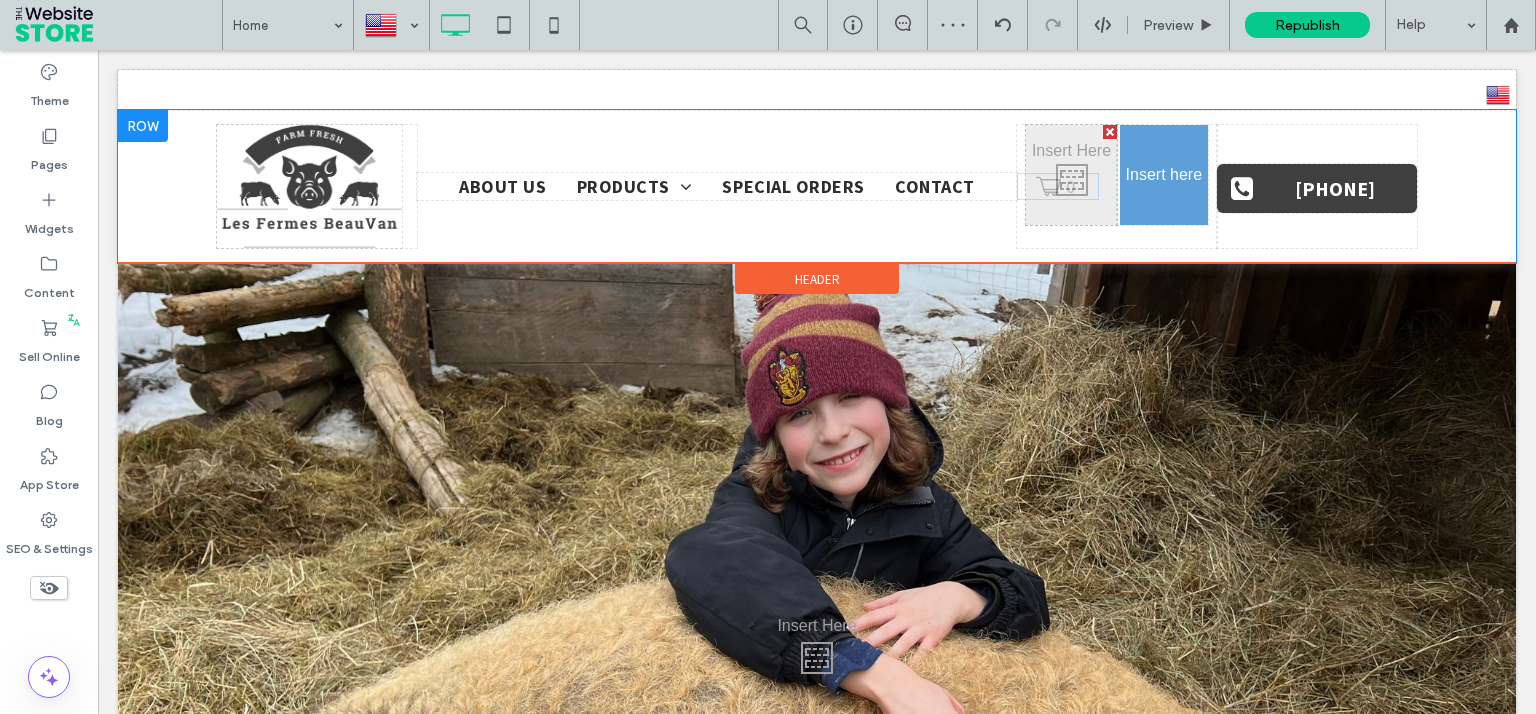 click 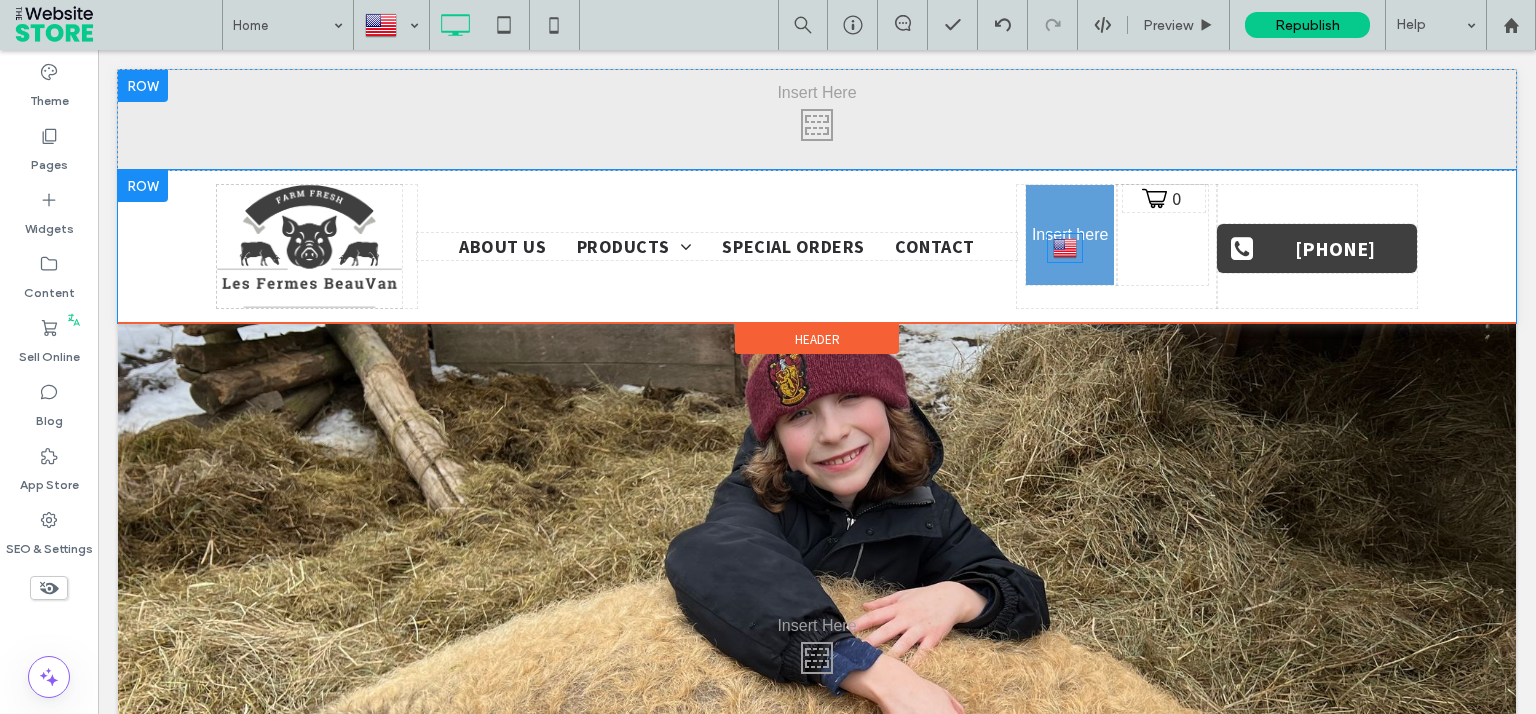 drag, startPoint x: 1474, startPoint y: 97, endPoint x: 1057, endPoint y: 250, distance: 444.1824 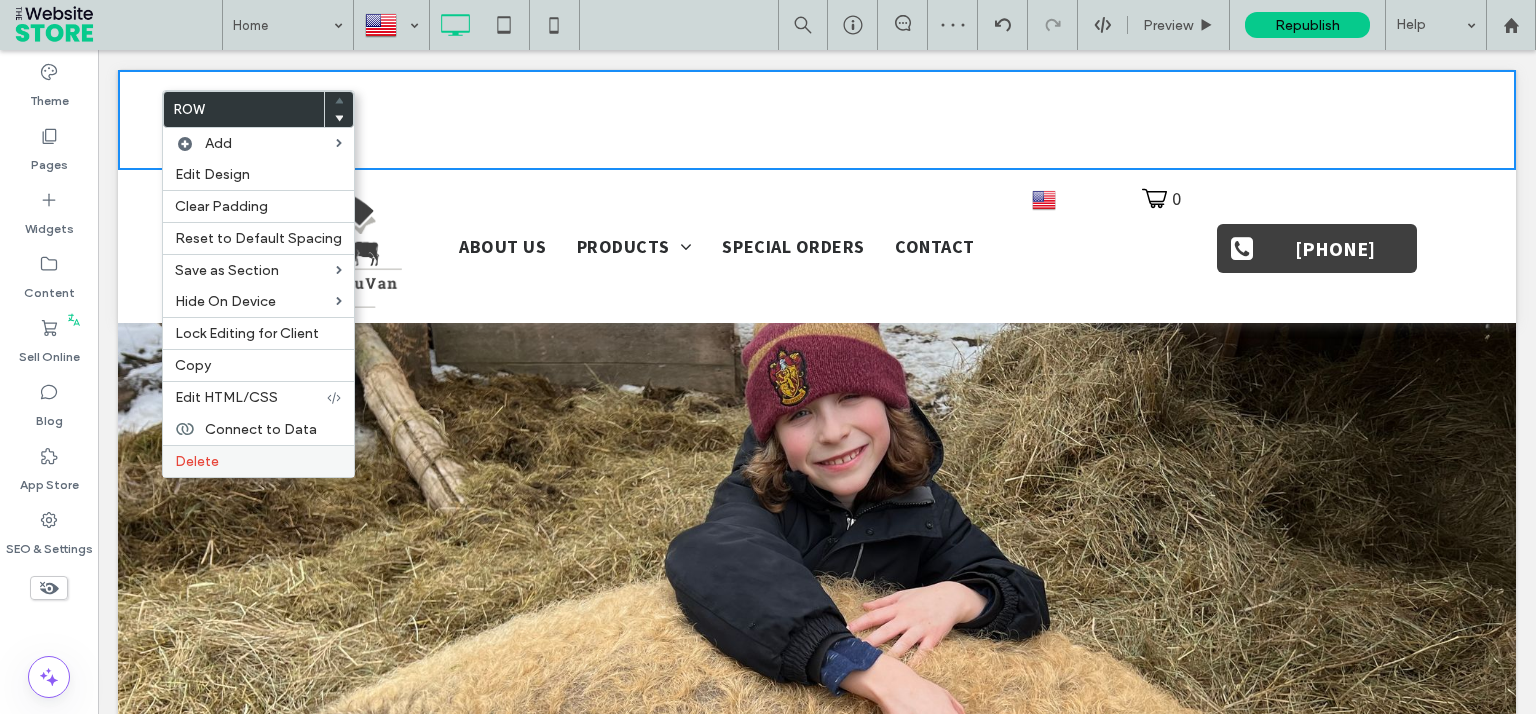 click on "Delete" at bounding box center [197, 461] 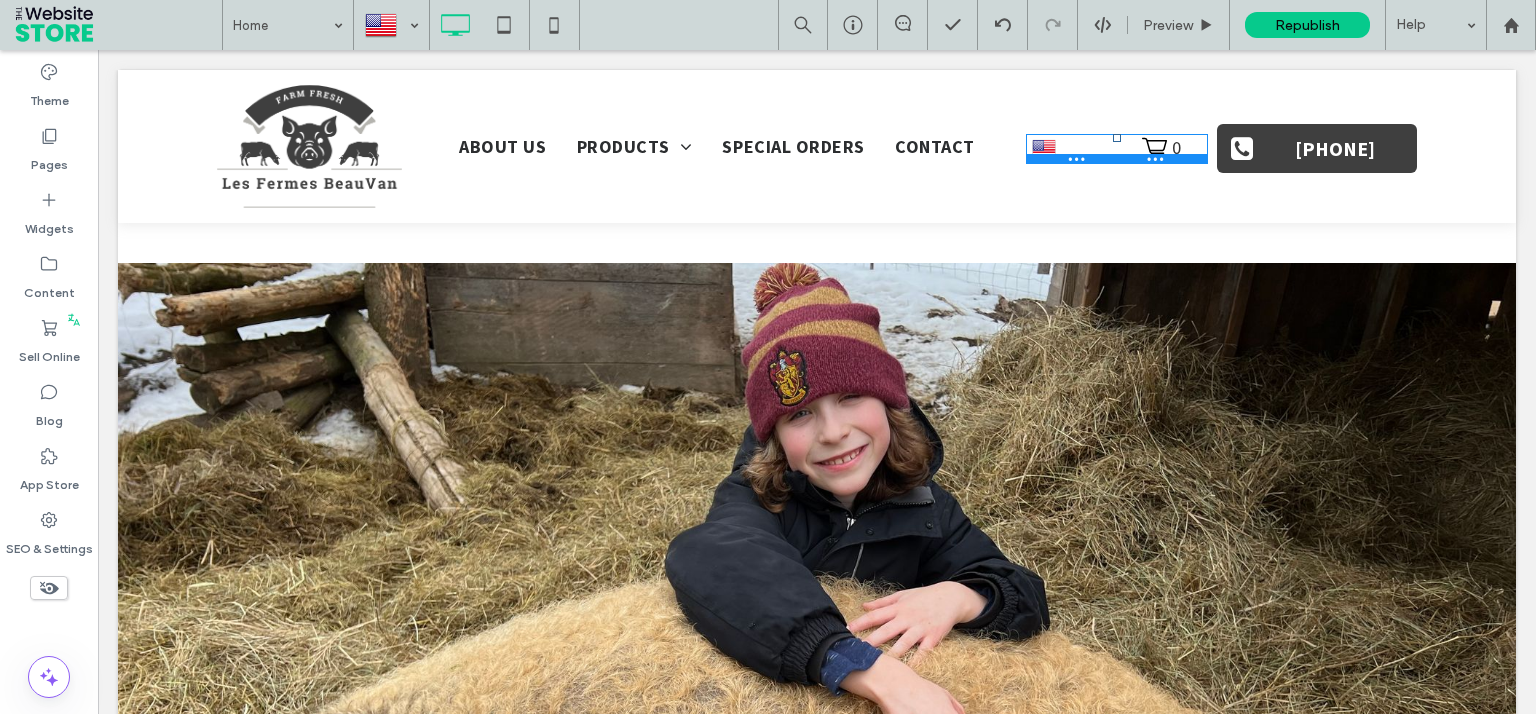 drag, startPoint x: 1109, startPoint y: 88, endPoint x: 1112, endPoint y: 137, distance: 49.09175 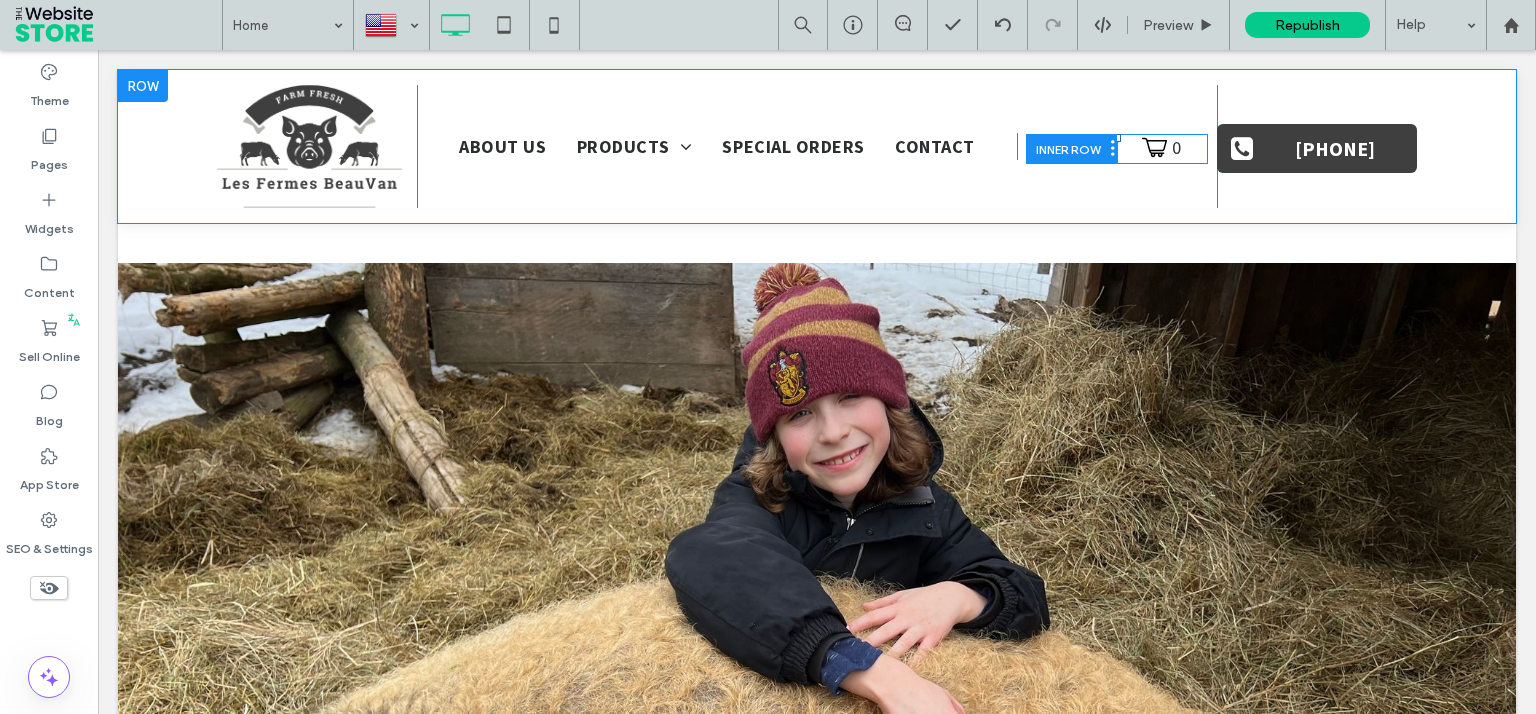 click at bounding box center (1112, 149) 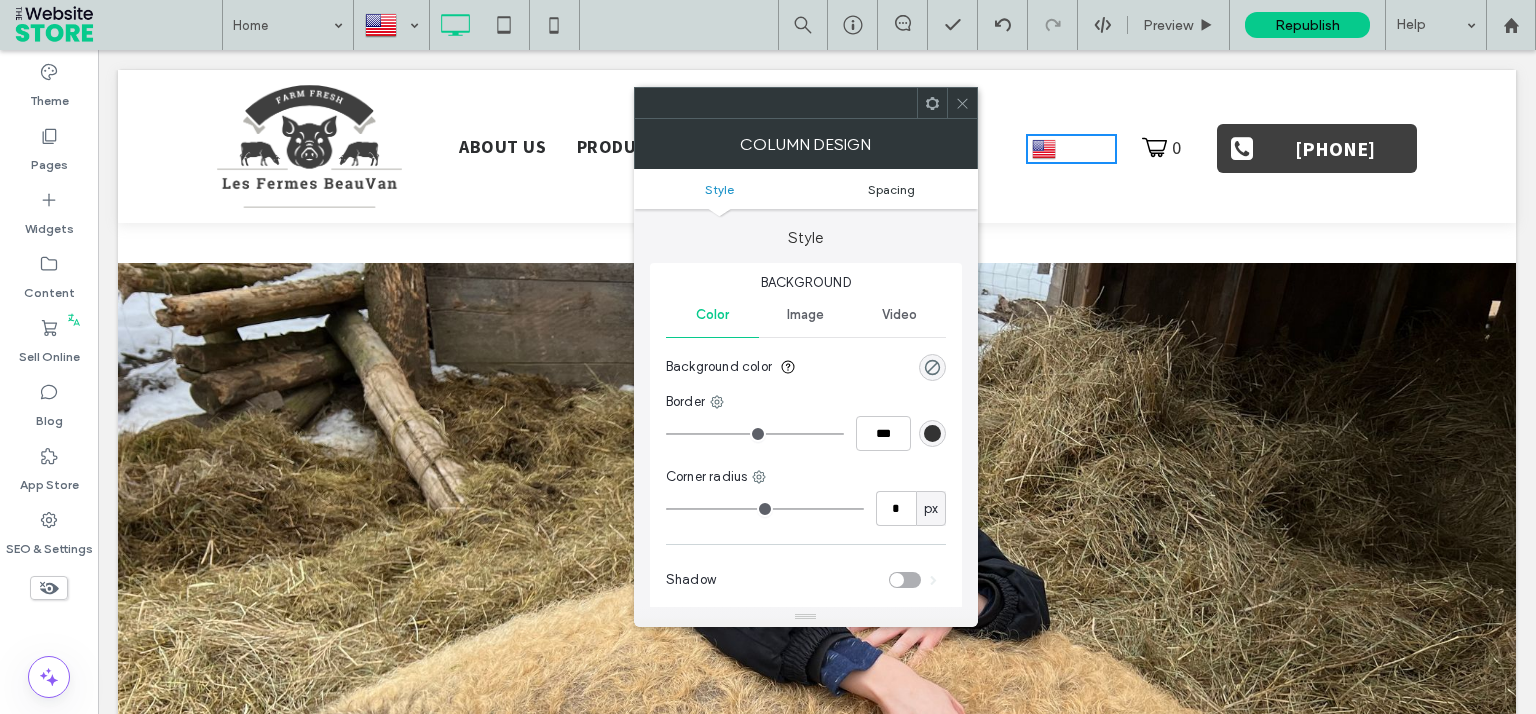 click on "Spacing" at bounding box center [891, 189] 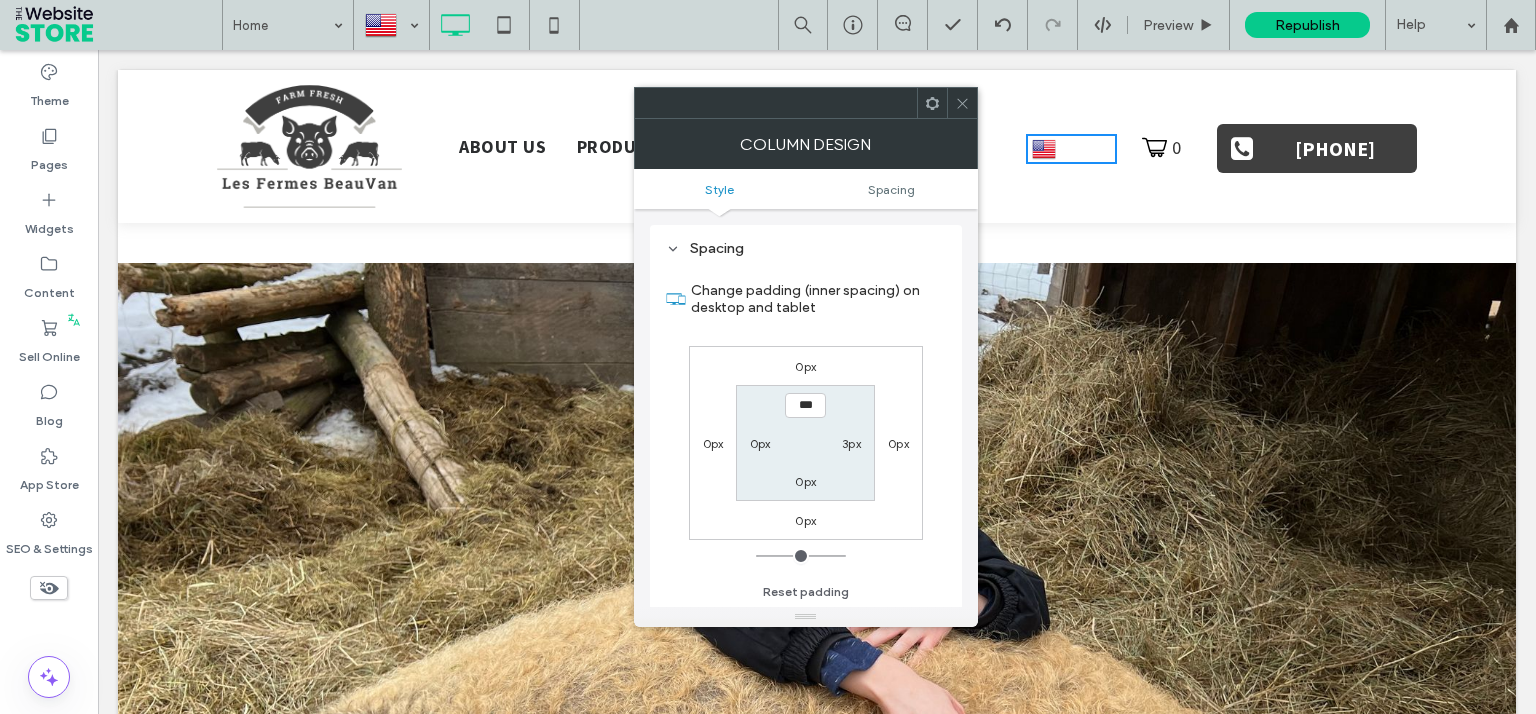 scroll, scrollTop: 405, scrollLeft: 0, axis: vertical 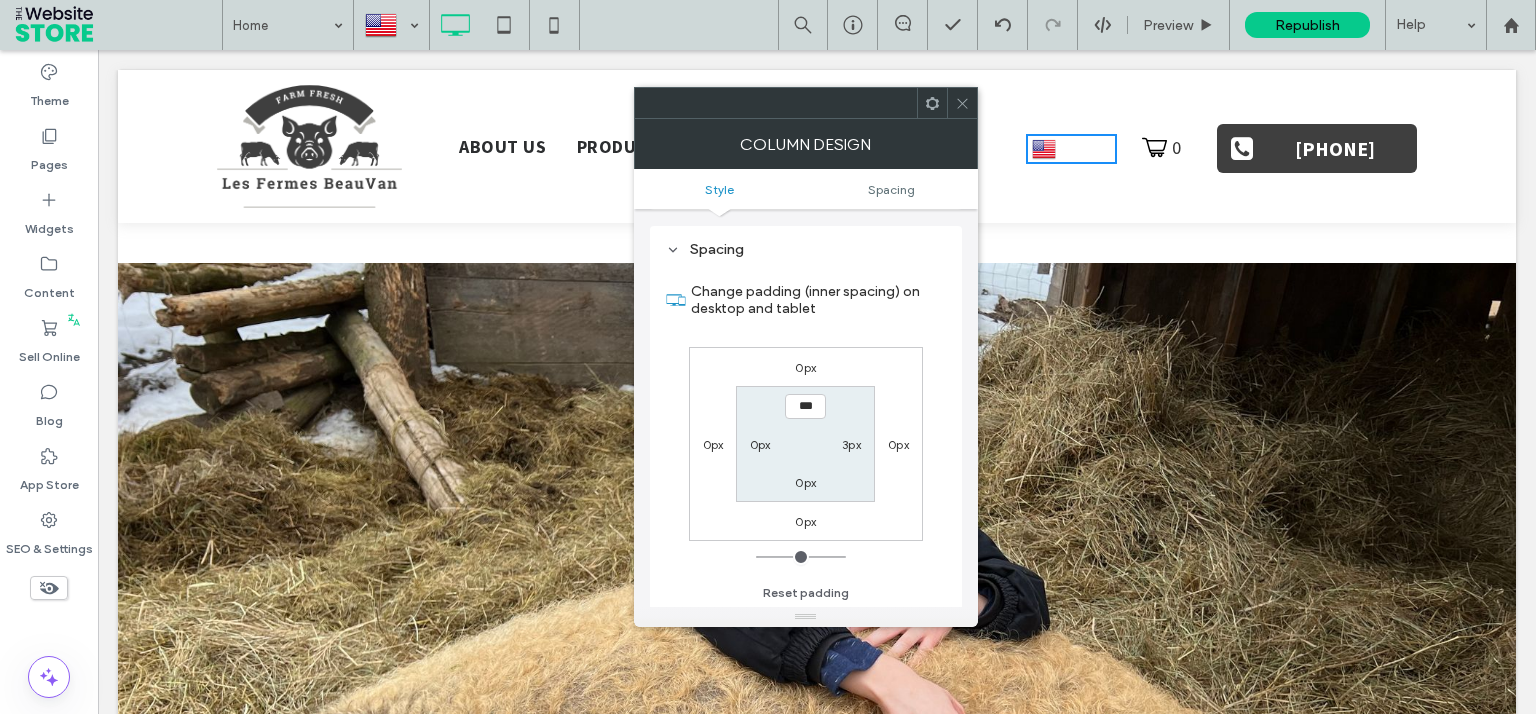 type on "**" 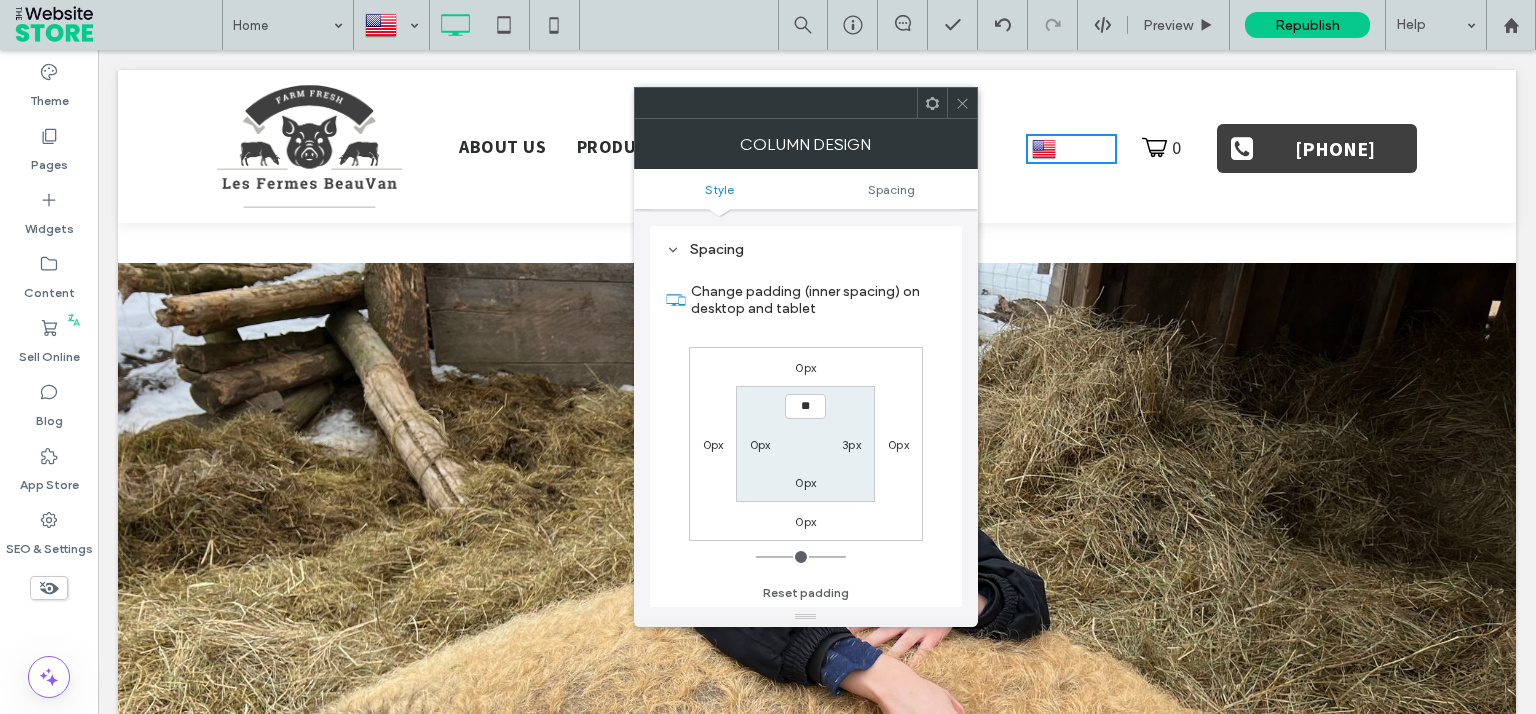 type on "*" 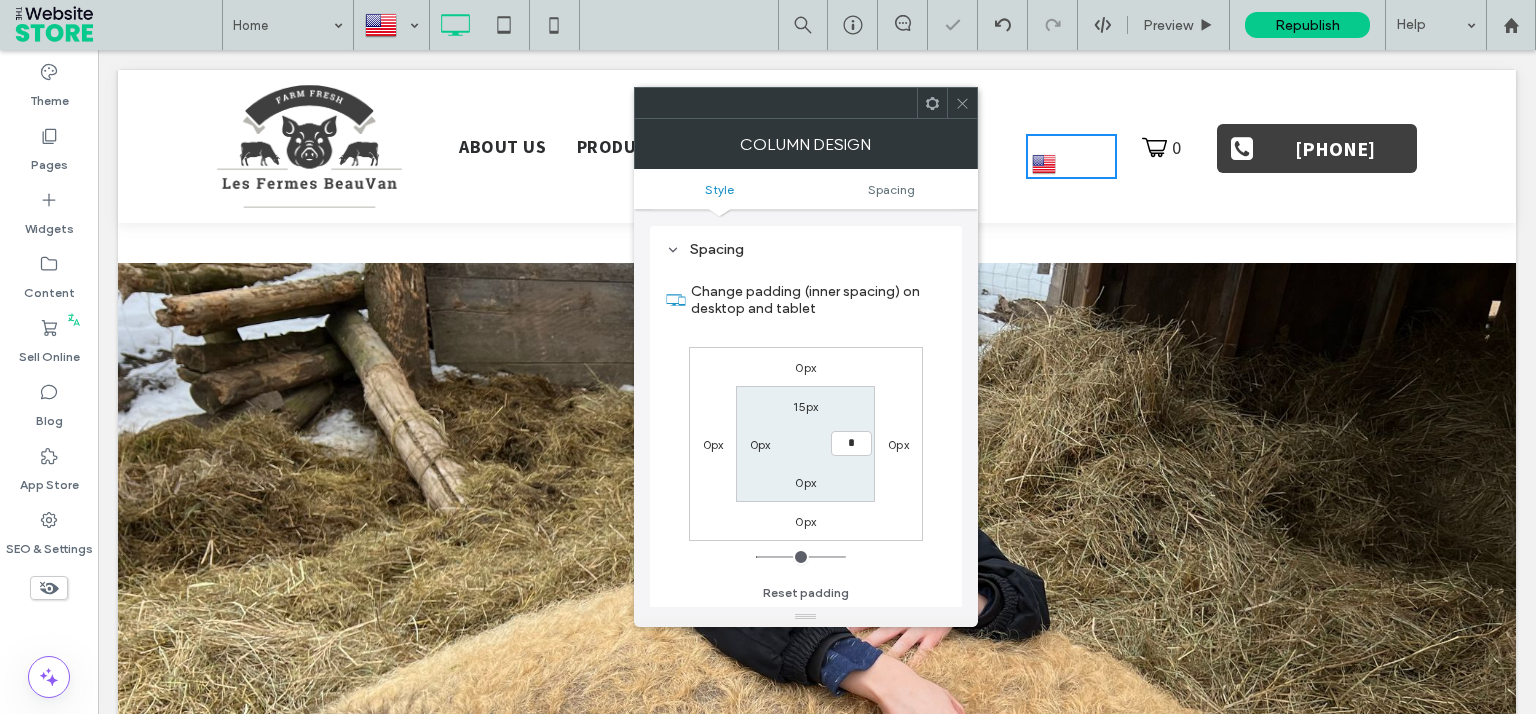 type on "**" 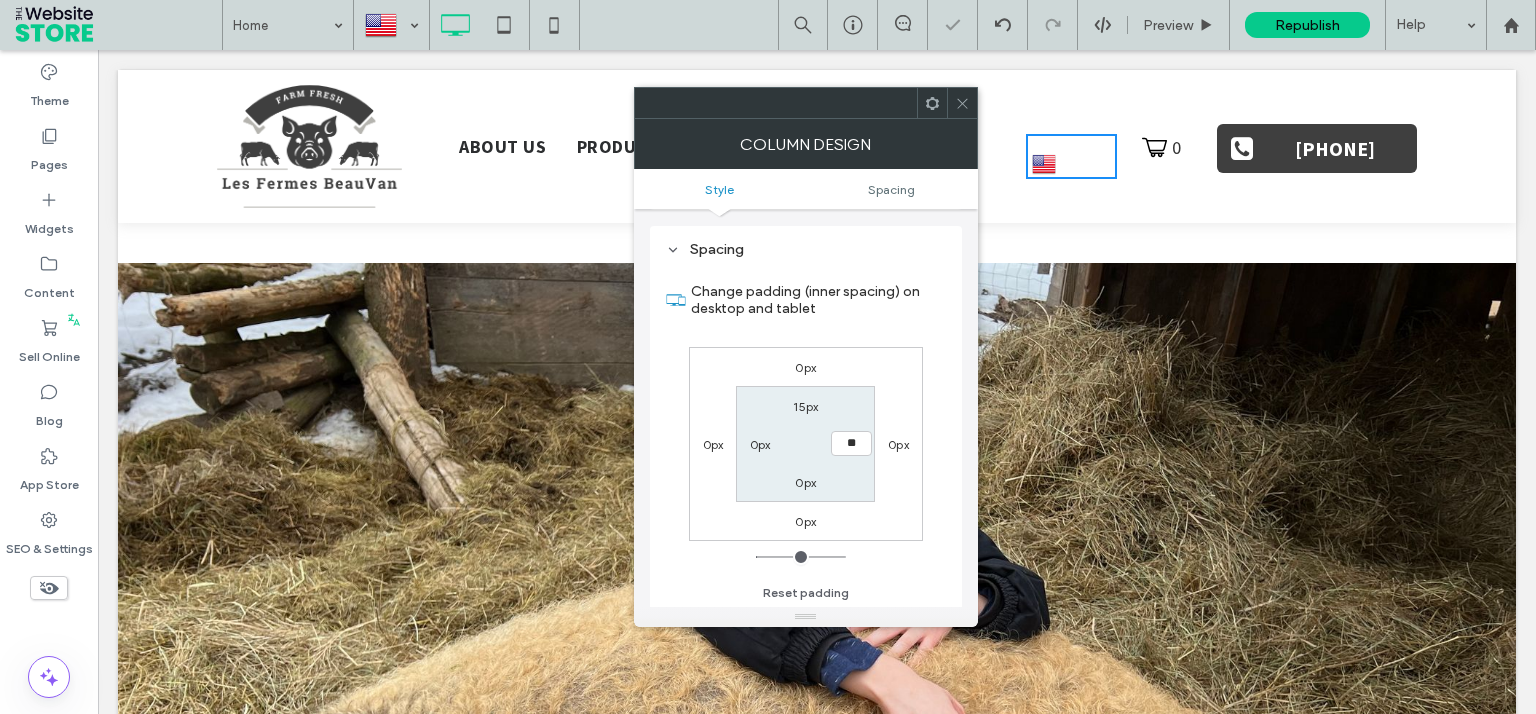 type on "*" 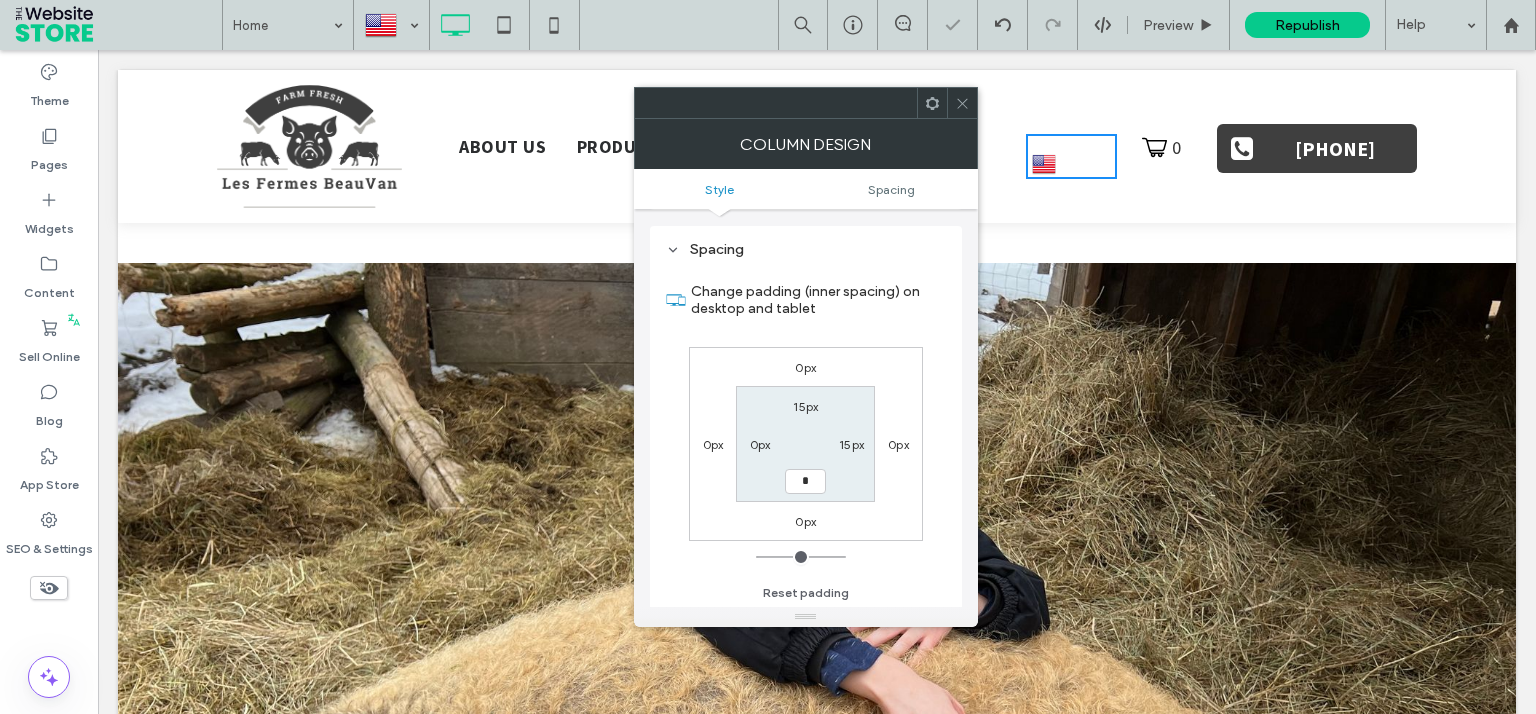type on "**" 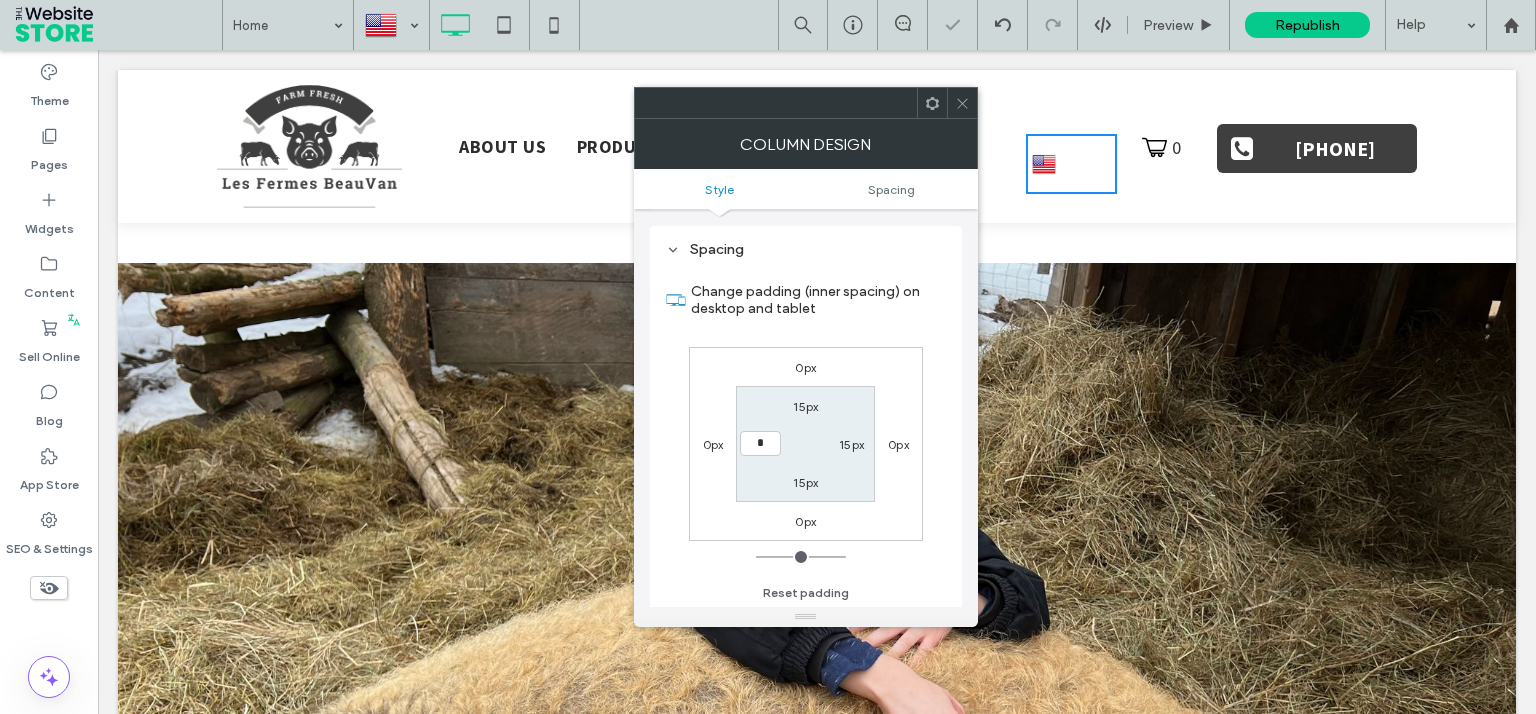 type on "**" 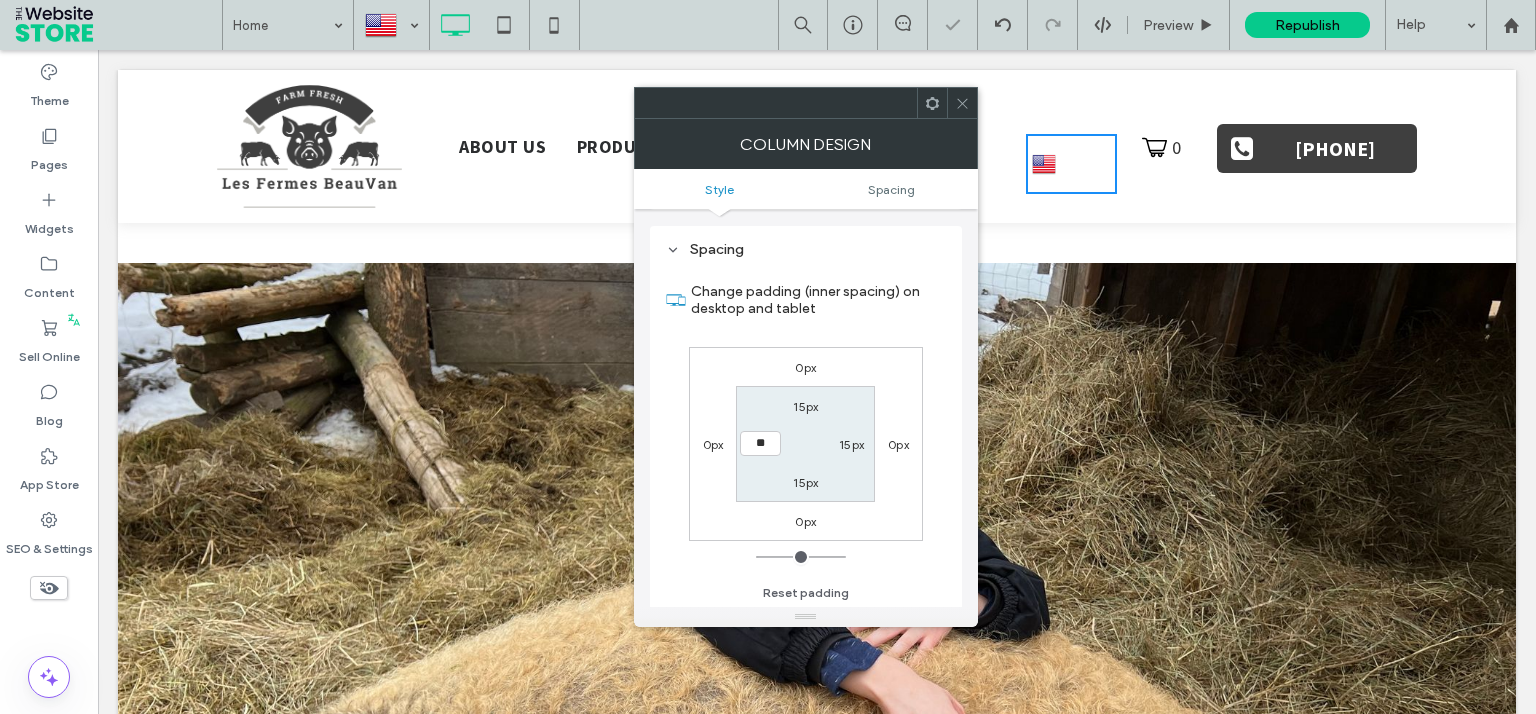 type on "**" 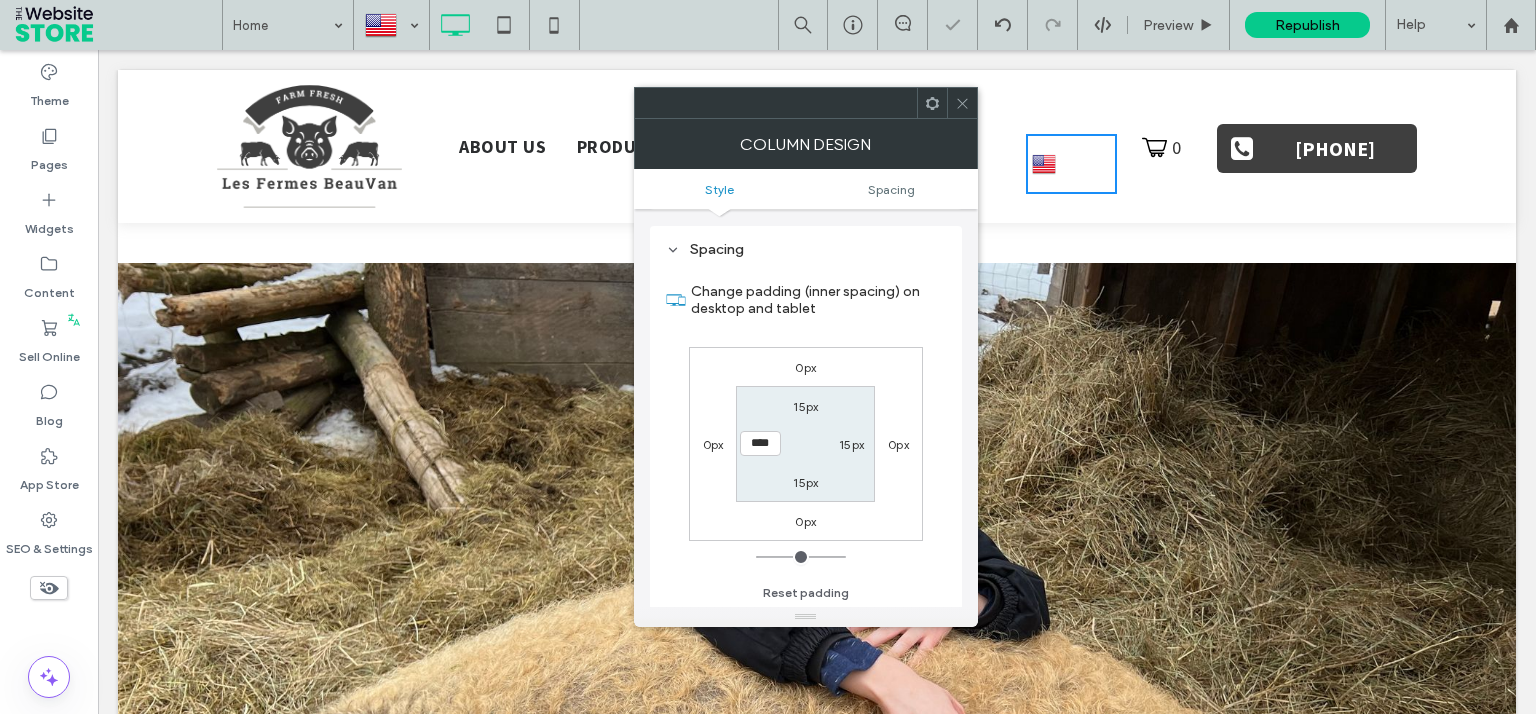 type on "****" 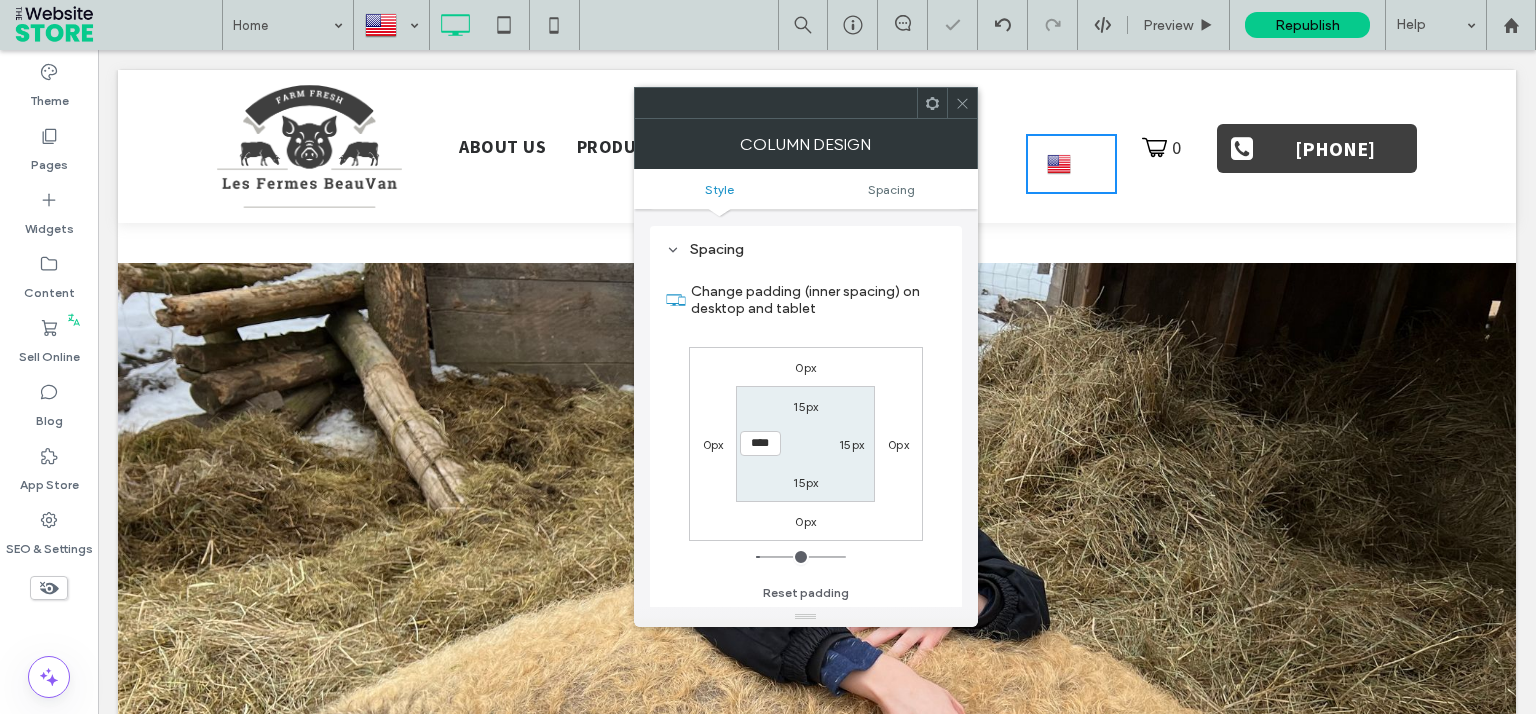 click at bounding box center [962, 103] 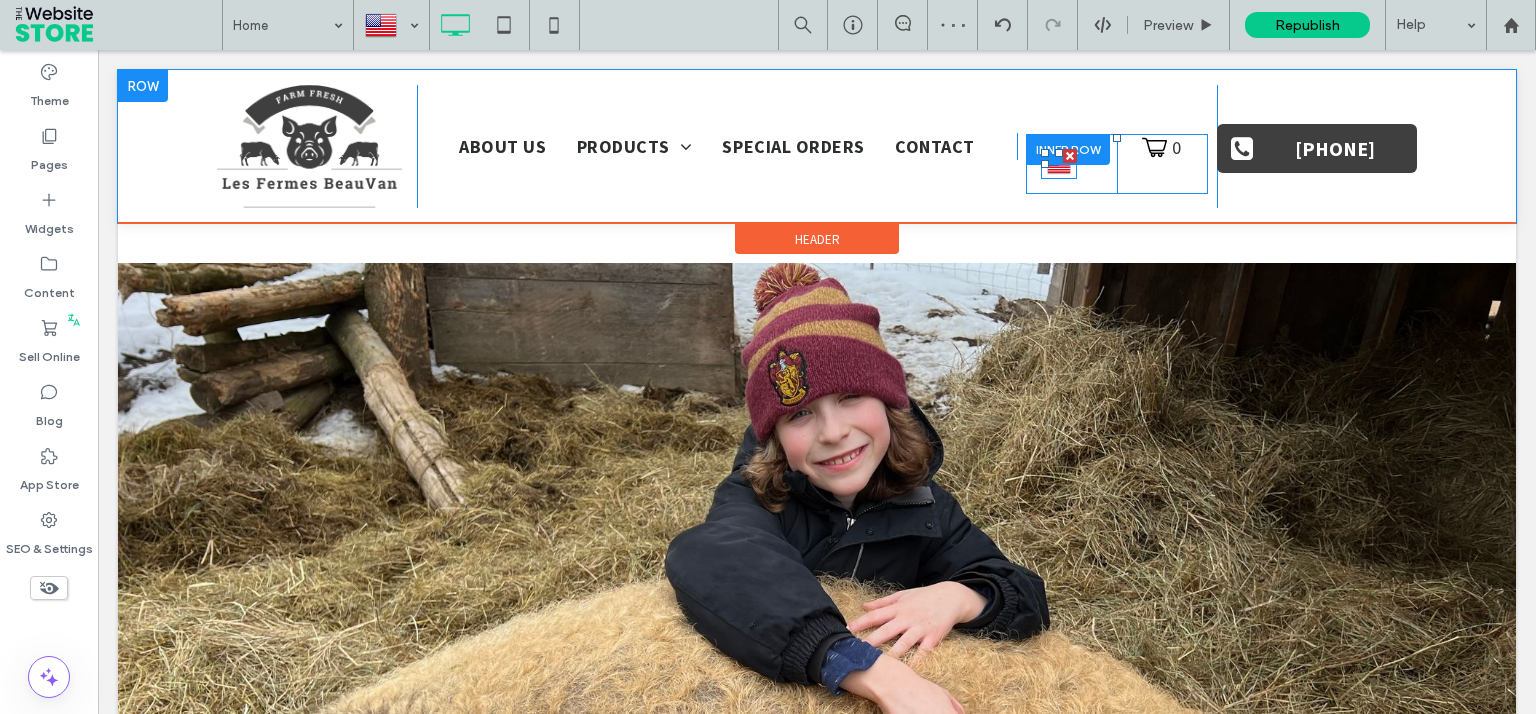 click at bounding box center (1059, 164) 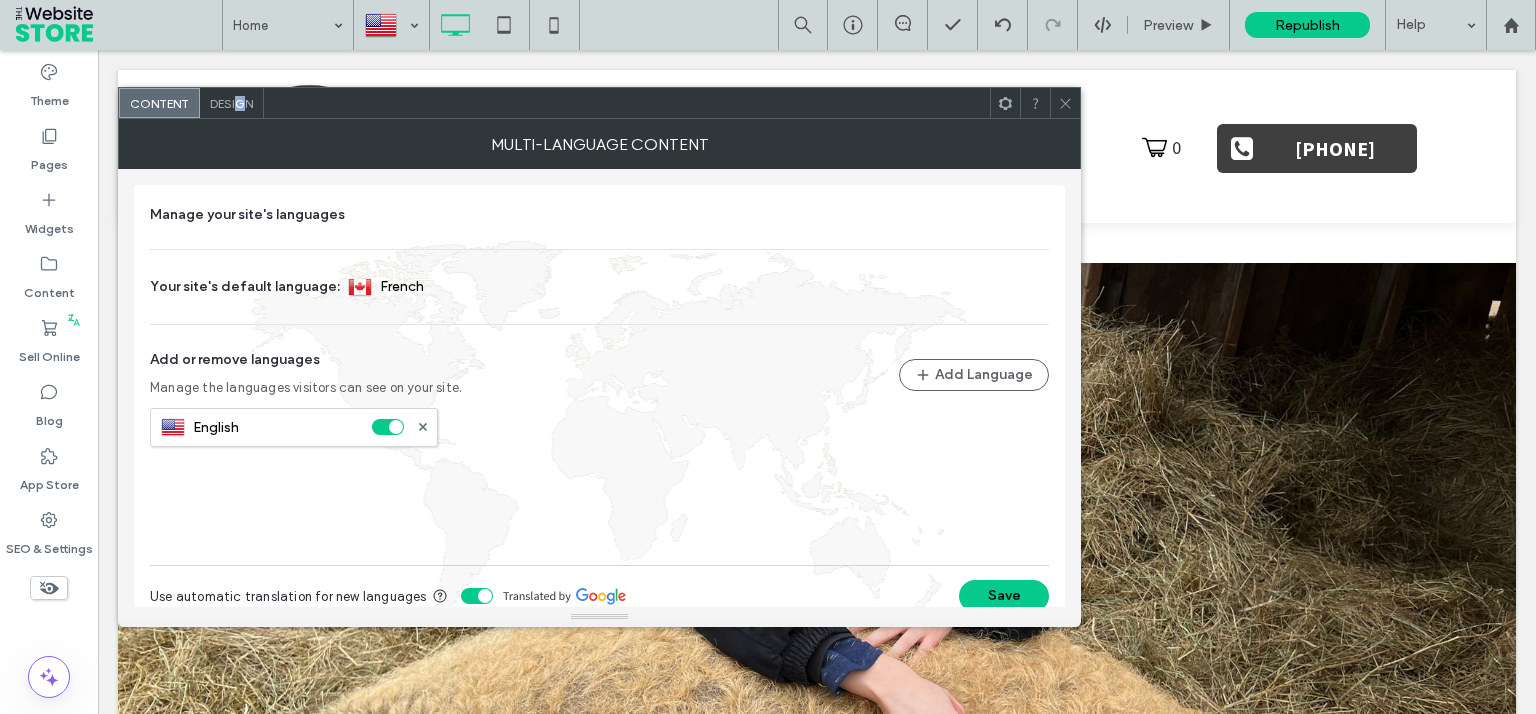 click on "Design" at bounding box center (231, 103) 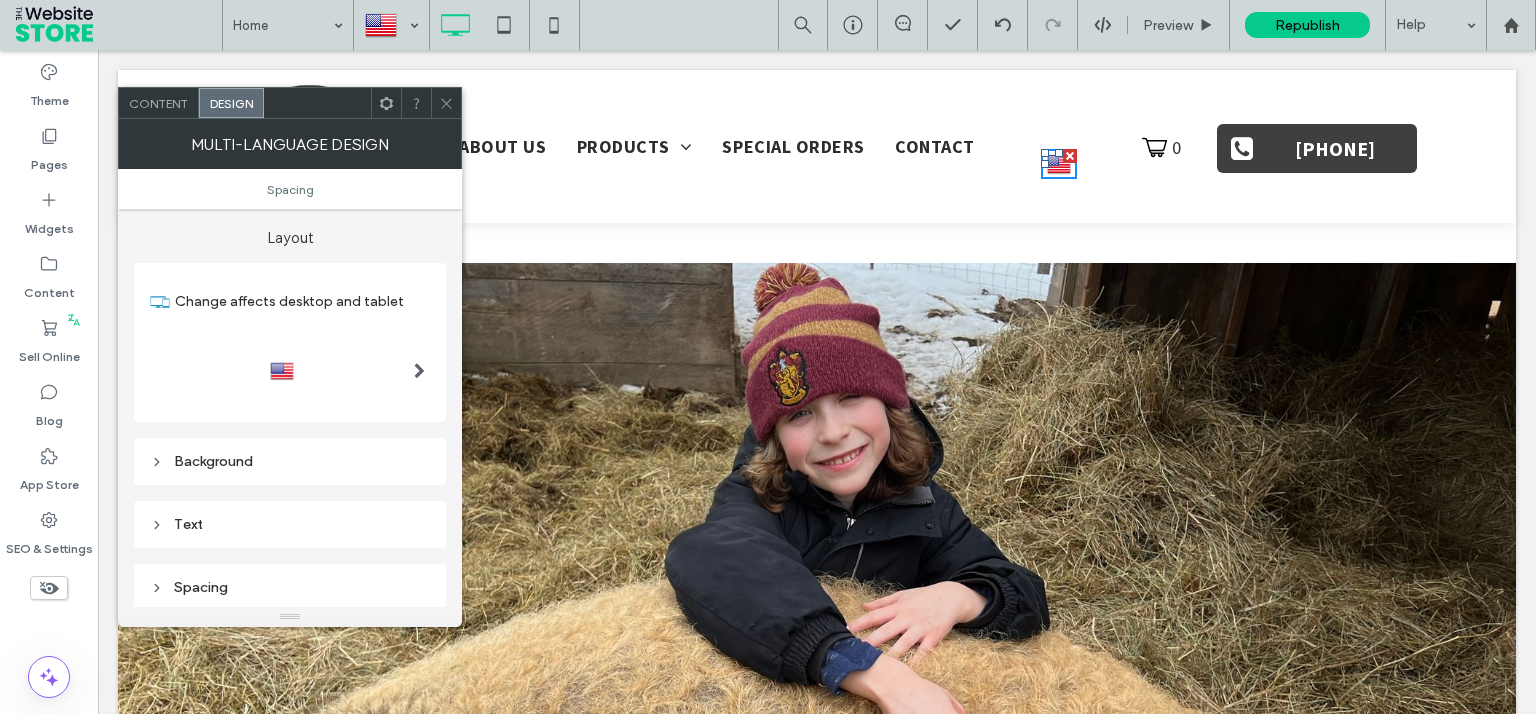 click at bounding box center (419, 371) 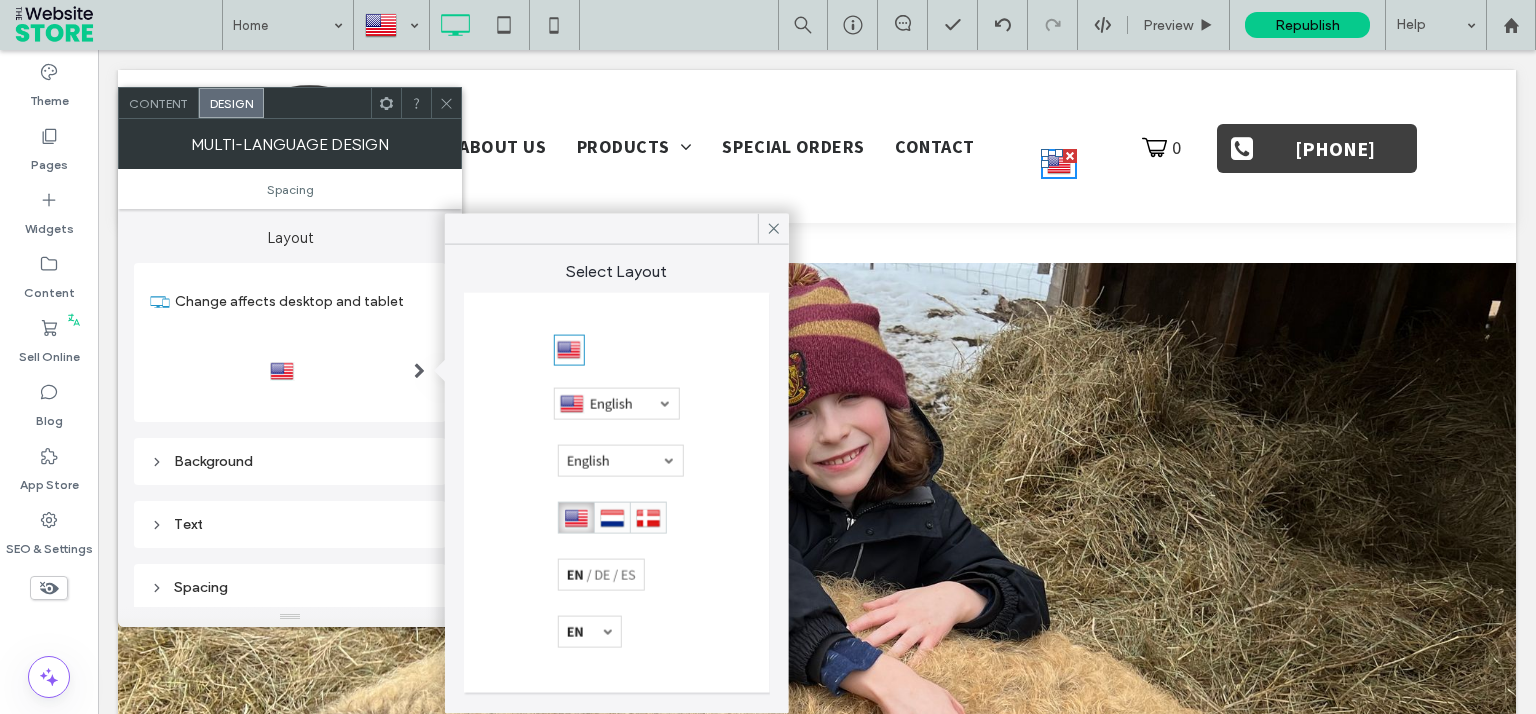 click at bounding box center [590, 632] 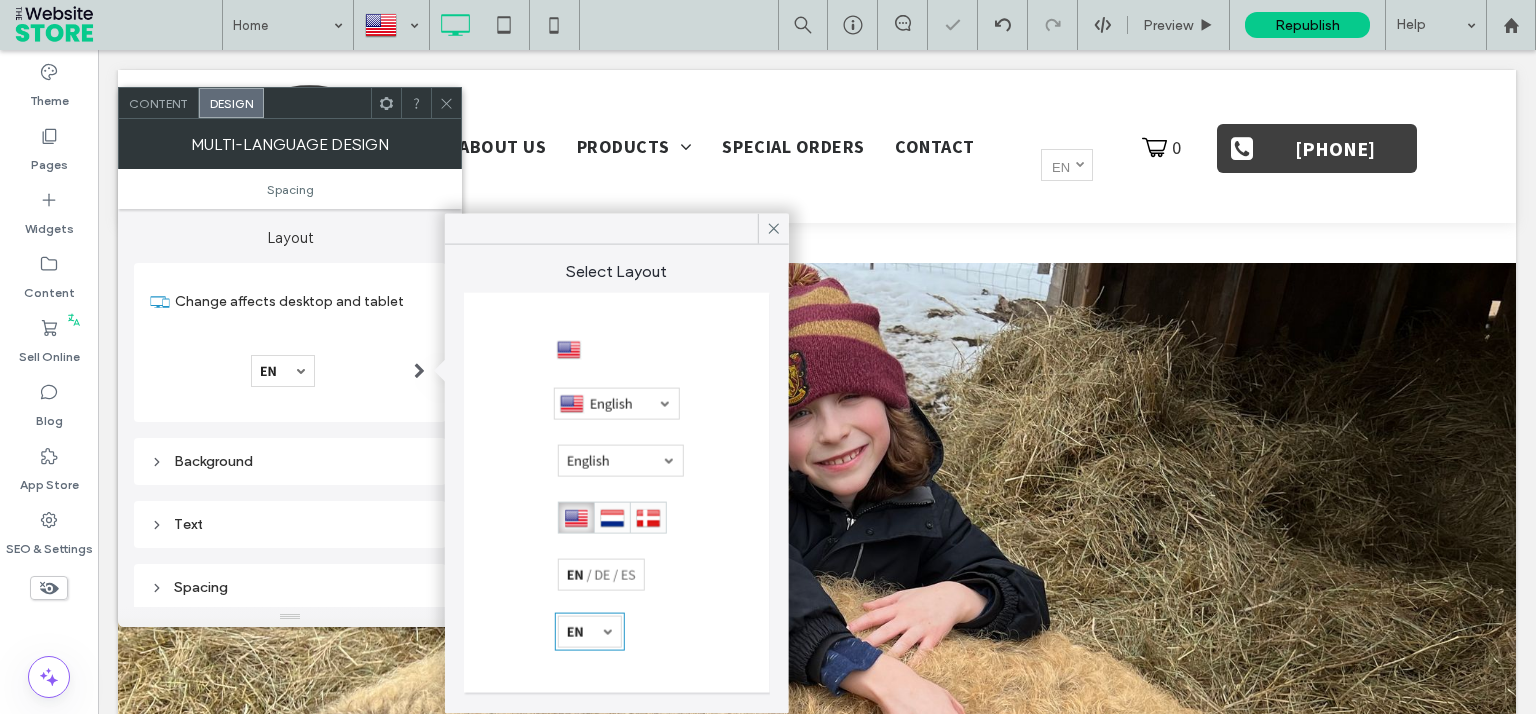 click 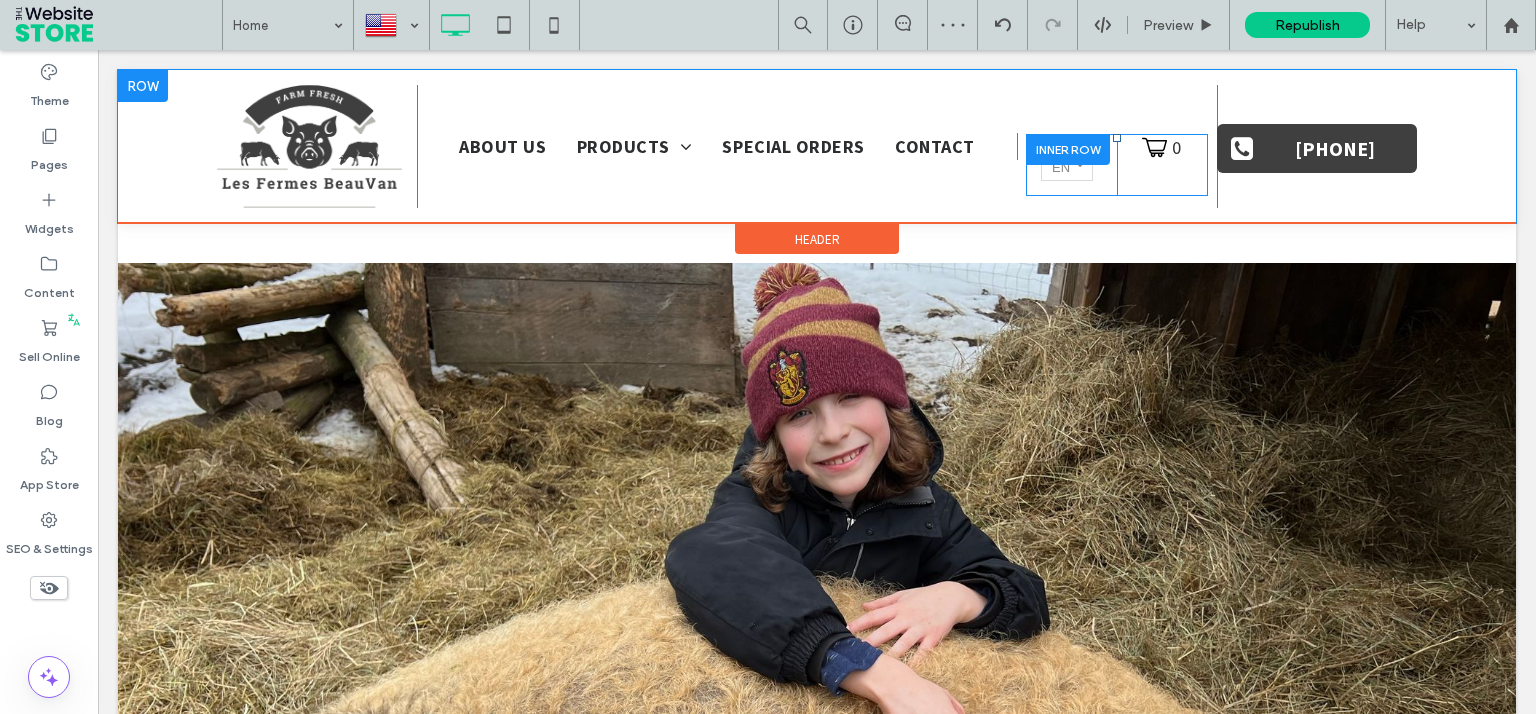click on "Click To Paste     Click To Paste
0" at bounding box center [1162, 165] 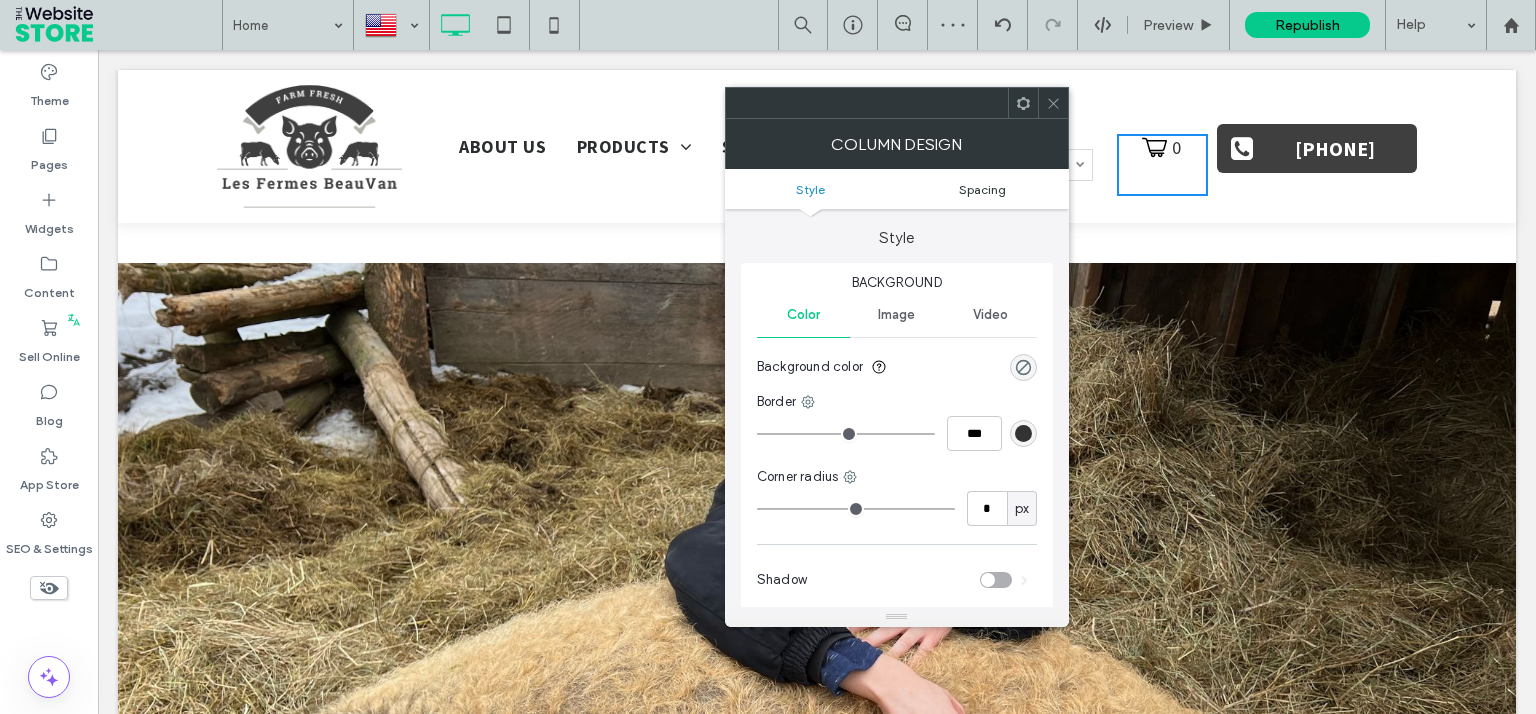 click on "Spacing" at bounding box center [982, 189] 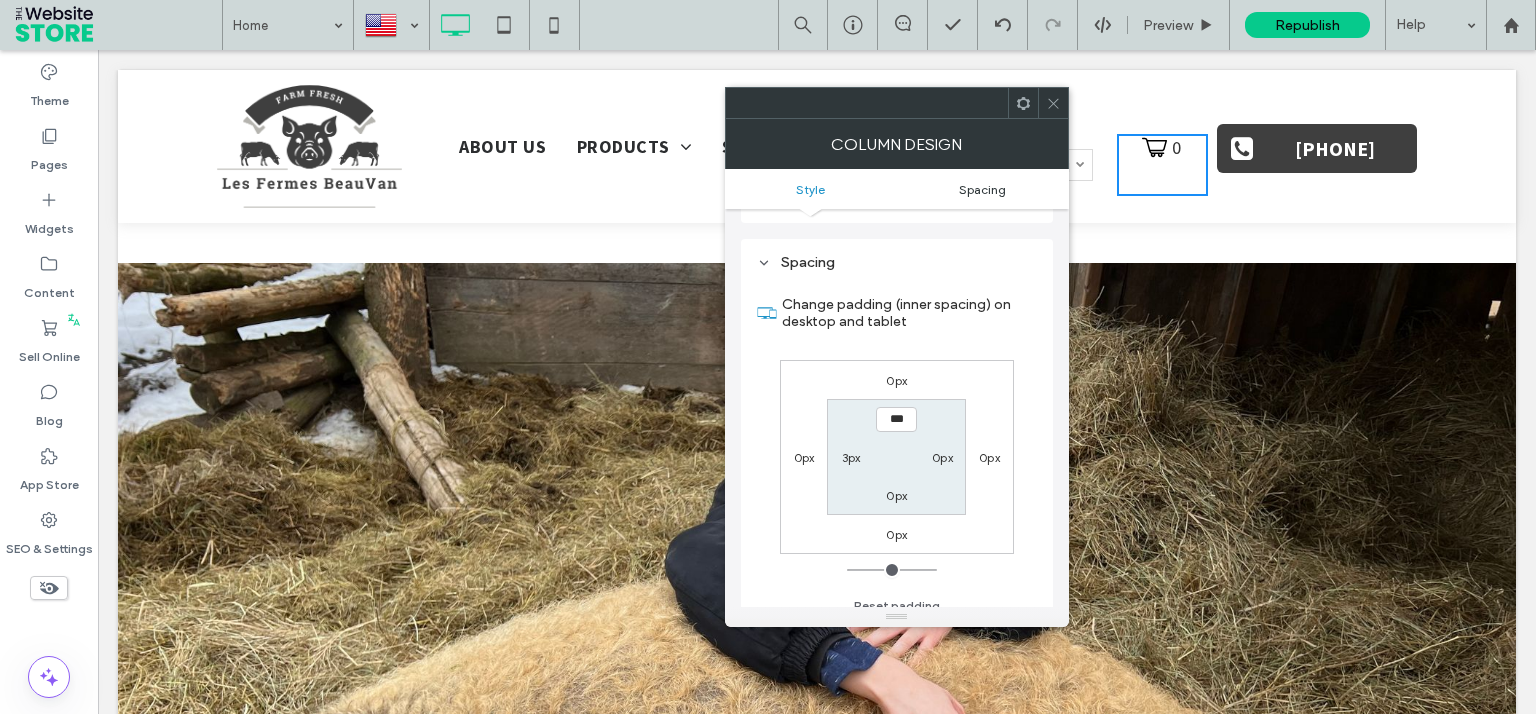 scroll, scrollTop: 405, scrollLeft: 0, axis: vertical 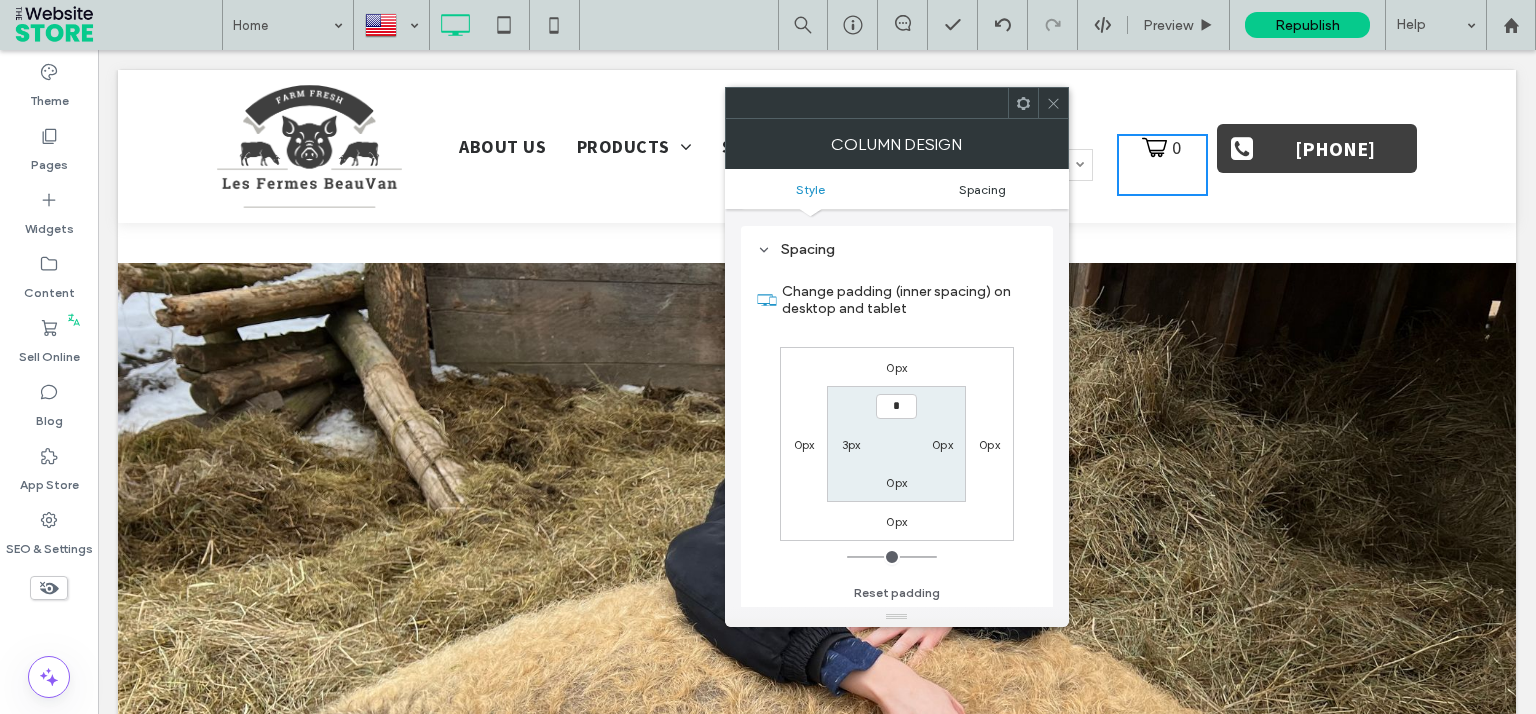 type on "**" 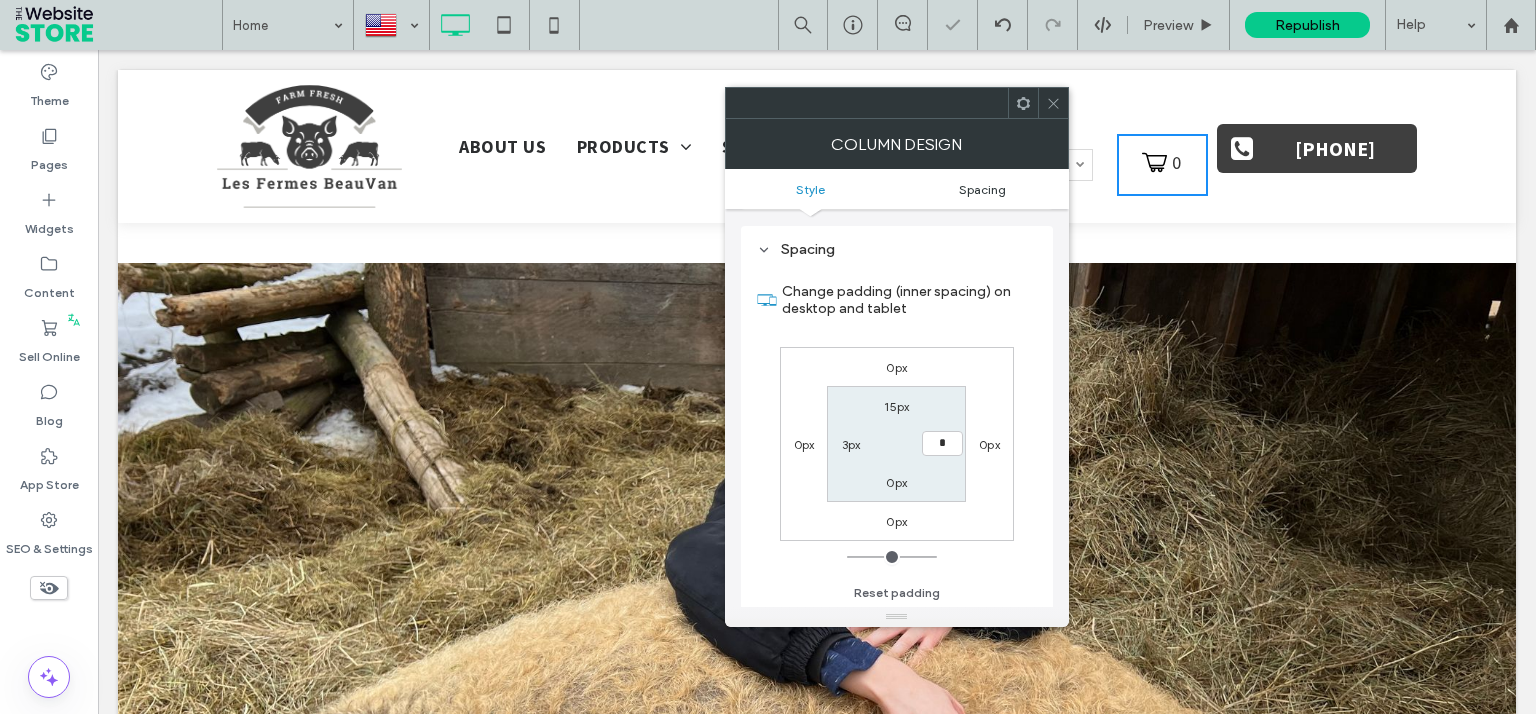 type on "**" 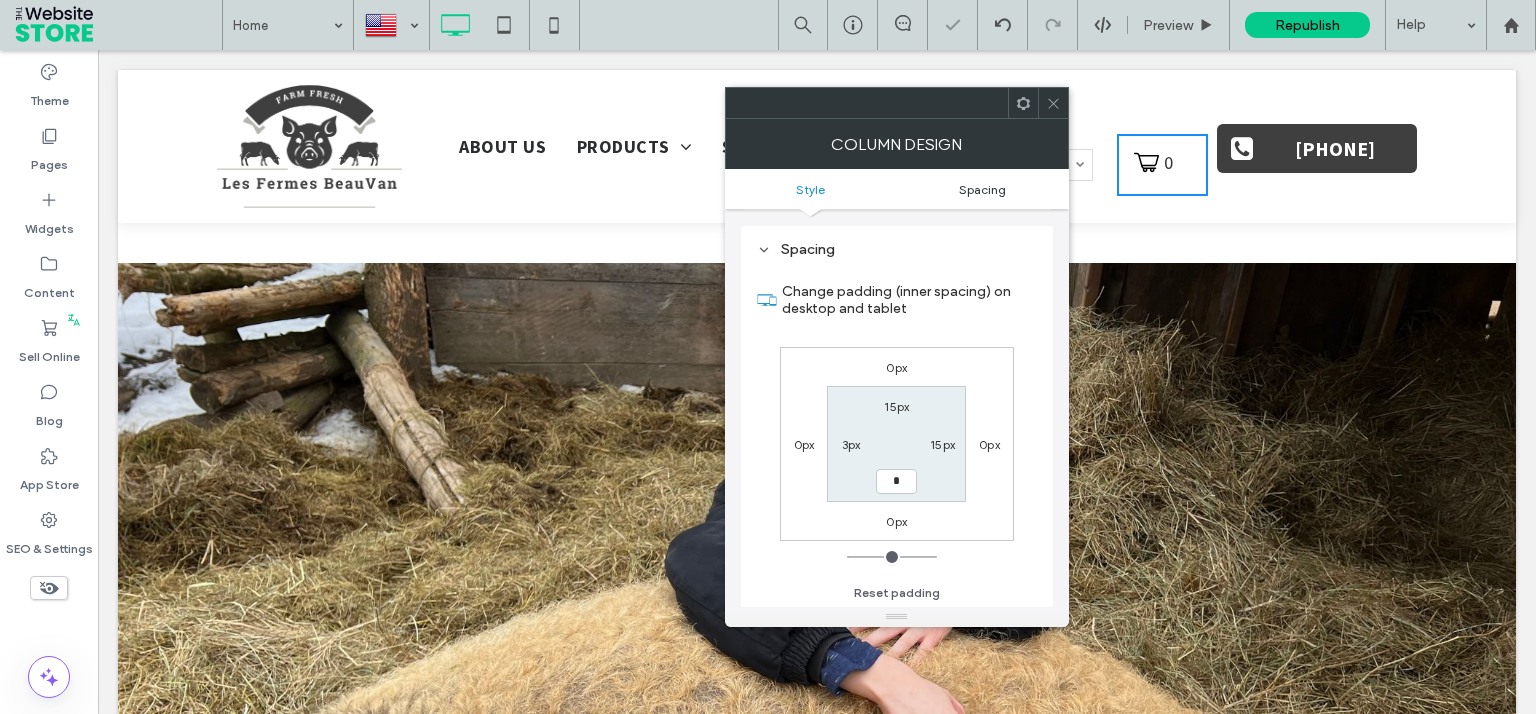 type on "**" 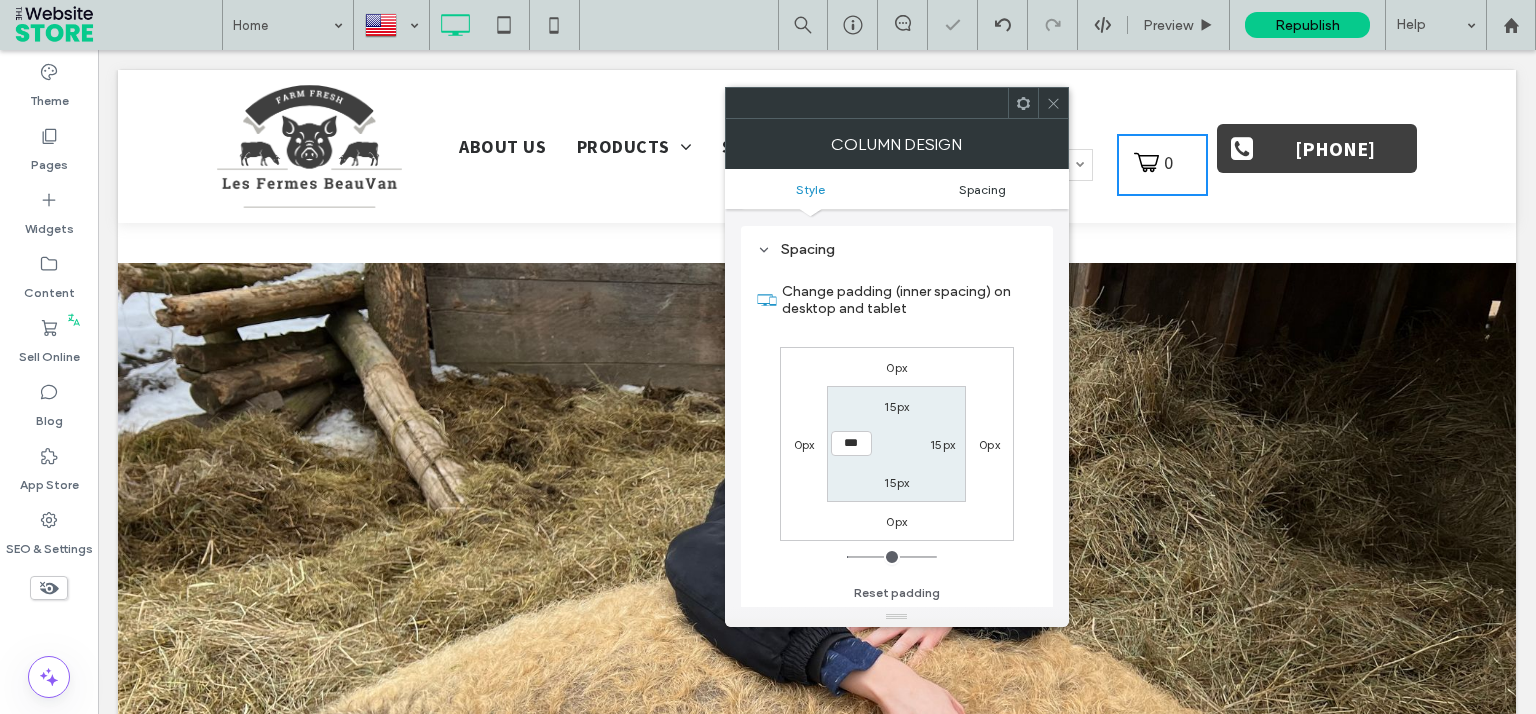 type on "*" 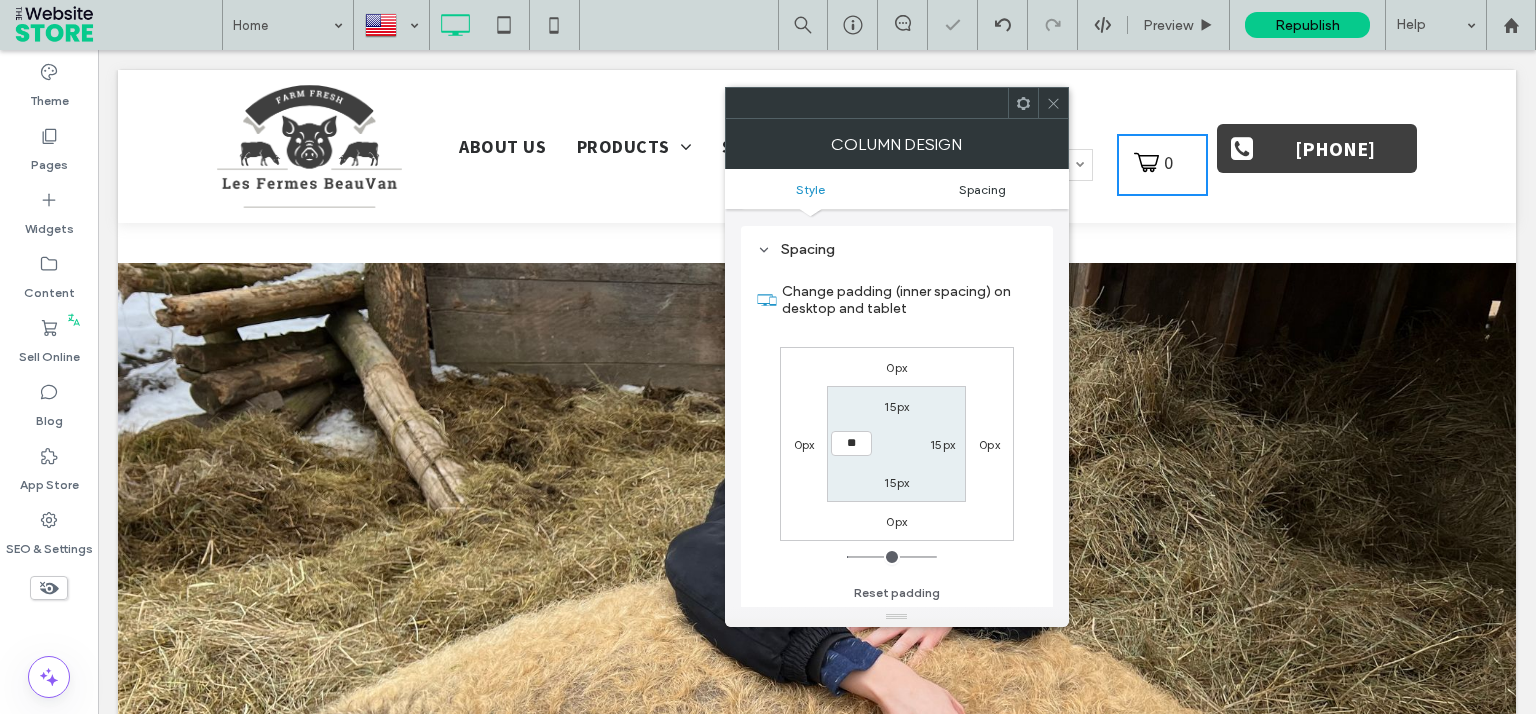 type on "**" 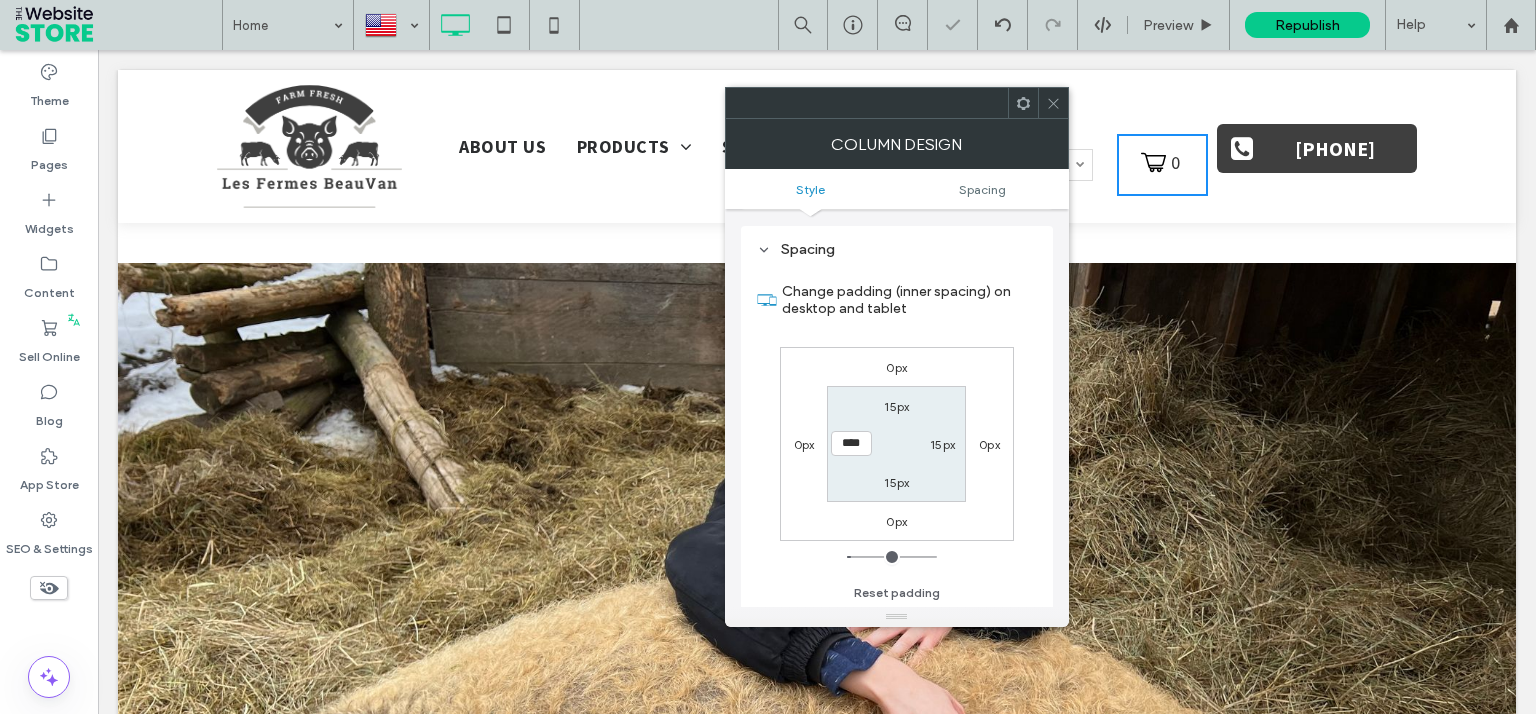 drag, startPoint x: 1056, startPoint y: 97, endPoint x: 1003, endPoint y: 69, distance: 59.94164 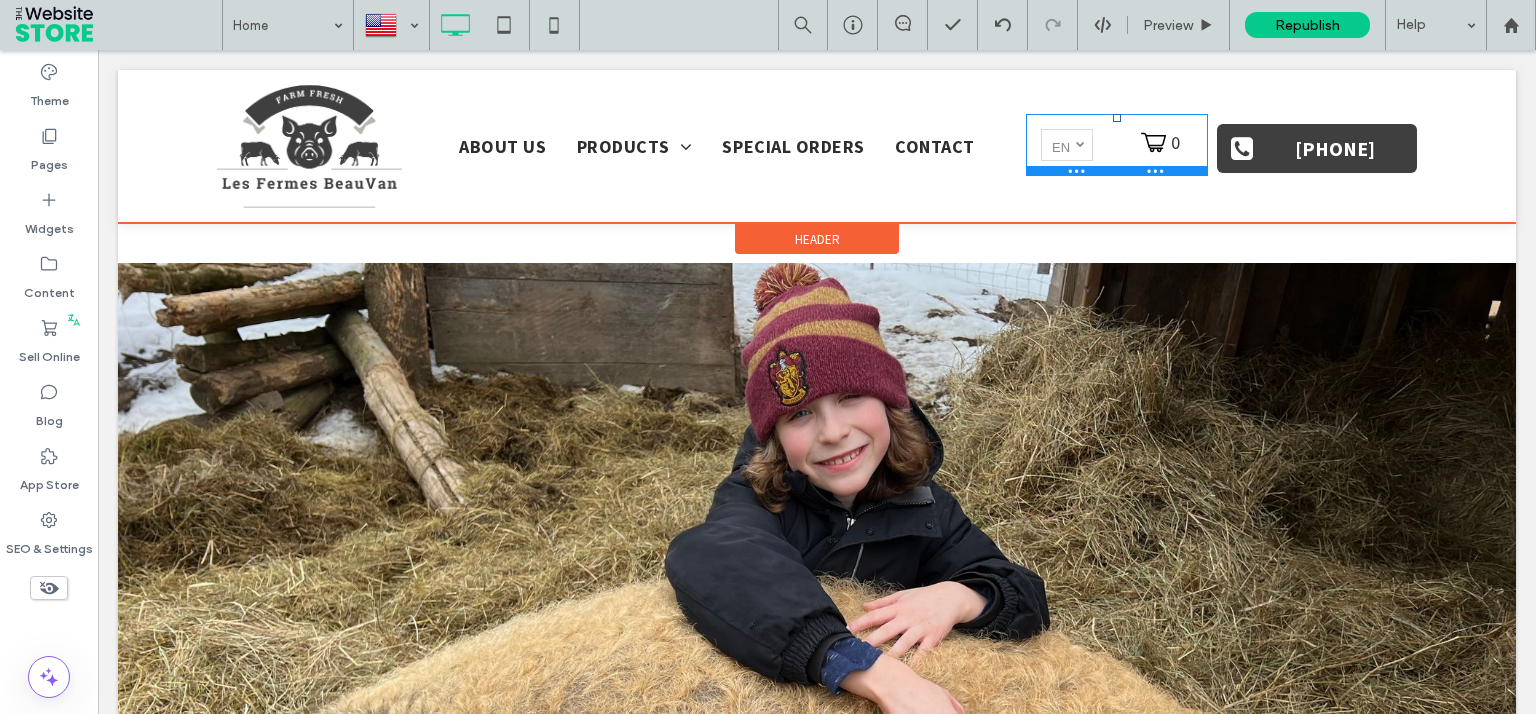 drag, startPoint x: 1109, startPoint y: 139, endPoint x: 1106, endPoint y: 119, distance: 20.22375 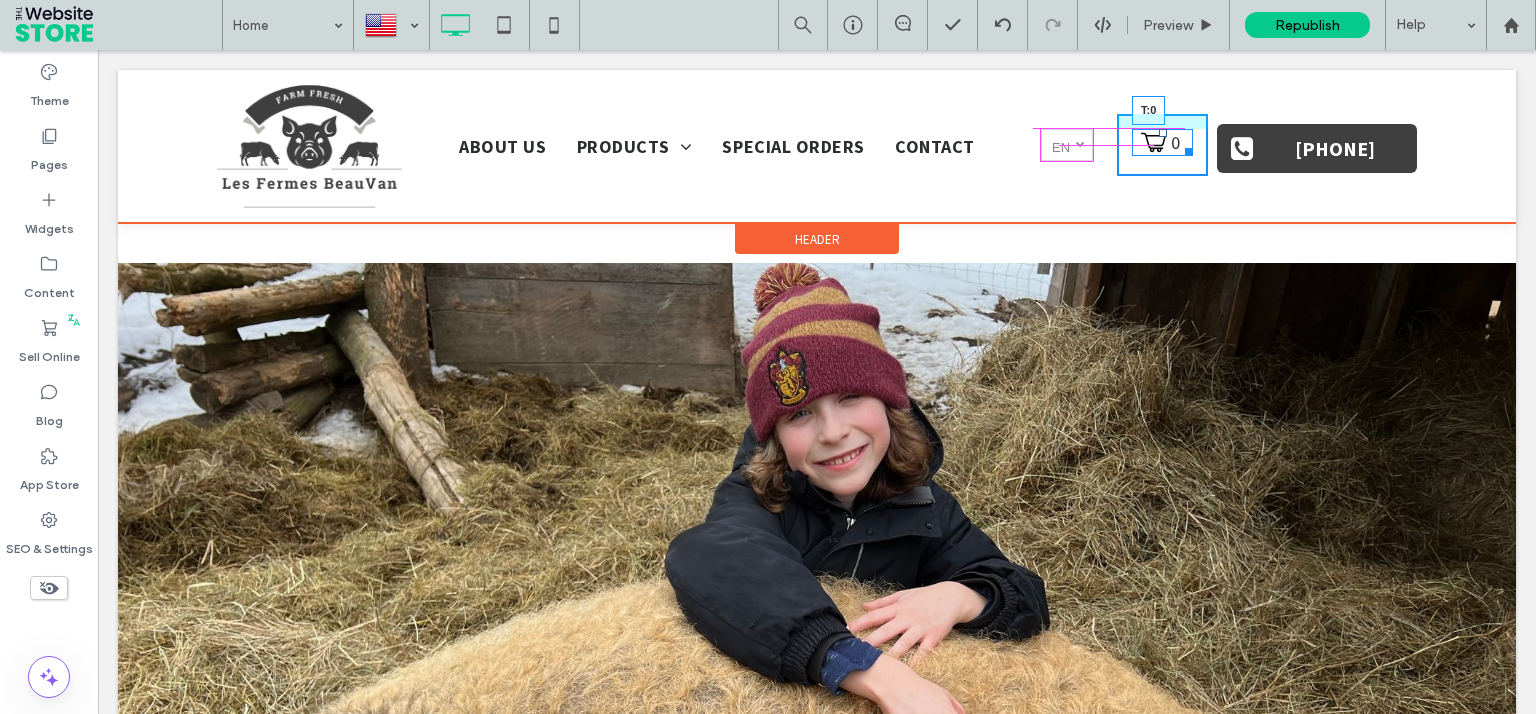 click on "0 T:0" at bounding box center [1162, 142] 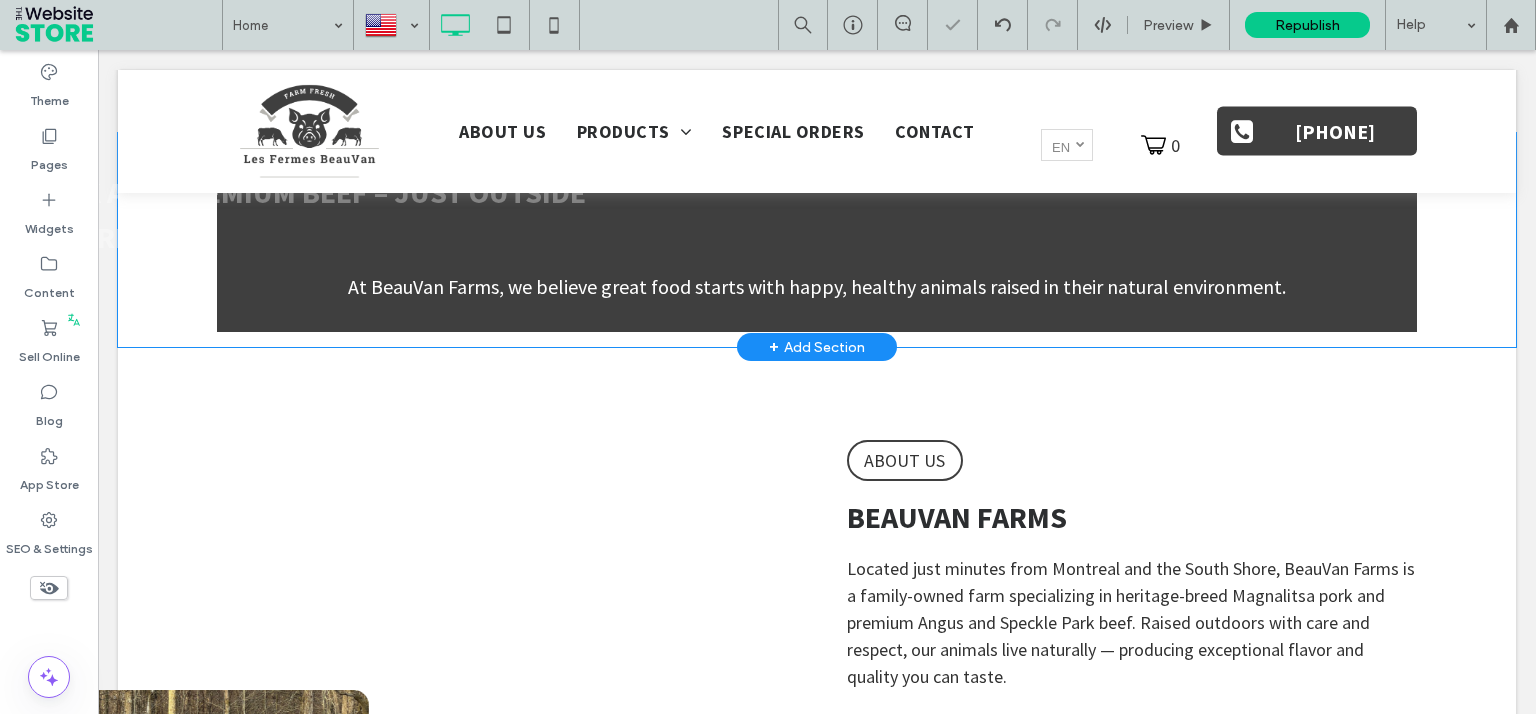 scroll, scrollTop: 0, scrollLeft: 0, axis: both 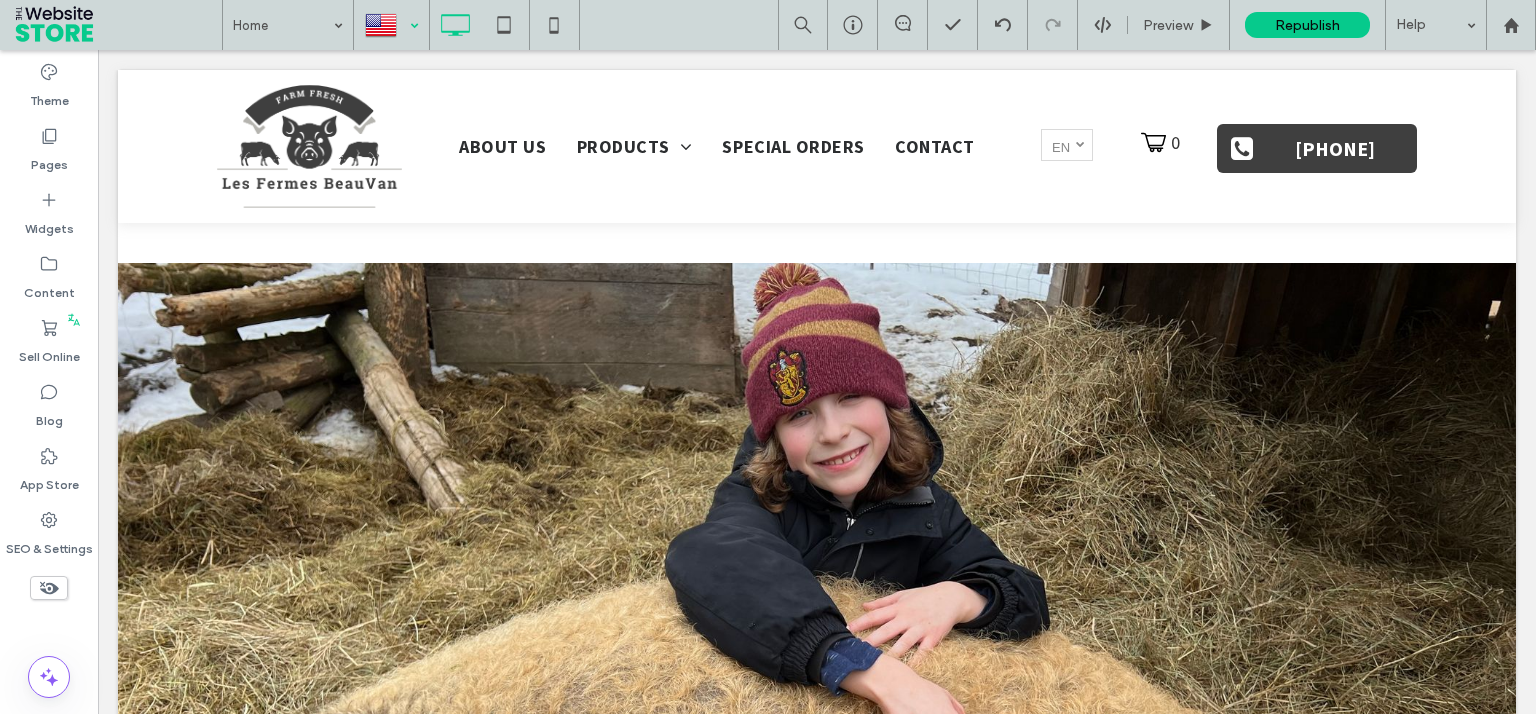 click at bounding box center [391, 25] 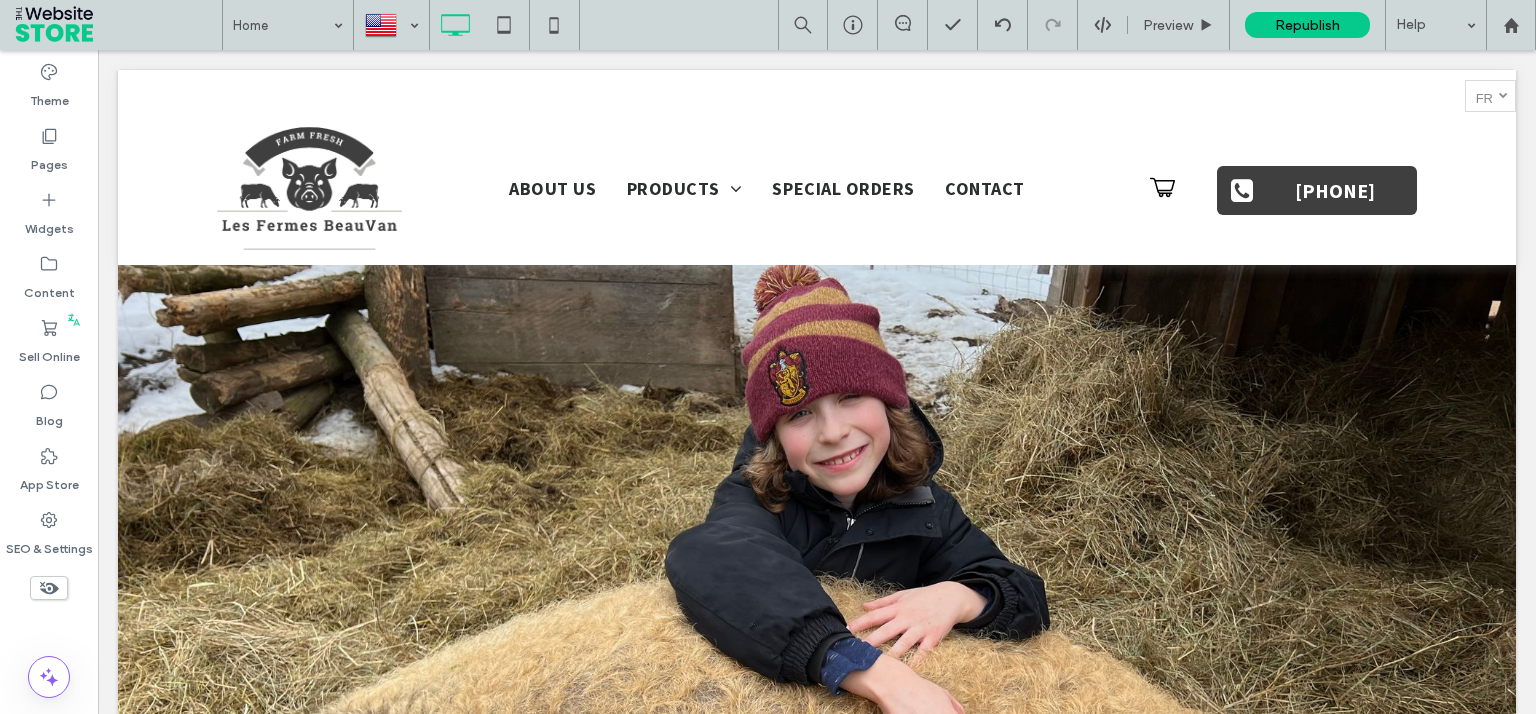 scroll, scrollTop: 0, scrollLeft: 0, axis: both 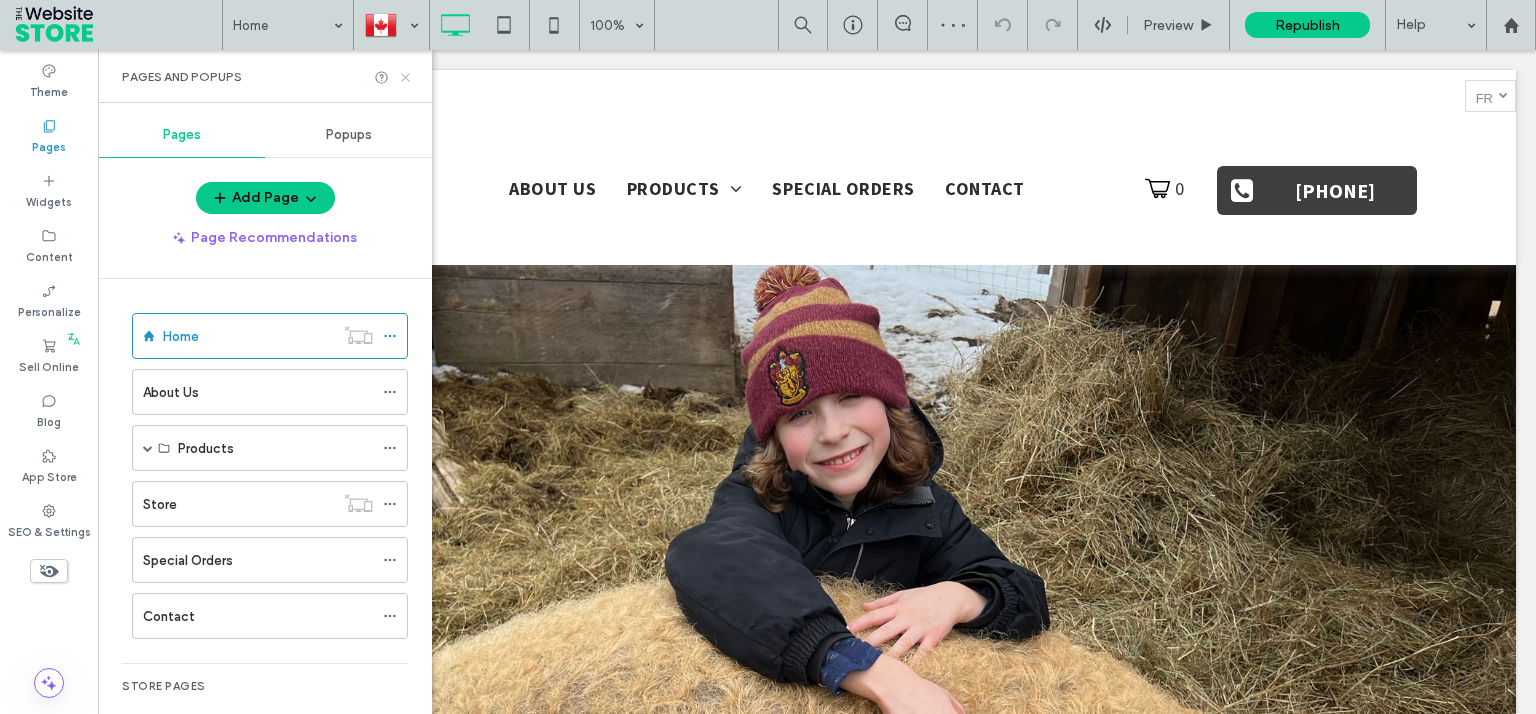 drag, startPoint x: 408, startPoint y: 78, endPoint x: 1403, endPoint y: 486, distance: 1075.4017 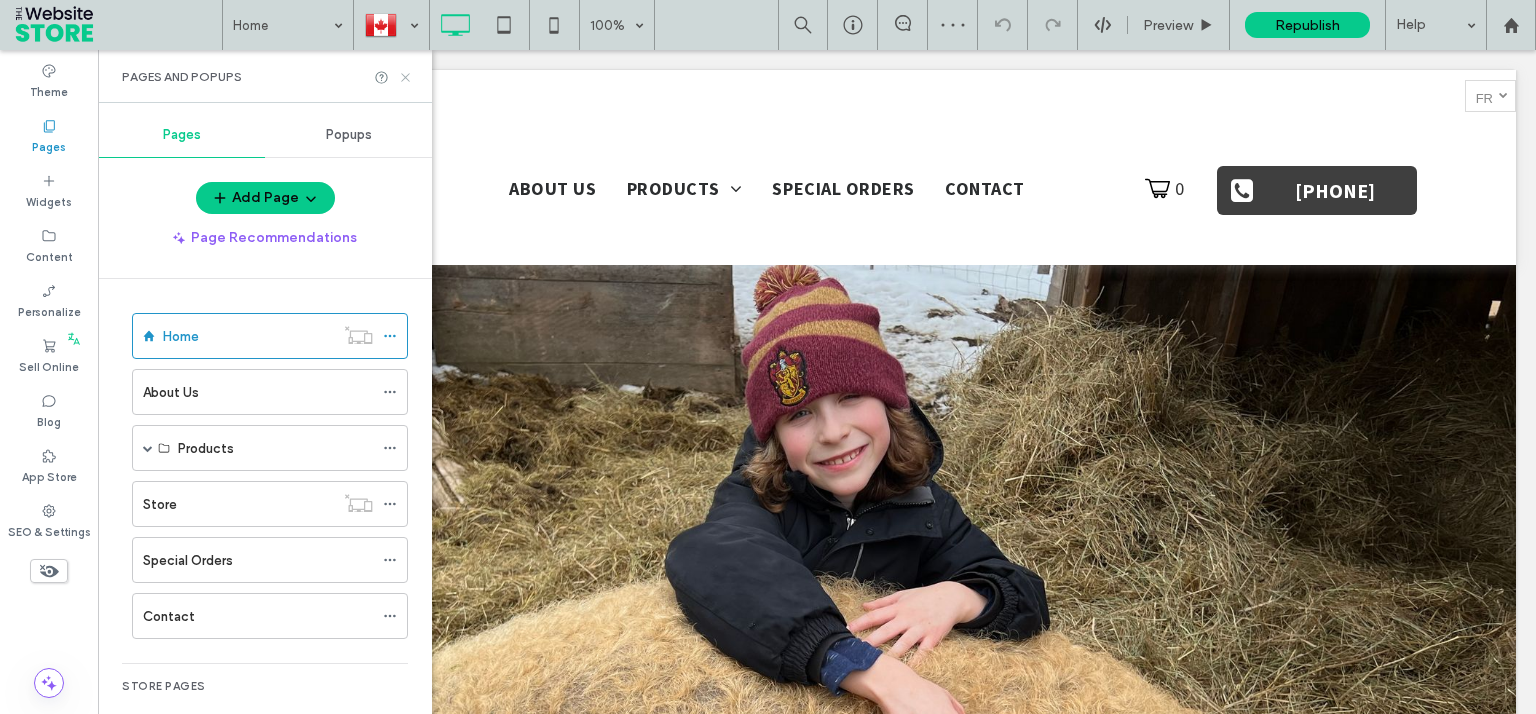 click 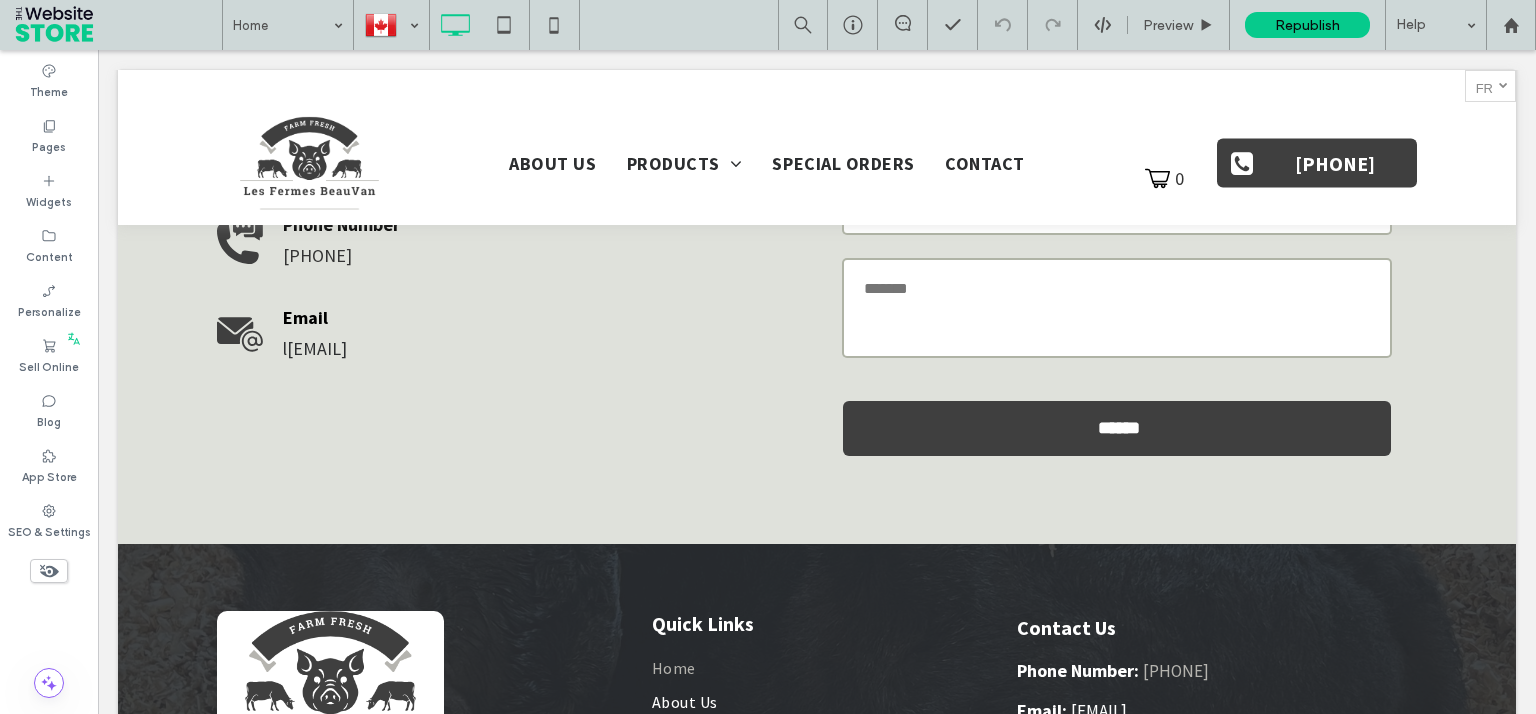scroll, scrollTop: 4276, scrollLeft: 0, axis: vertical 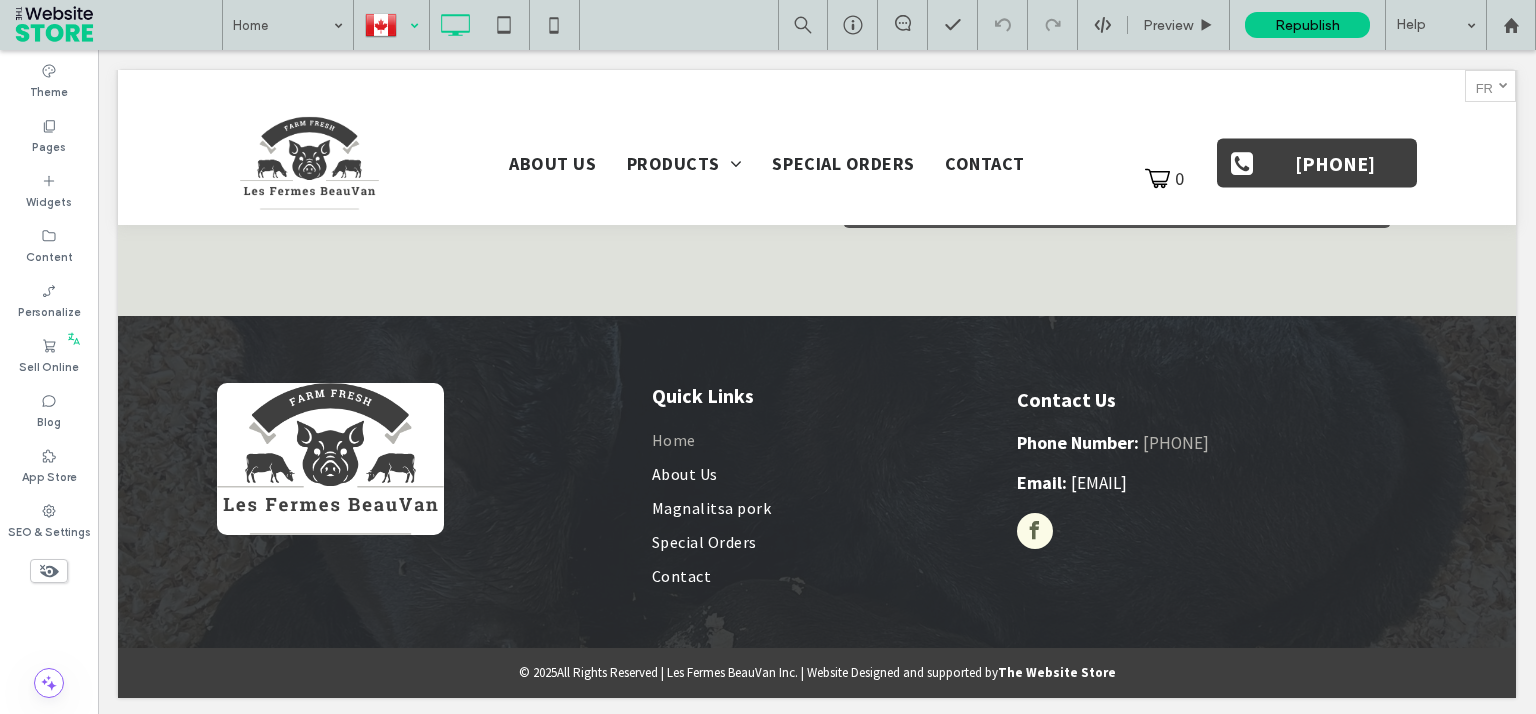click at bounding box center (391, 25) 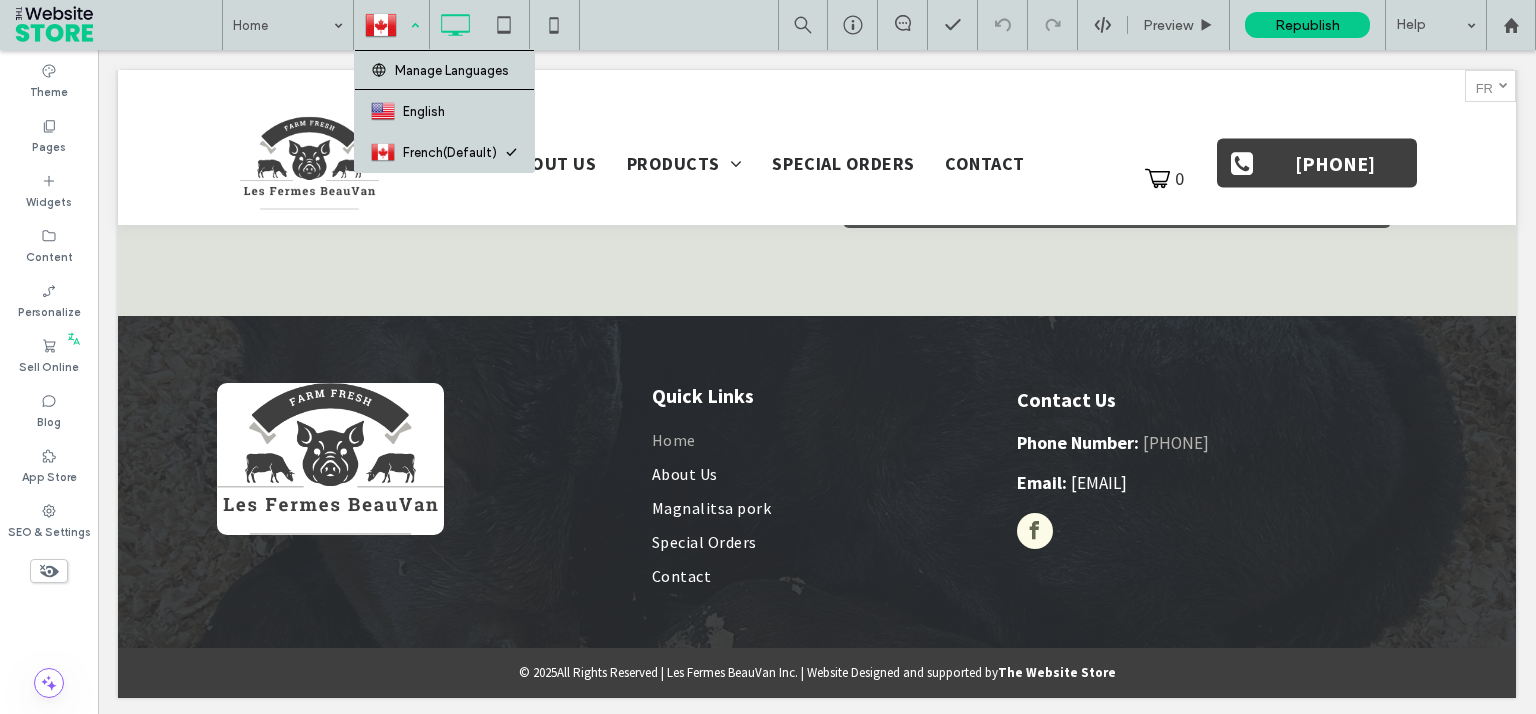 click at bounding box center [391, 25] 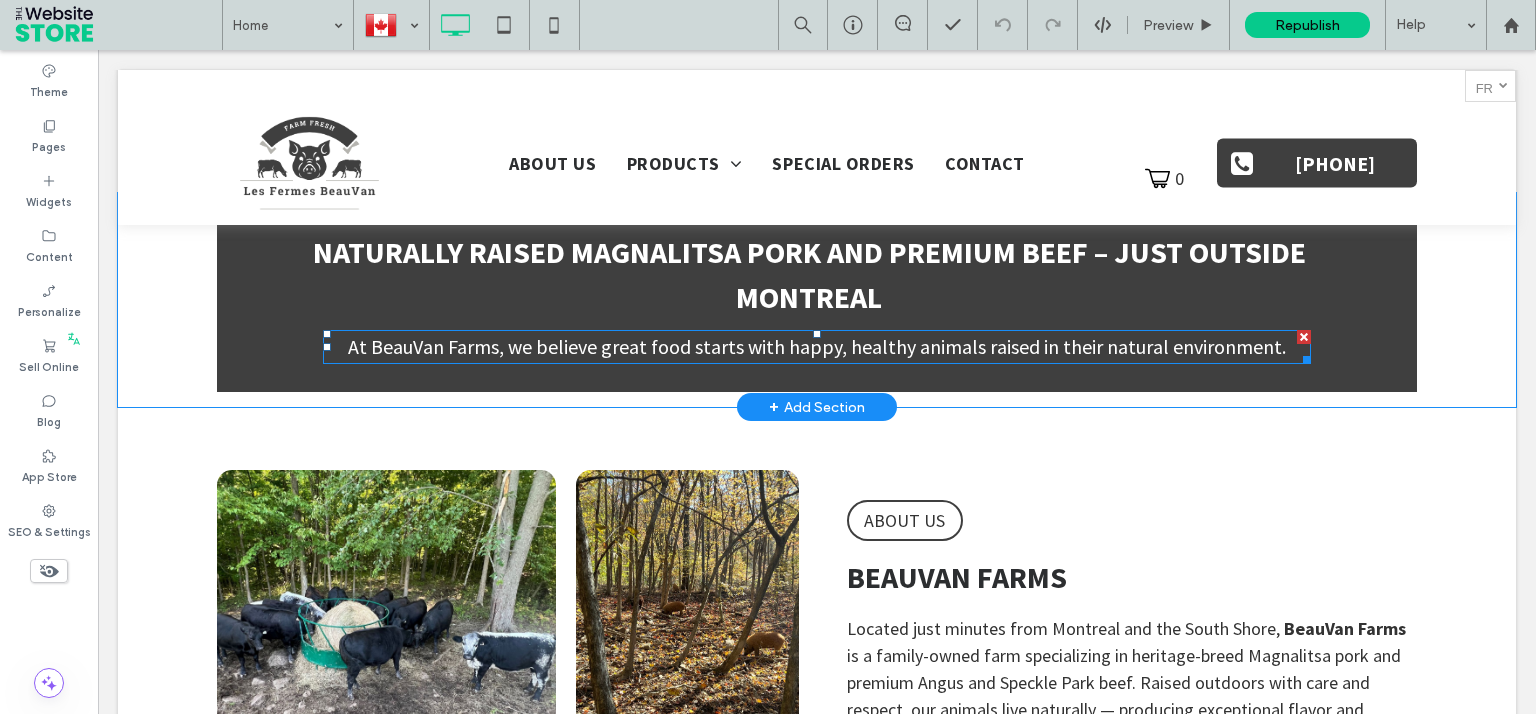 scroll, scrollTop: 0, scrollLeft: 0, axis: both 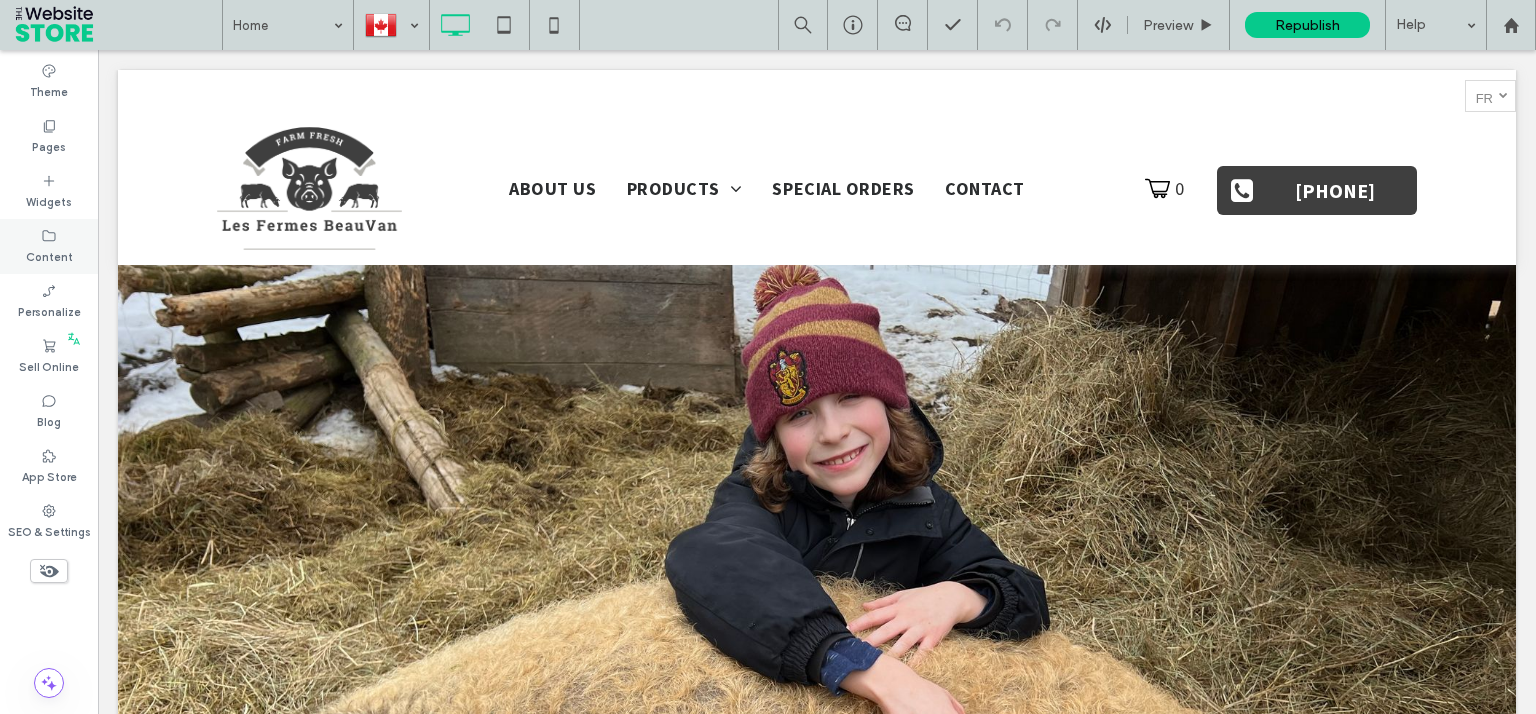click 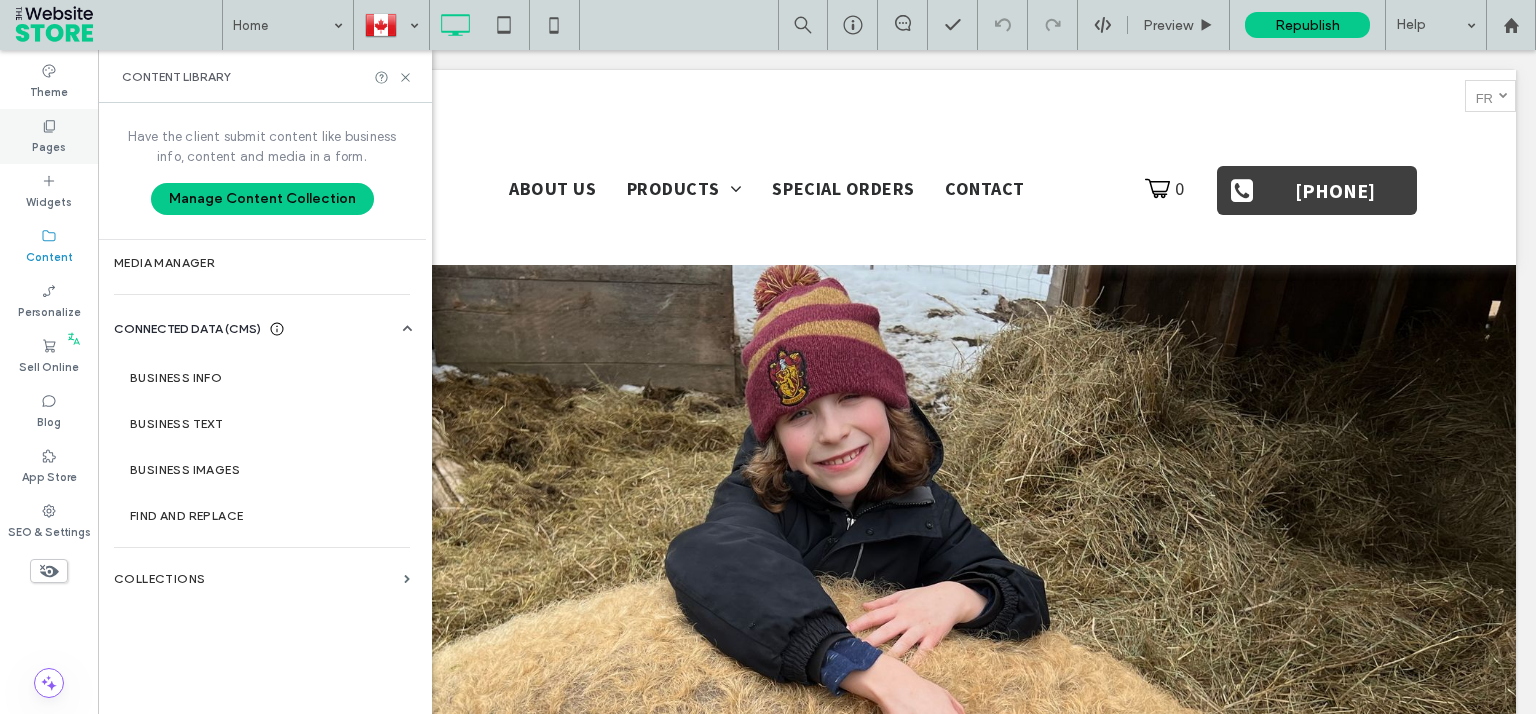 click on "Pages" at bounding box center (49, 145) 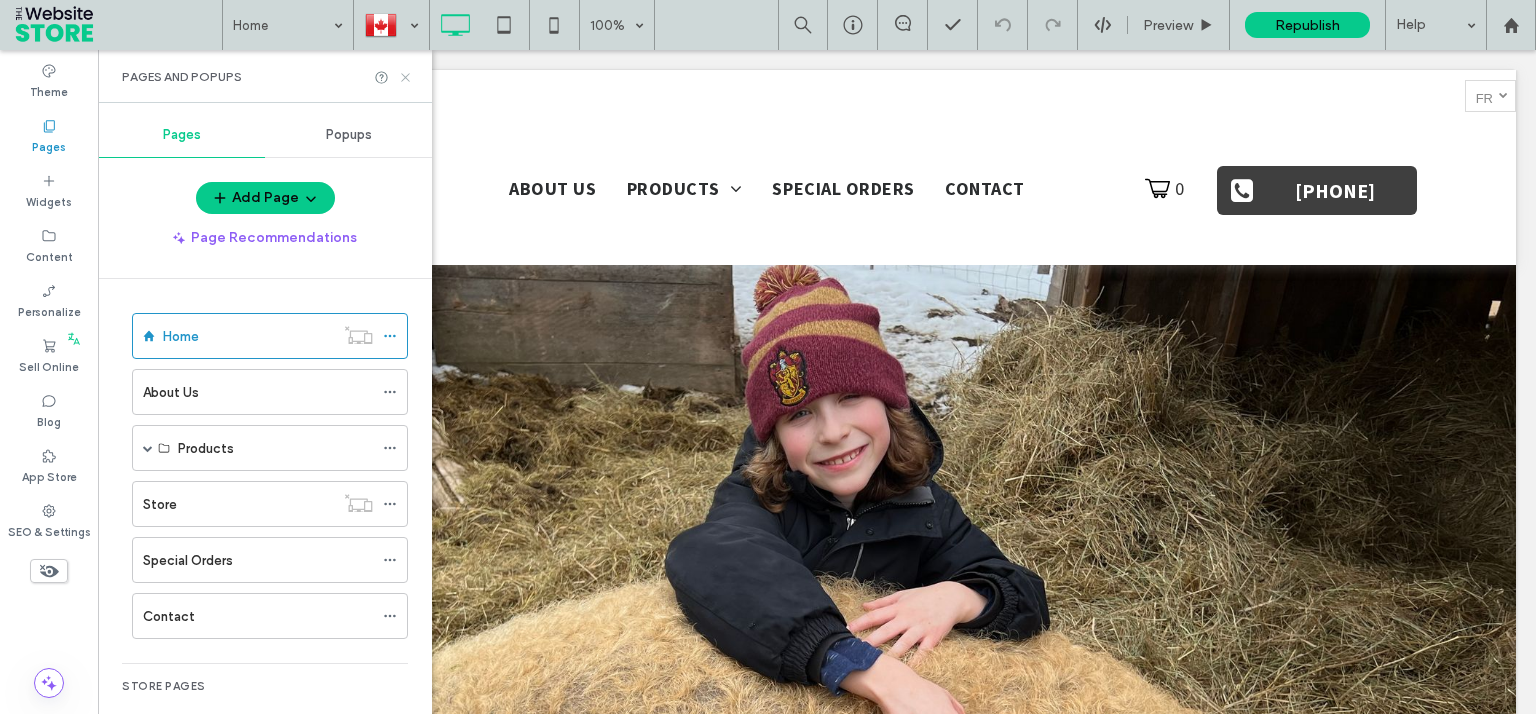 click 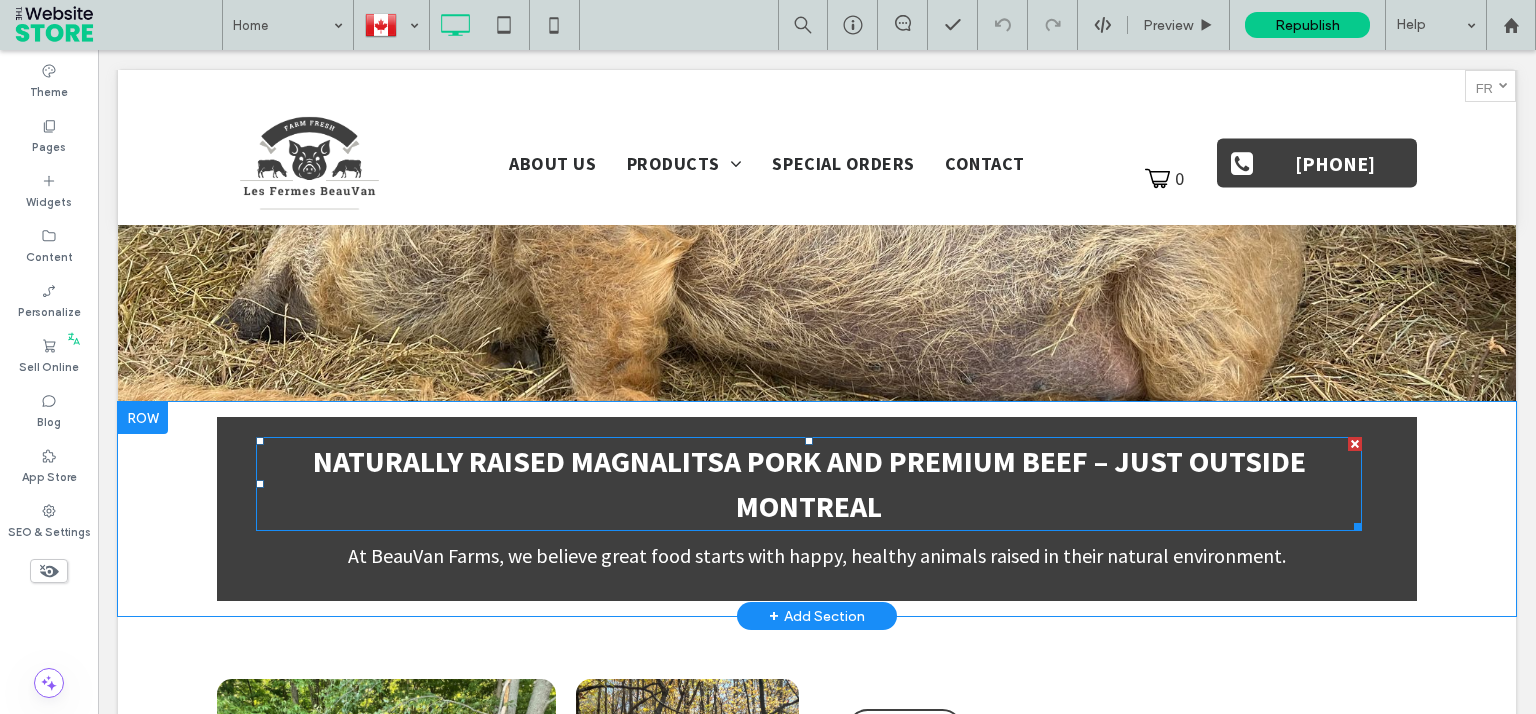 scroll, scrollTop: 0, scrollLeft: 0, axis: both 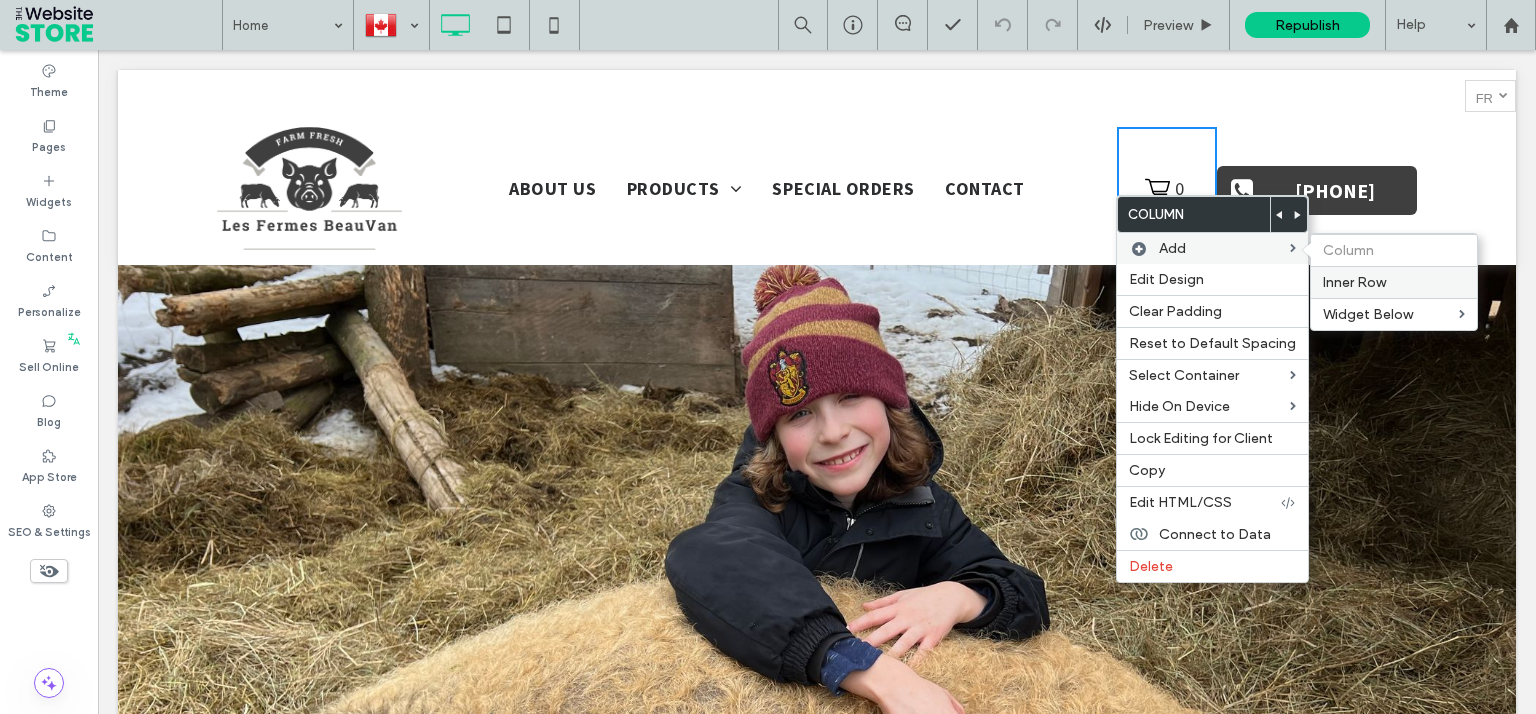click on "Inner Row" at bounding box center [1354, 282] 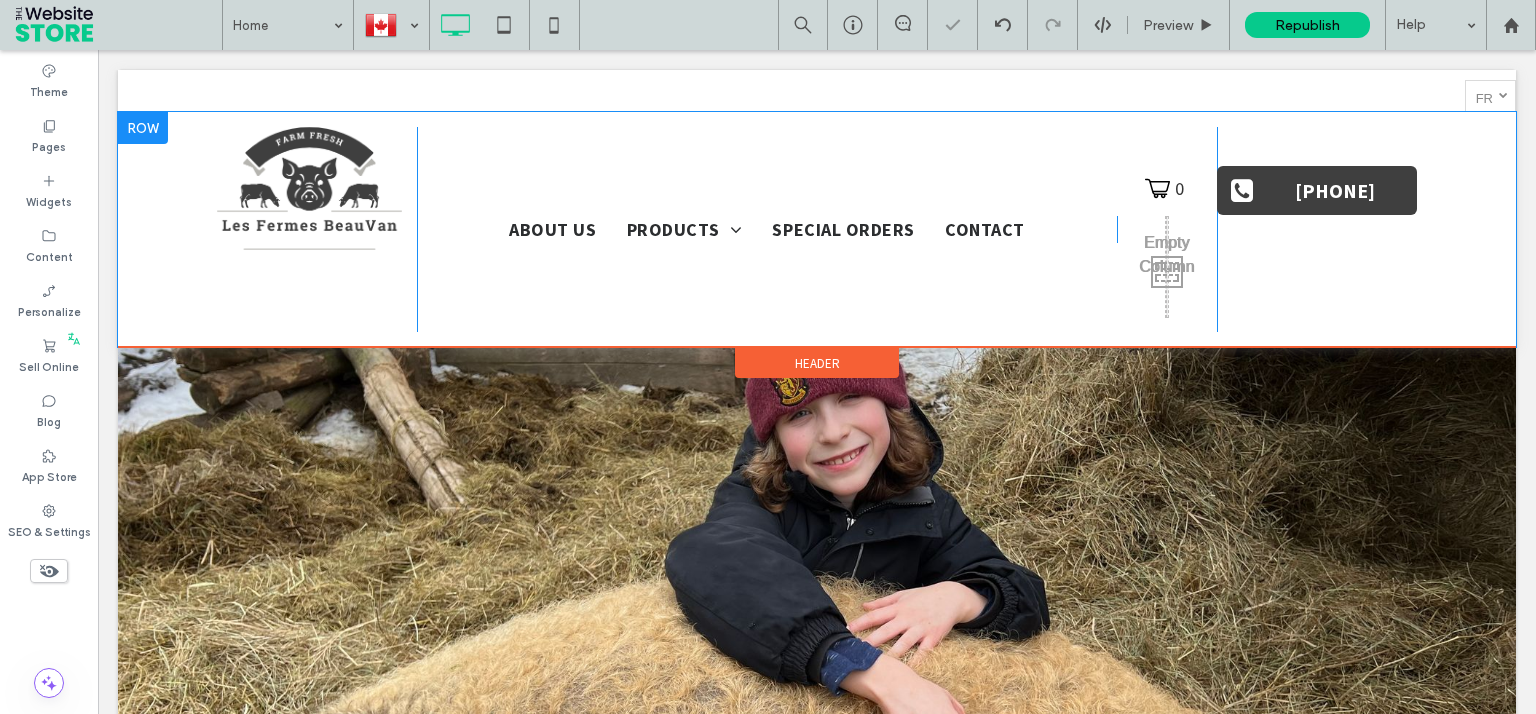 drag, startPoint x: 1042, startPoint y: 306, endPoint x: 1042, endPoint y: 291, distance: 15 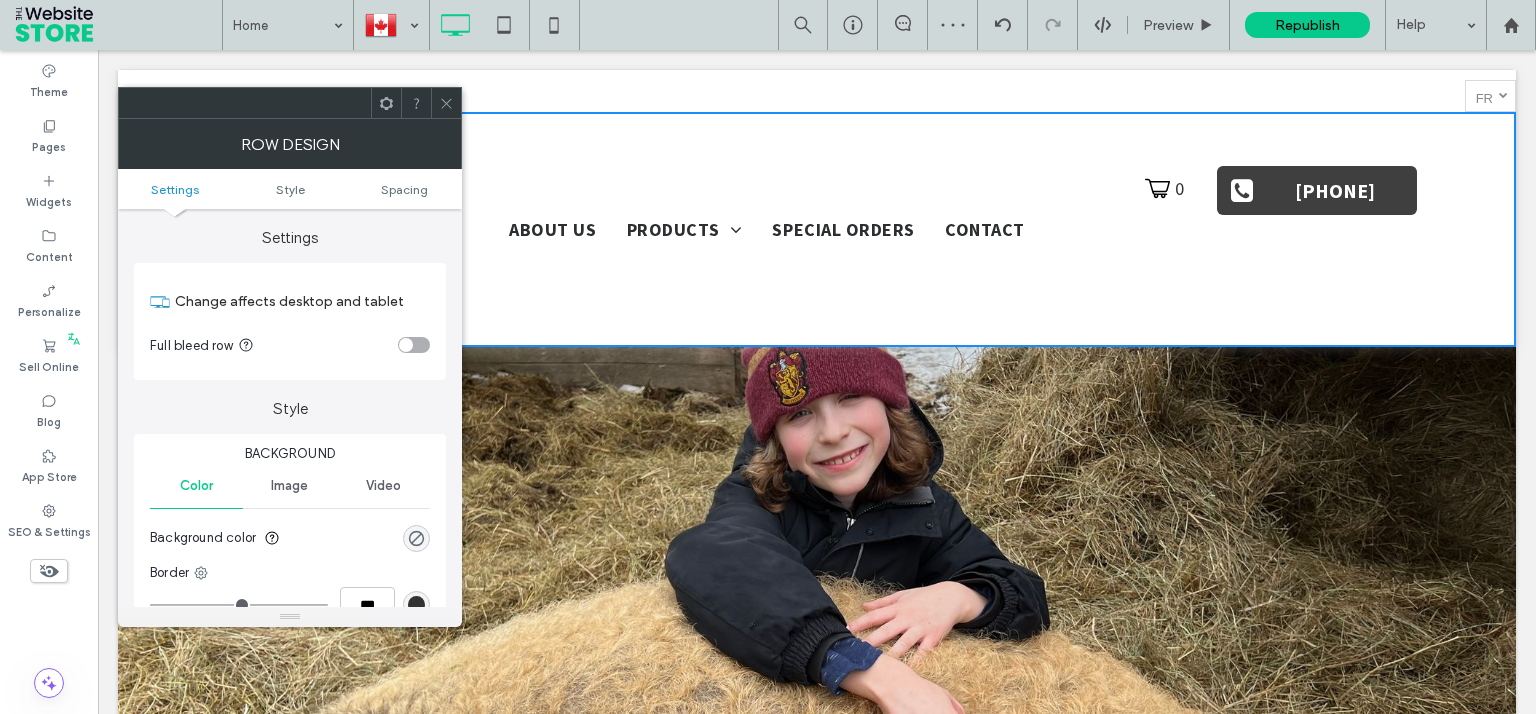click at bounding box center (446, 103) 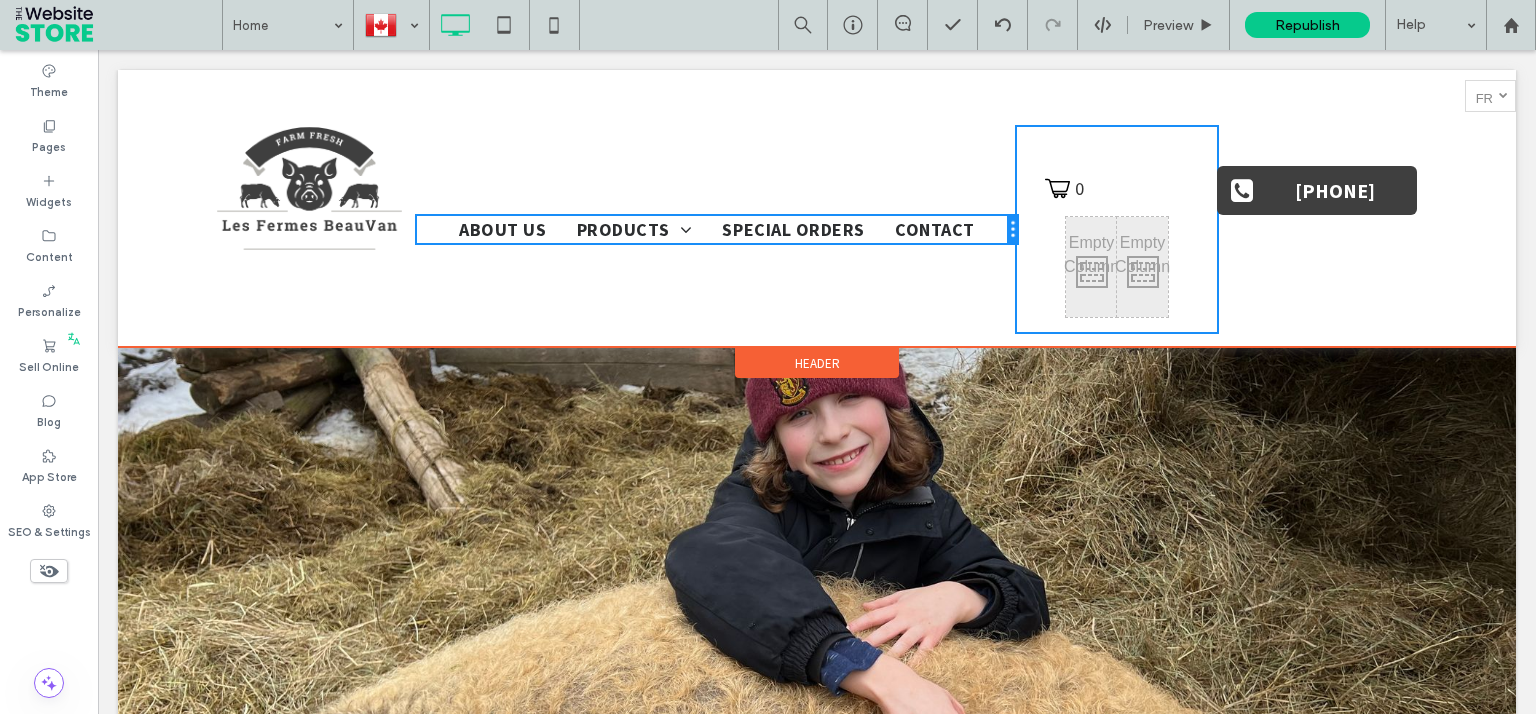 drag, startPoint x: 1106, startPoint y: 234, endPoint x: 1038, endPoint y: 233, distance: 68.007355 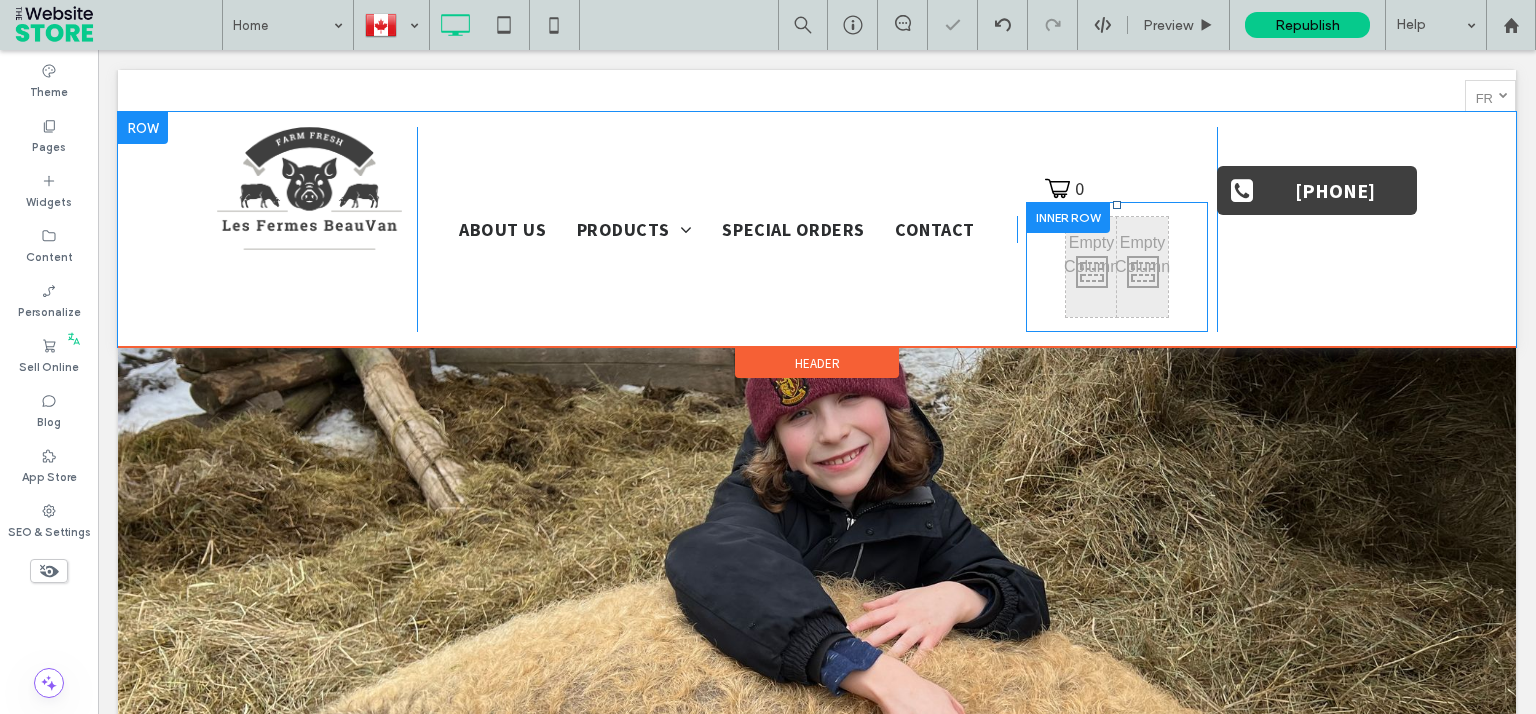 click at bounding box center (1068, 217) 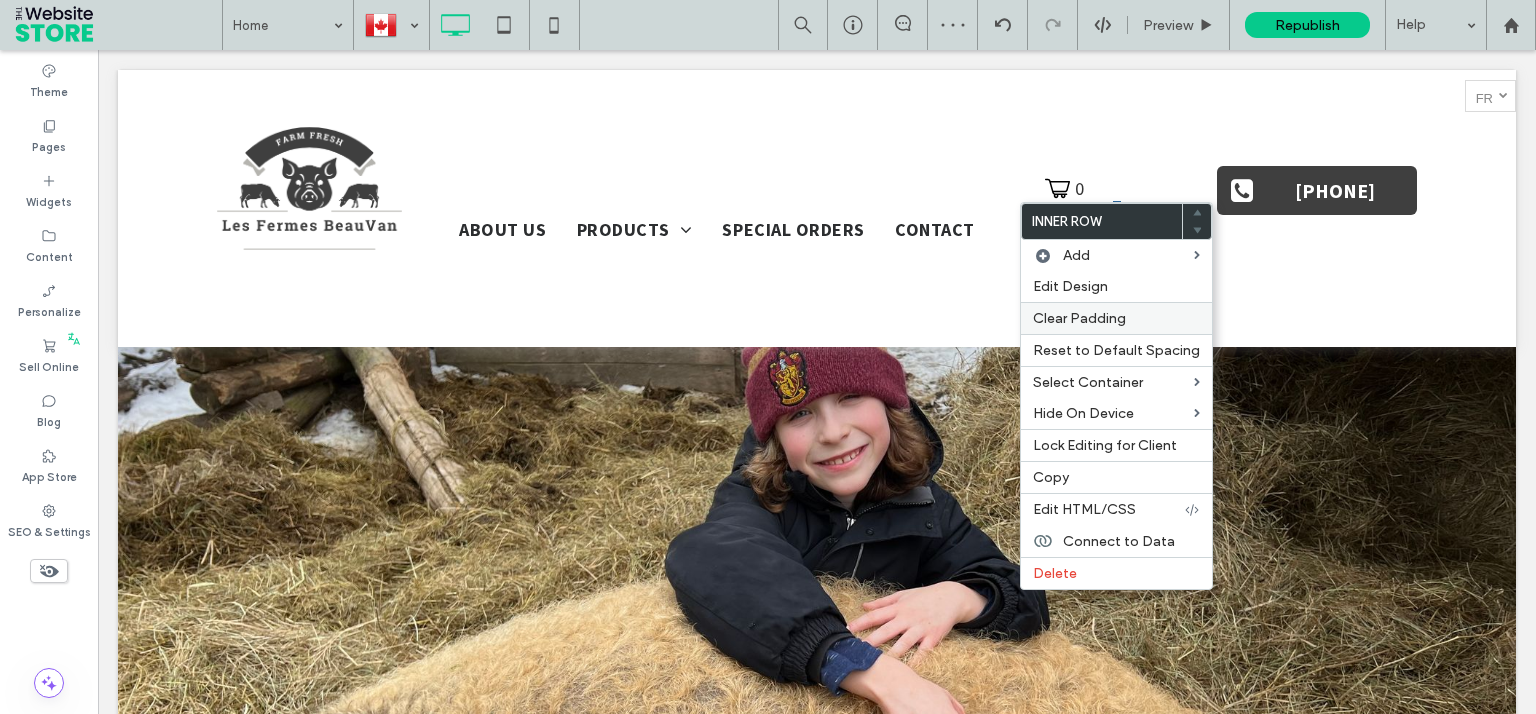 click on "Clear Padding" at bounding box center [1079, 318] 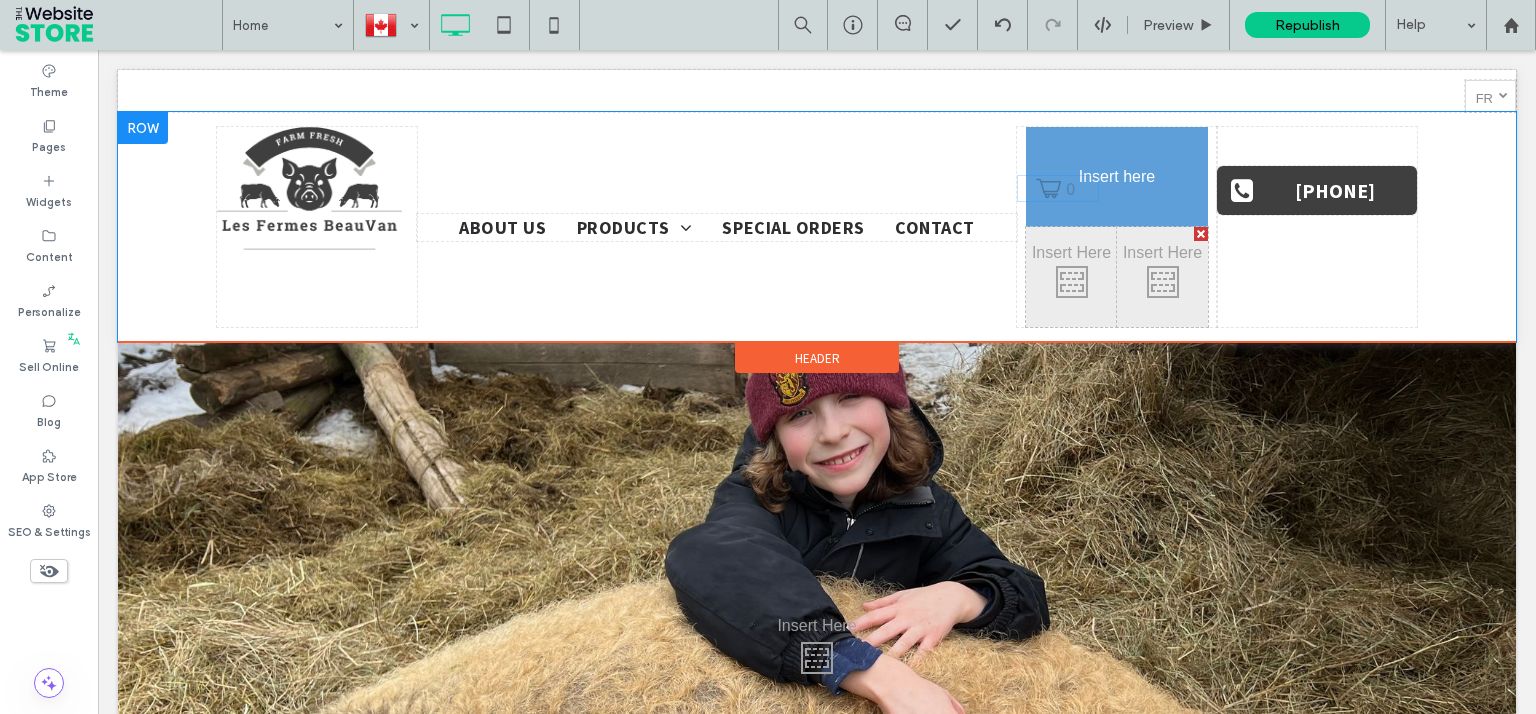 drag, startPoint x: 1059, startPoint y: 186, endPoint x: 1154, endPoint y: 258, distance: 119.20151 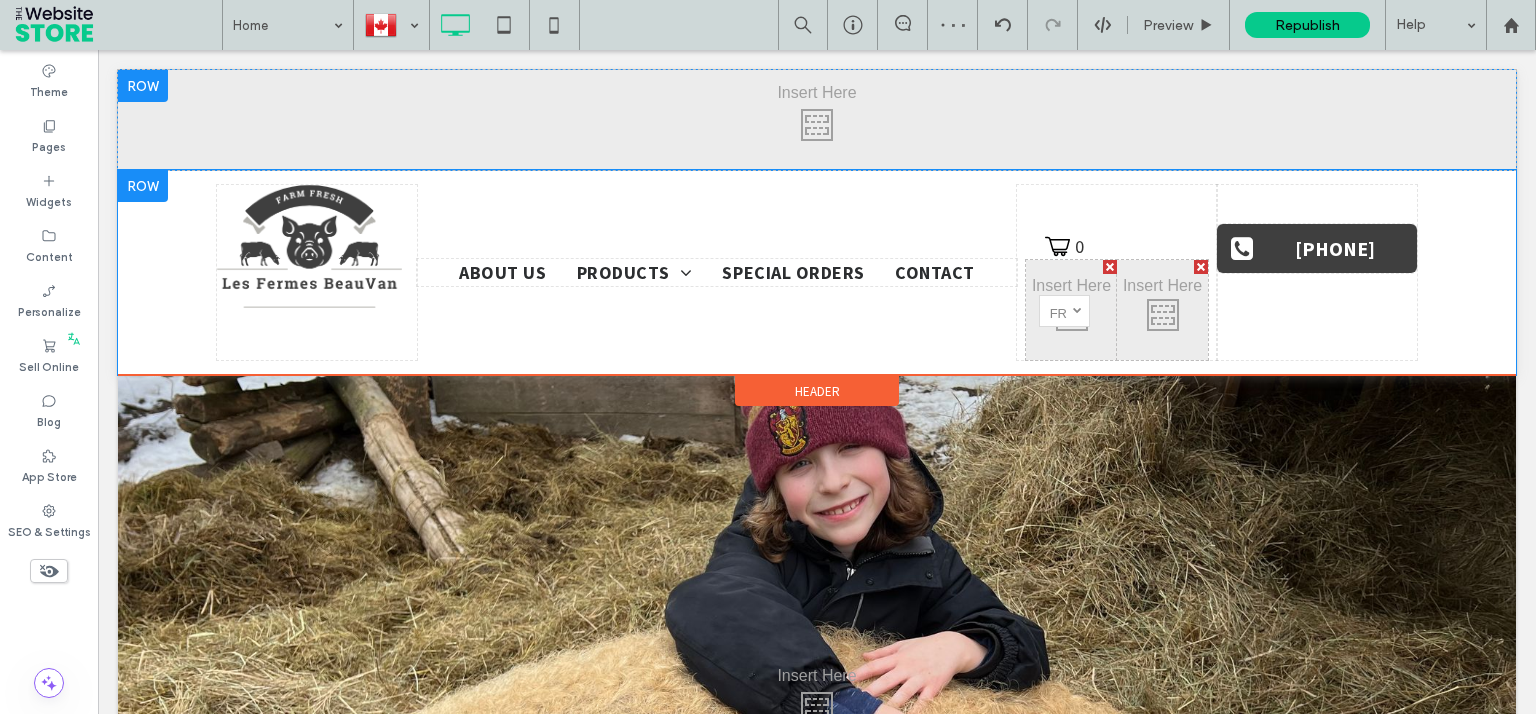drag, startPoint x: 1464, startPoint y: 99, endPoint x: 1054, endPoint y: 314, distance: 462.95248 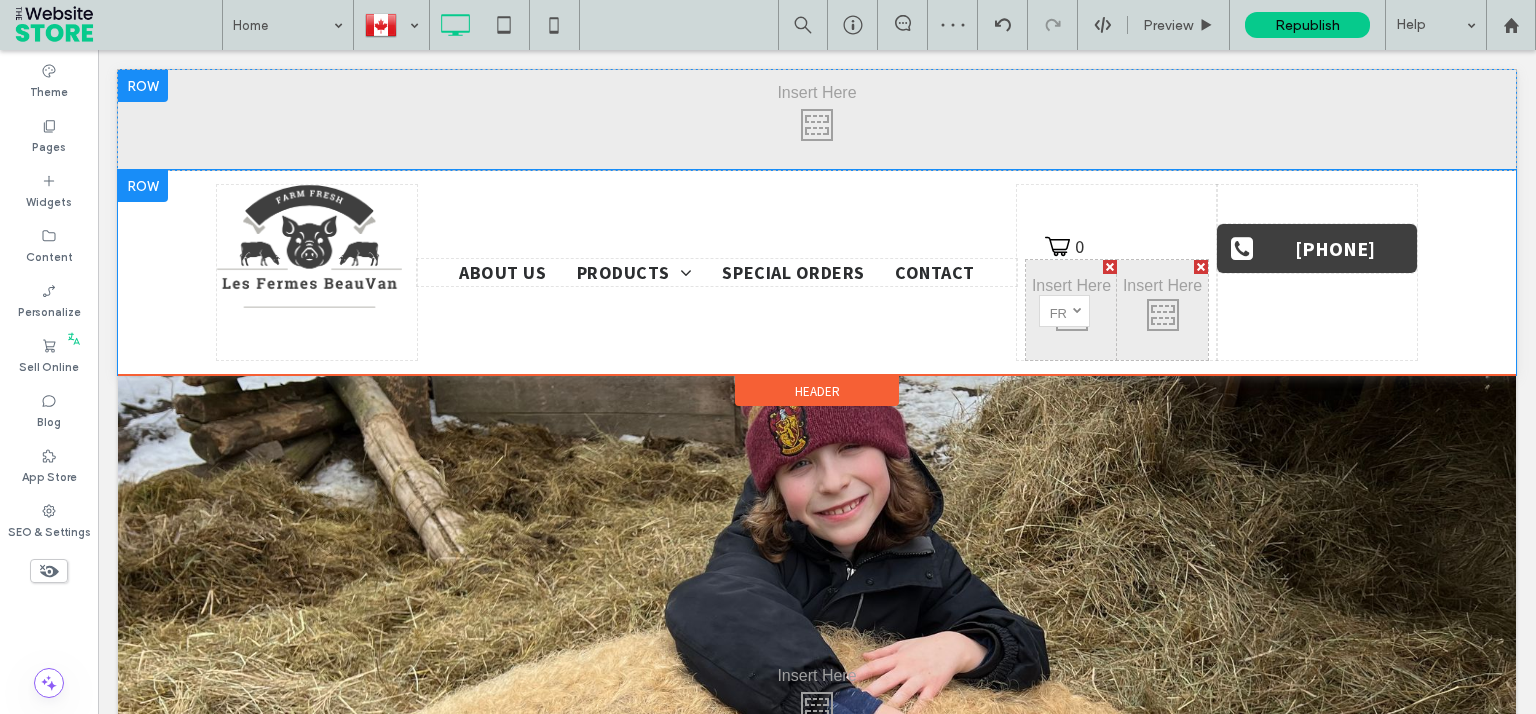 click on "fr" at bounding box center [1058, 313] 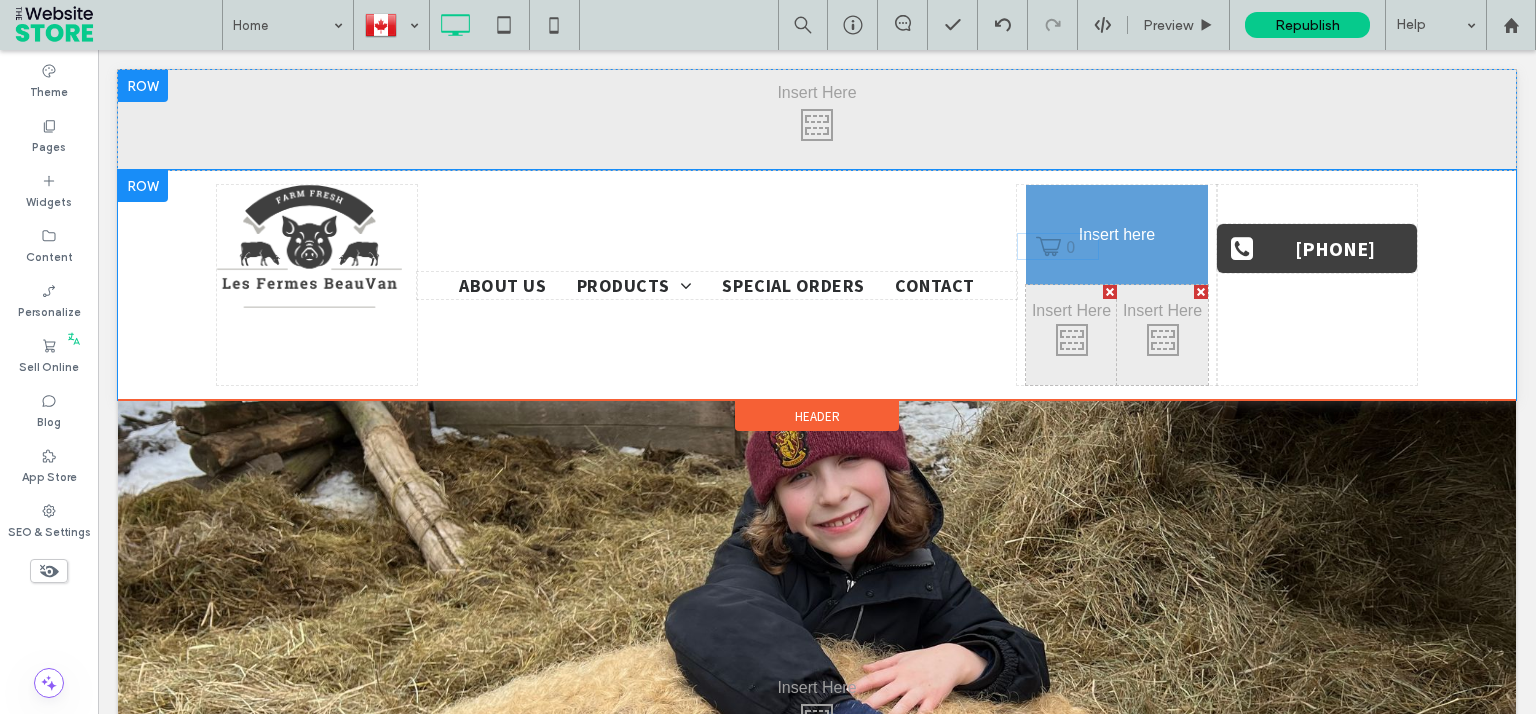 drag, startPoint x: 1150, startPoint y: 296, endPoint x: 1252, endPoint y: 390, distance: 138.70833 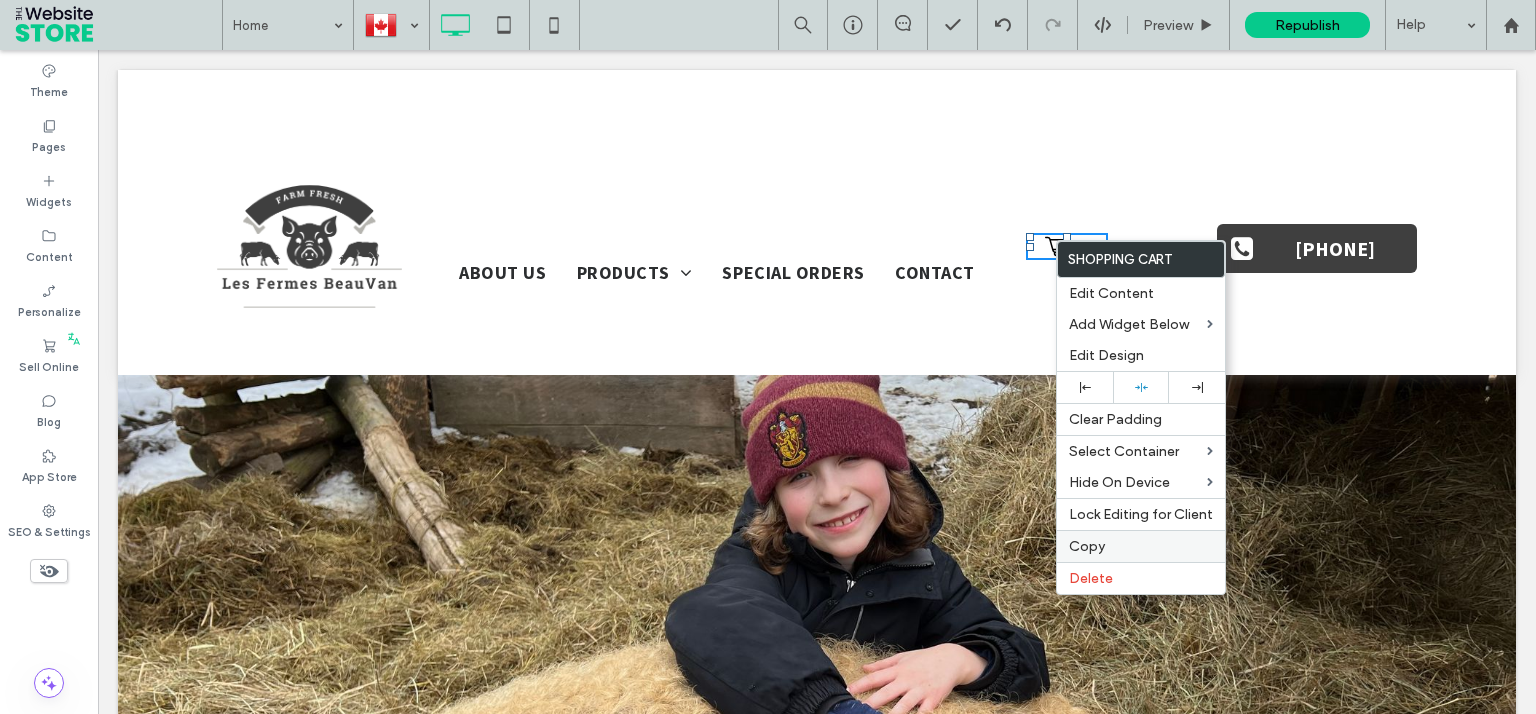 click on "Copy" at bounding box center [1141, 546] 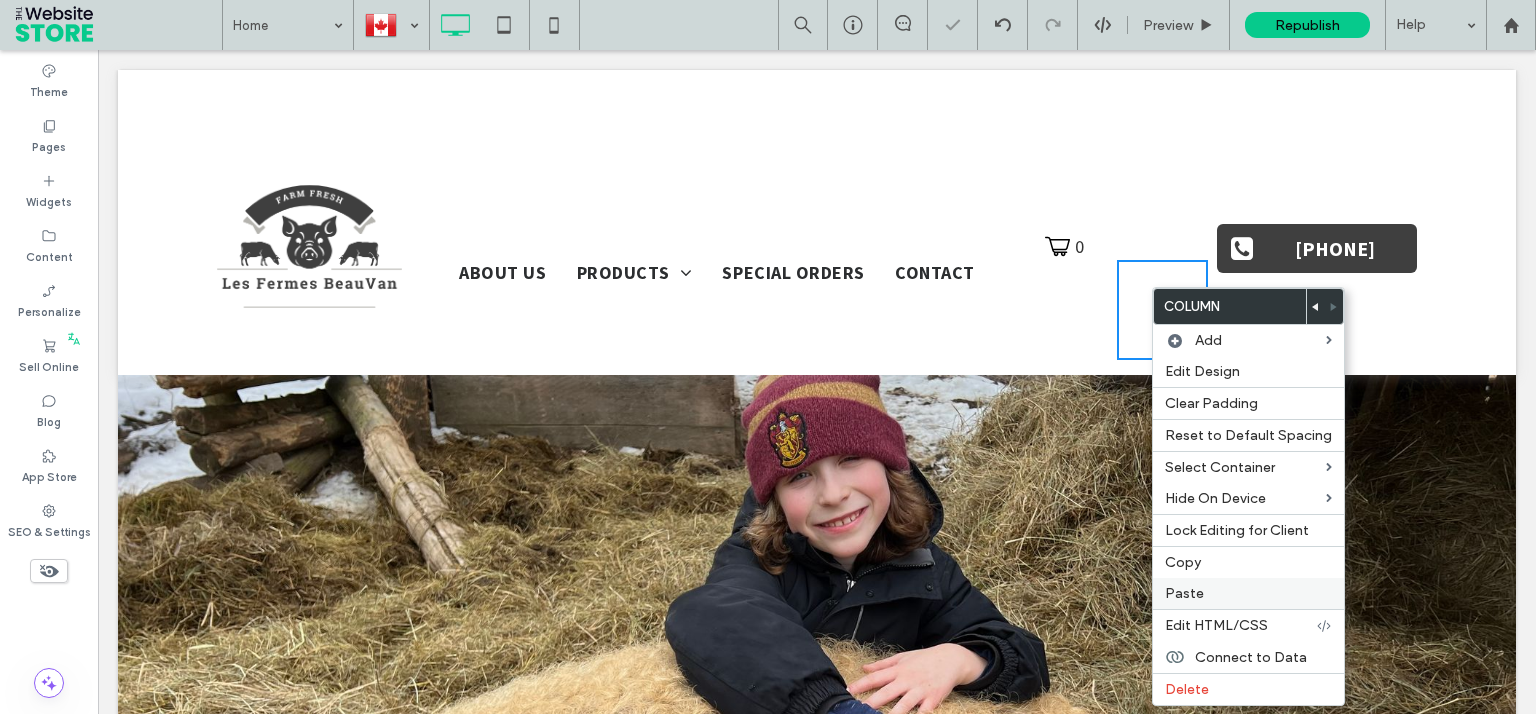 click on "Paste" at bounding box center (1184, 593) 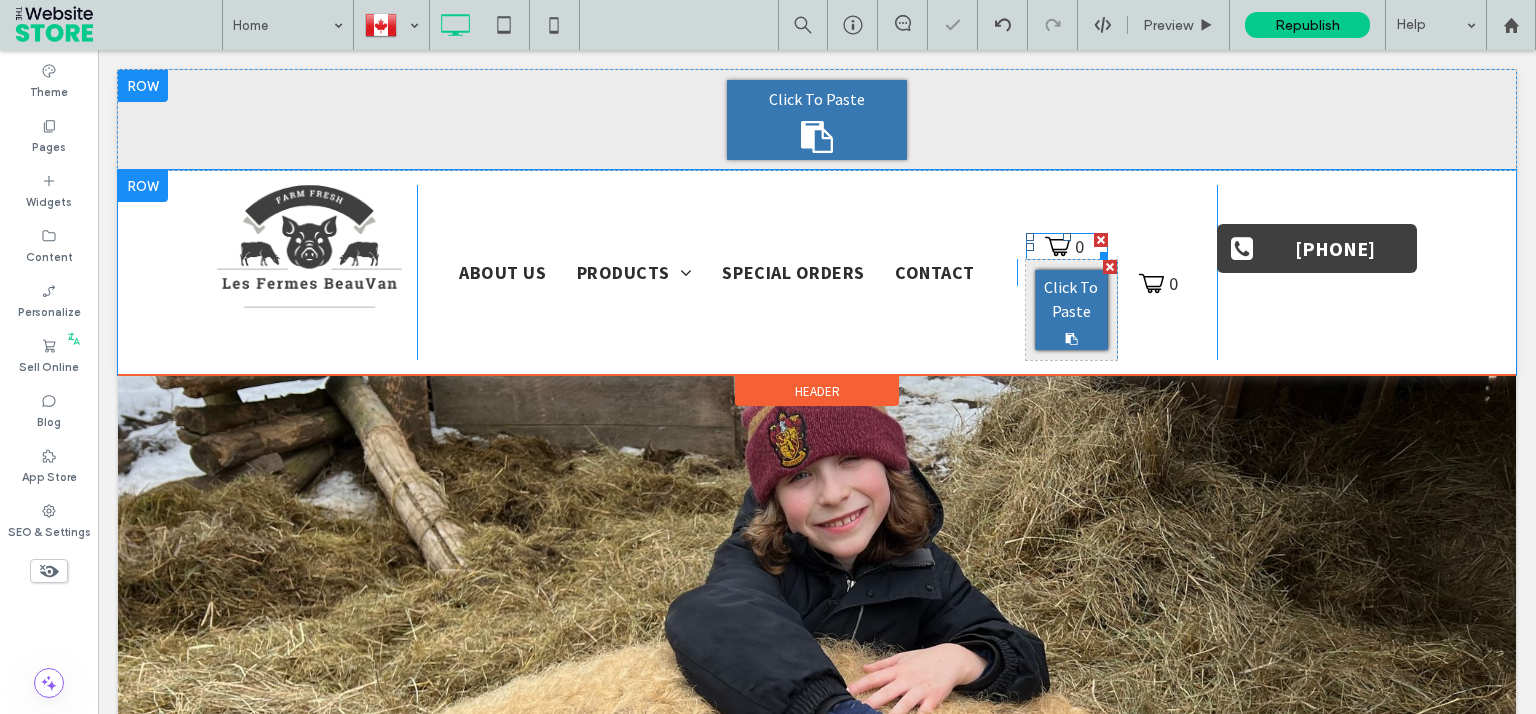 click at bounding box center [1101, 240] 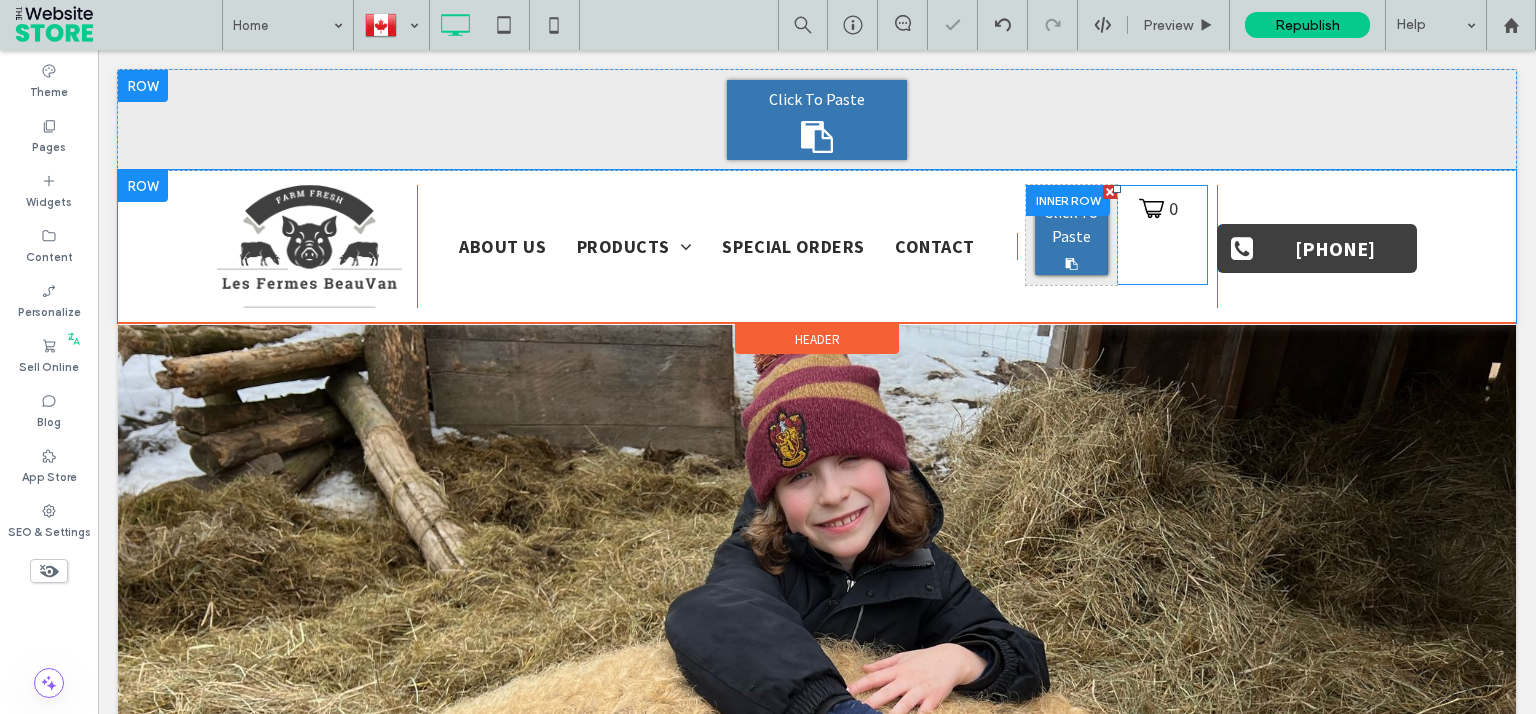 click on "Click To Paste" at bounding box center [1071, 224] 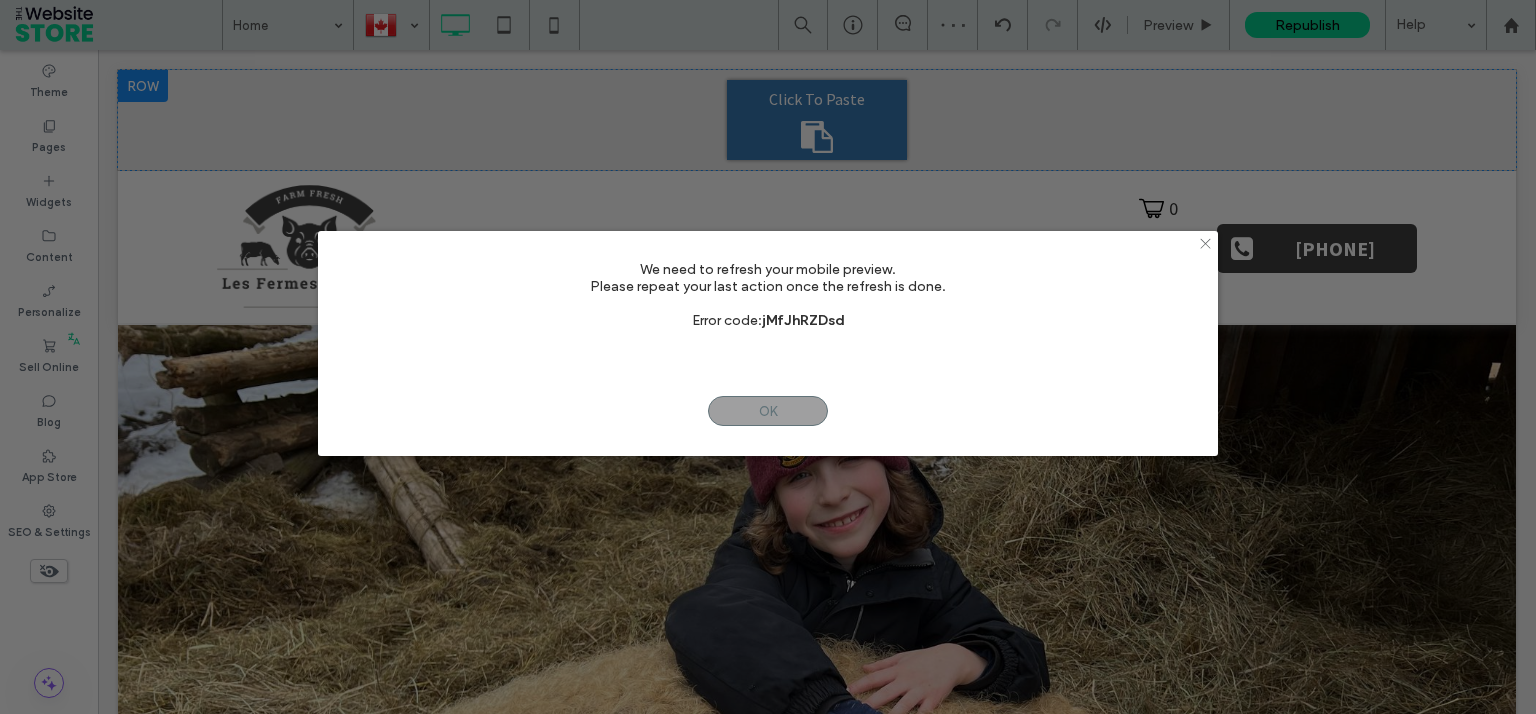 click 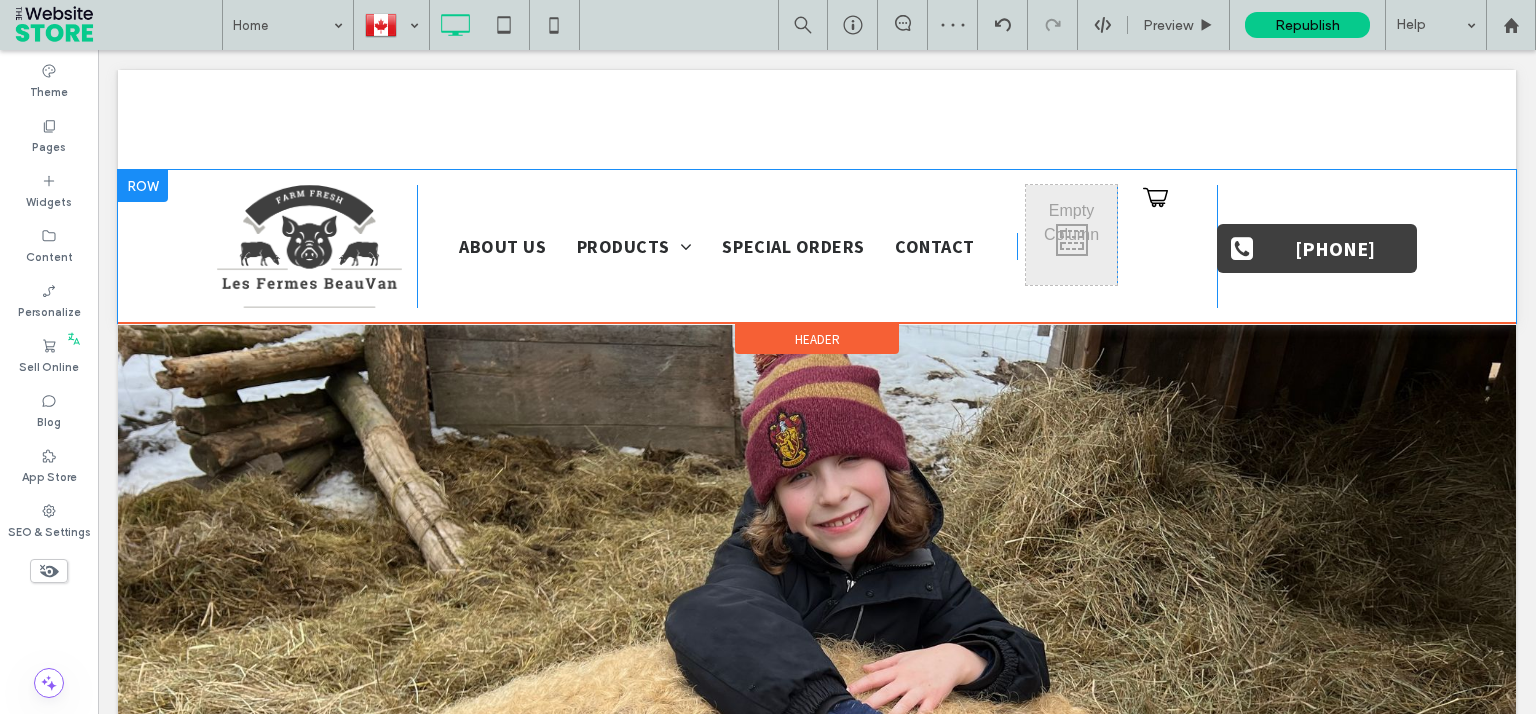 scroll, scrollTop: 0, scrollLeft: 0, axis: both 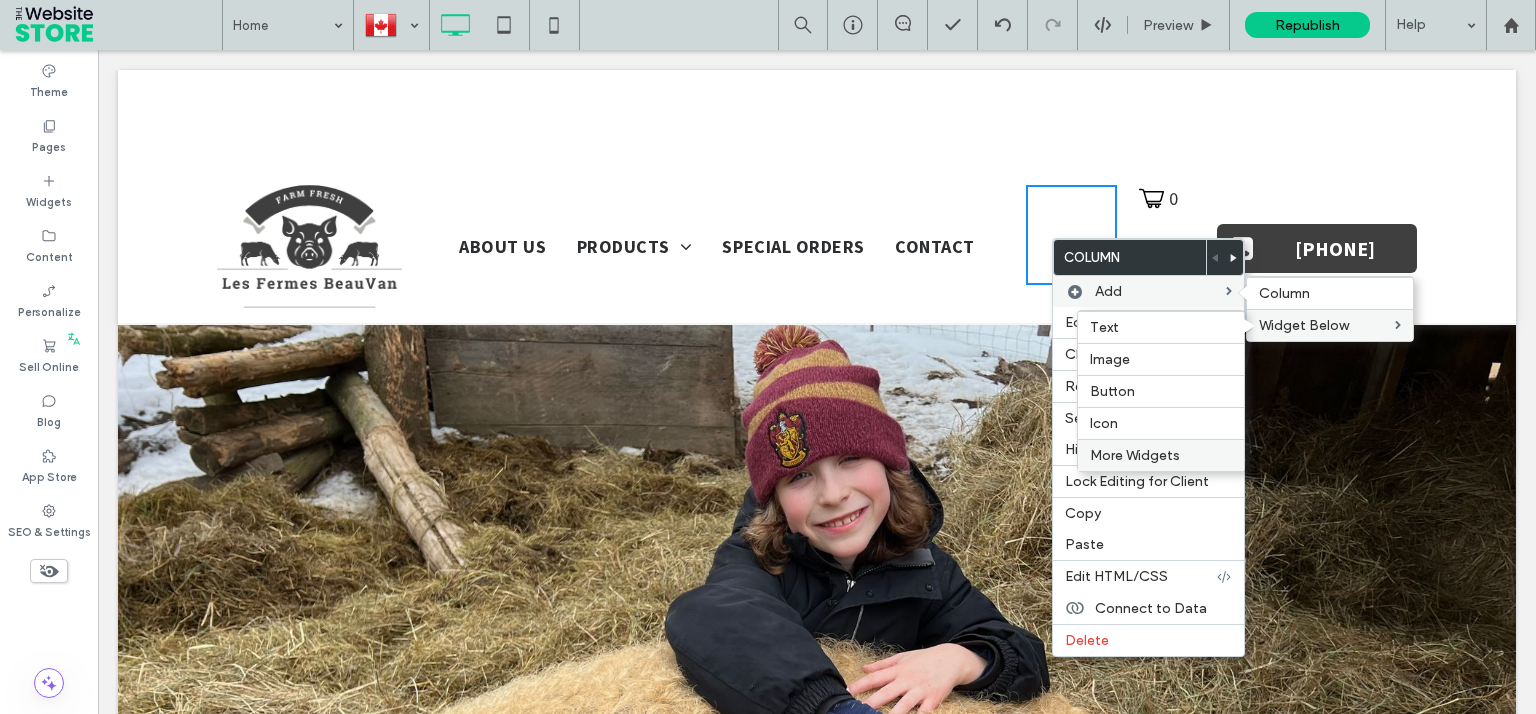 click on "More Widgets" at bounding box center [1135, 455] 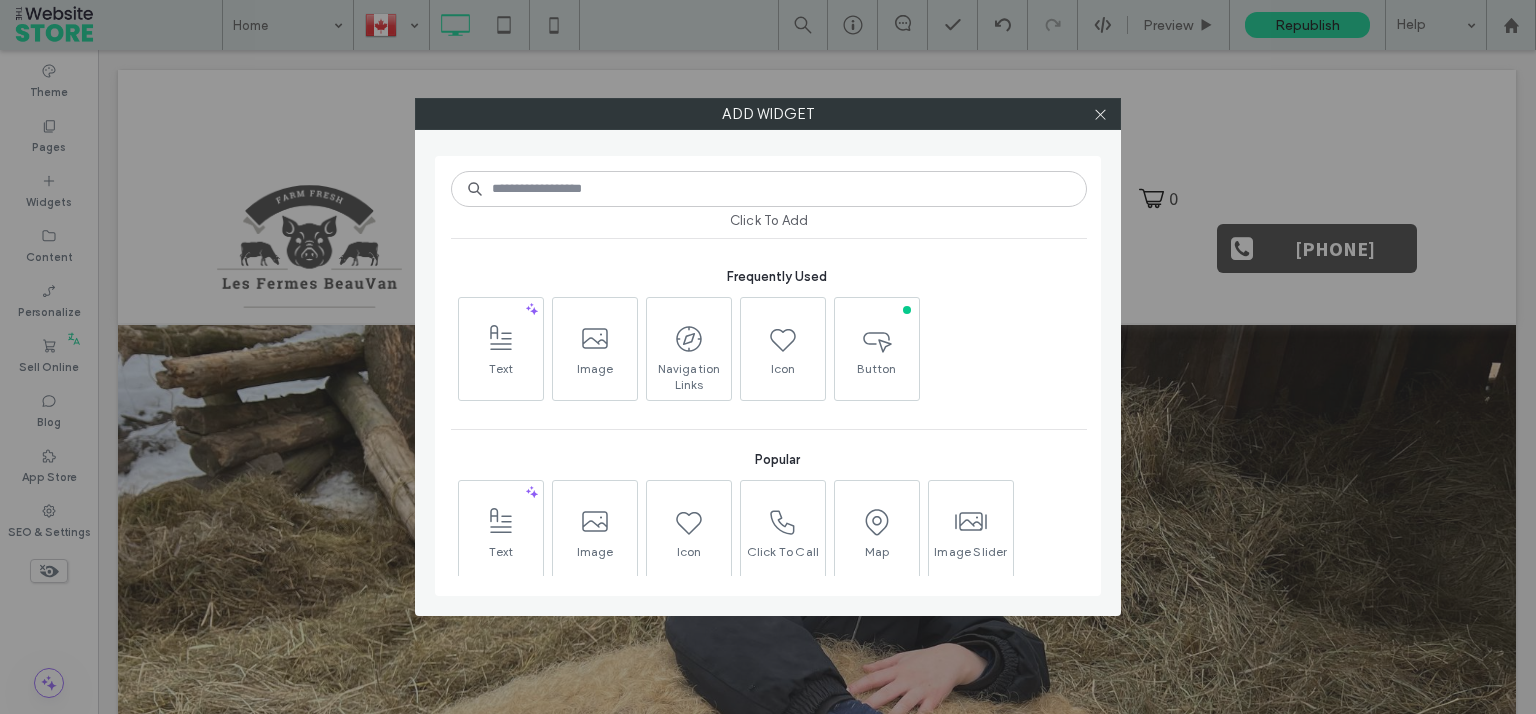 click at bounding box center [769, 189] 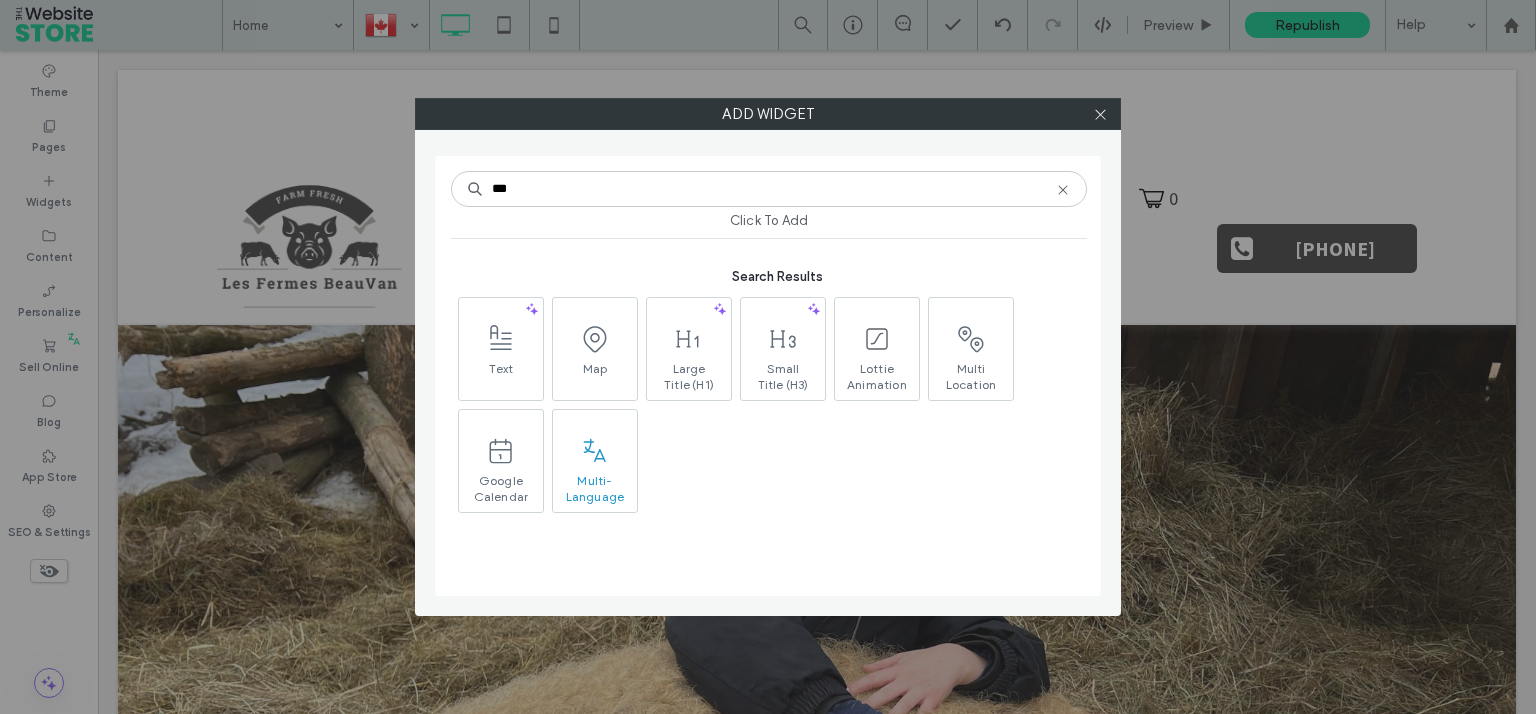 type on "***" 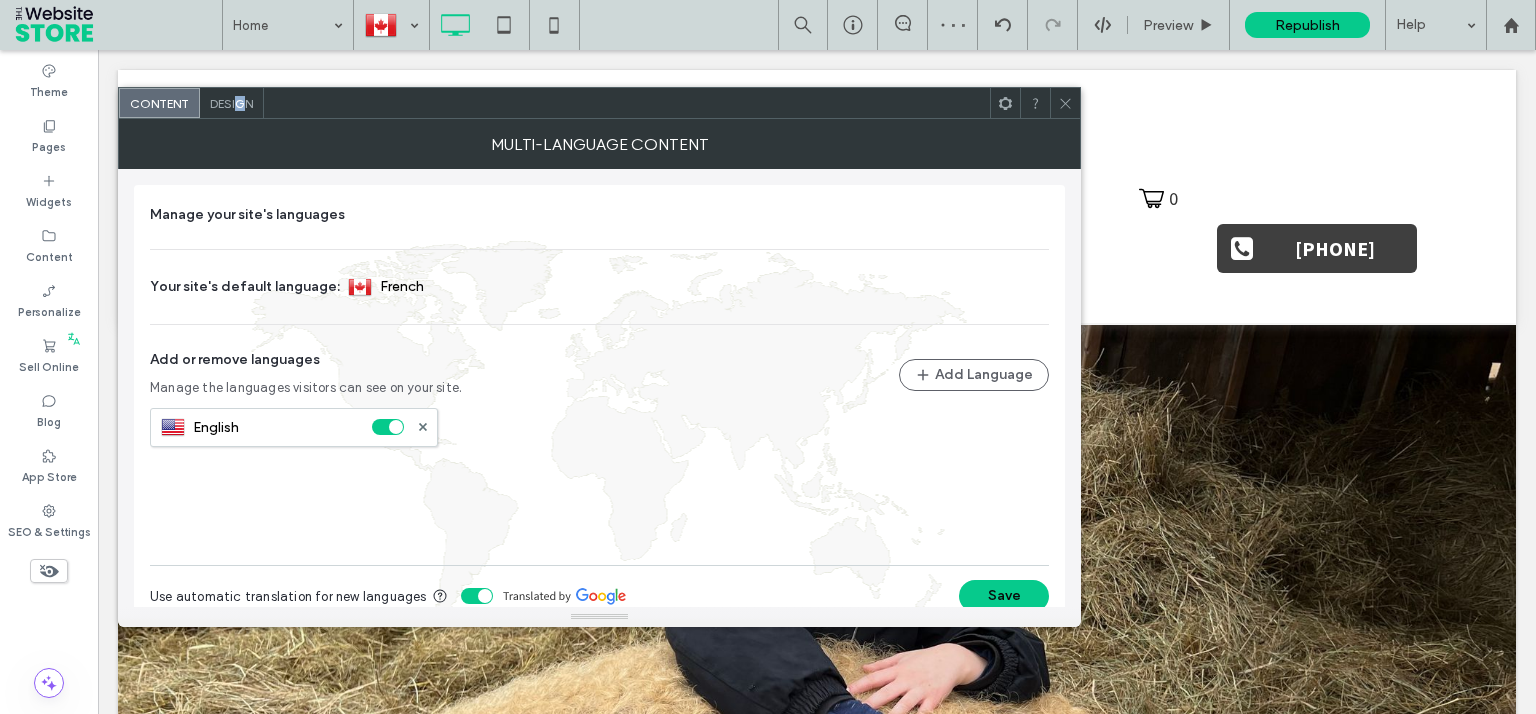 click on "Design" at bounding box center (231, 103) 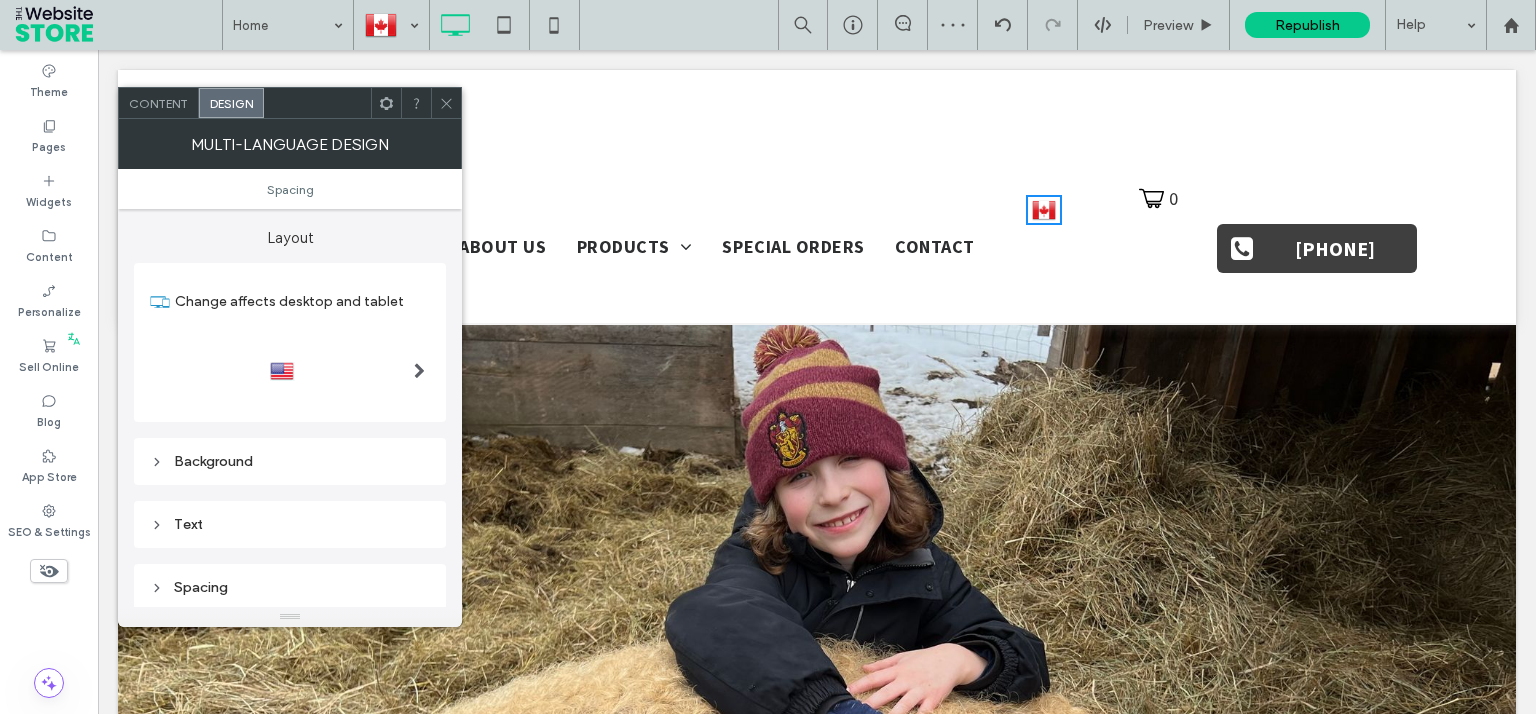 click at bounding box center (419, 371) 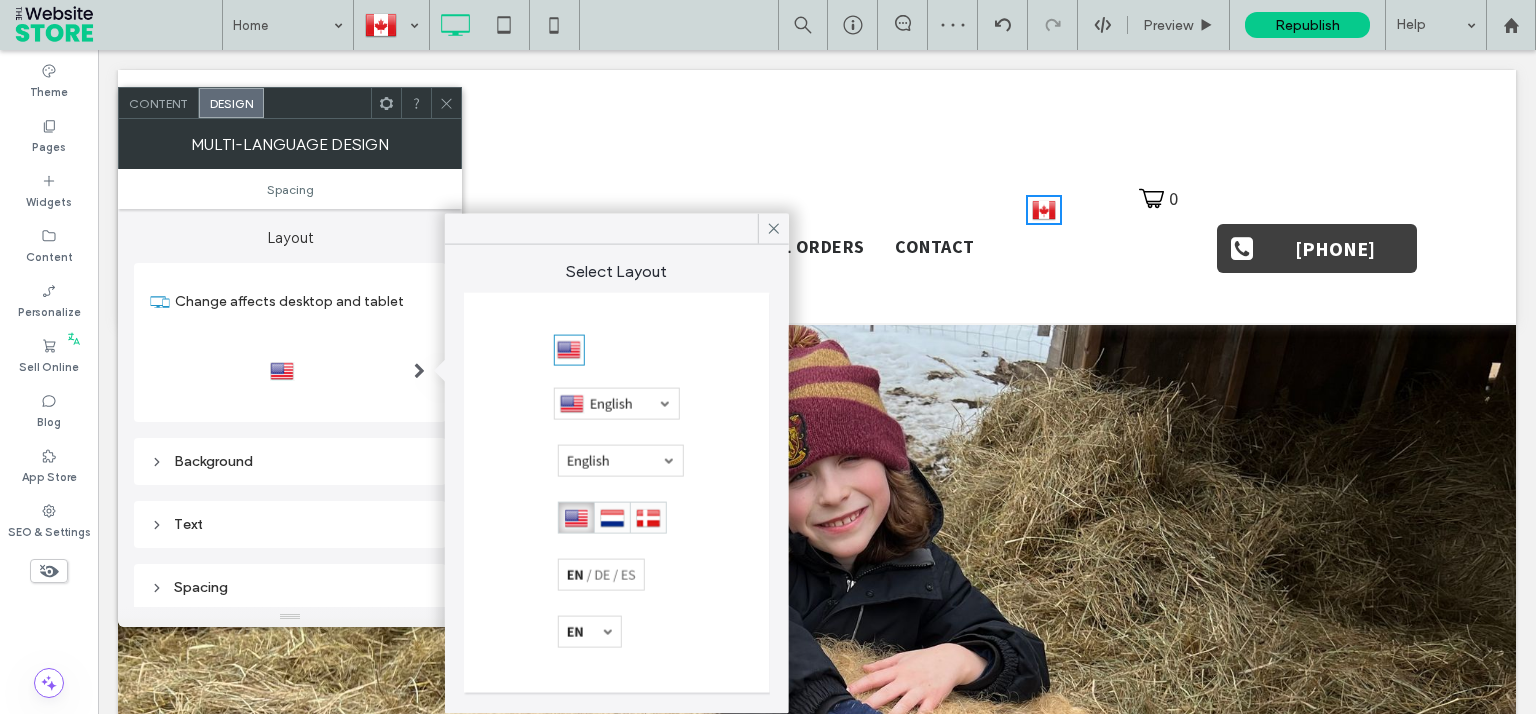 click at bounding box center (590, 632) 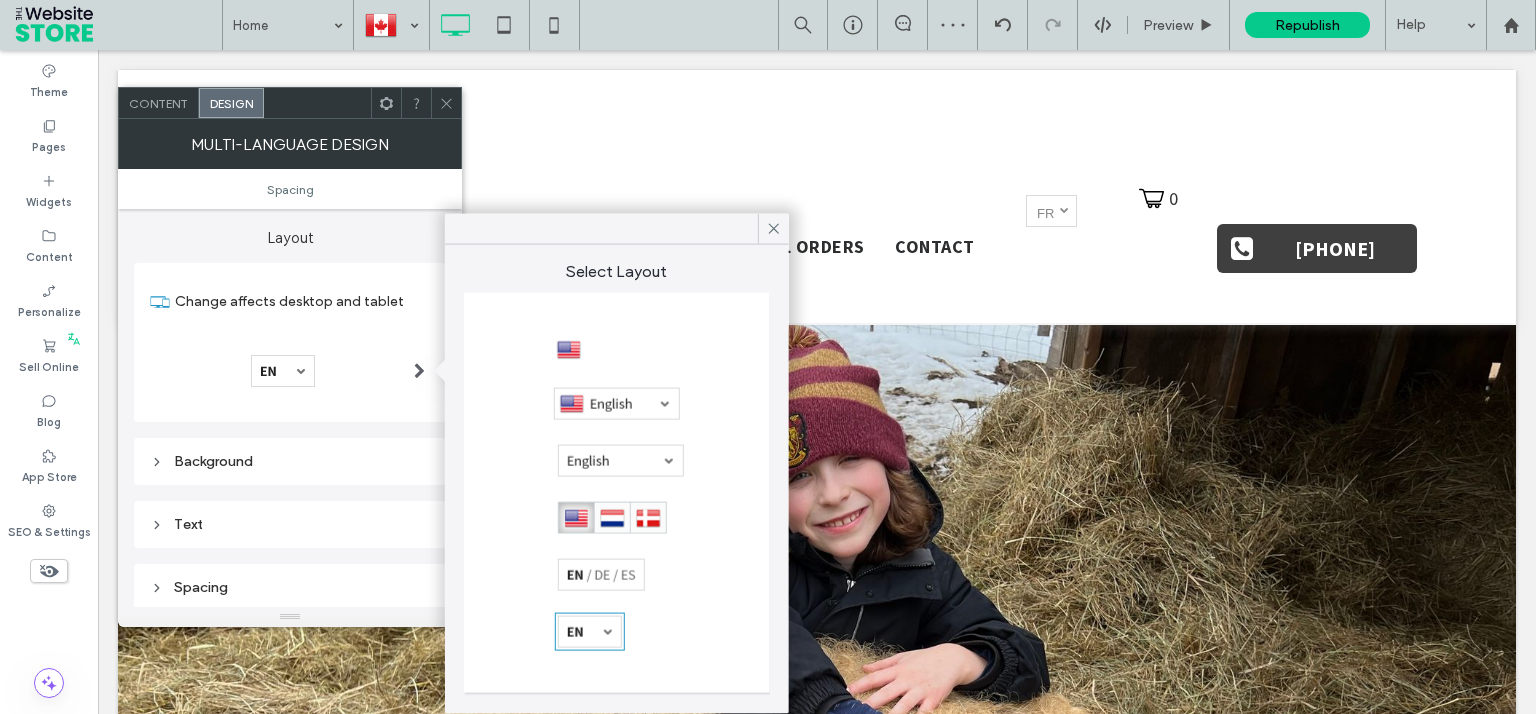drag, startPoint x: 486, startPoint y: 48, endPoint x: 459, endPoint y: 98, distance: 56.82429 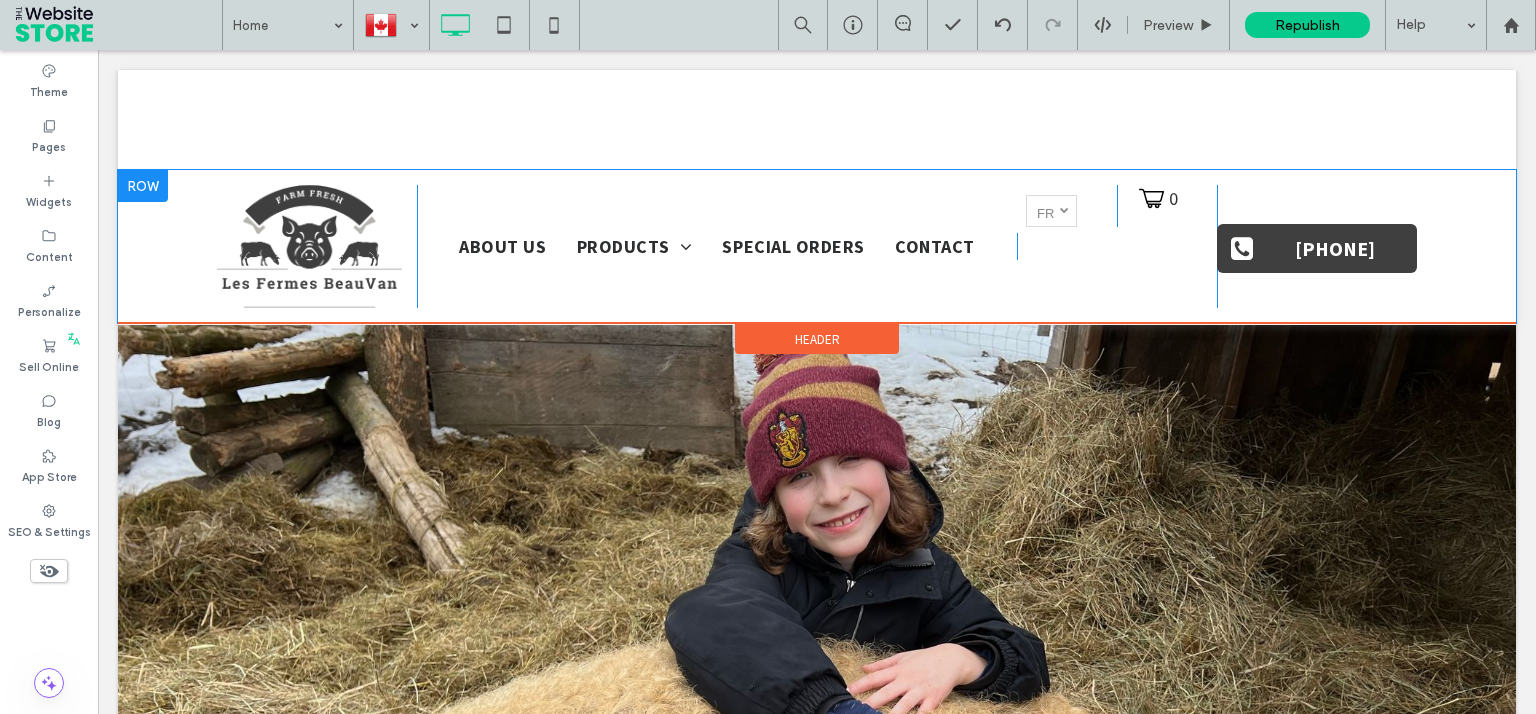 click on "Click To Paste             Français
fr
English
en
0
Click To Paste
Click To Paste" at bounding box center [1117, 246] 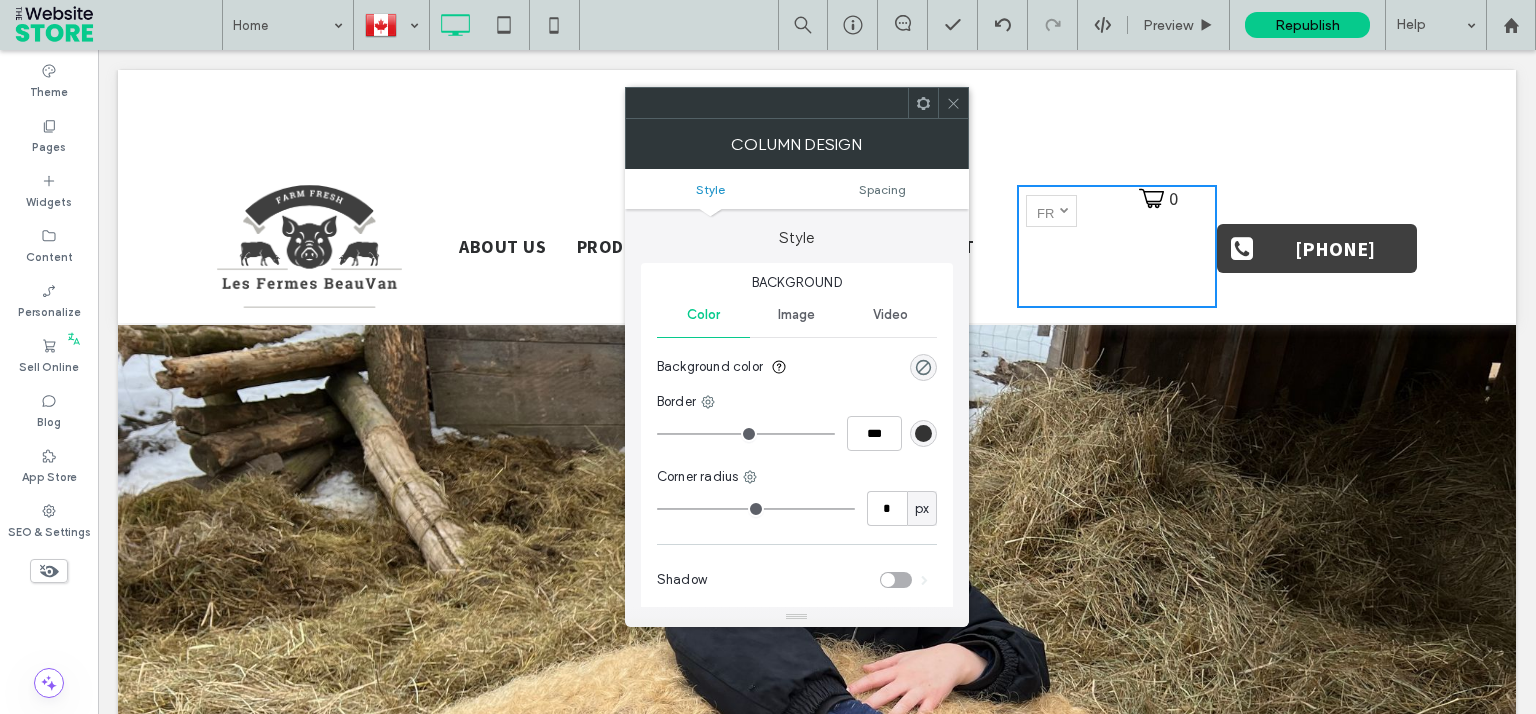 click 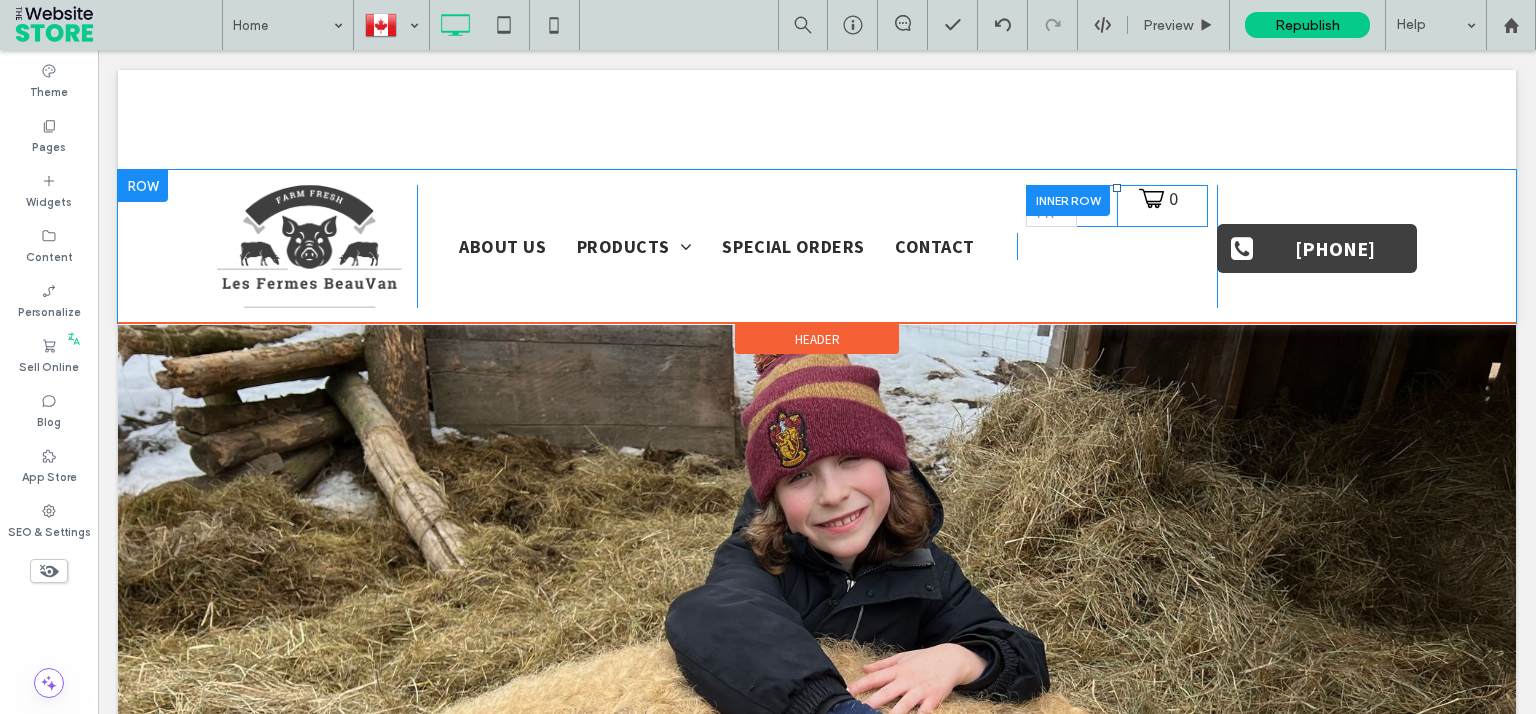 click on "Click To Paste             Français
fr
English
en" at bounding box center (1071, 206) 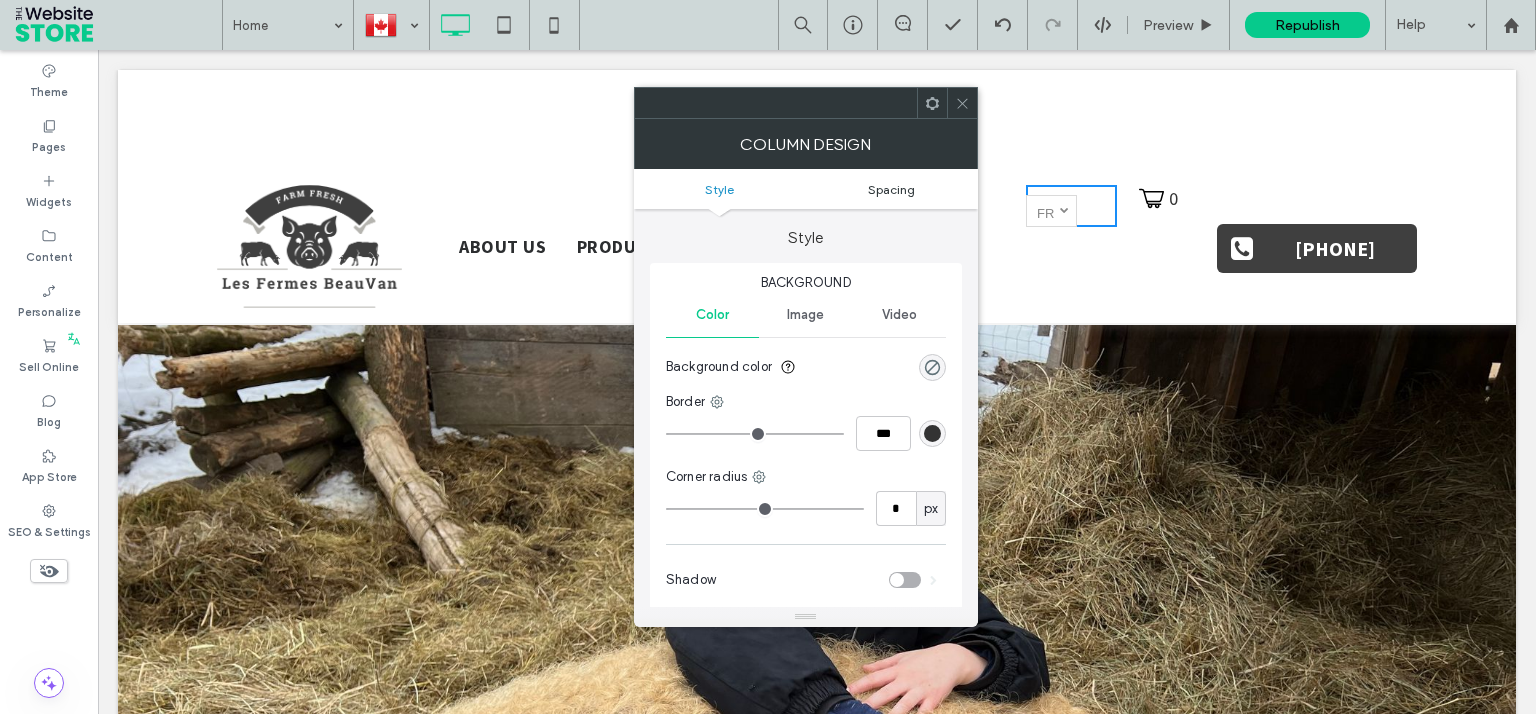 click on "Spacing" at bounding box center (891, 189) 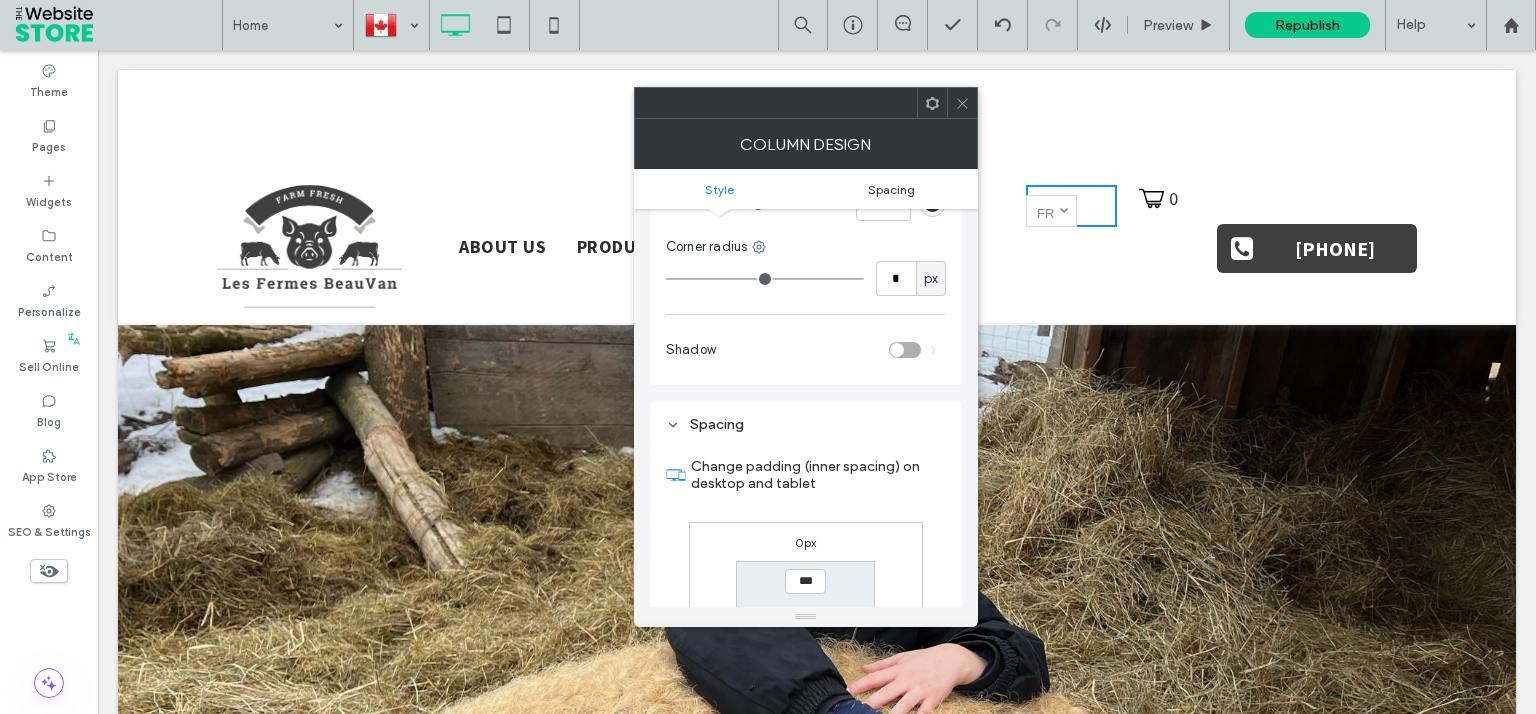 scroll, scrollTop: 405, scrollLeft: 0, axis: vertical 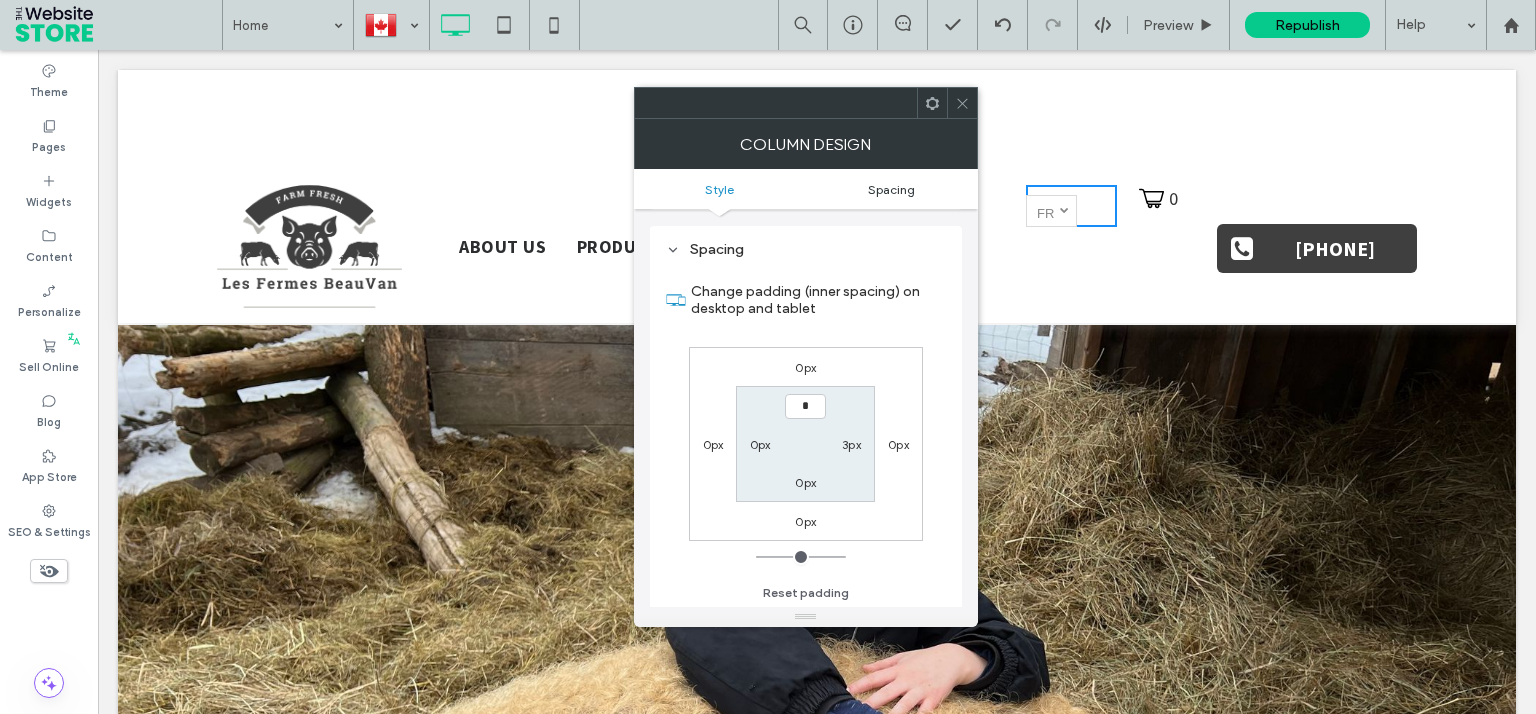 type on "**" 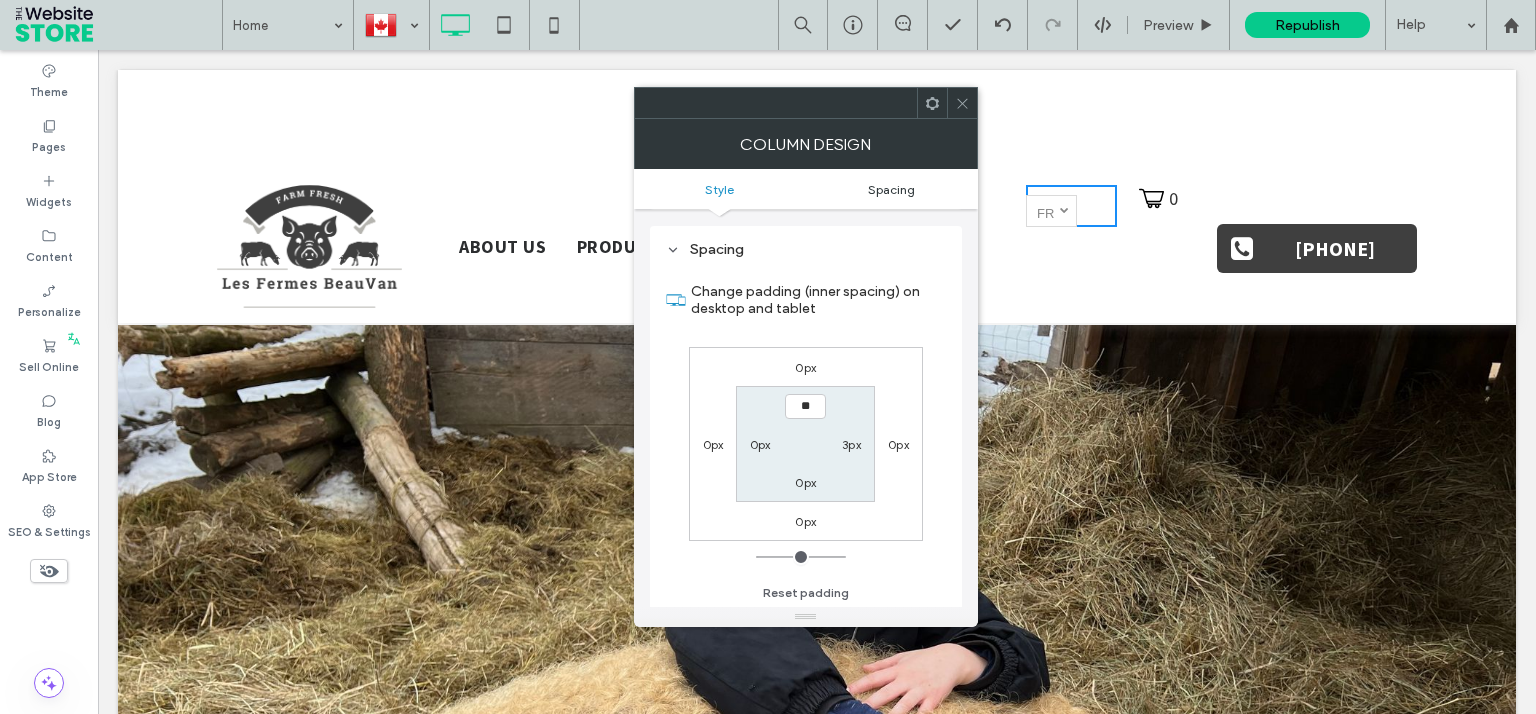 type on "*" 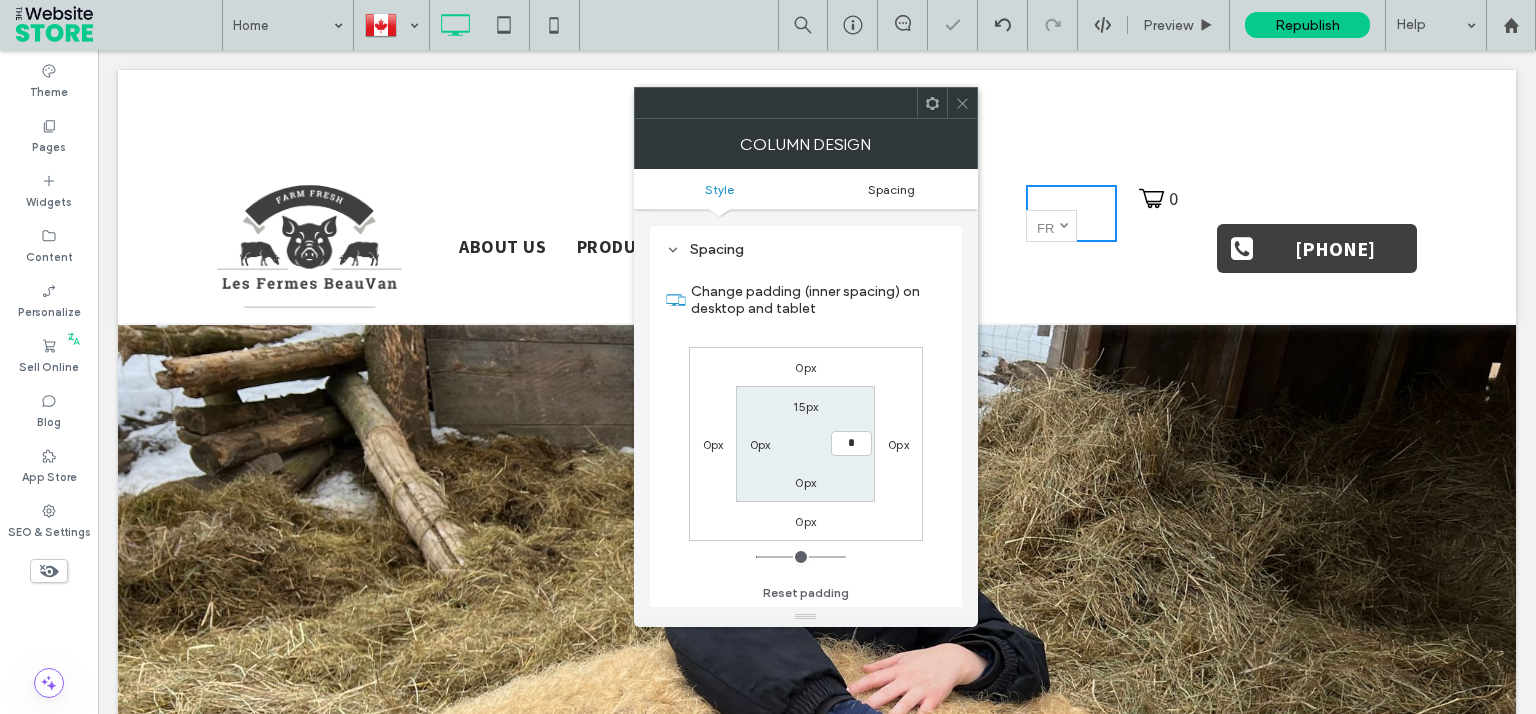 type on "**" 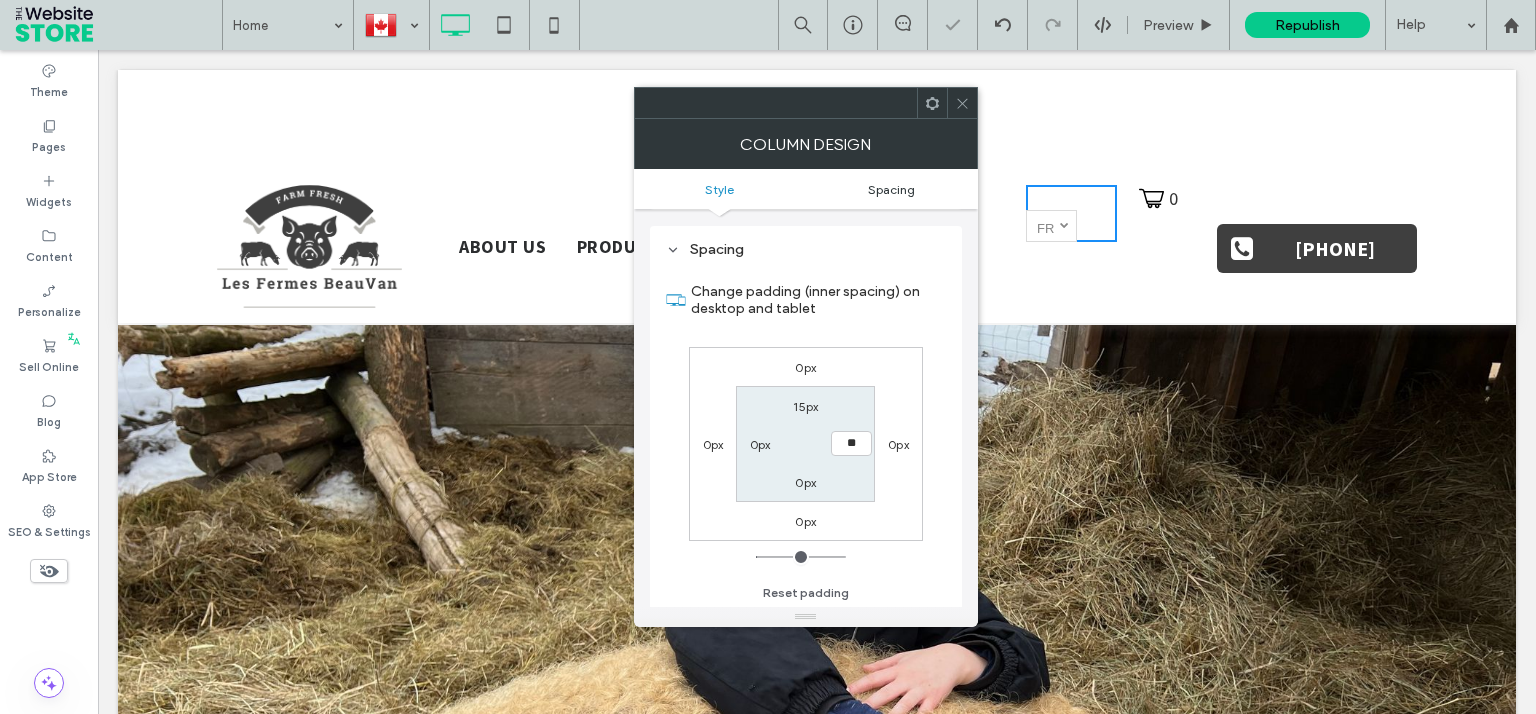 type on "*" 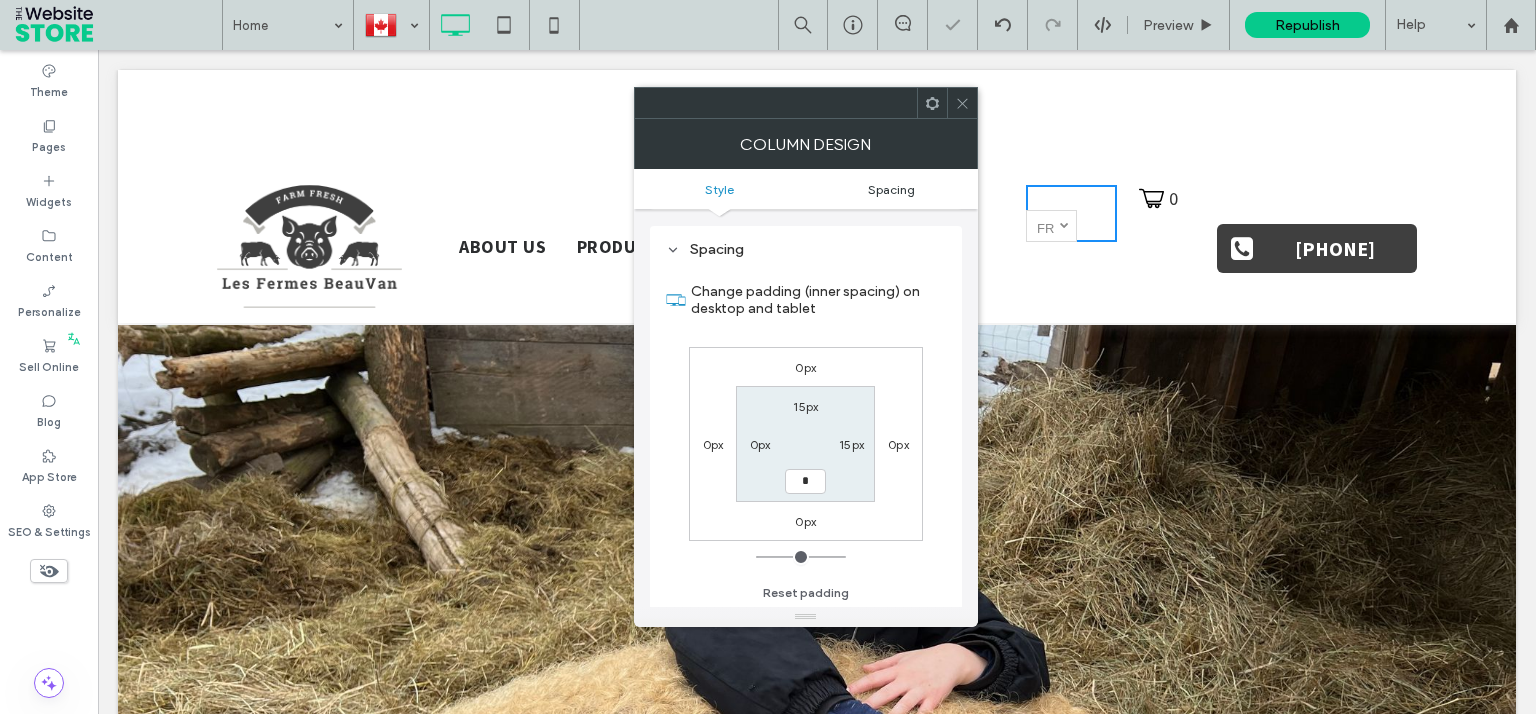 type on "**" 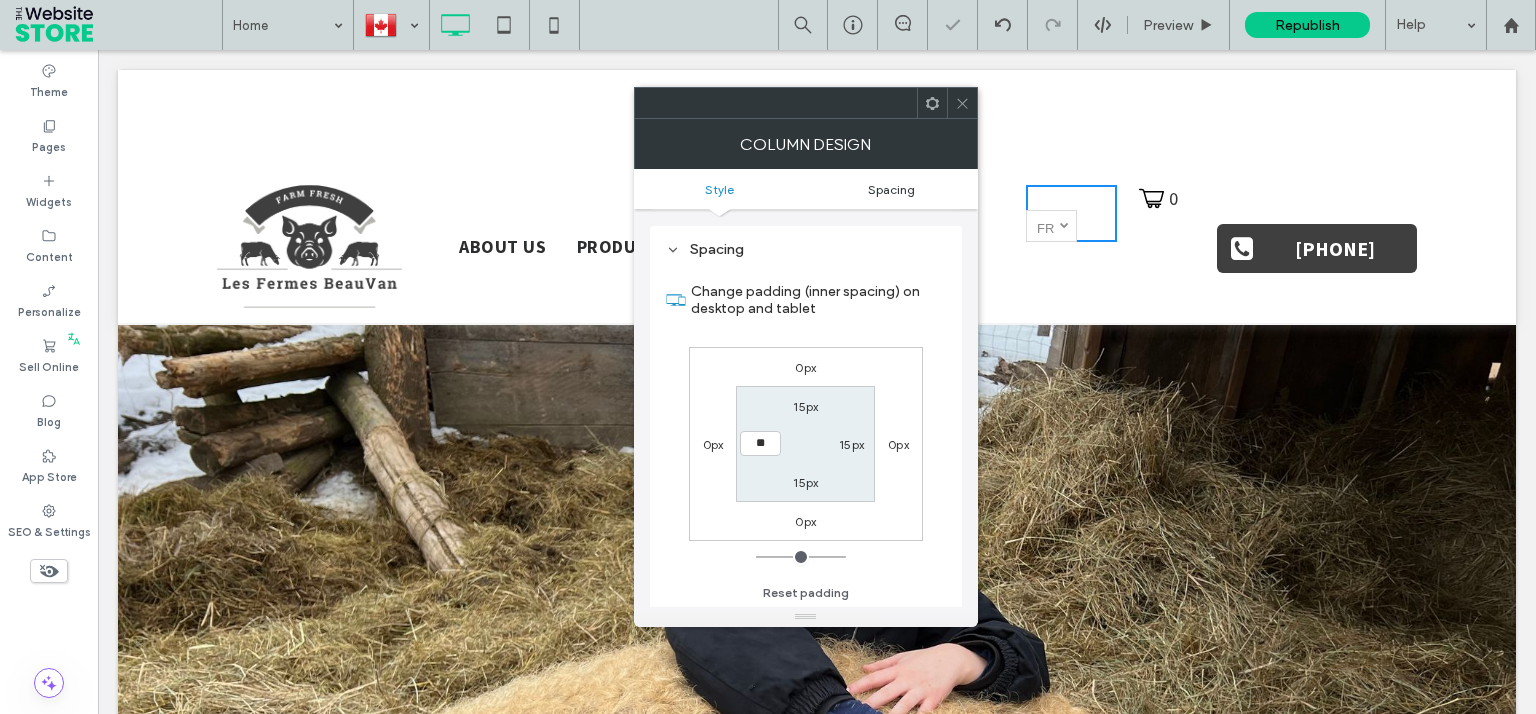 type on "****" 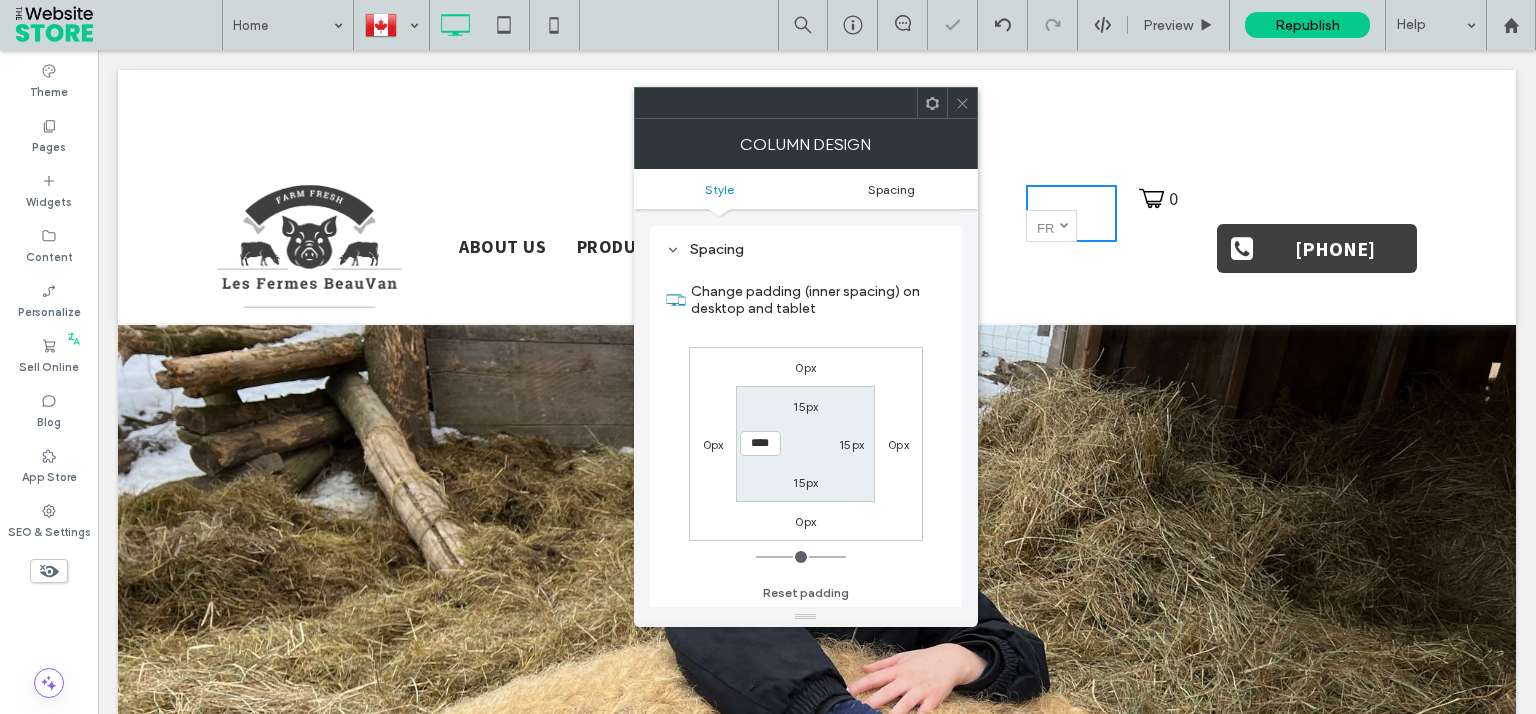 type on "**" 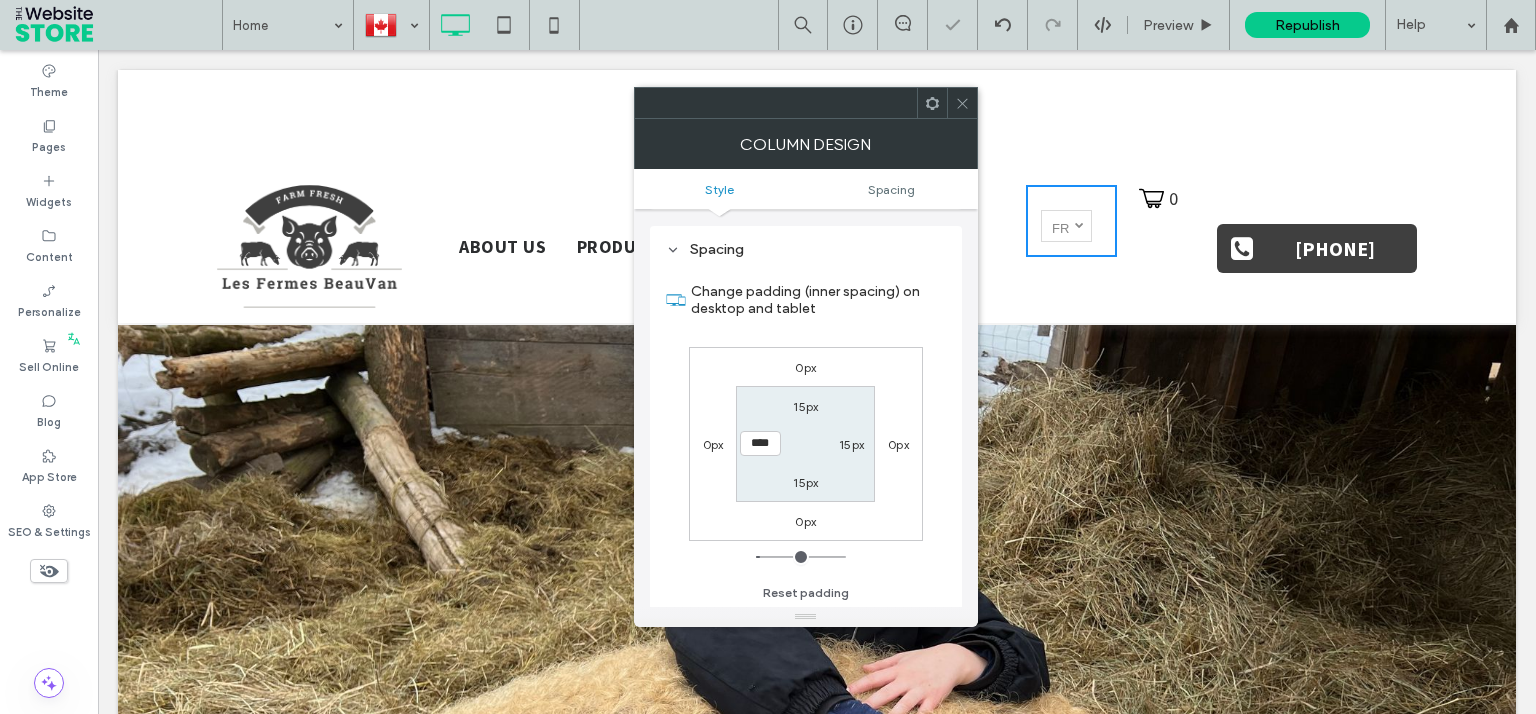 click 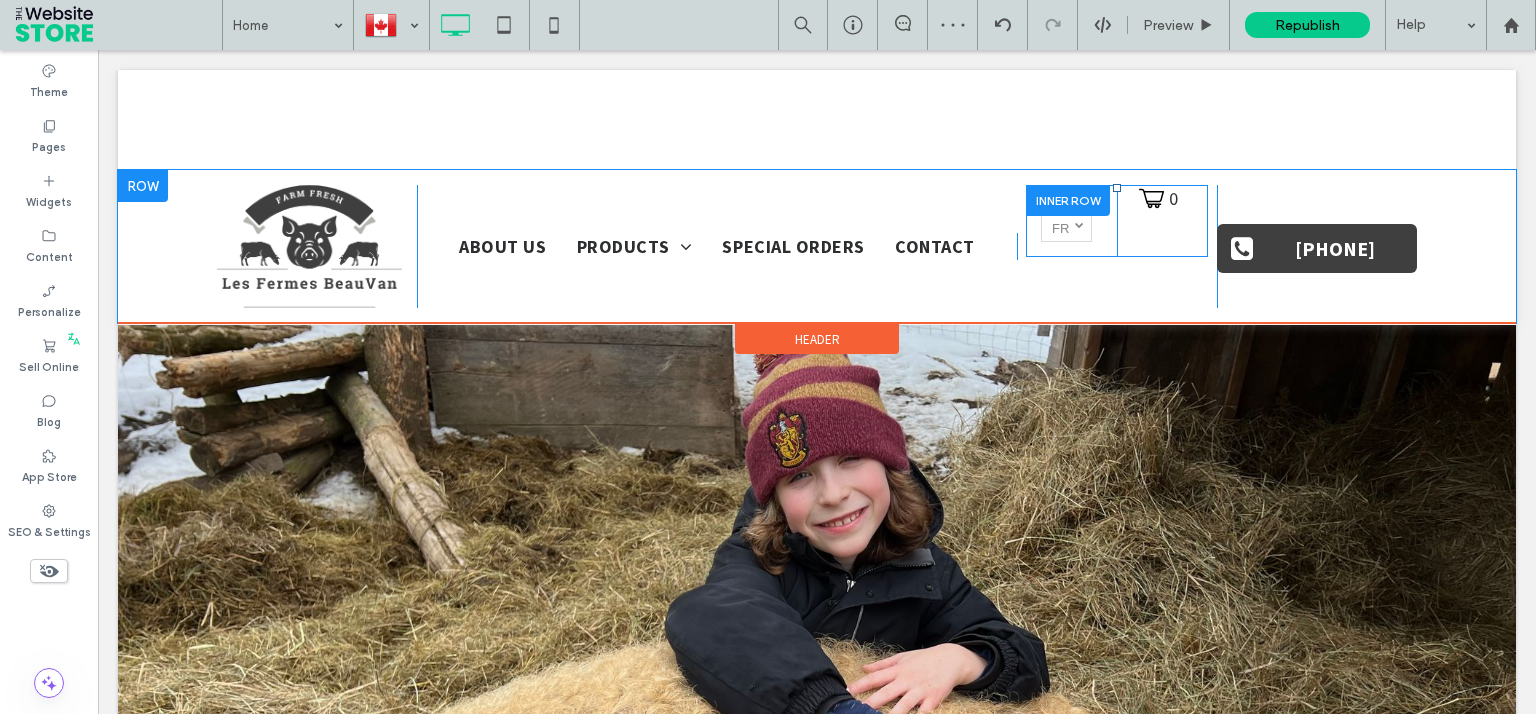 click on "0
Click To Paste" at bounding box center [1162, 221] 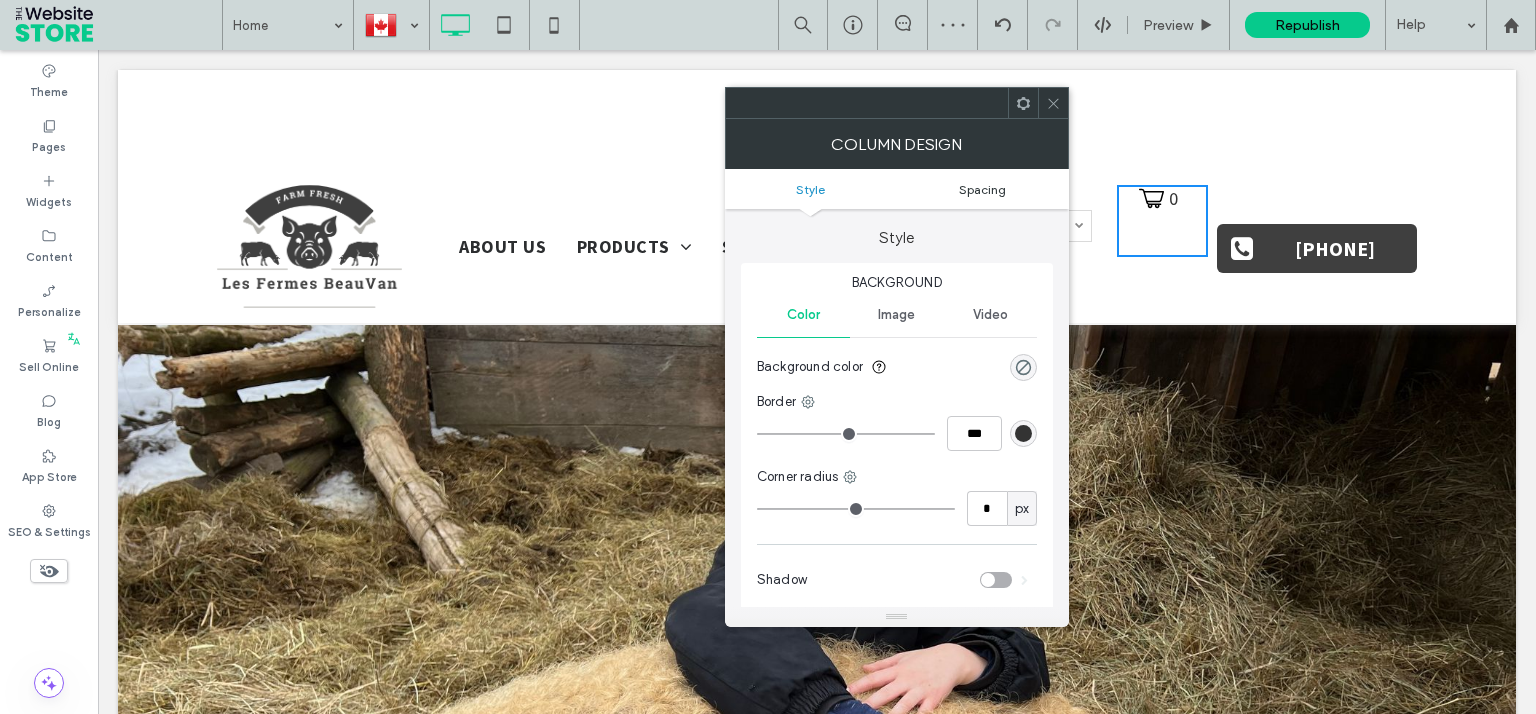 click on "Spacing" at bounding box center (982, 189) 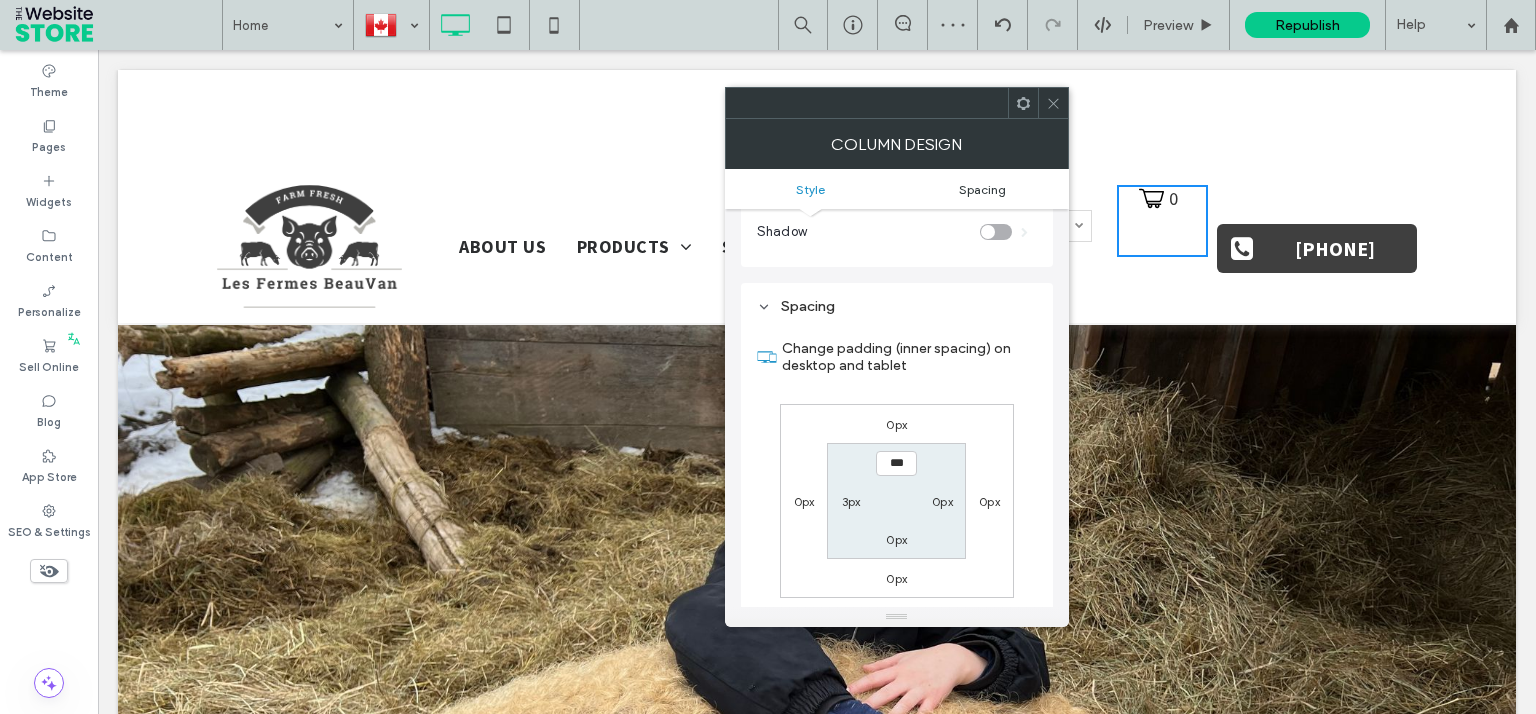 scroll, scrollTop: 405, scrollLeft: 0, axis: vertical 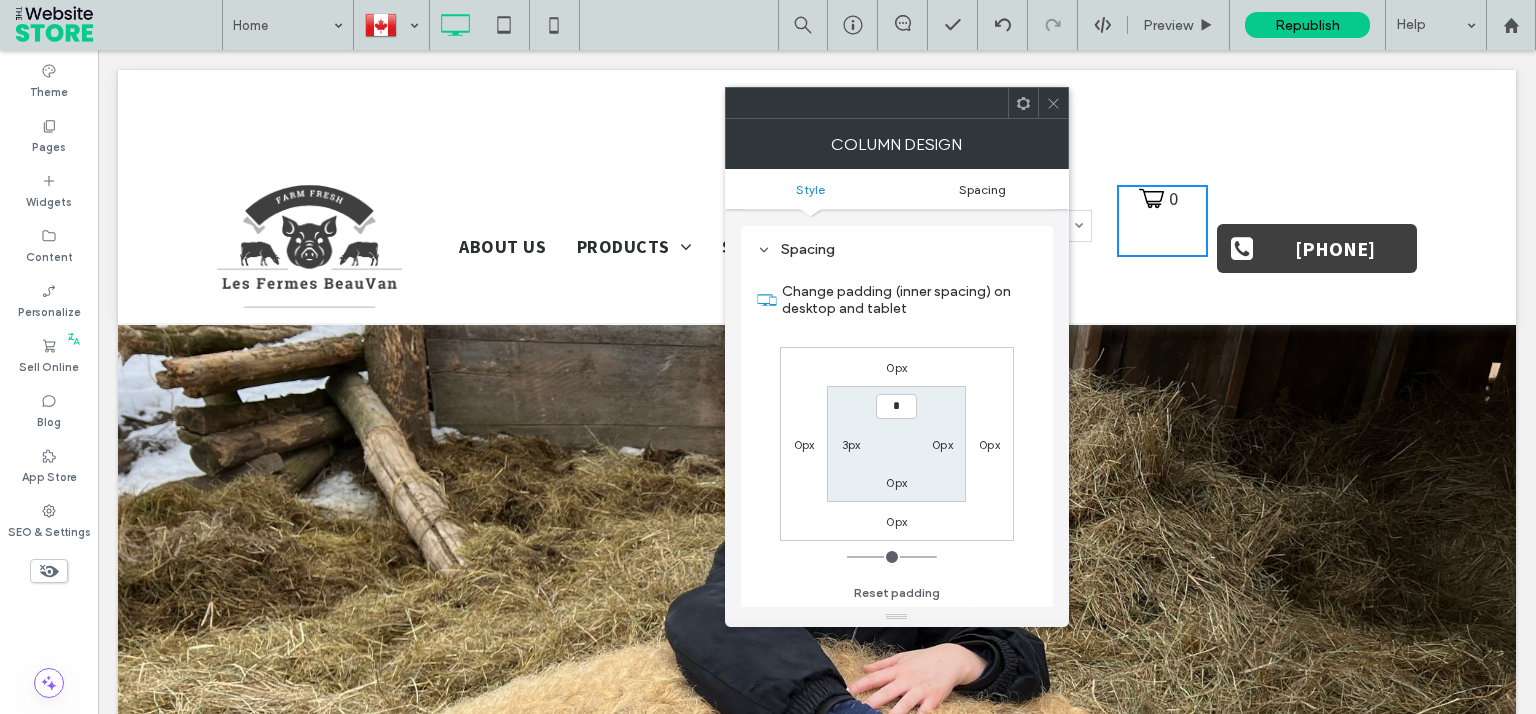type on "**" 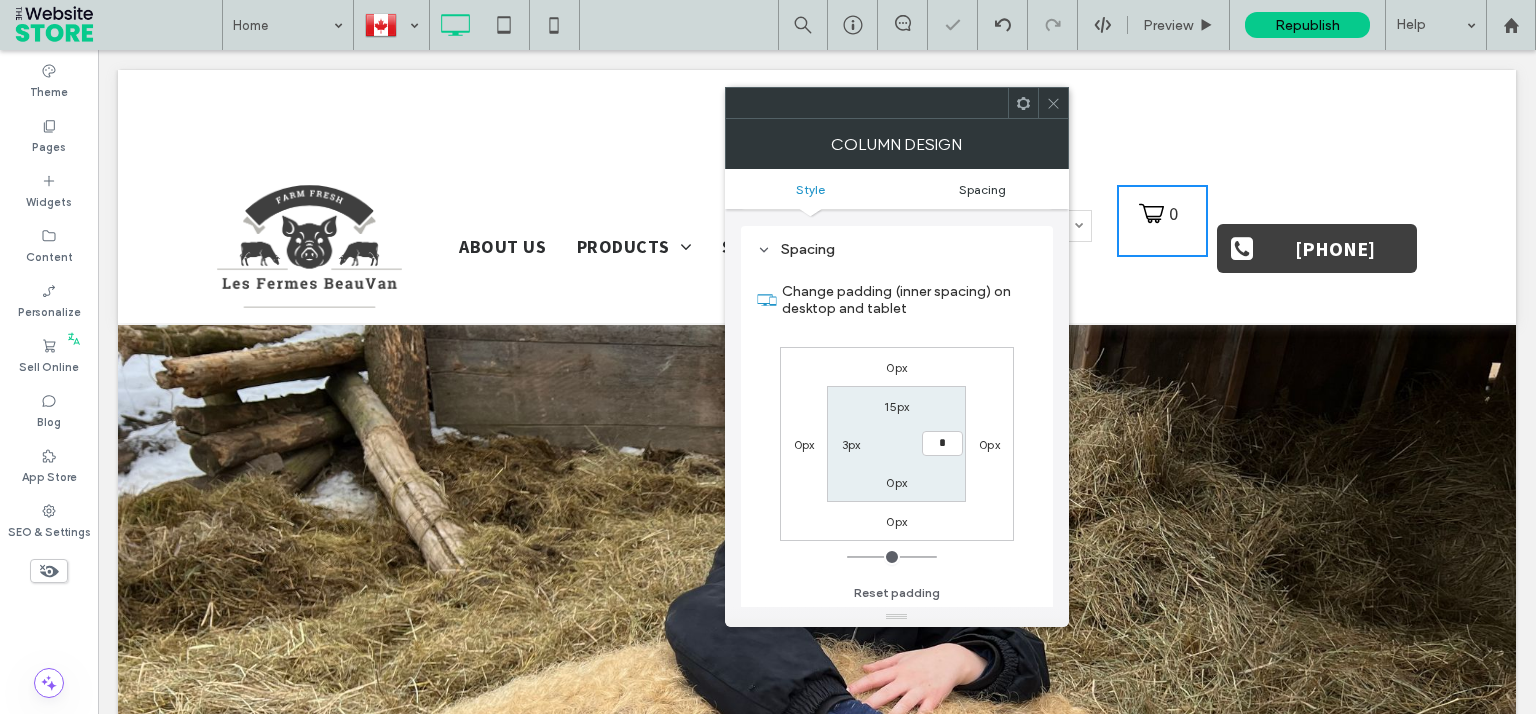 type on "**" 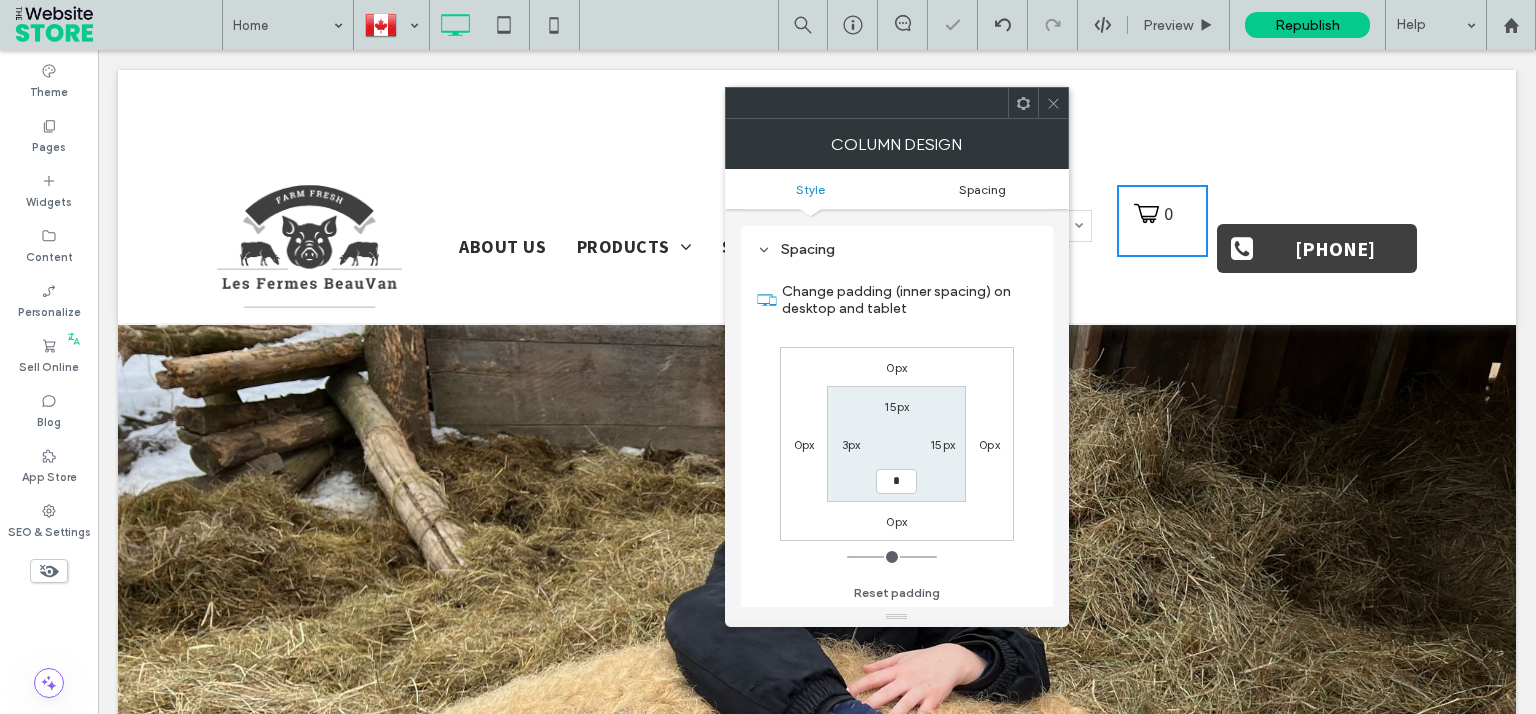 type on "**" 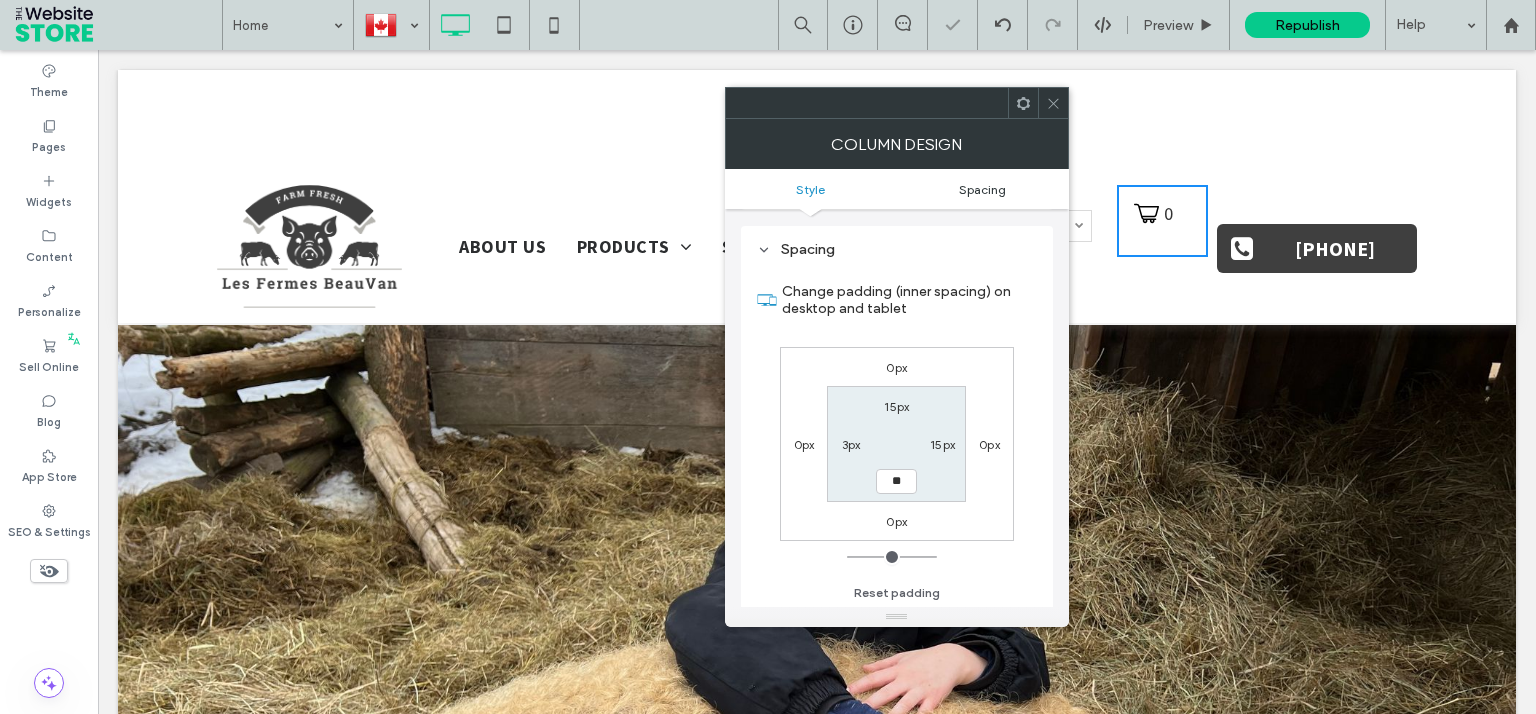 type on "*" 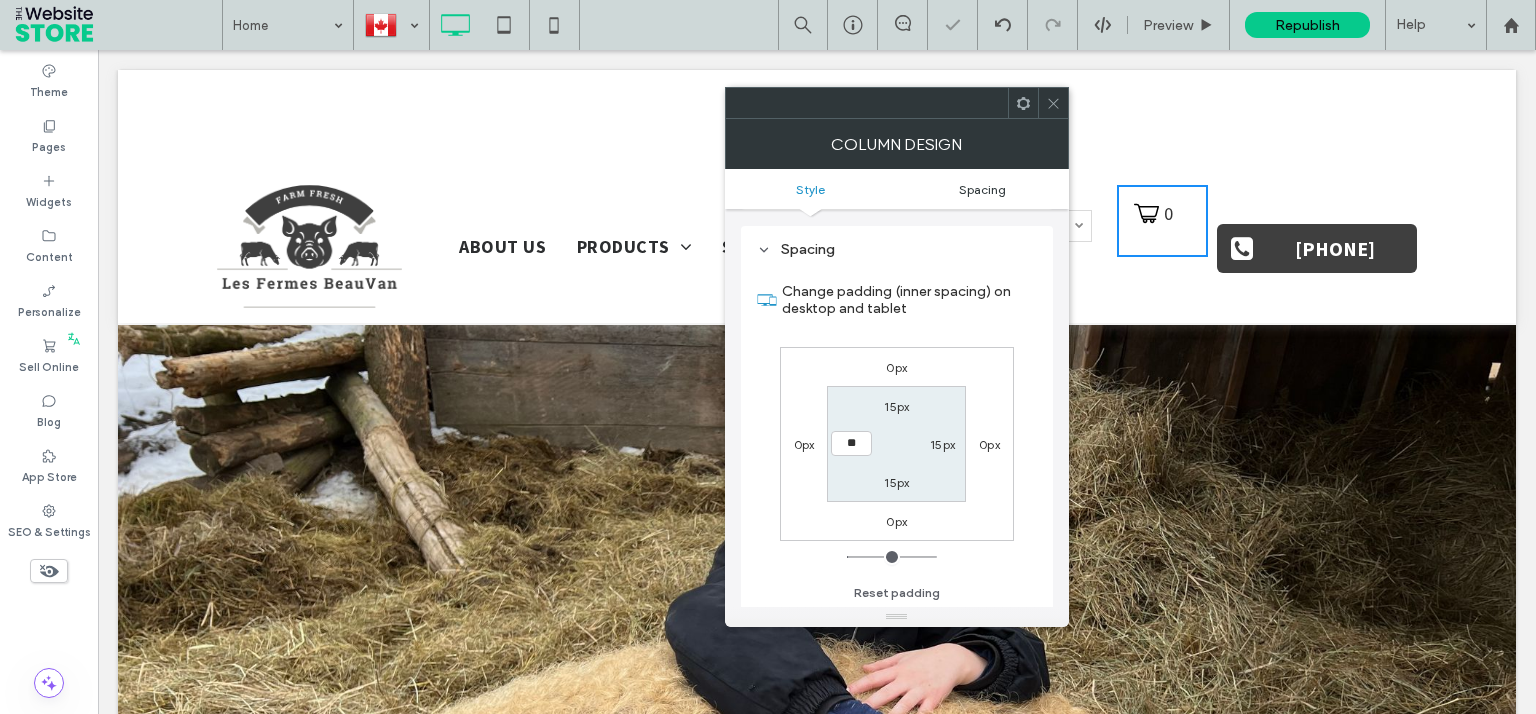 type on "**" 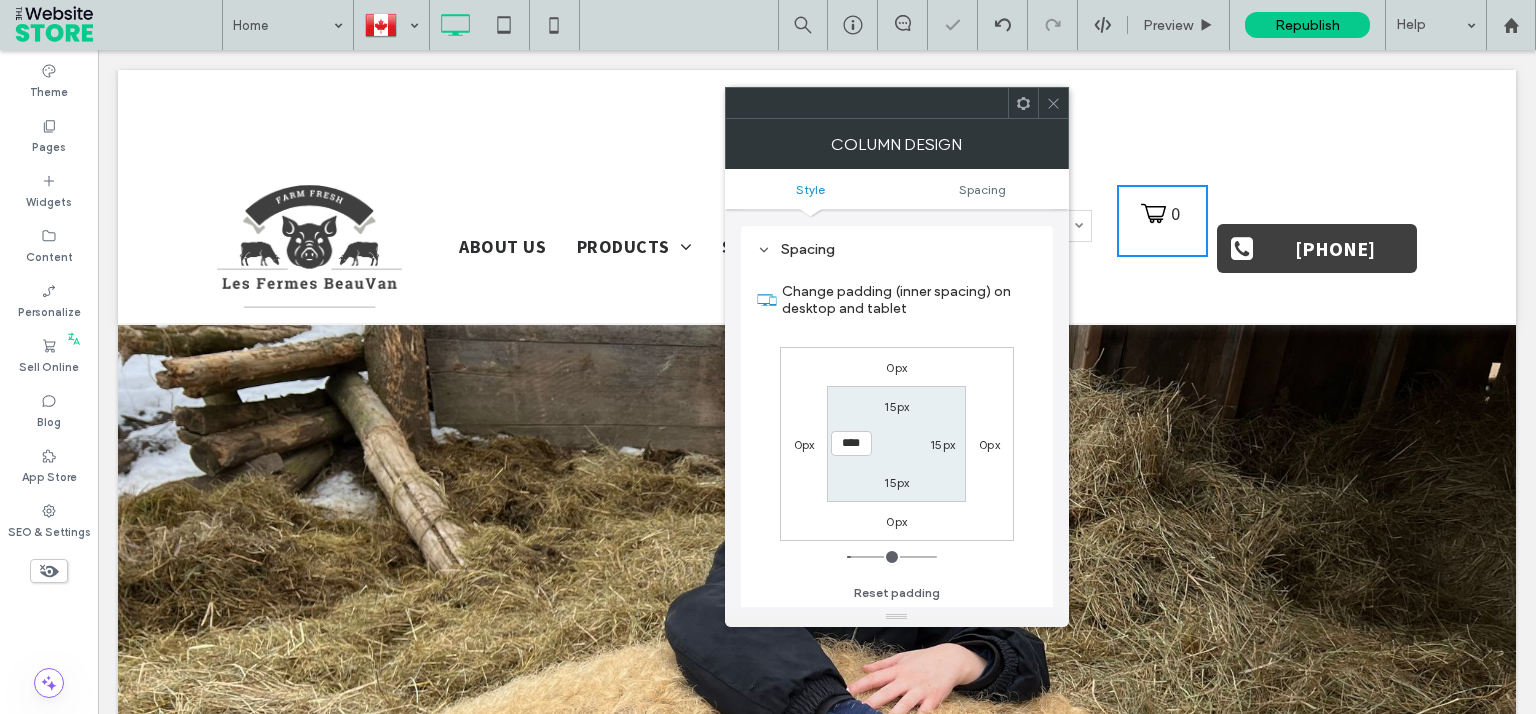 click at bounding box center (1053, 103) 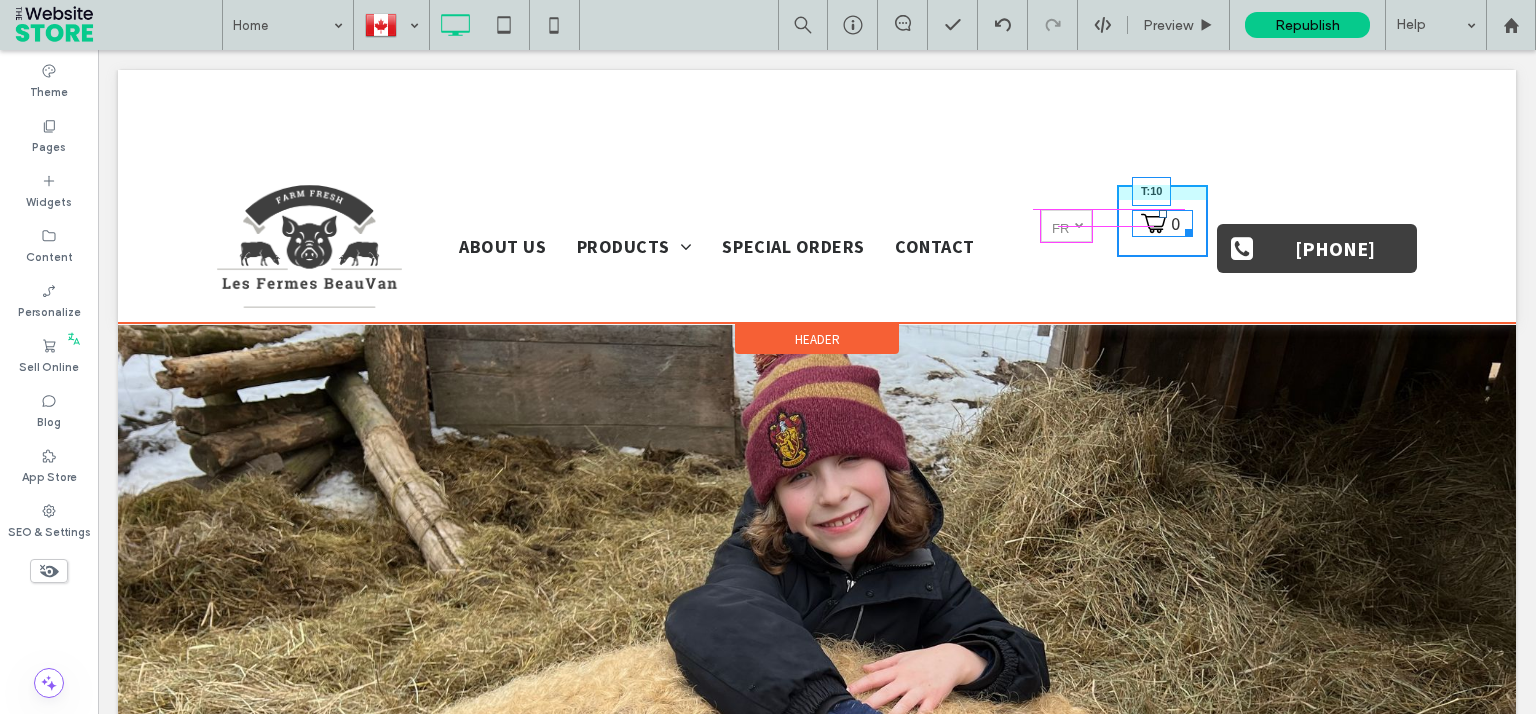 drag, startPoint x: 1154, startPoint y: 202, endPoint x: 1157, endPoint y: 216, distance: 14.3178215 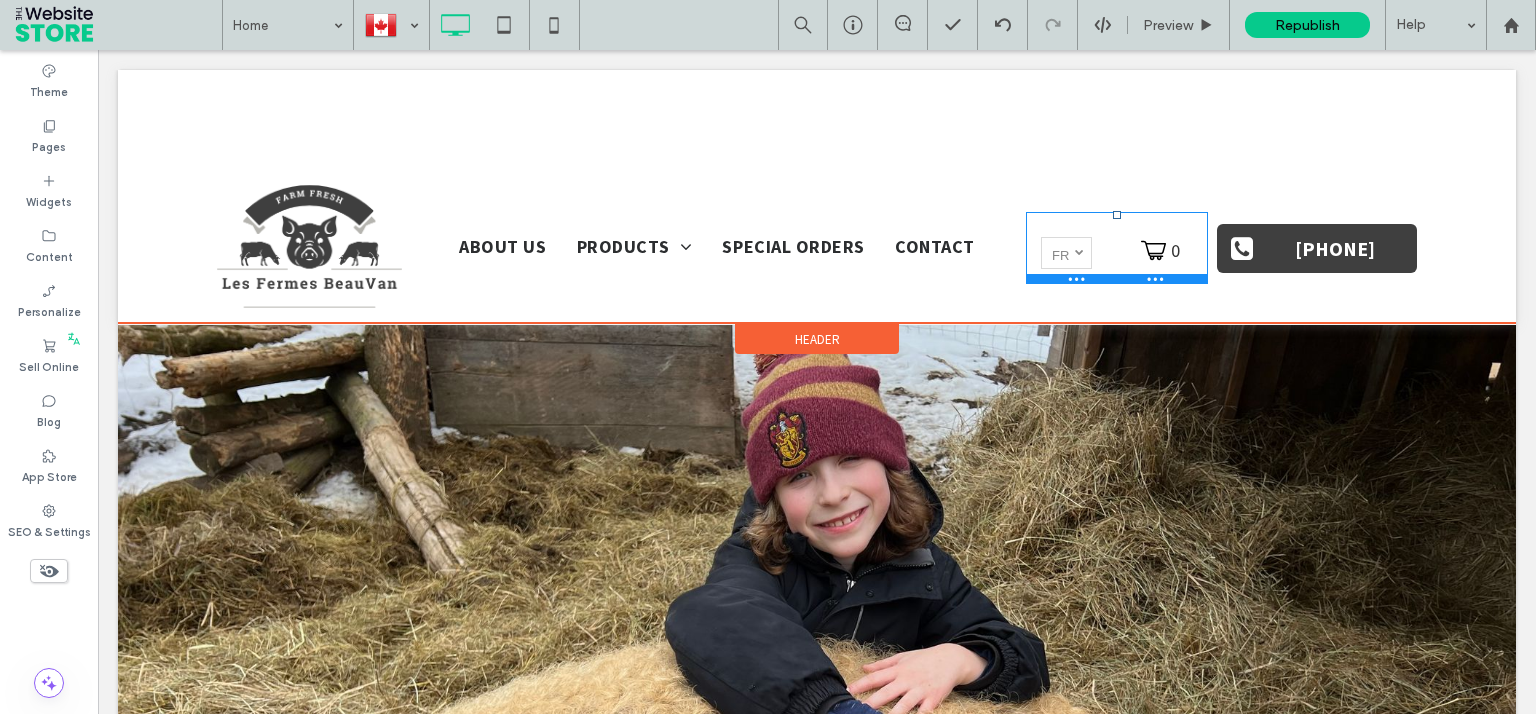 drag, startPoint x: 1110, startPoint y: 187, endPoint x: 1106, endPoint y: 214, distance: 27.294687 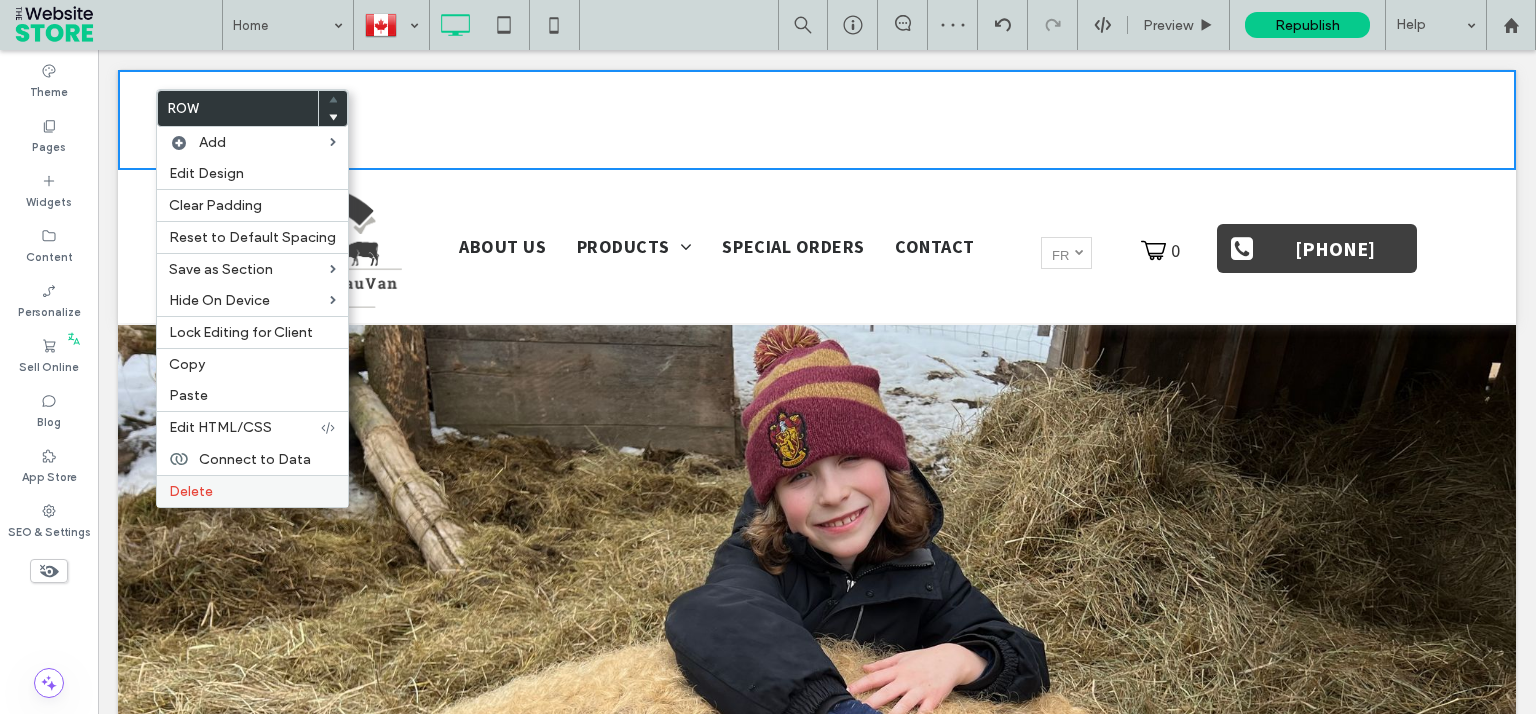 click on "Delete" at bounding box center [252, 491] 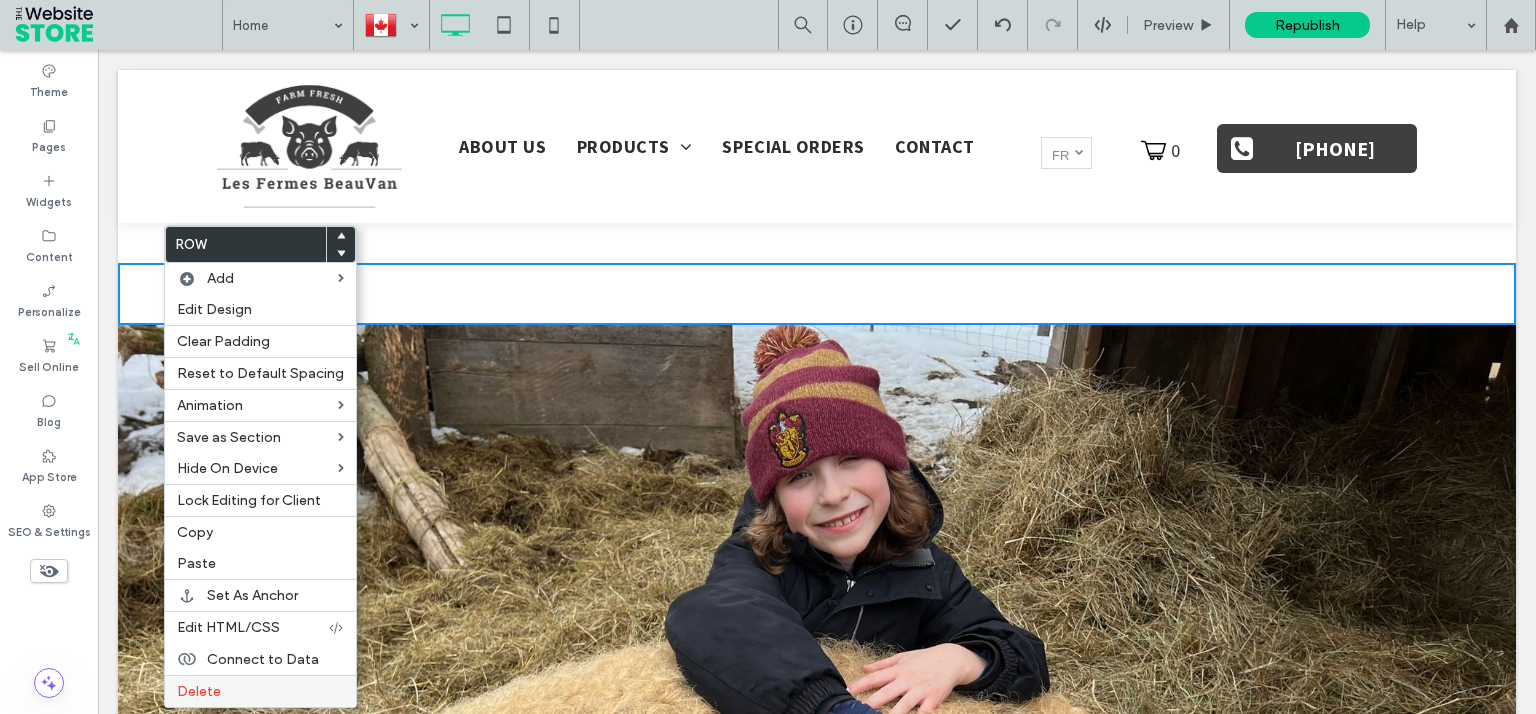 click on "Delete" at bounding box center (260, 691) 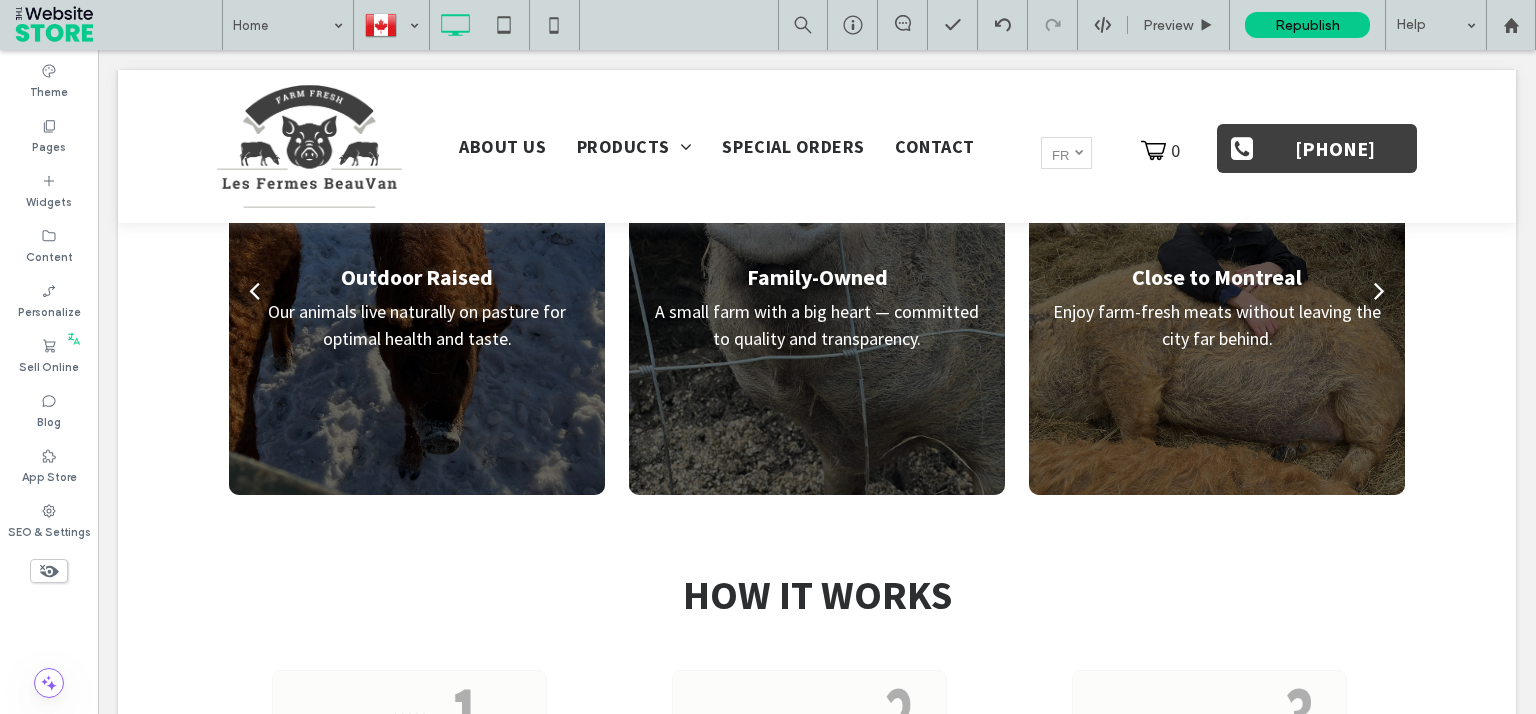 scroll, scrollTop: 0, scrollLeft: 0, axis: both 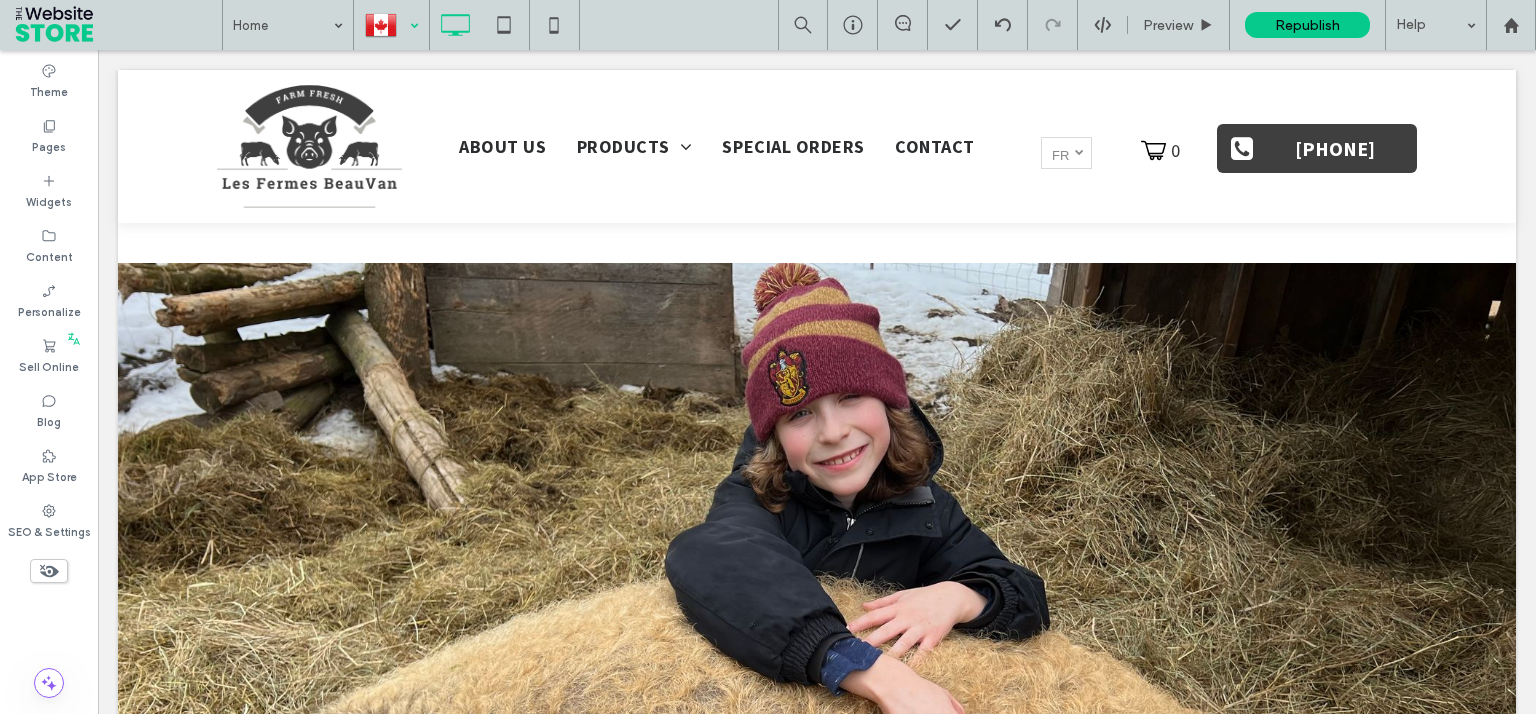 click at bounding box center [391, 25] 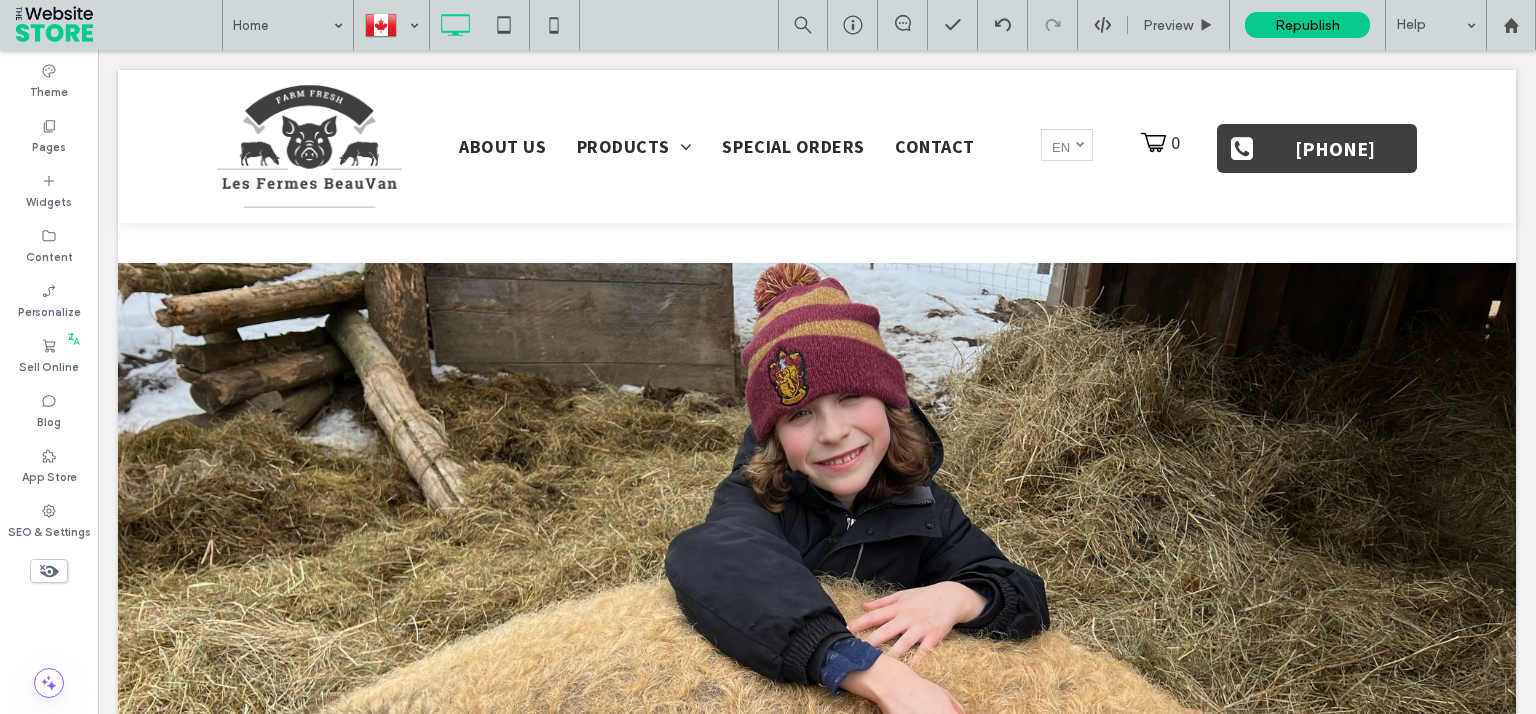 scroll, scrollTop: 0, scrollLeft: 0, axis: both 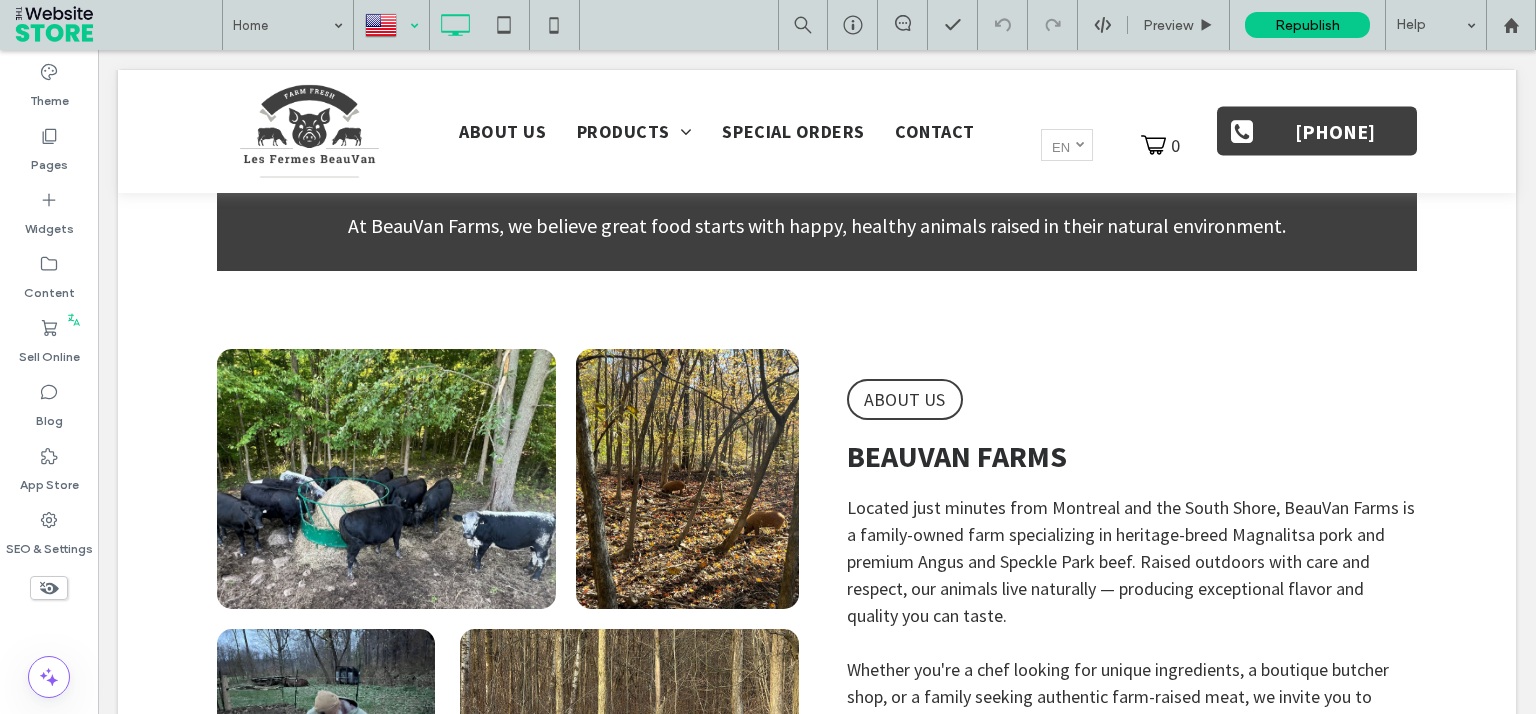 click at bounding box center (391, 25) 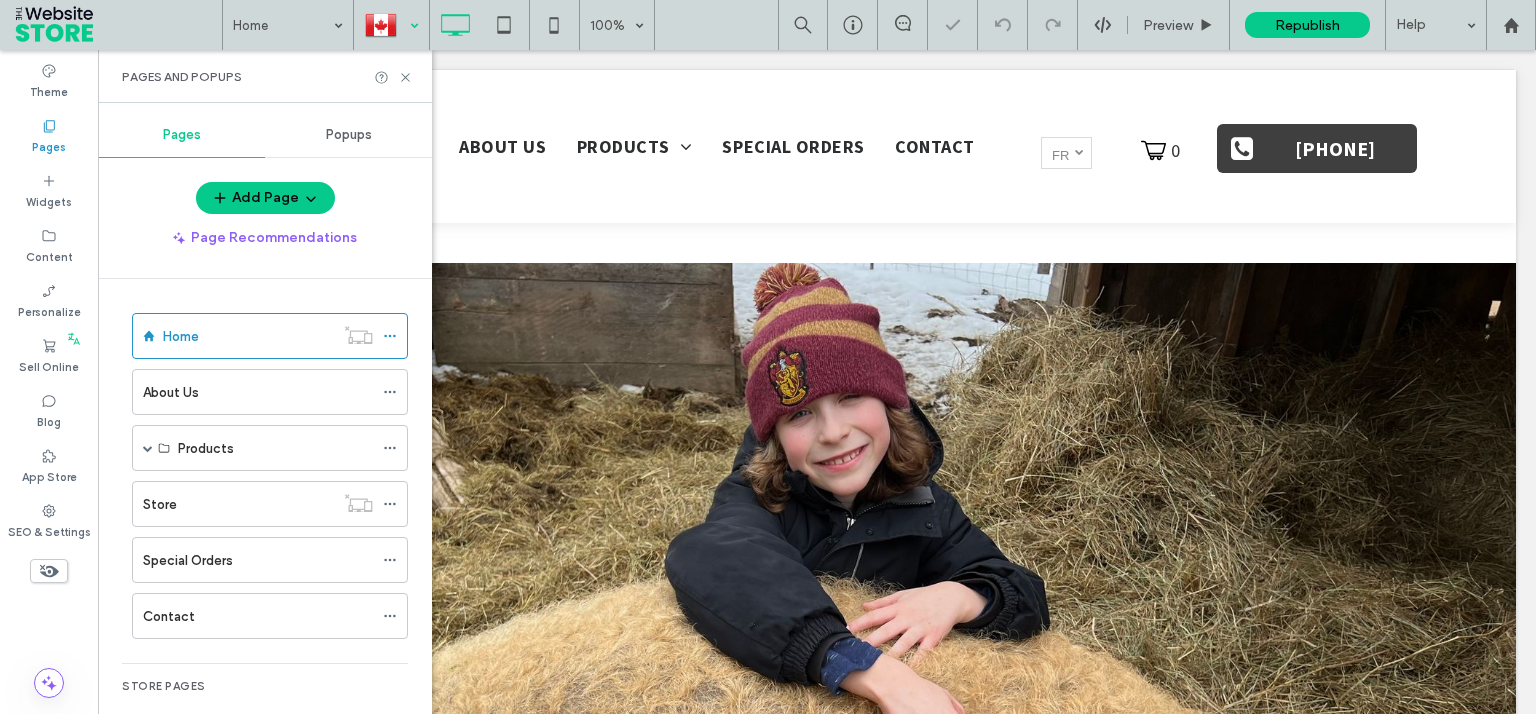 scroll, scrollTop: 0, scrollLeft: 0, axis: both 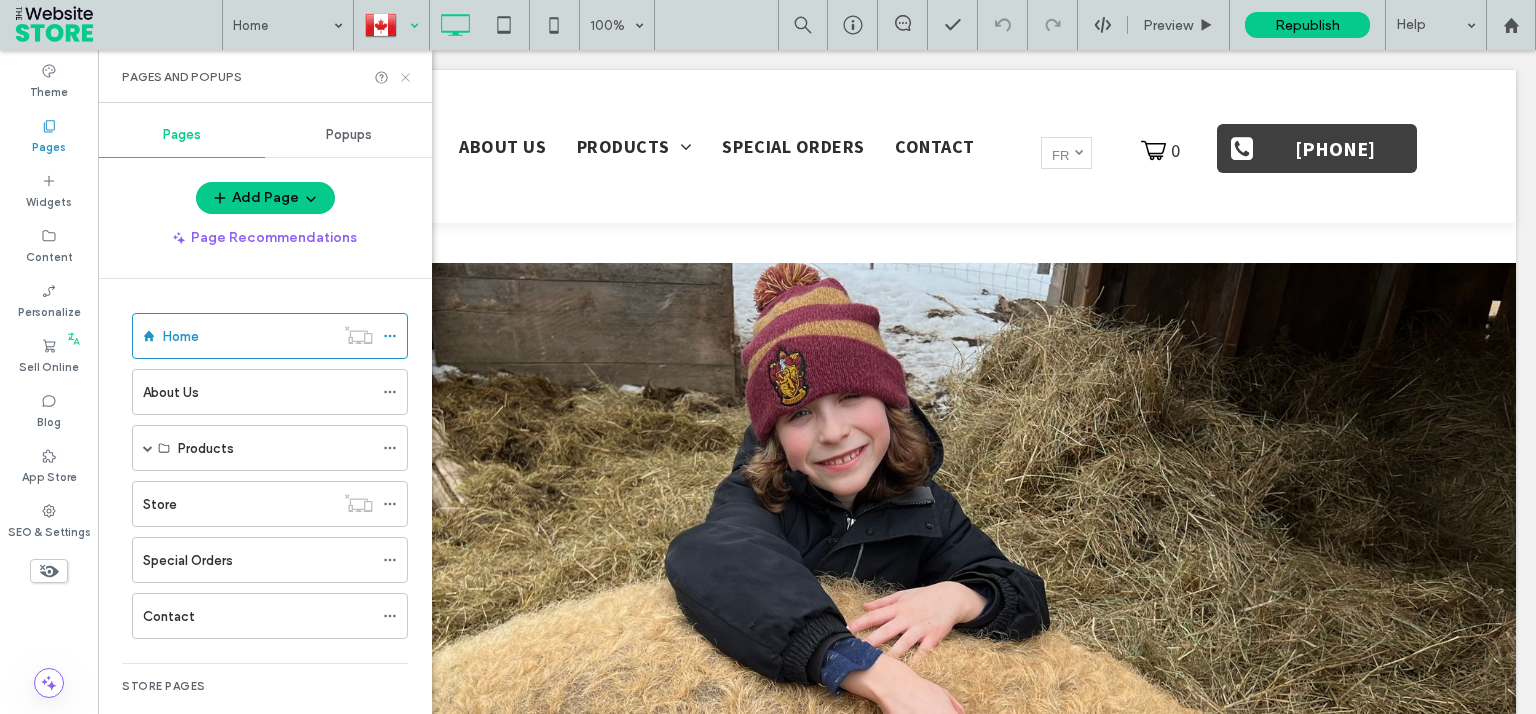 click 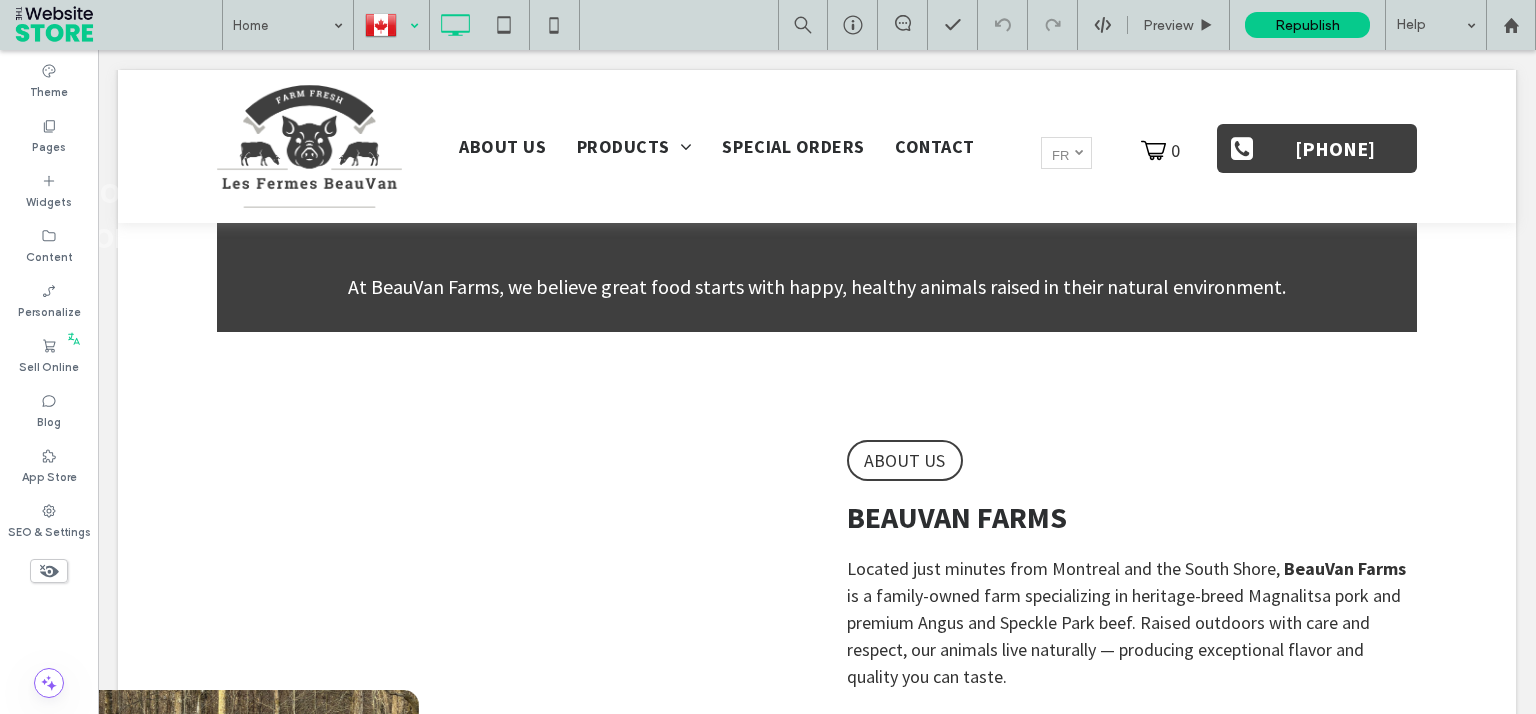scroll, scrollTop: 0, scrollLeft: 0, axis: both 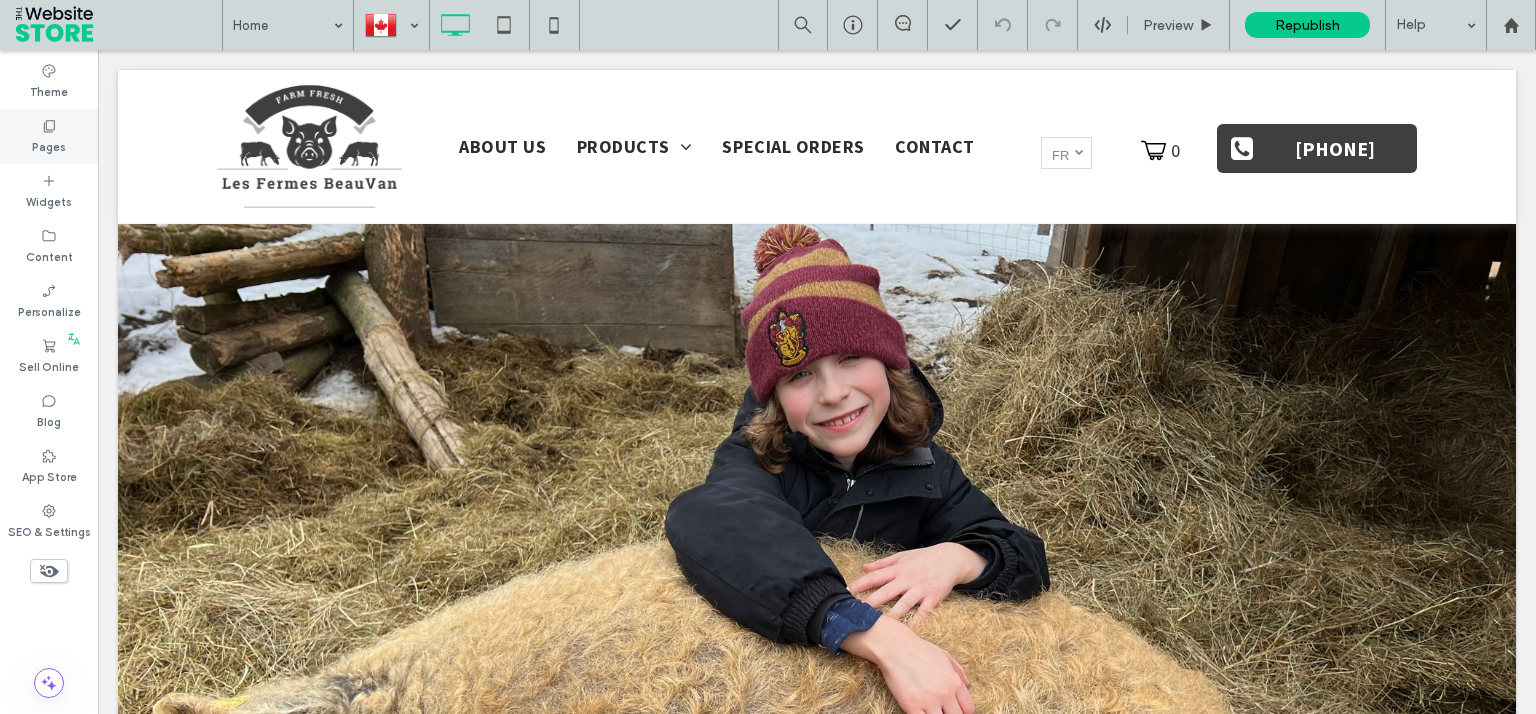 click on "Pages" at bounding box center (49, 145) 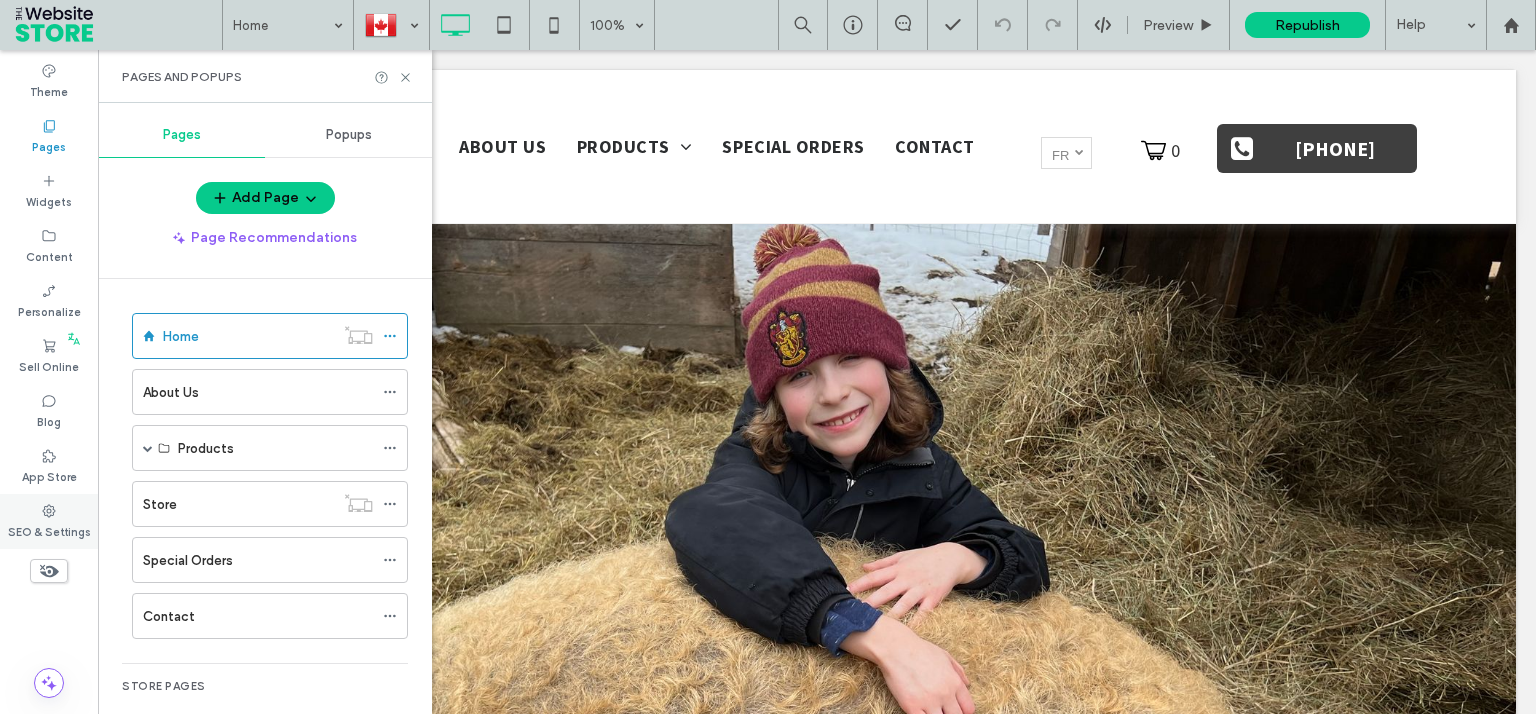 click on "SEO & Settings" at bounding box center [49, 530] 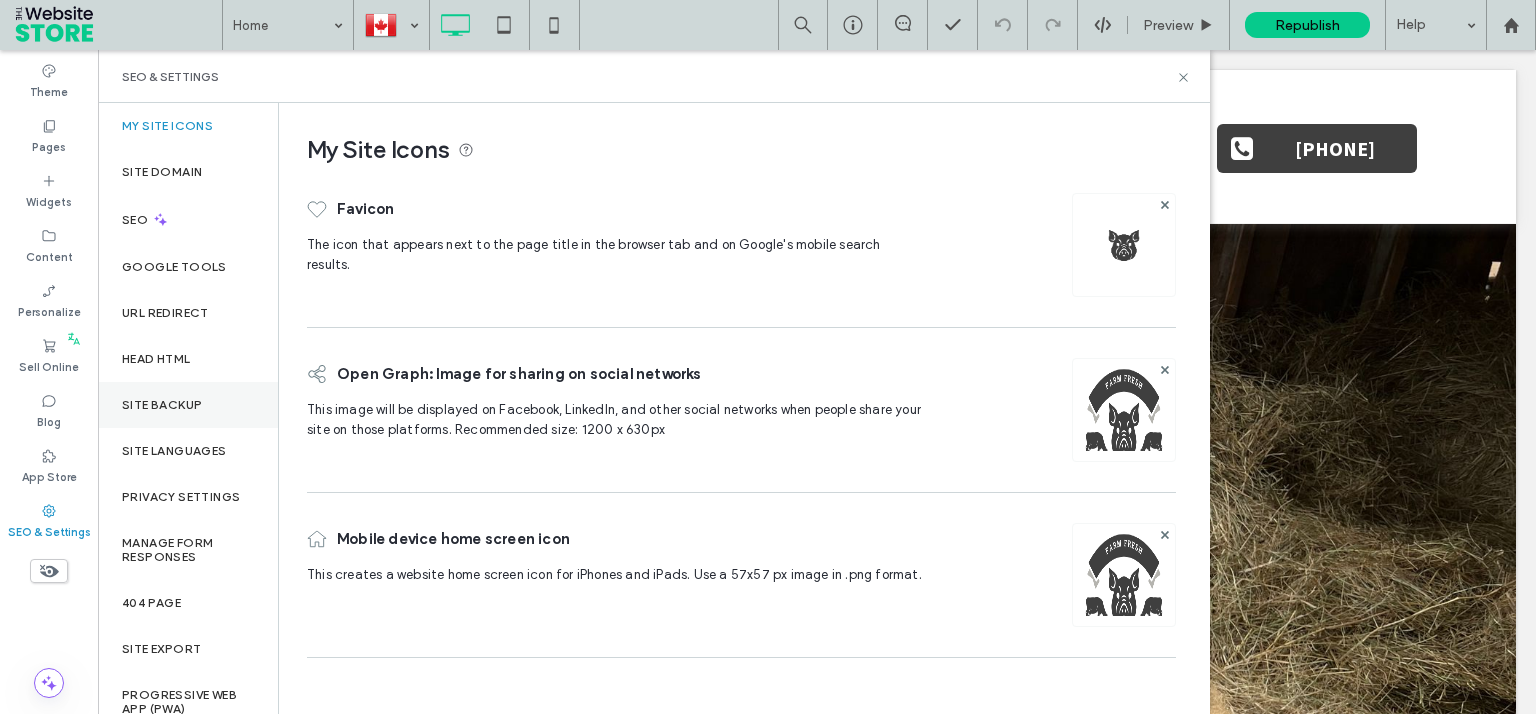click on "Site Backup" at bounding box center [162, 405] 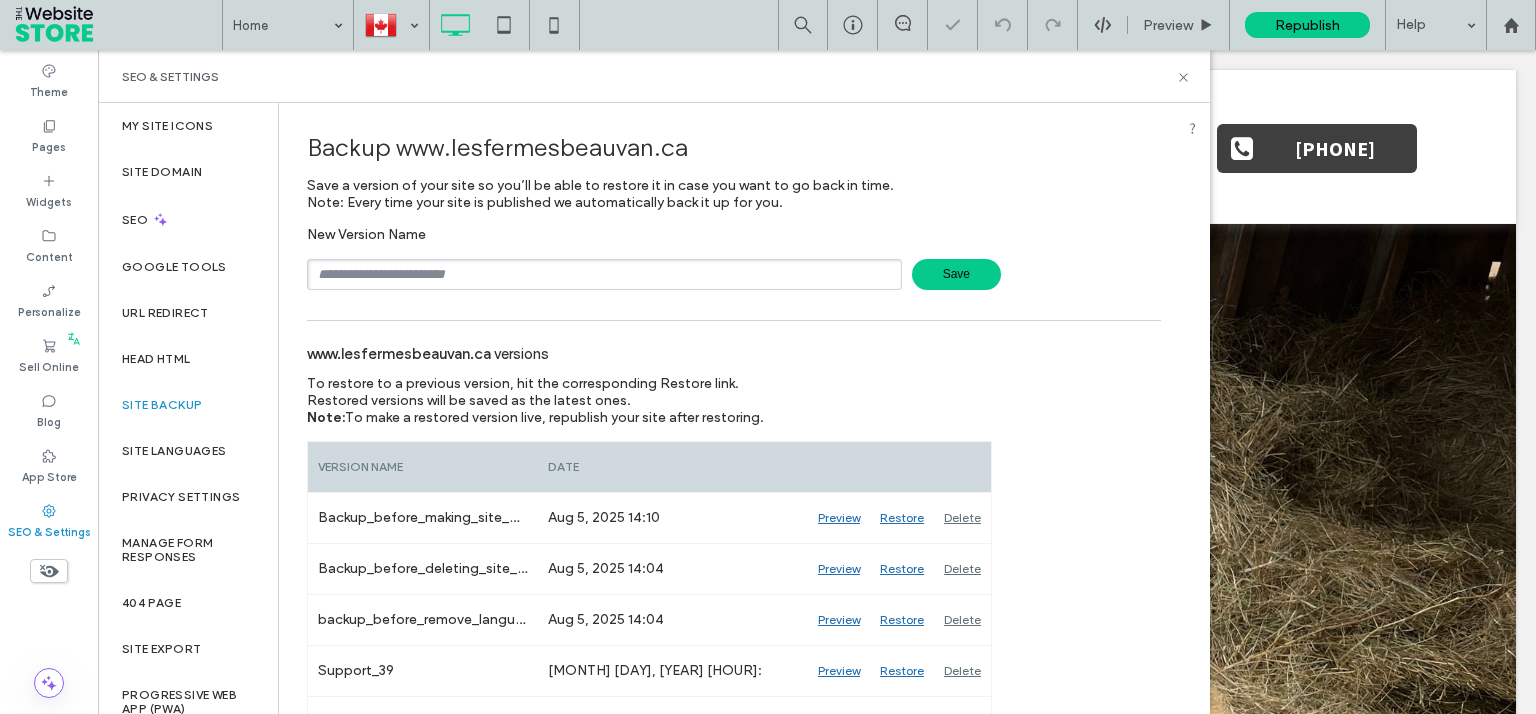 click at bounding box center (604, 274) 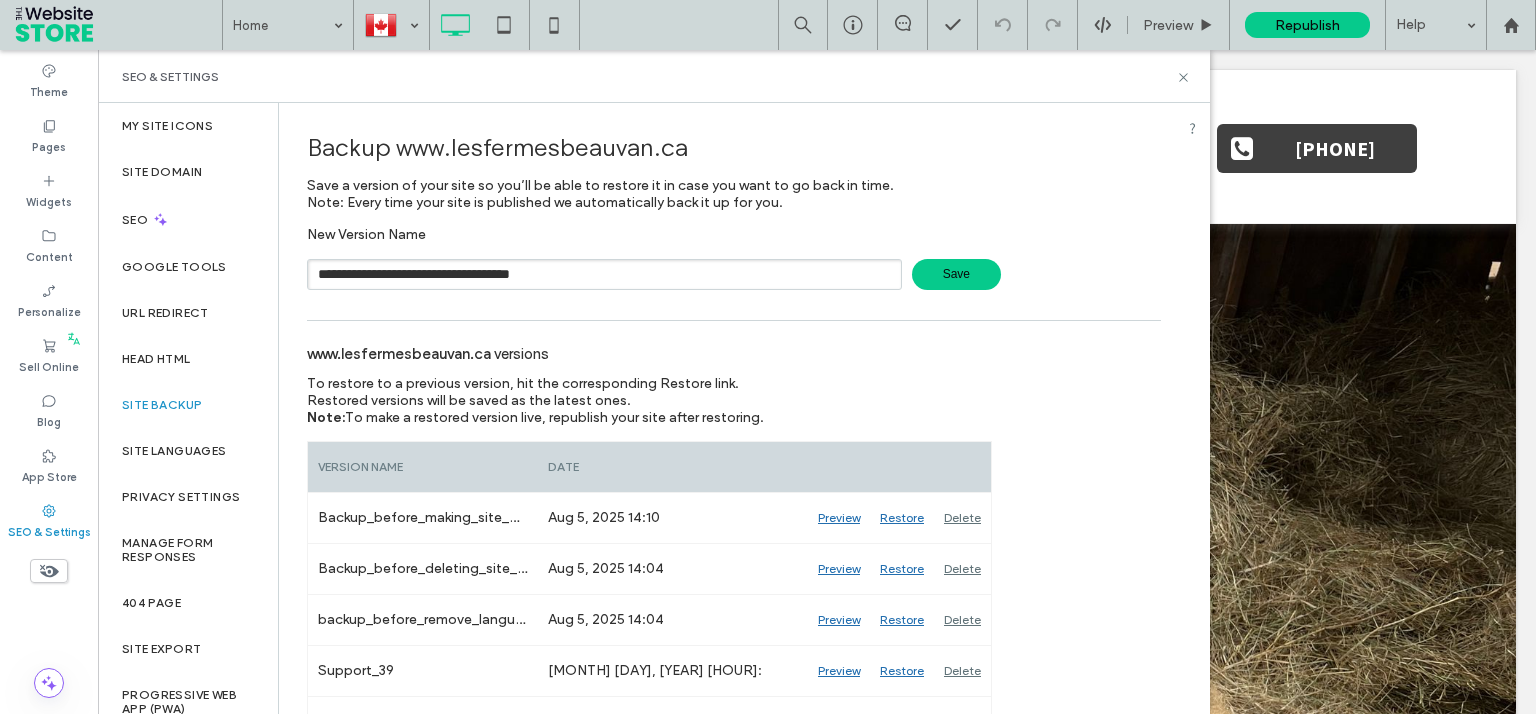 type on "**********" 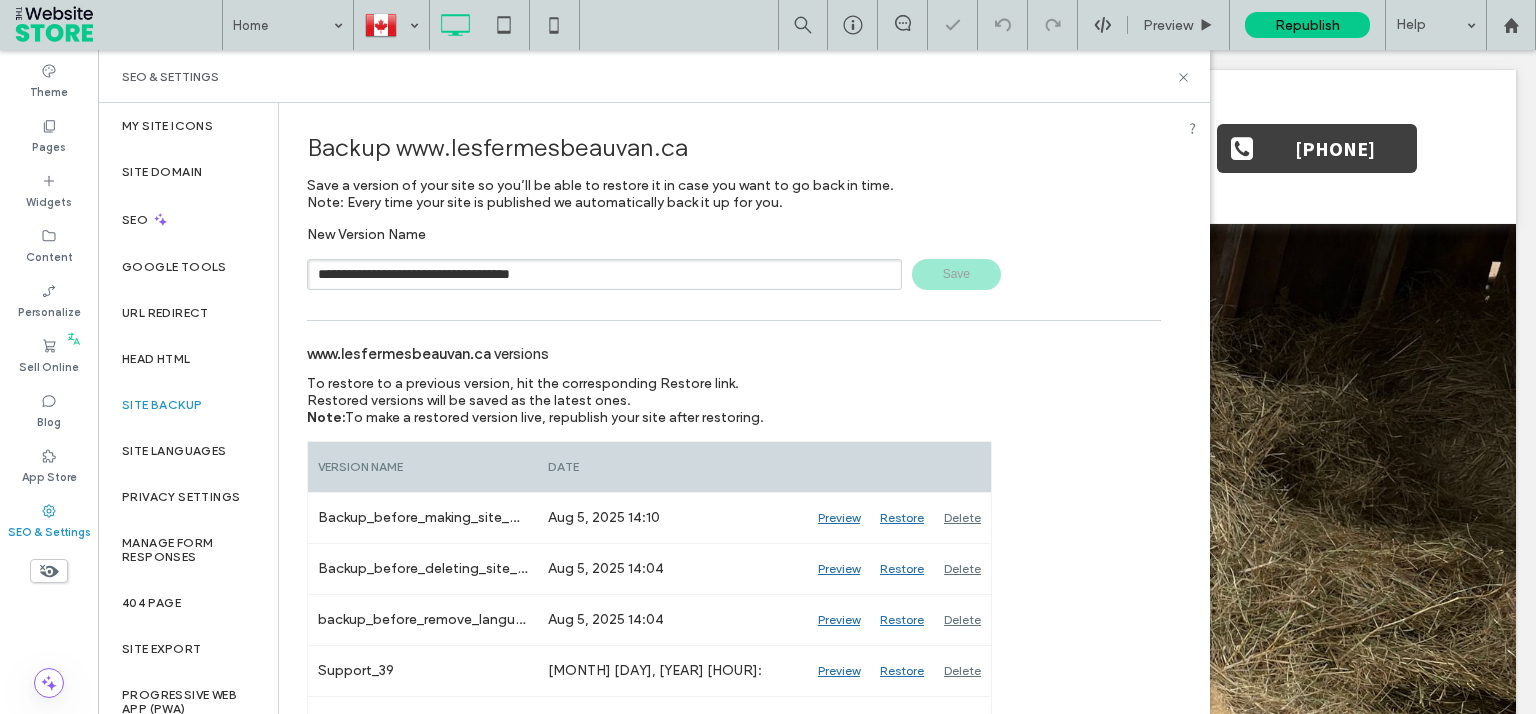 type 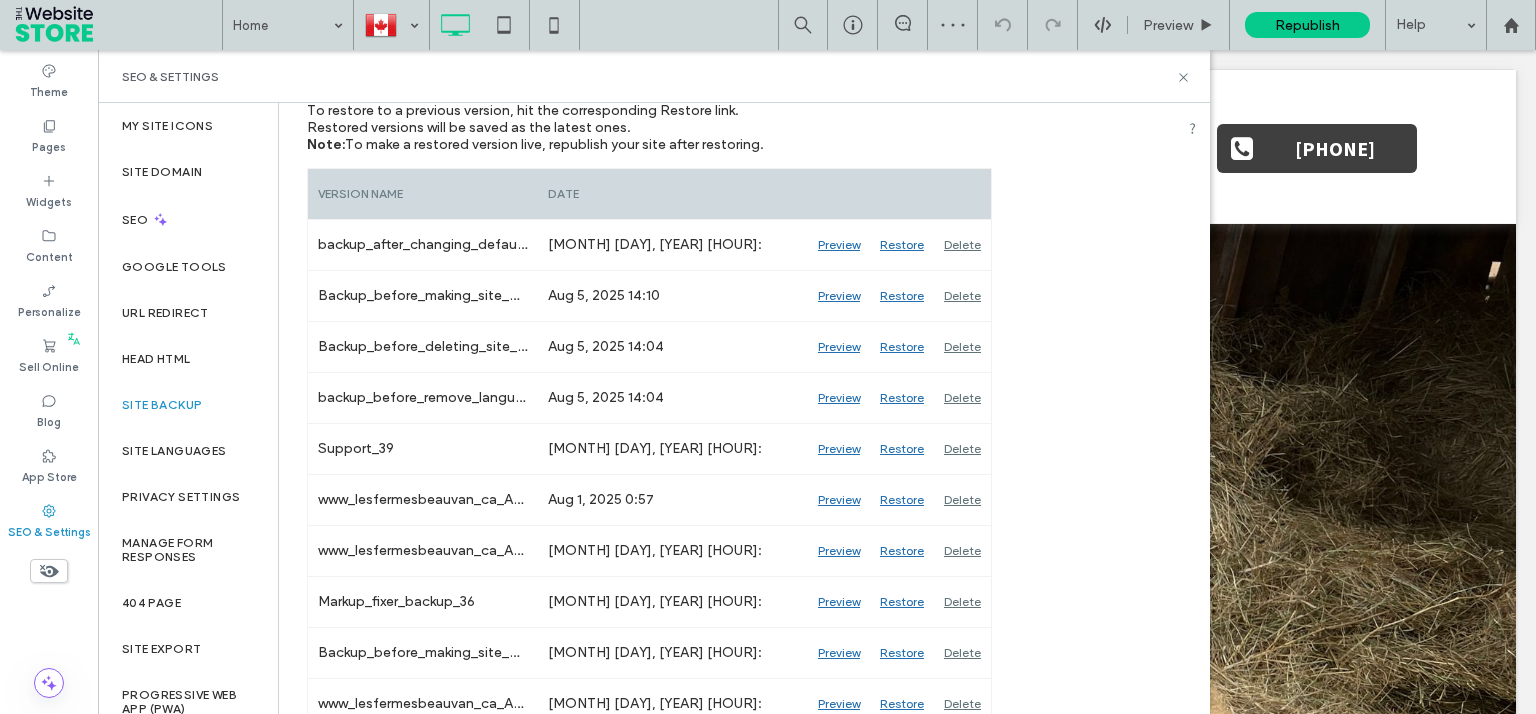 scroll, scrollTop: 281, scrollLeft: 0, axis: vertical 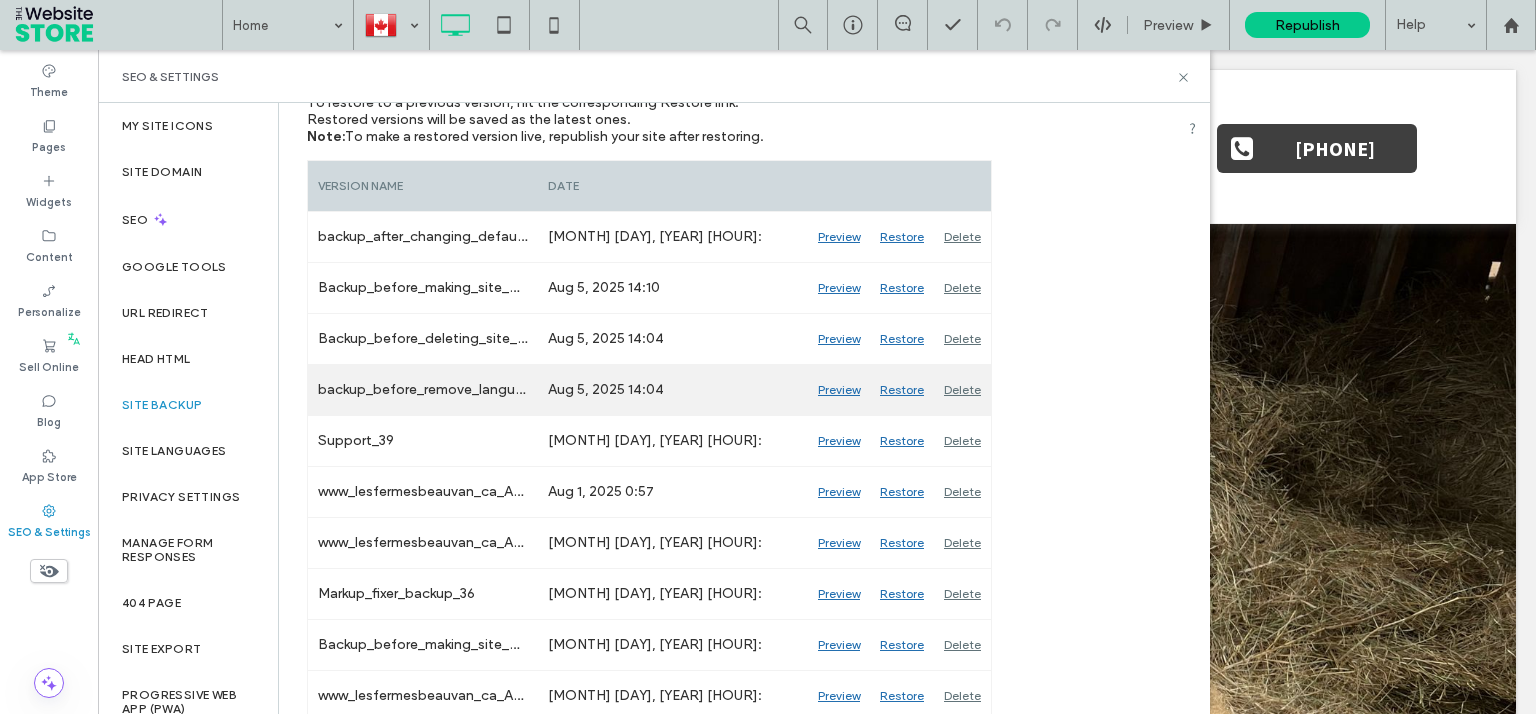 click on "Restore" at bounding box center (902, 390) 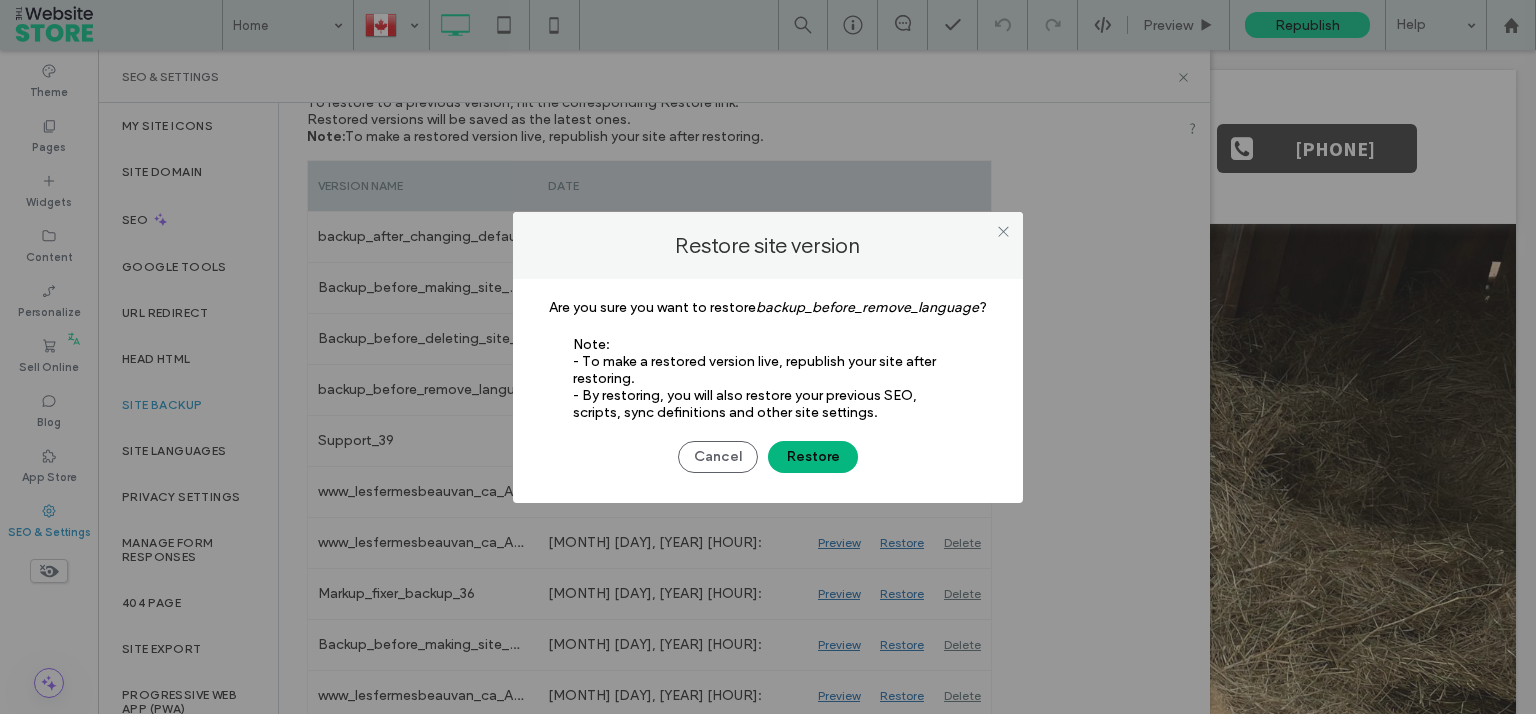 click on "Restore" at bounding box center (813, 457) 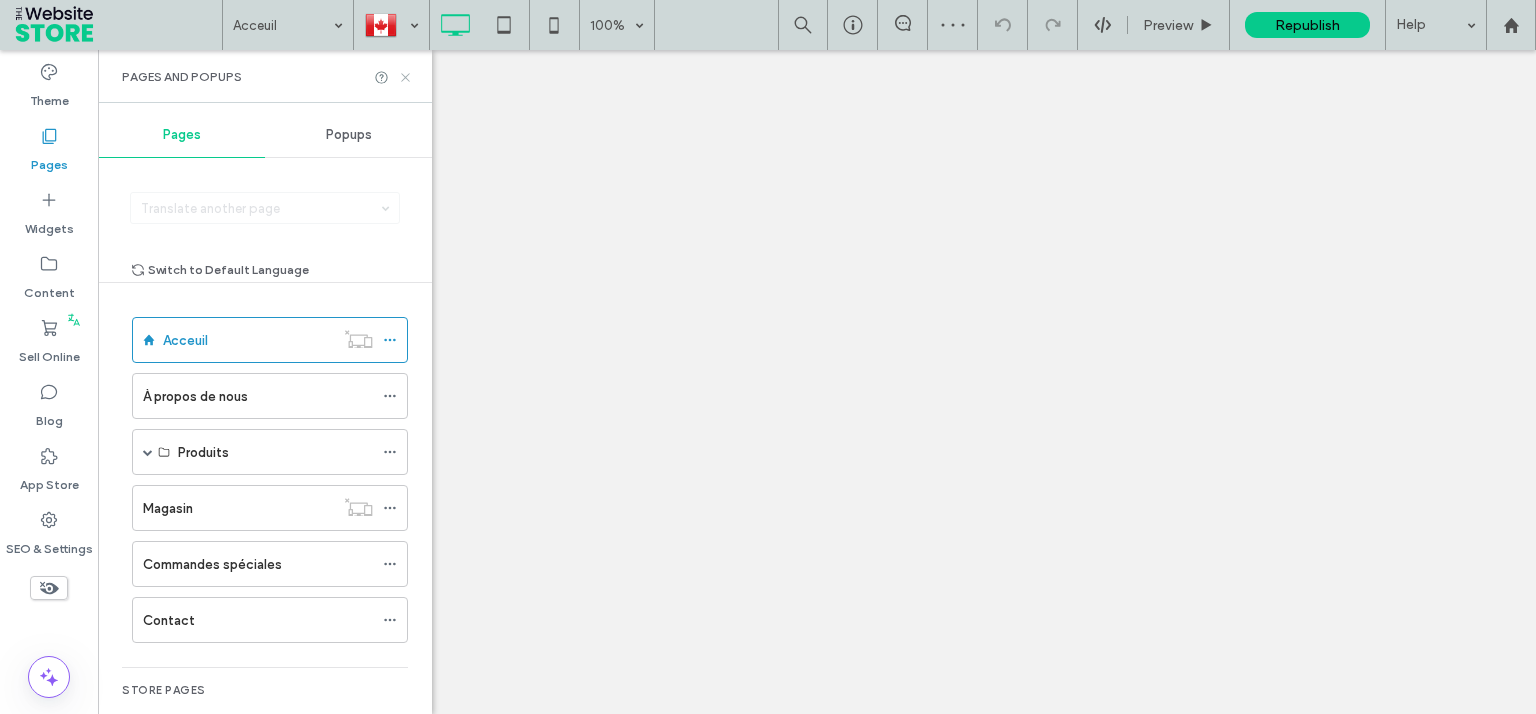 click 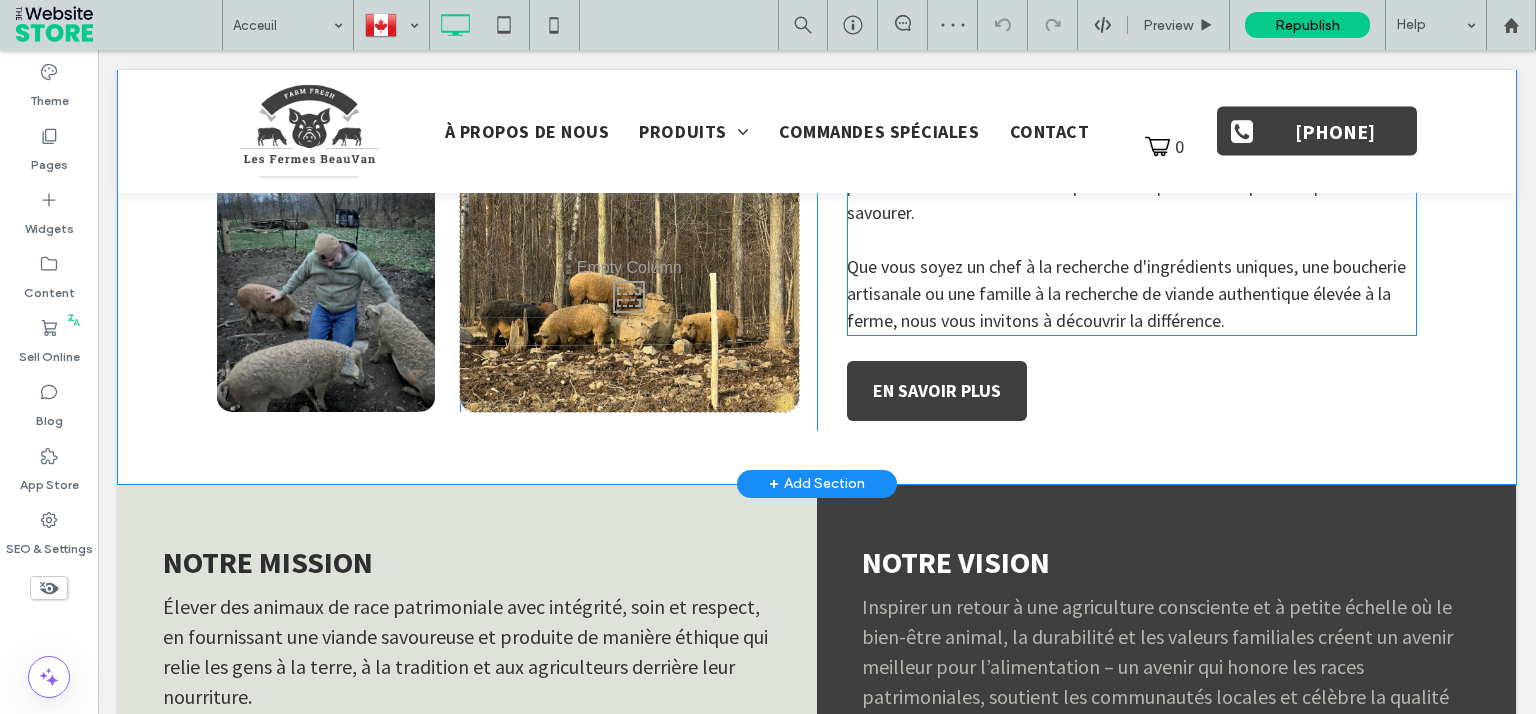 scroll, scrollTop: 941, scrollLeft: 0, axis: vertical 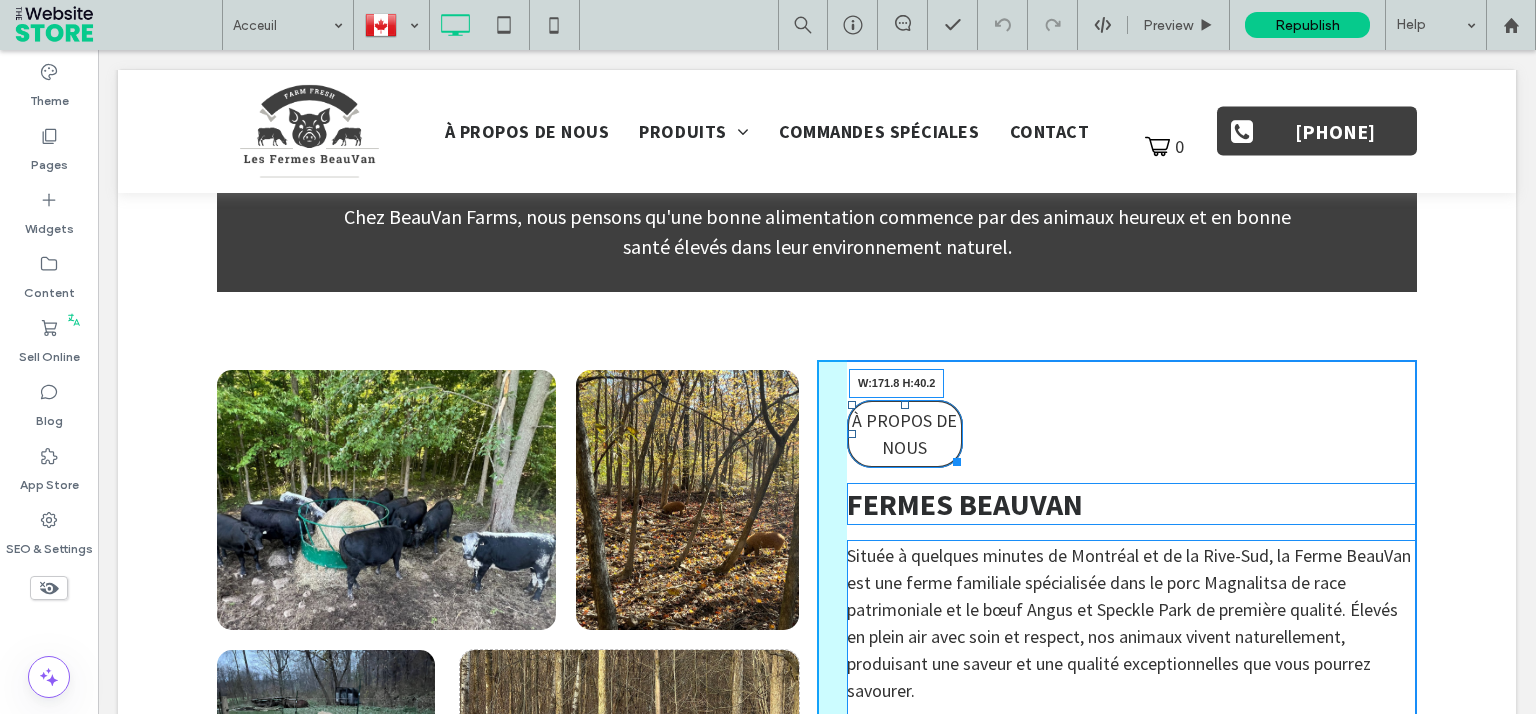 drag, startPoint x: 946, startPoint y: 456, endPoint x: 1002, endPoint y: 451, distance: 56.22277 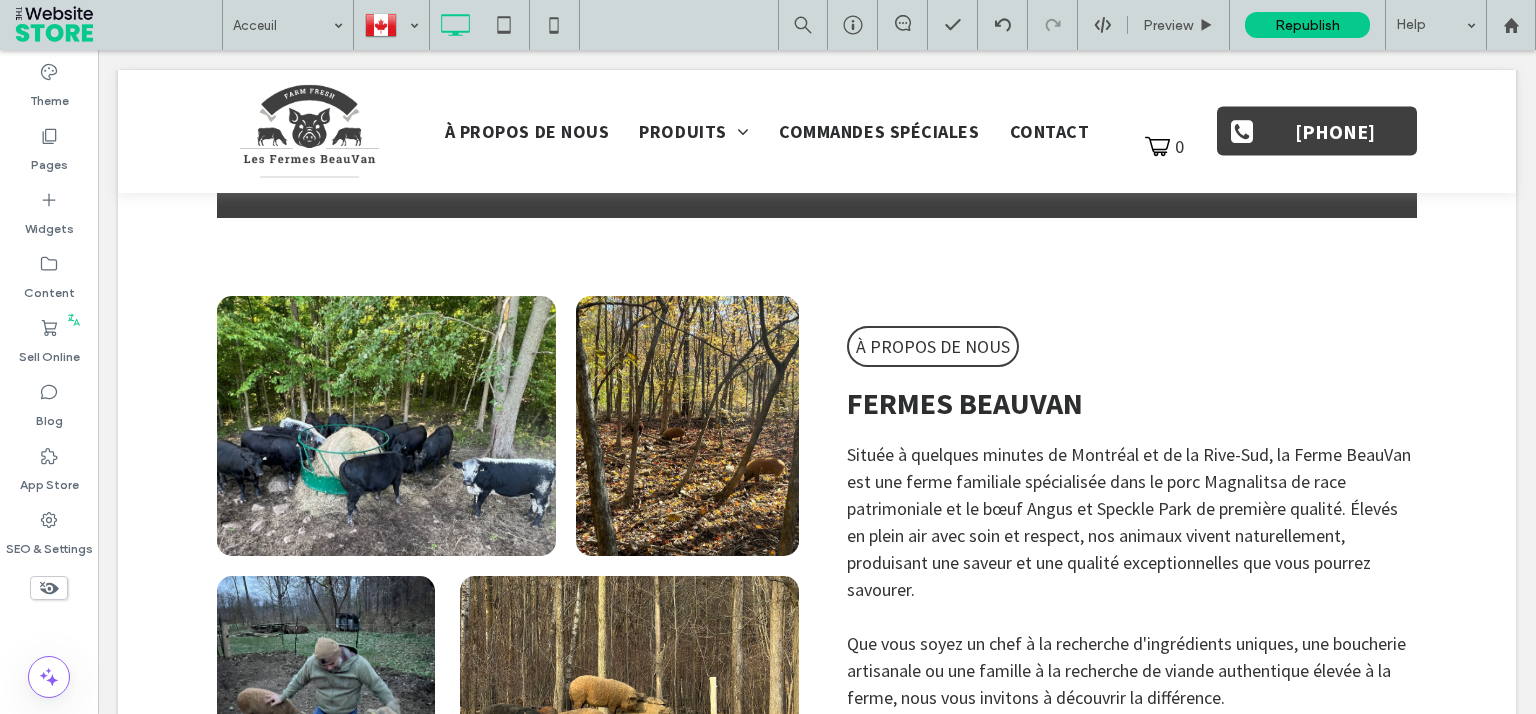 scroll, scrollTop: 0, scrollLeft: 0, axis: both 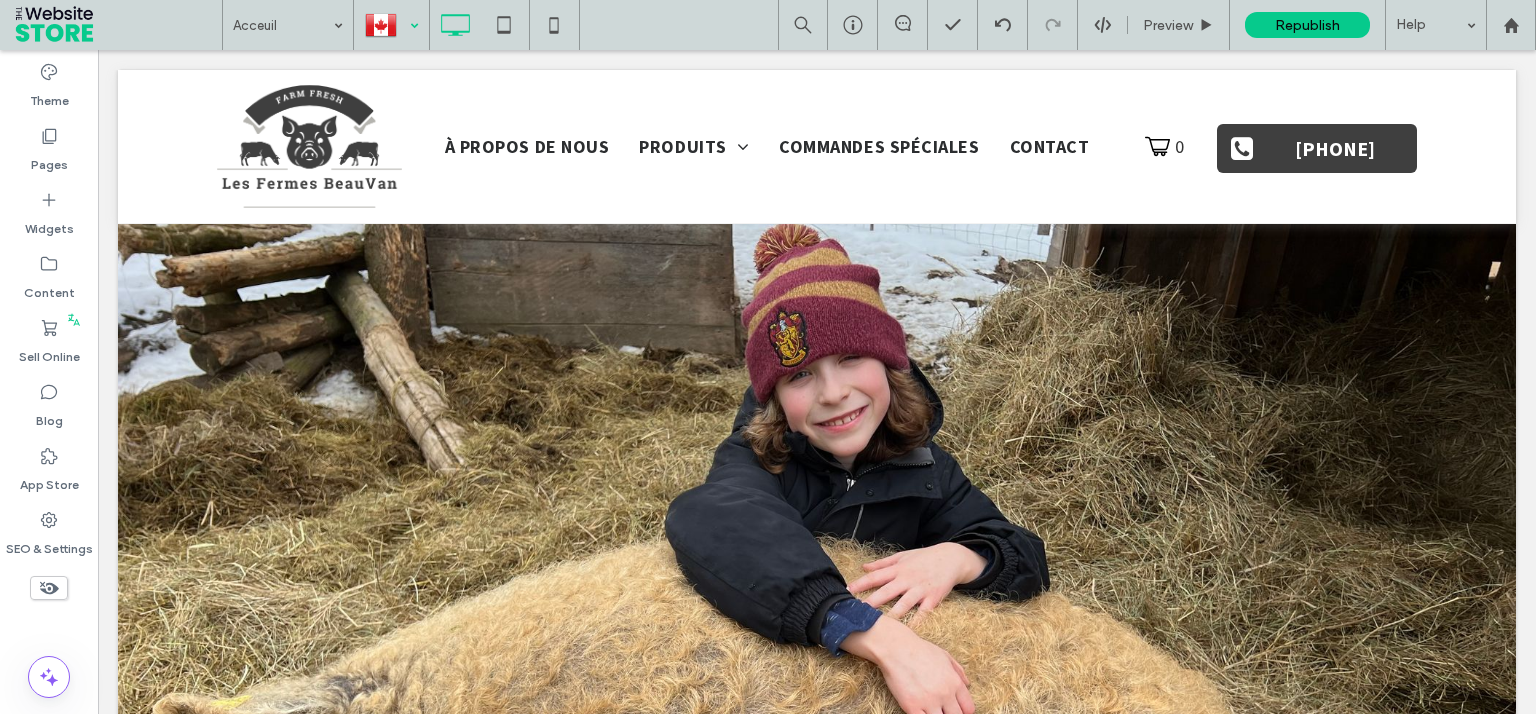 click at bounding box center (391, 25) 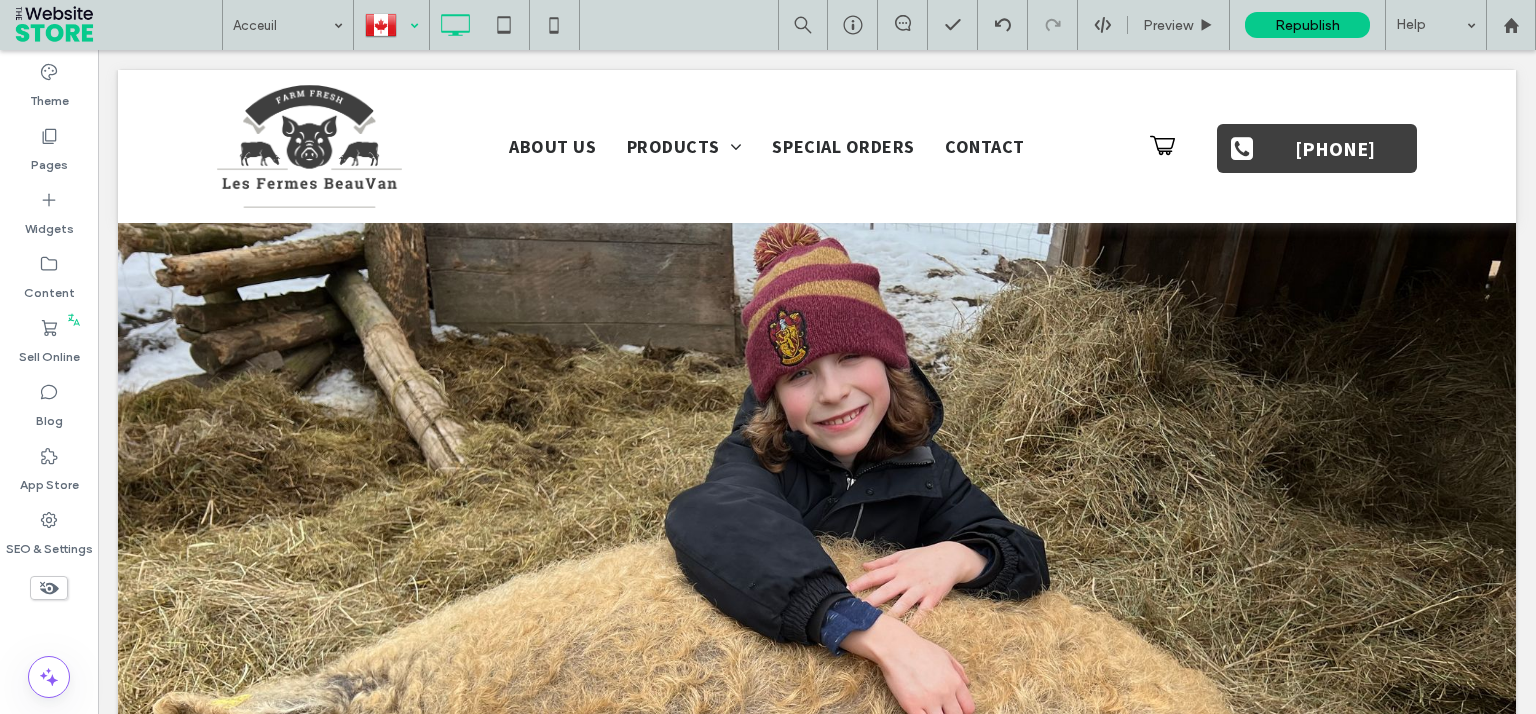 scroll, scrollTop: 0, scrollLeft: 0, axis: both 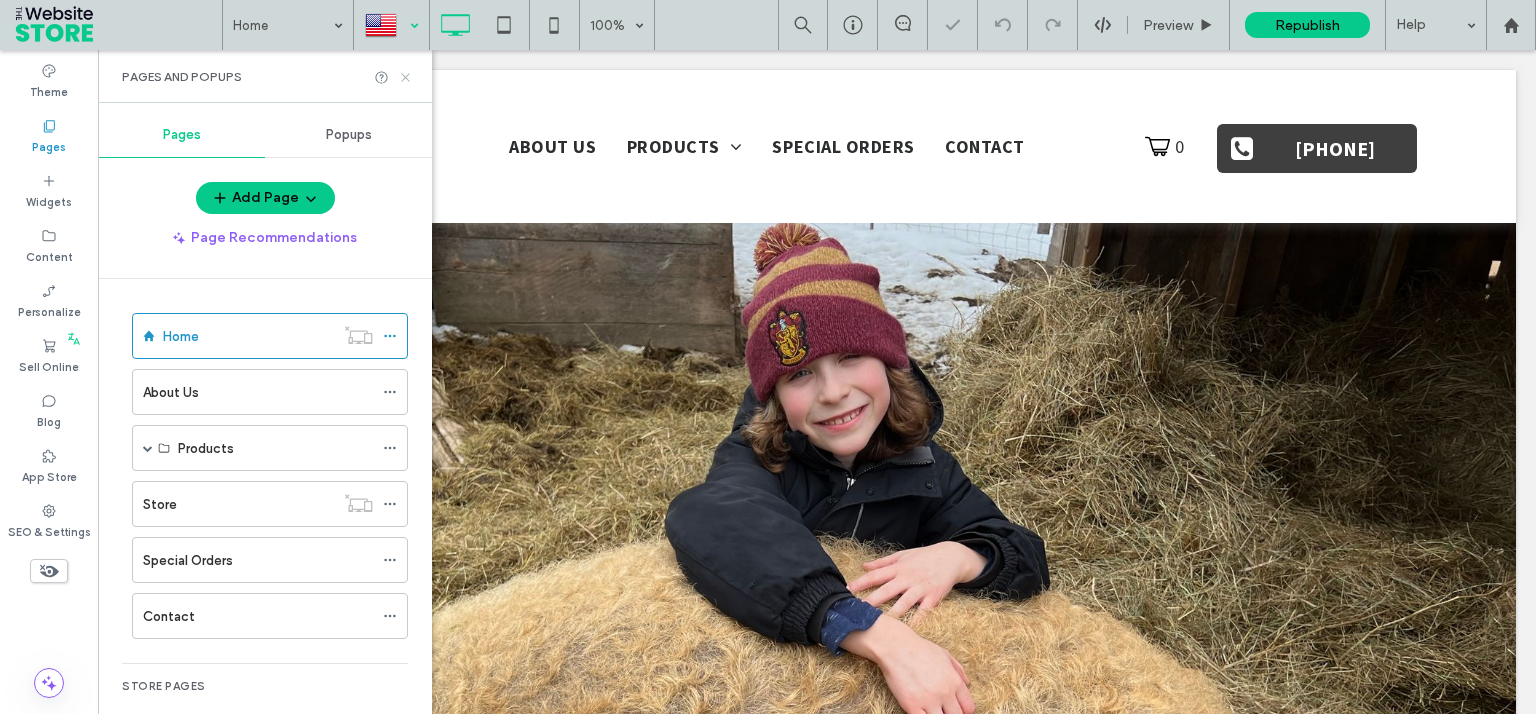 click 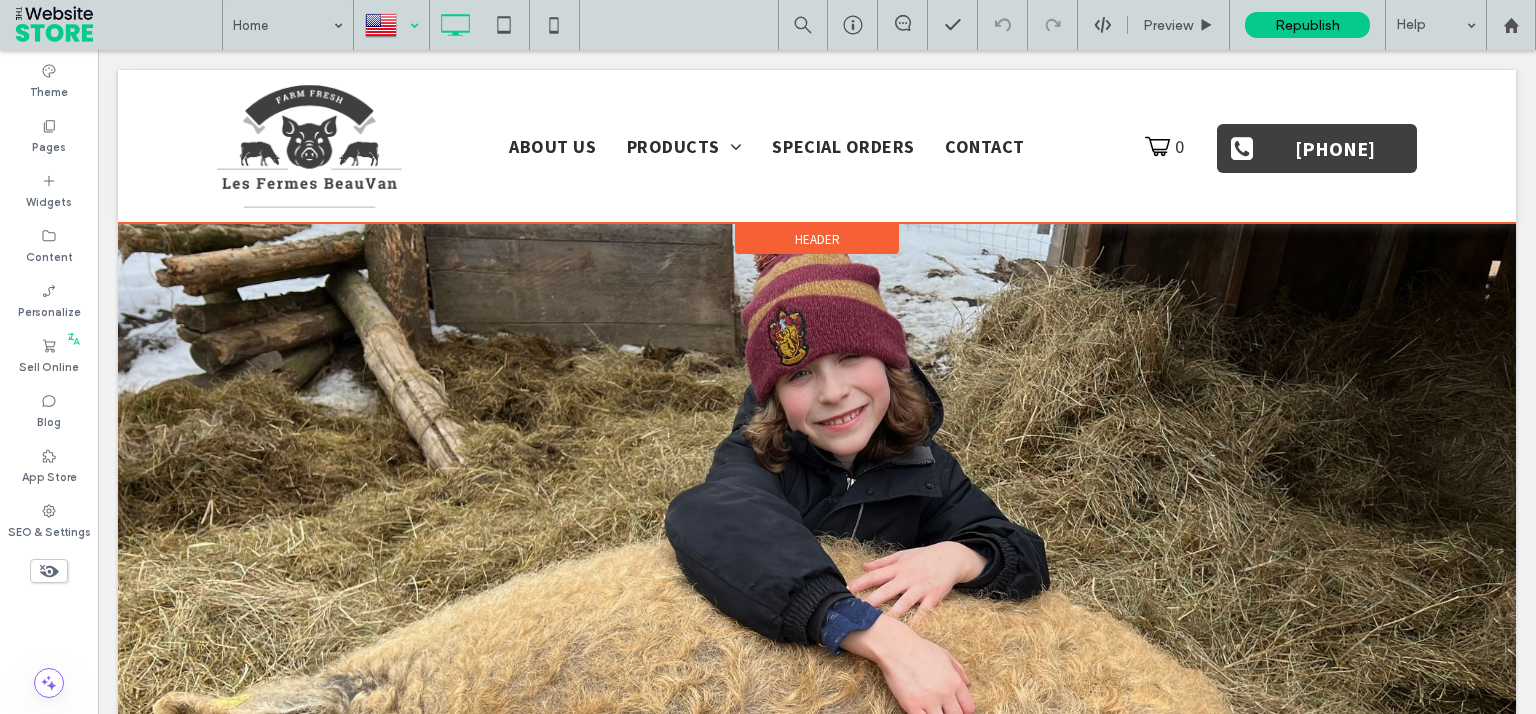 scroll, scrollTop: 2276, scrollLeft: 0, axis: vertical 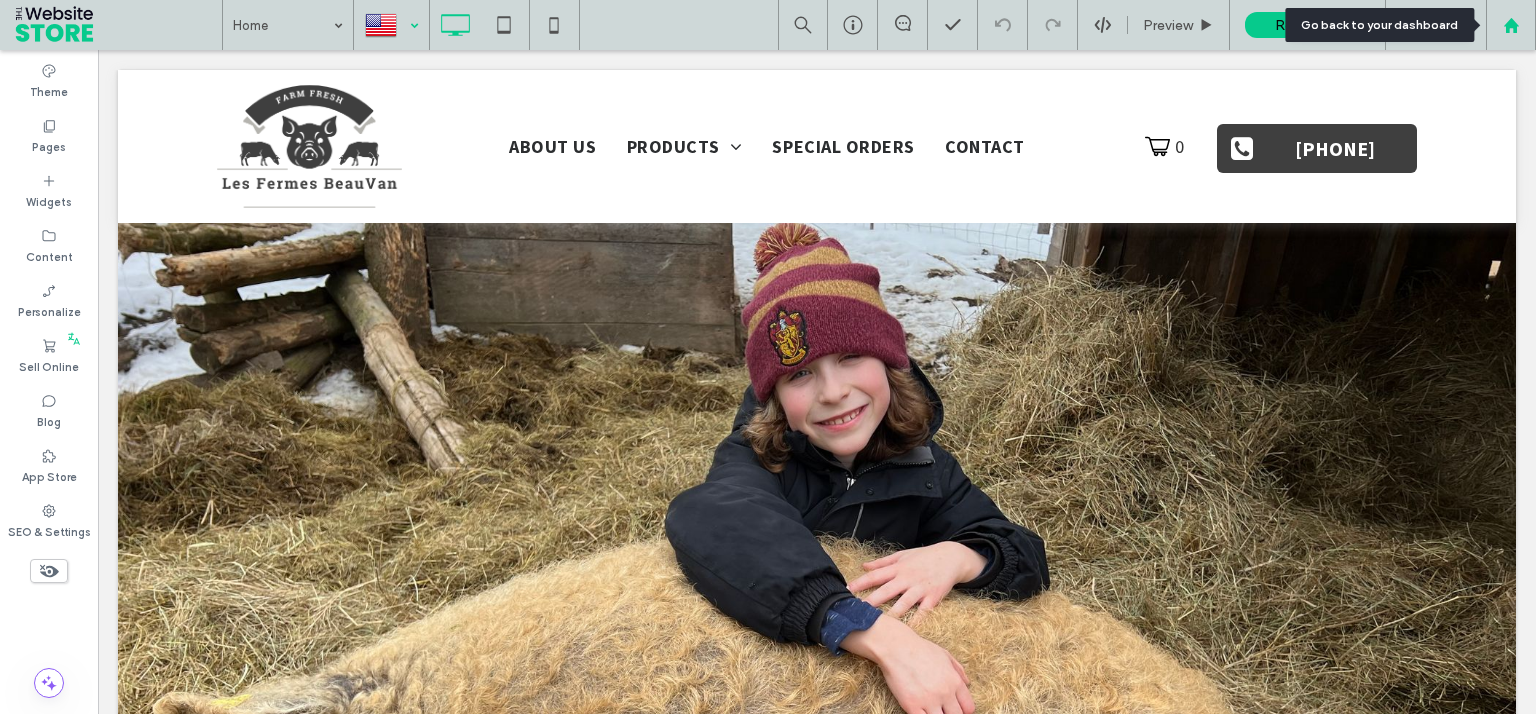 click 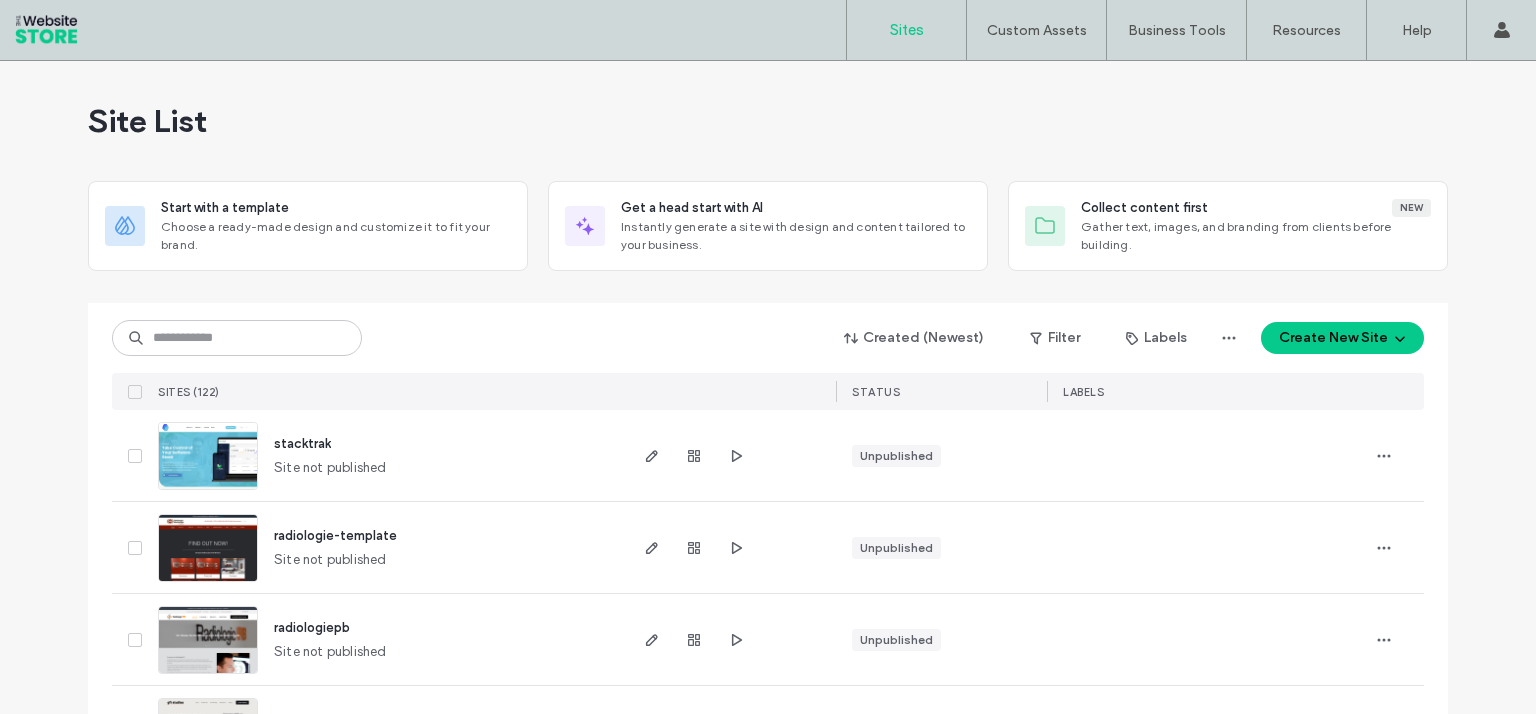 scroll, scrollTop: 0, scrollLeft: 0, axis: both 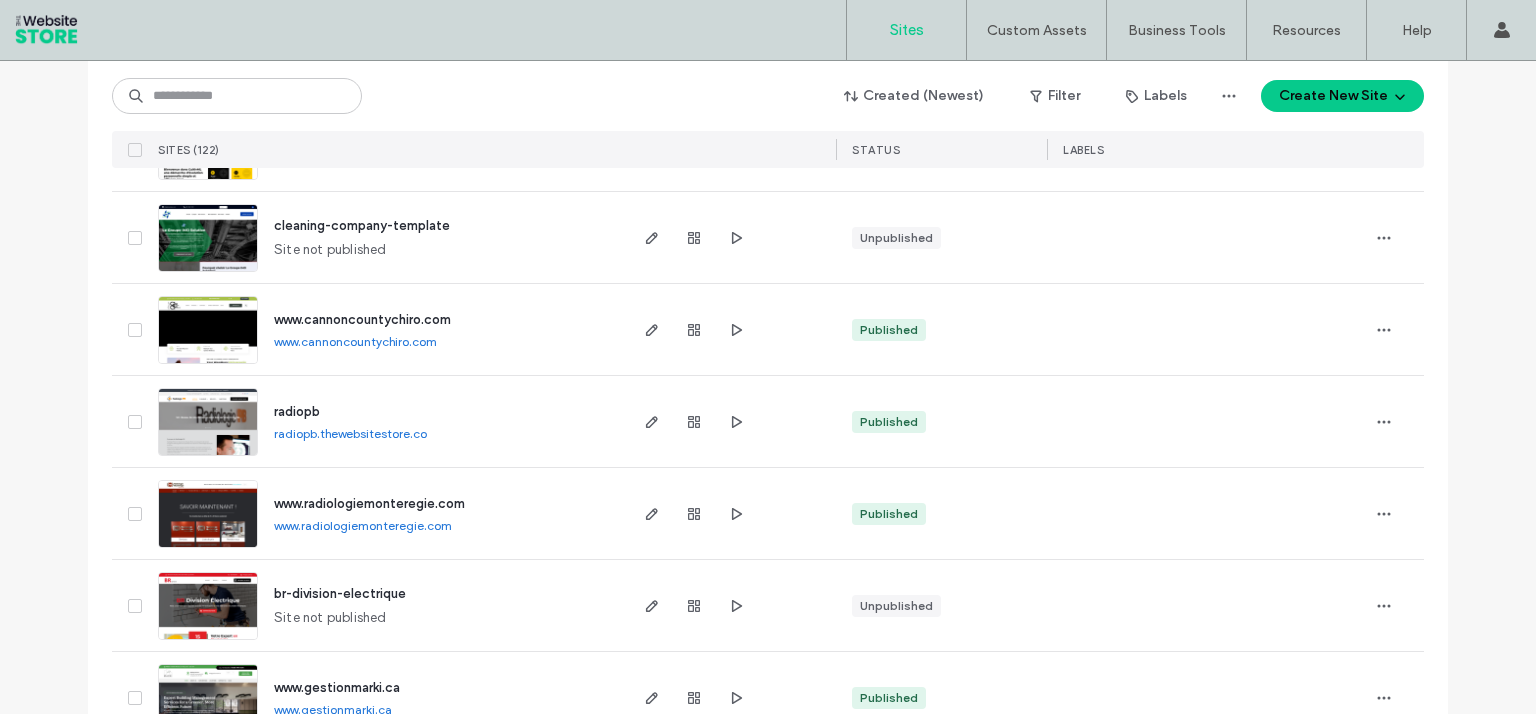 drag, startPoint x: 376, startPoint y: 335, endPoint x: 400, endPoint y: 322, distance: 27.294687 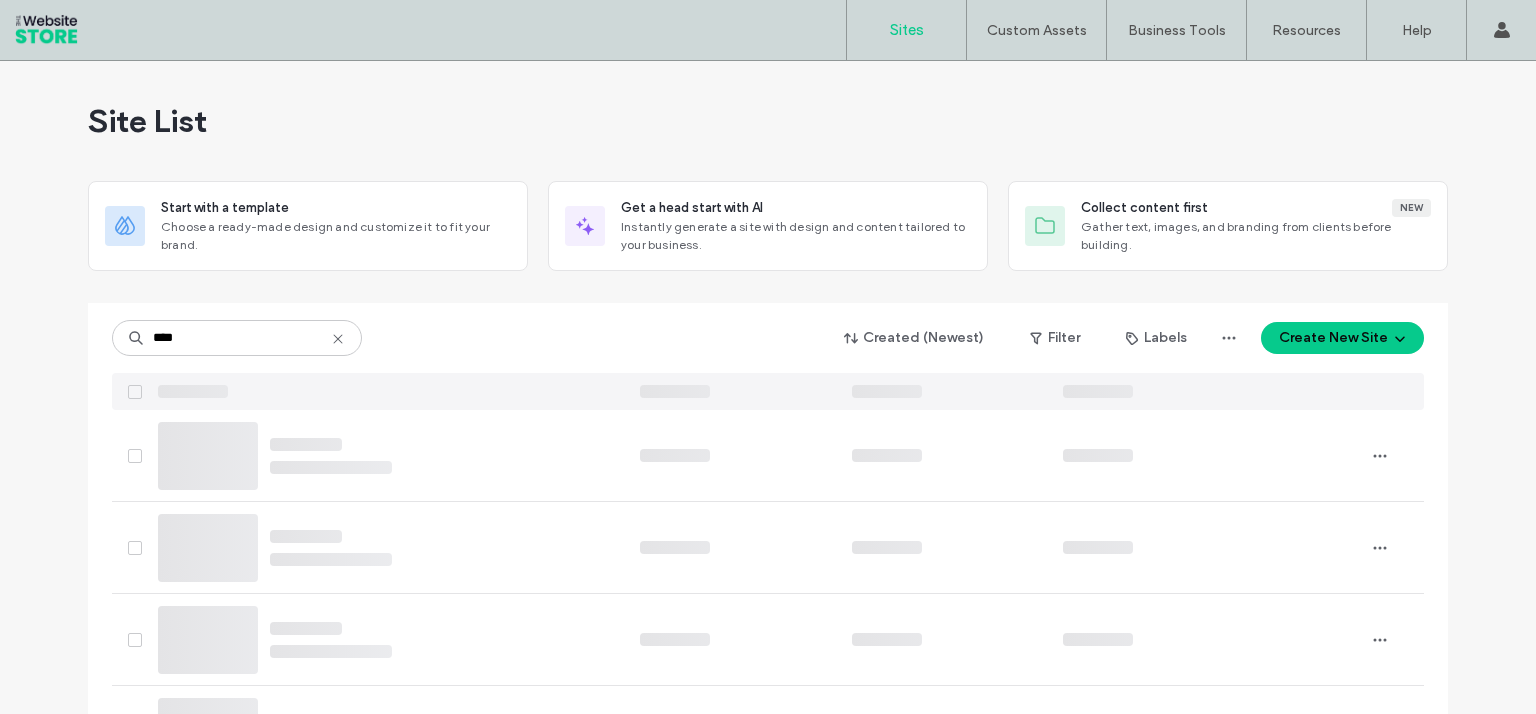 scroll, scrollTop: 0, scrollLeft: 0, axis: both 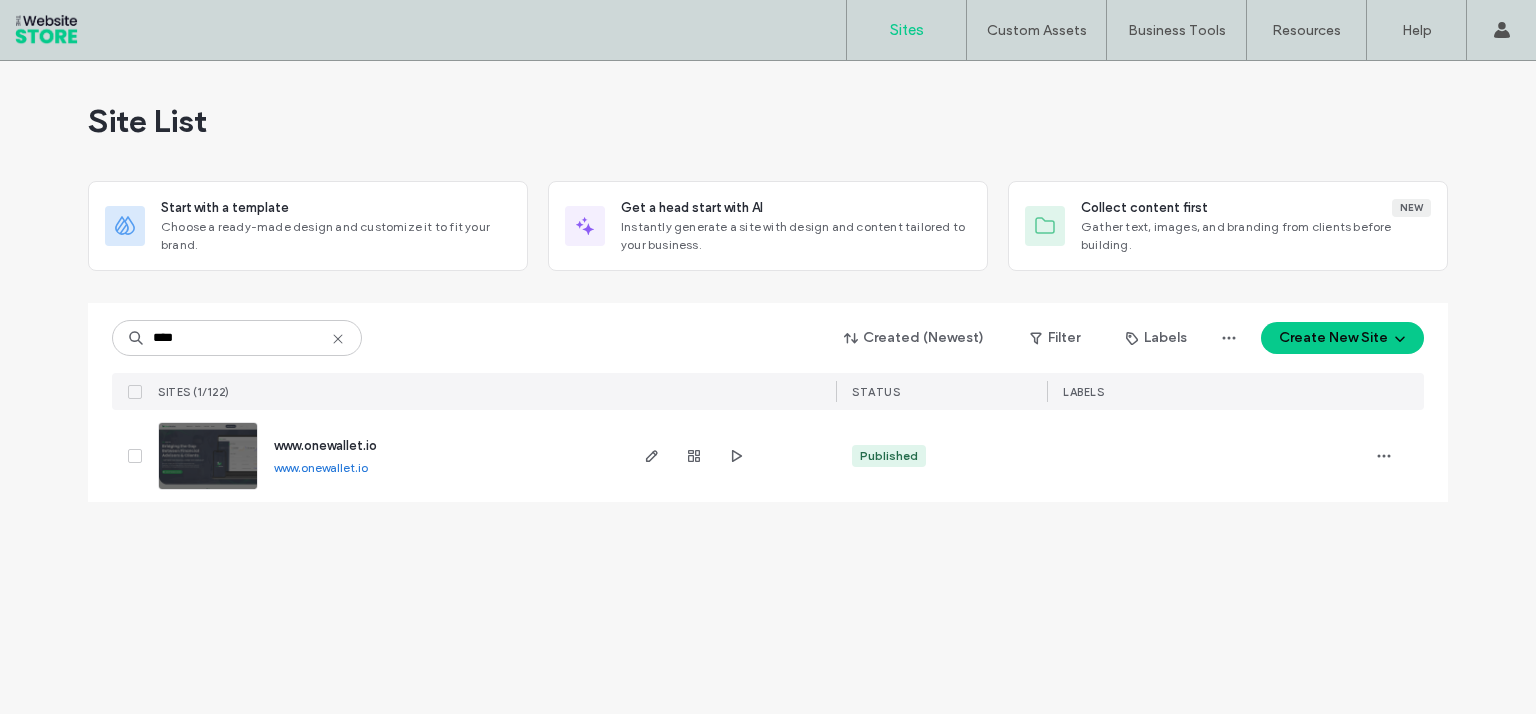 type on "****" 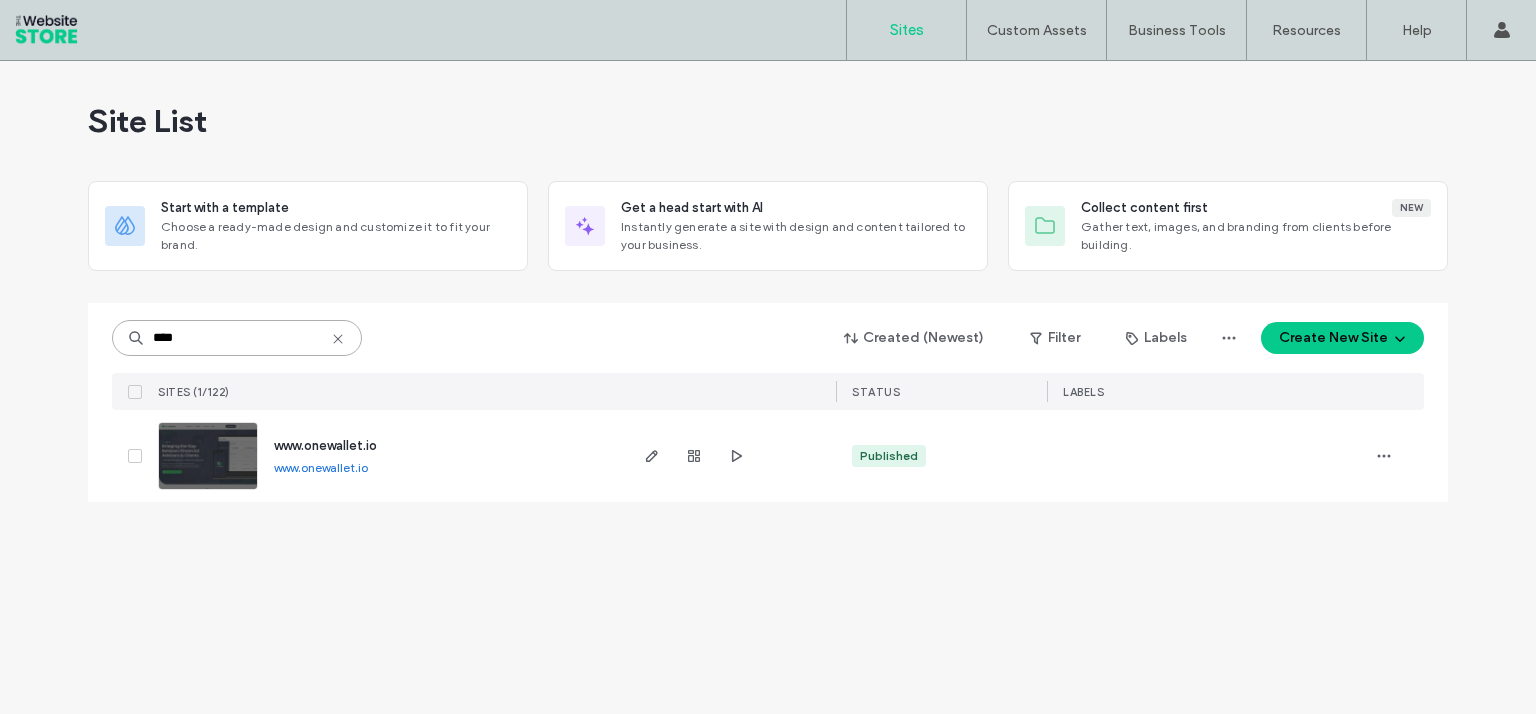 type 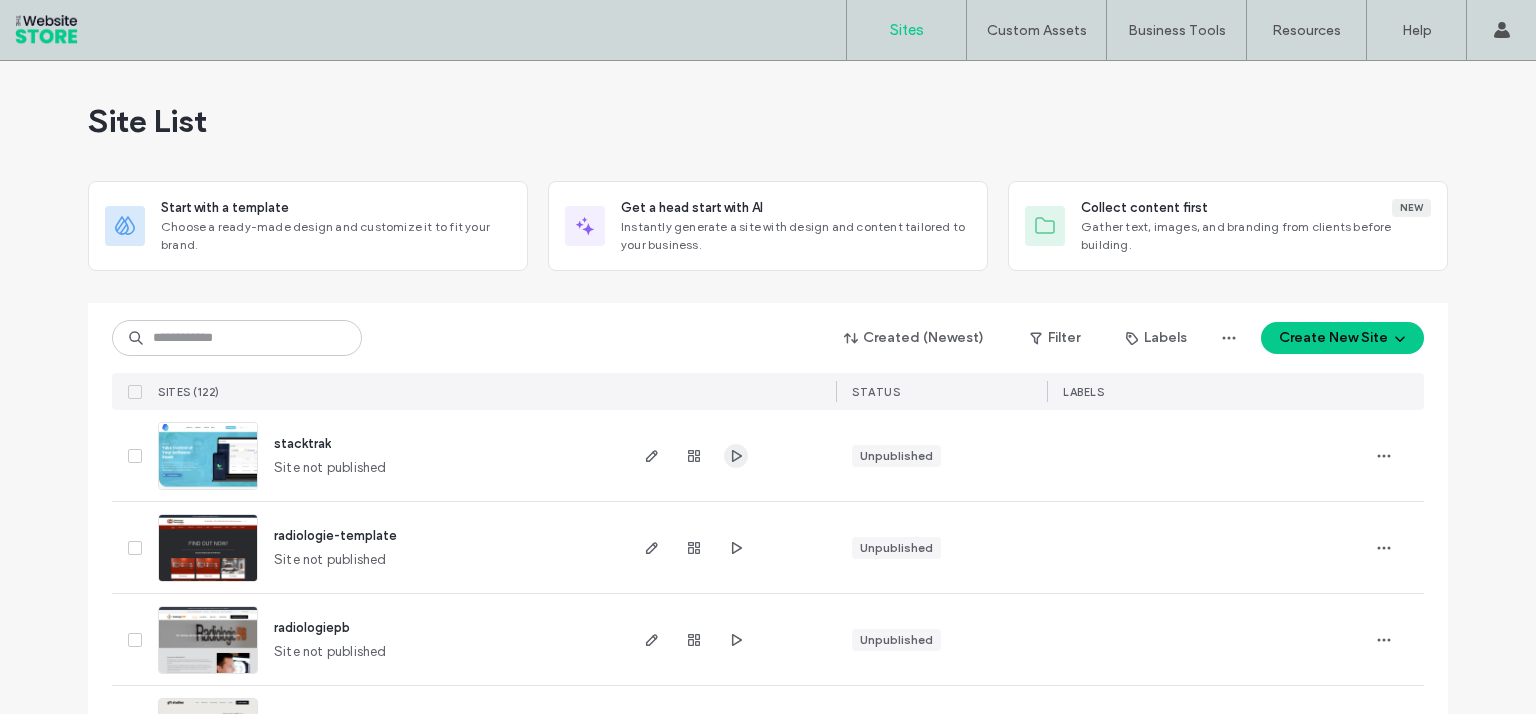 click 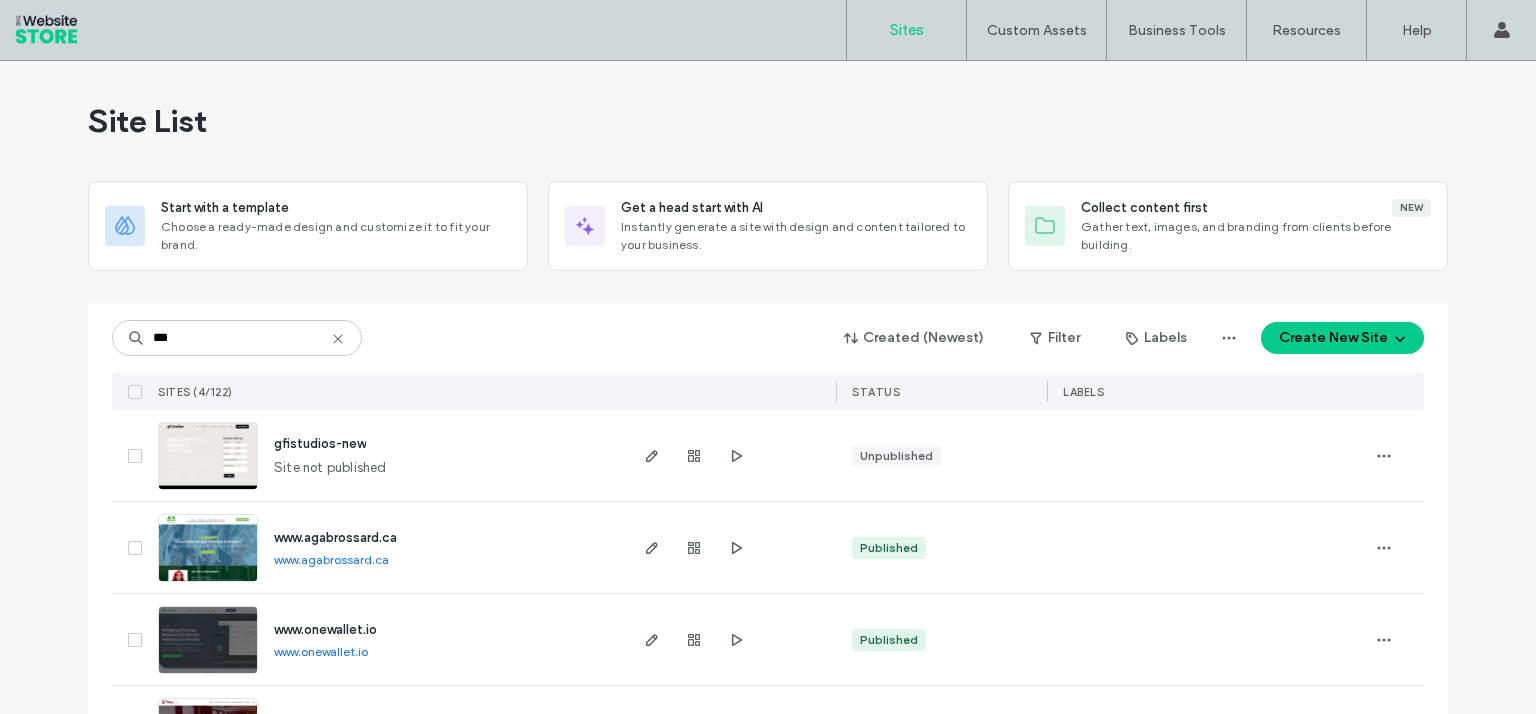 scroll, scrollTop: 0, scrollLeft: 0, axis: both 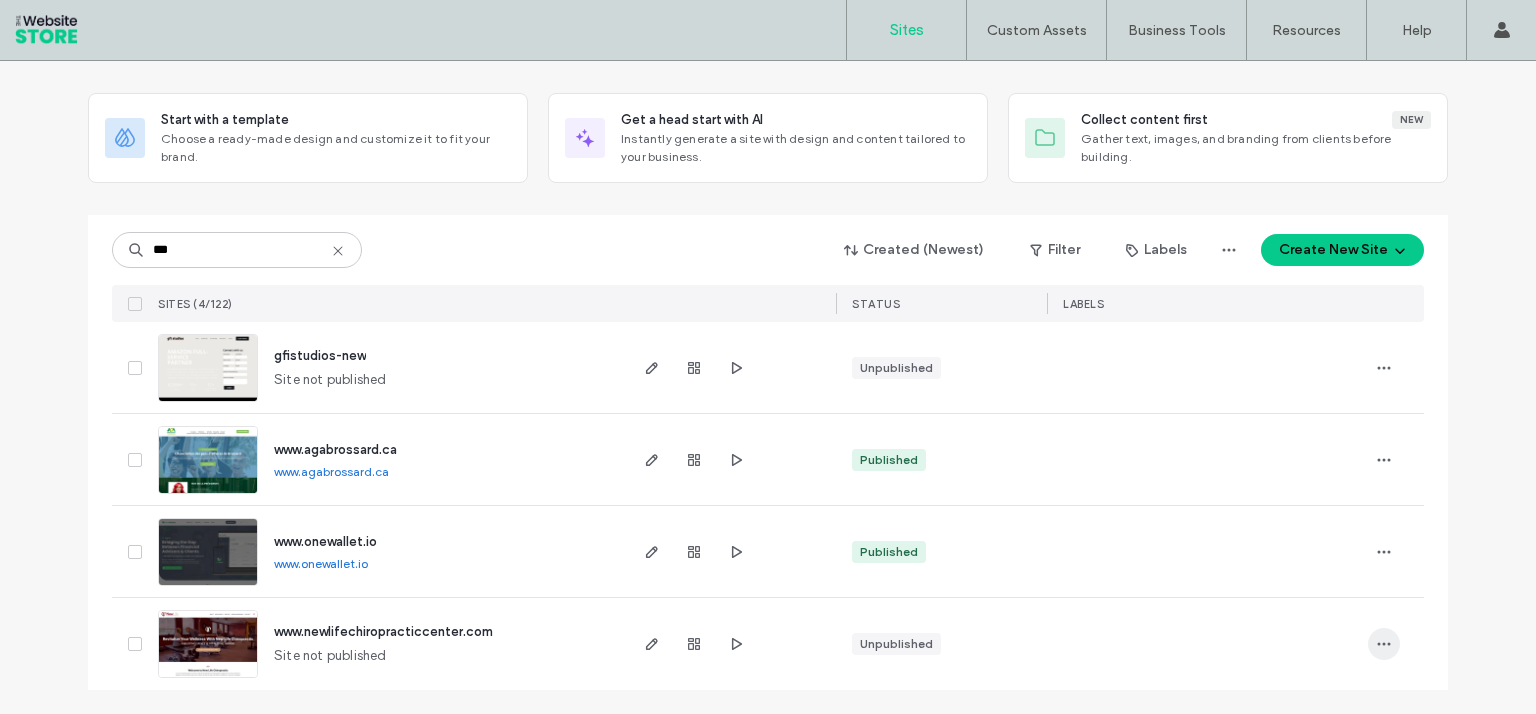 click 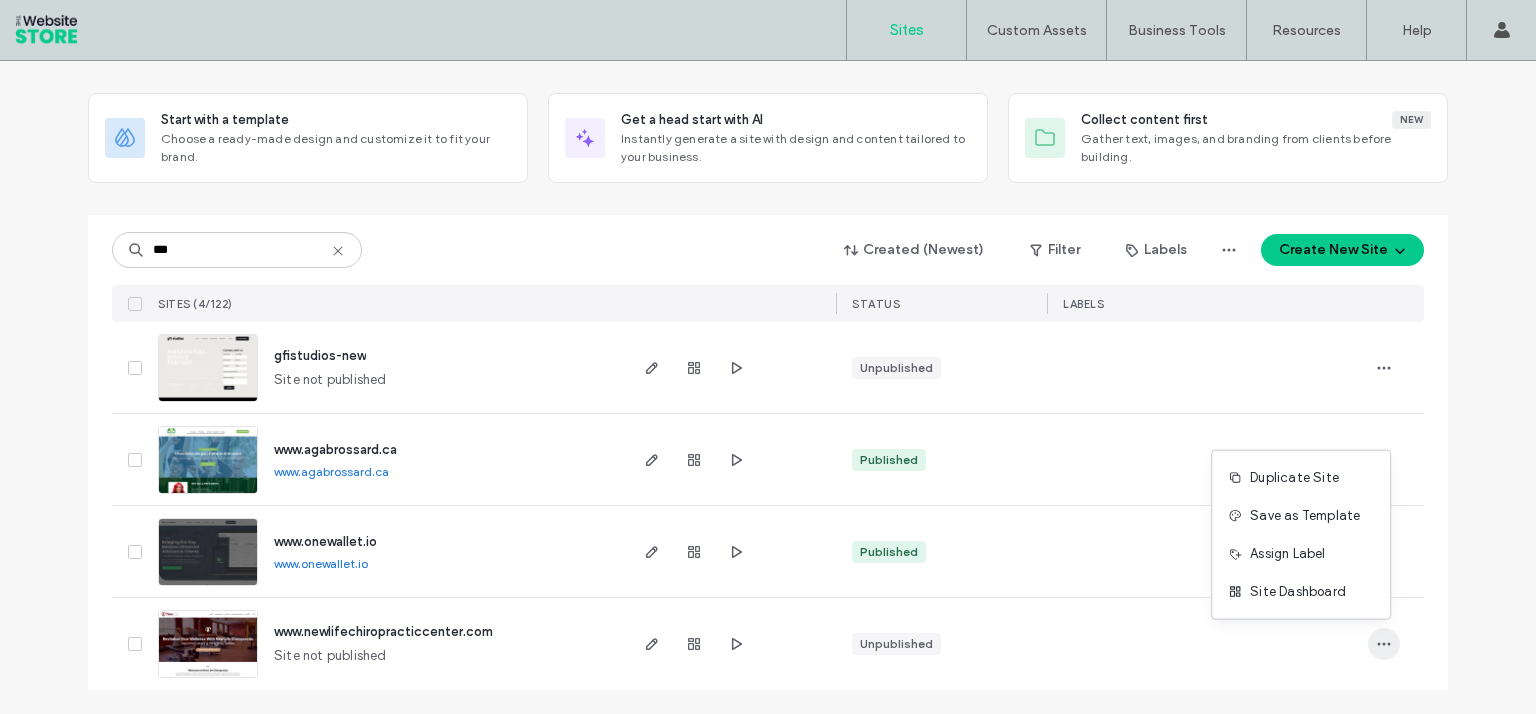scroll, scrollTop: 0, scrollLeft: 0, axis: both 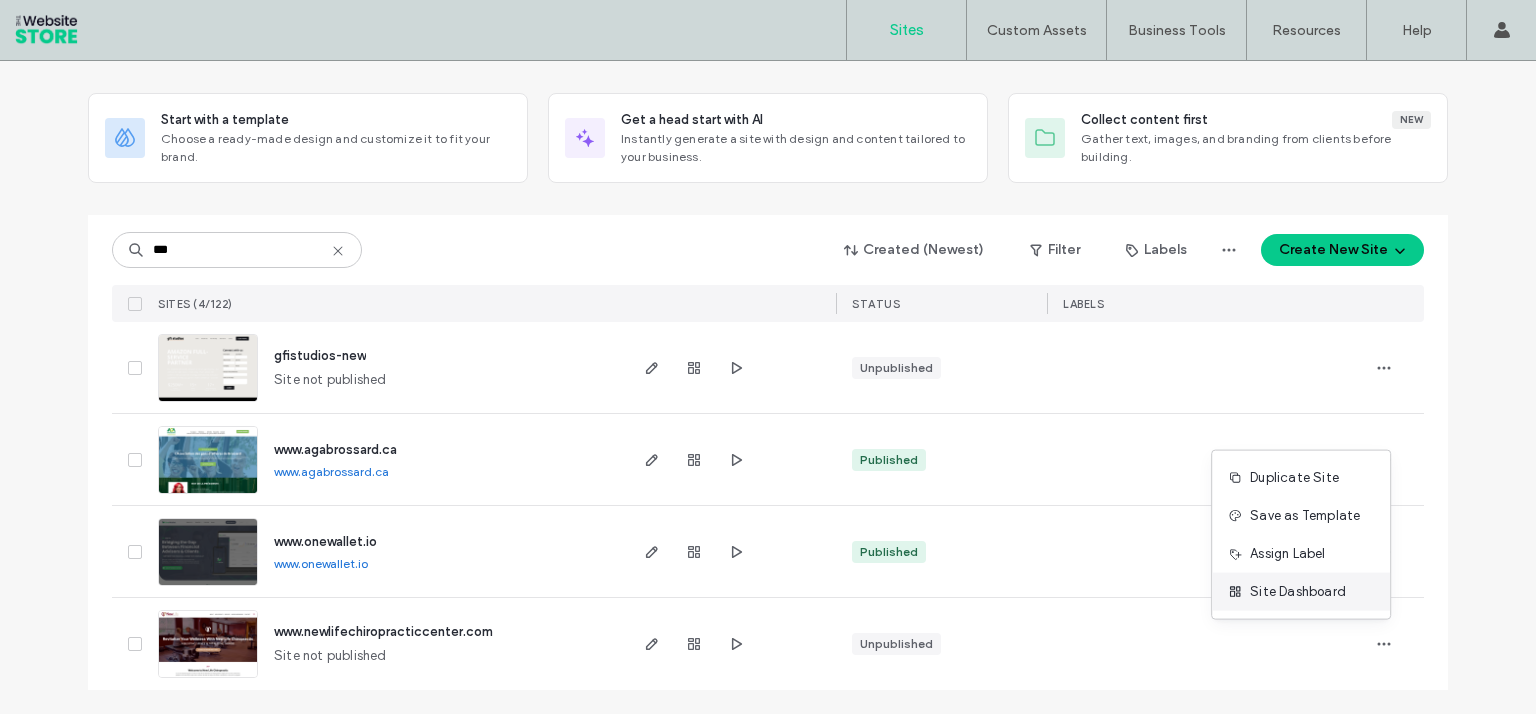 click on "Site Dashboard" at bounding box center [1298, 592] 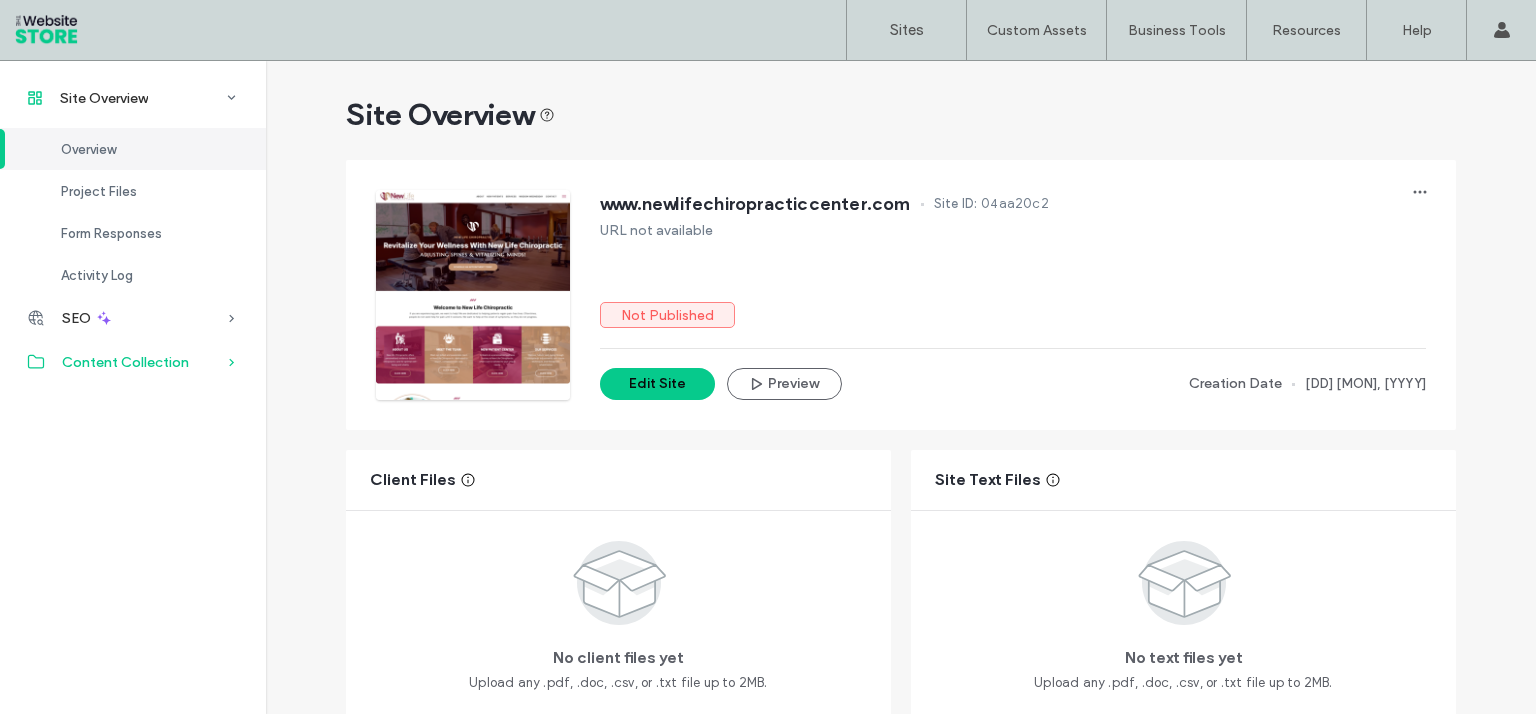 click 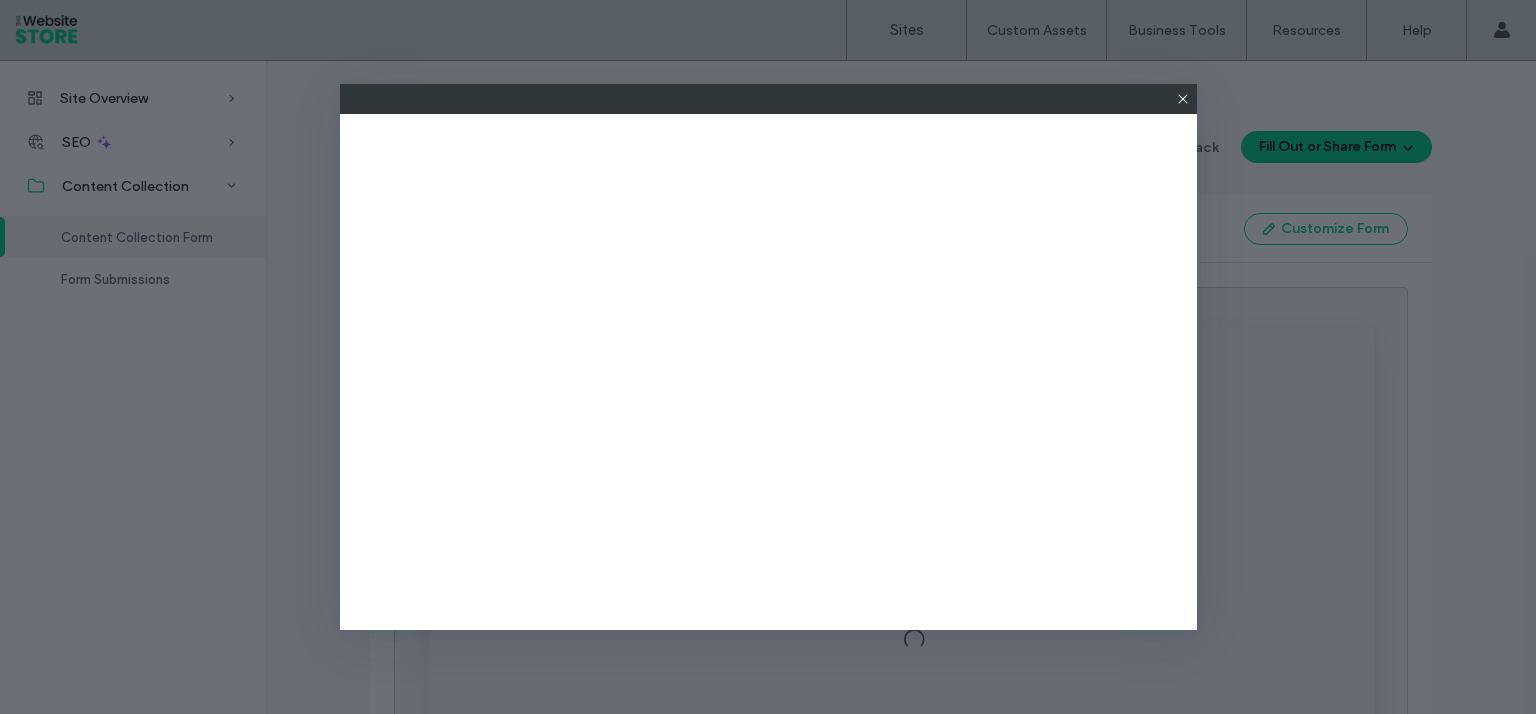 scroll, scrollTop: 0, scrollLeft: 0, axis: both 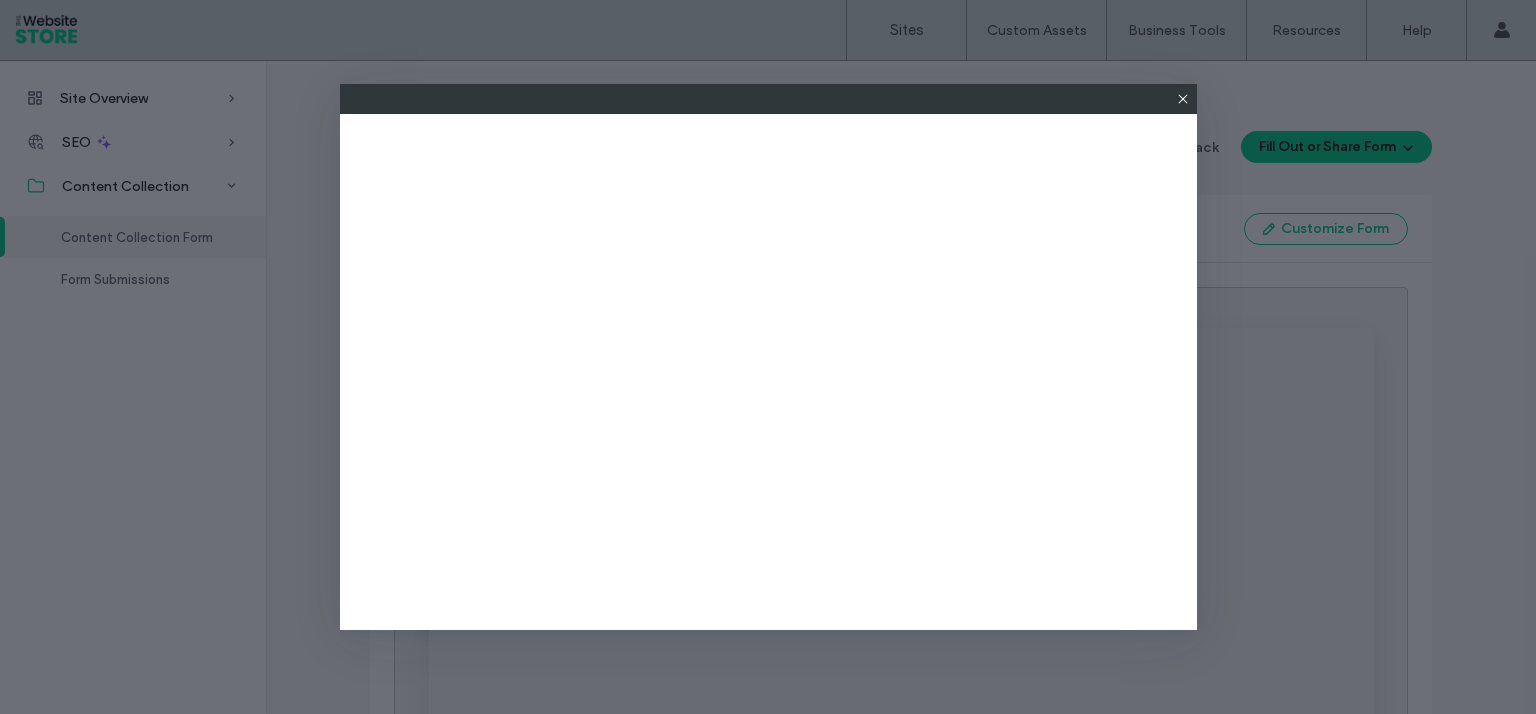 click 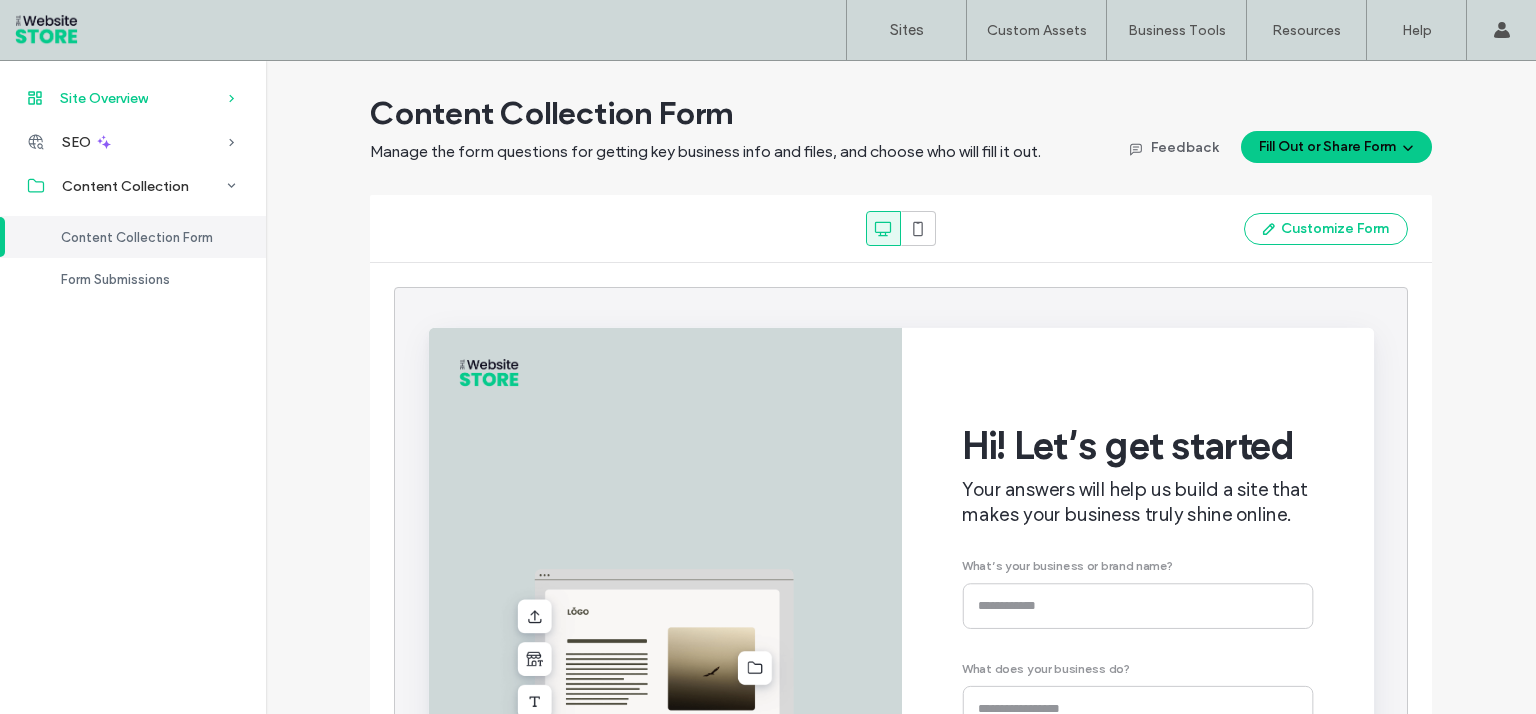 click on "Site Overview" at bounding box center (104, 98) 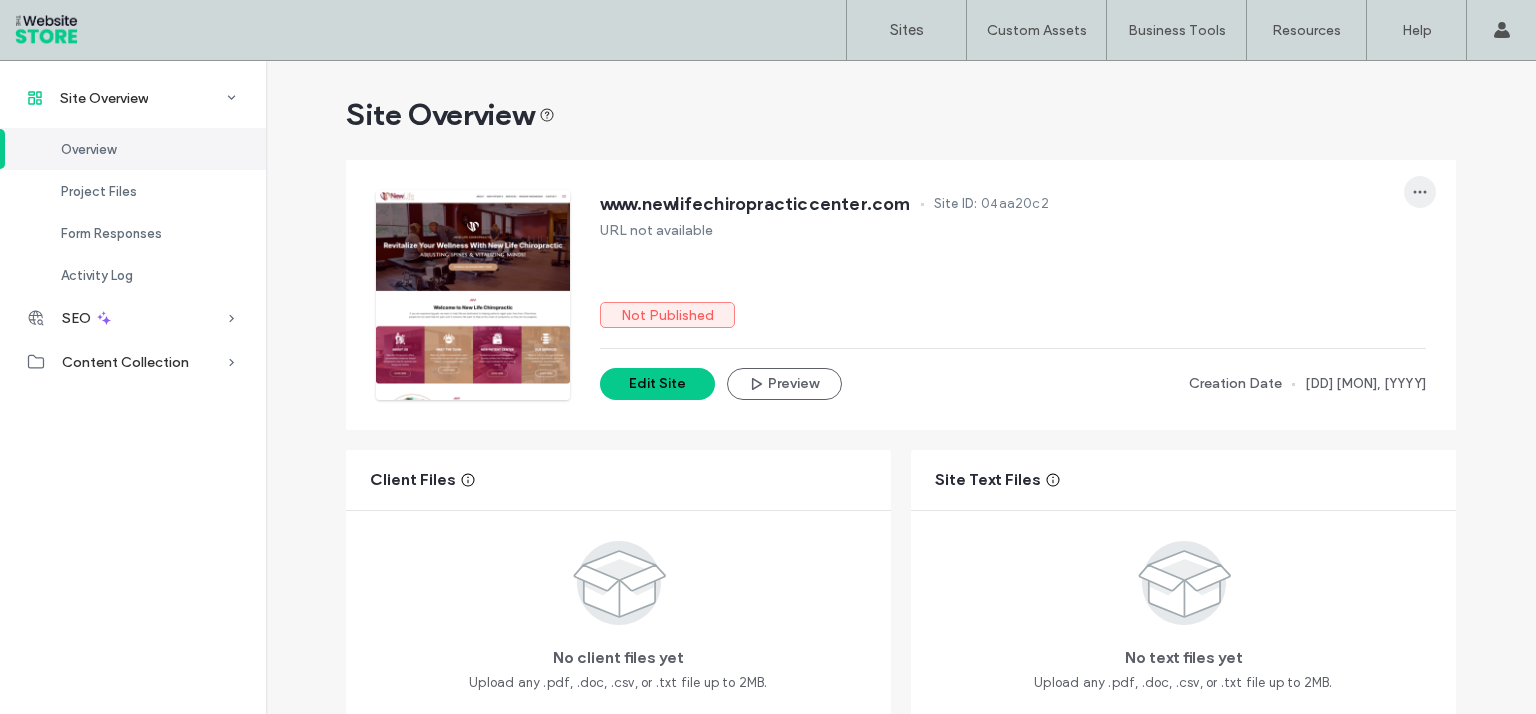 click 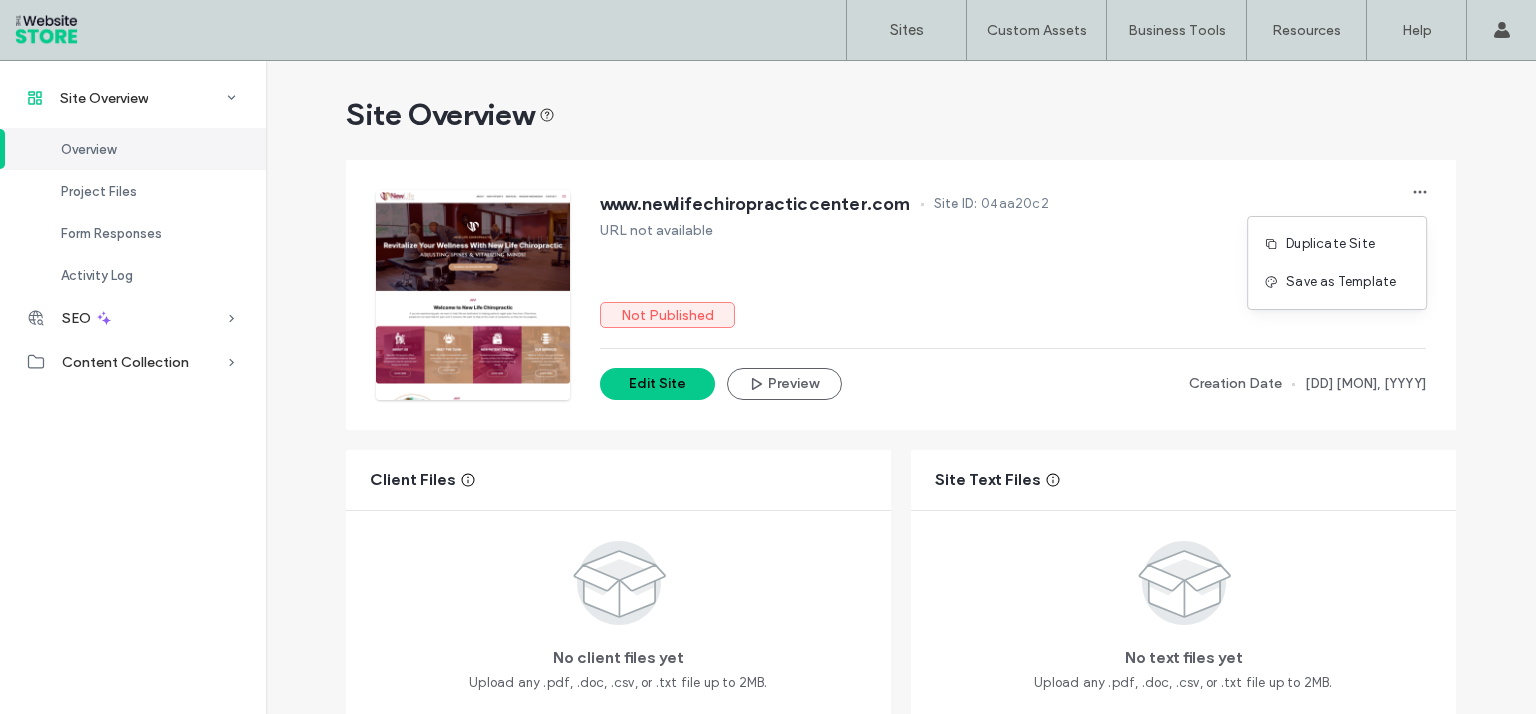 click on "URL not available" at bounding box center [1013, 230] 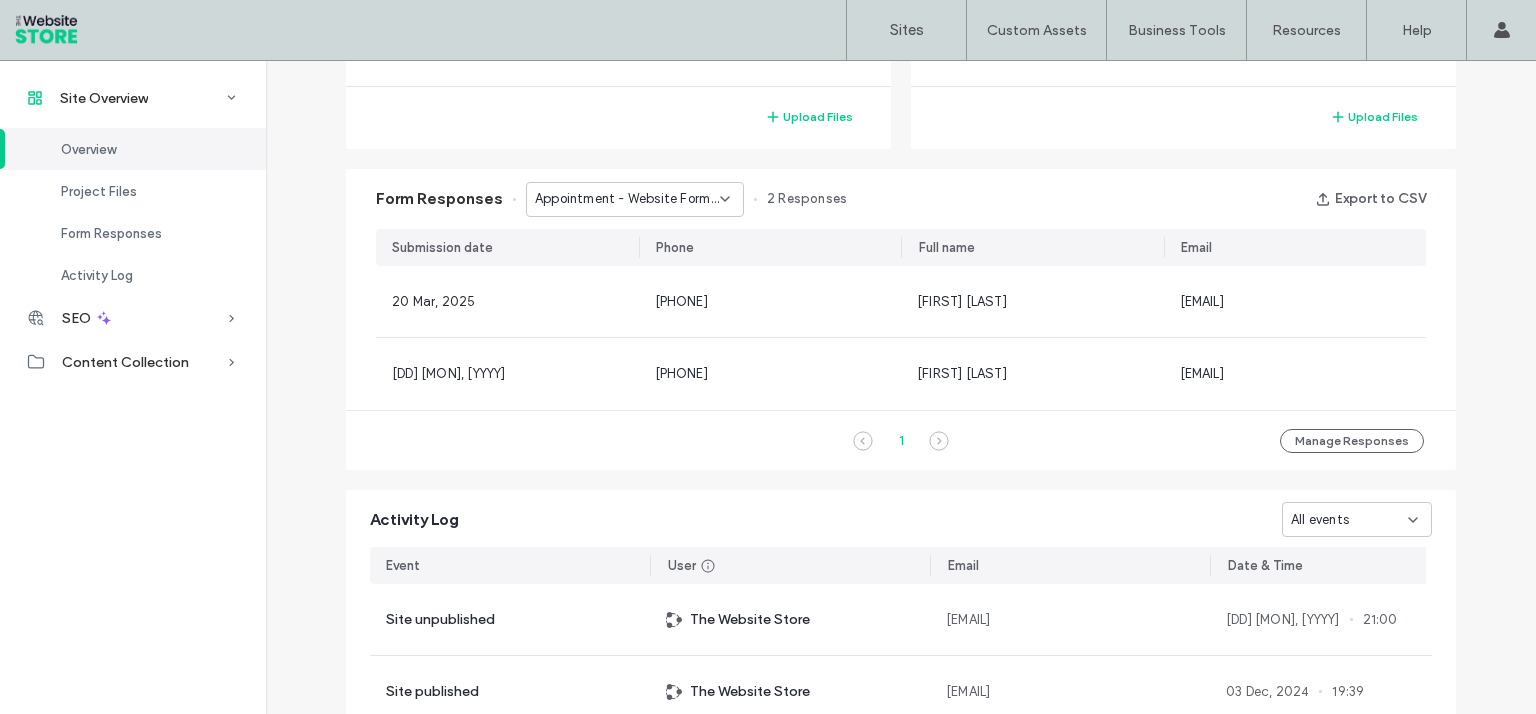 scroll, scrollTop: 1040, scrollLeft: 0, axis: vertical 